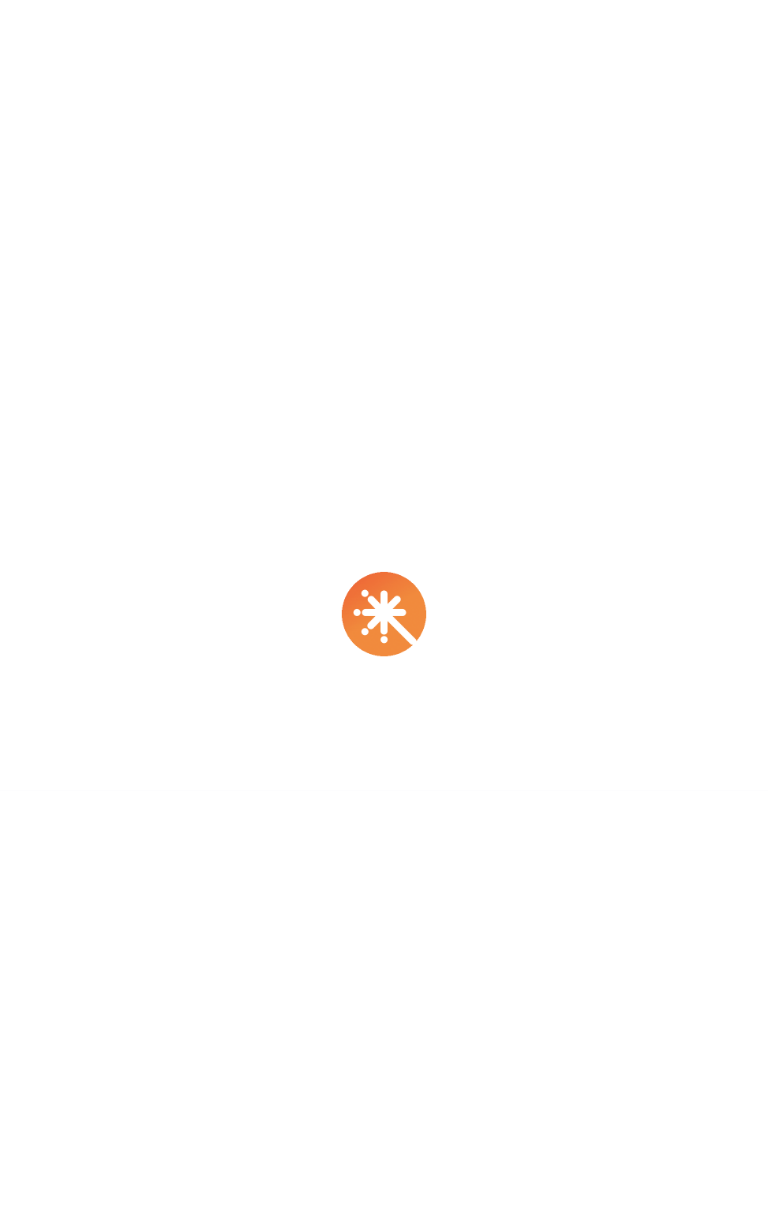 scroll, scrollTop: 0, scrollLeft: 0, axis: both 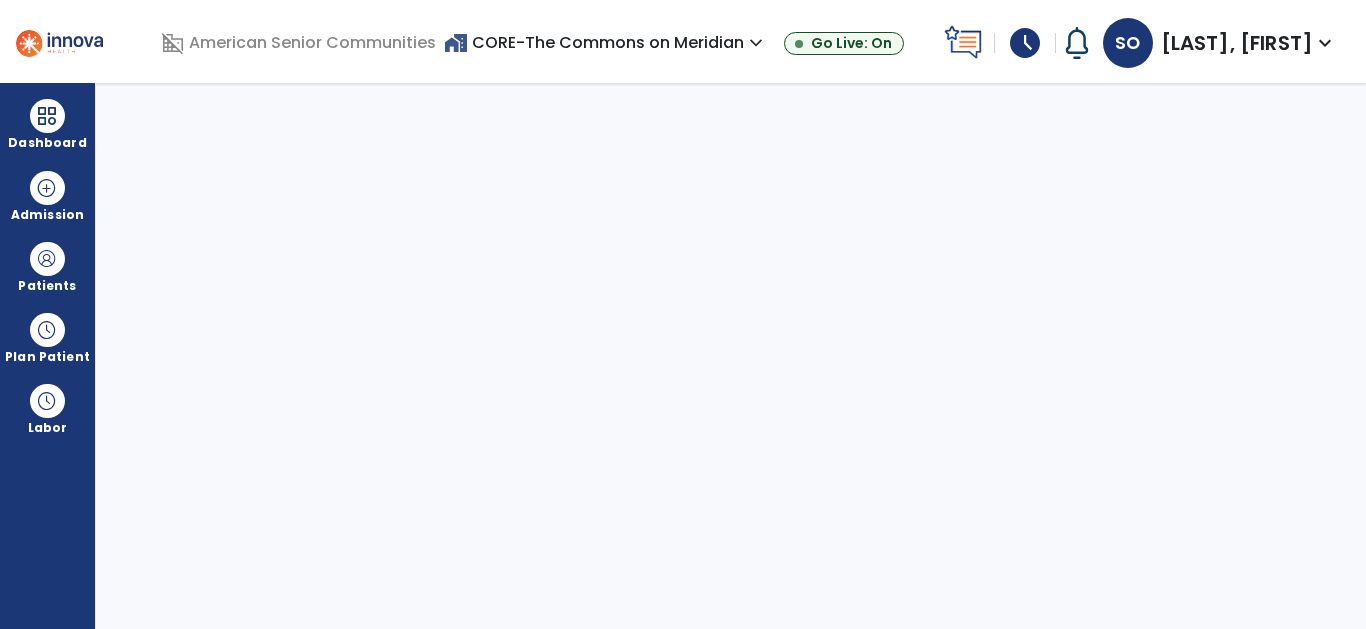 select on "****" 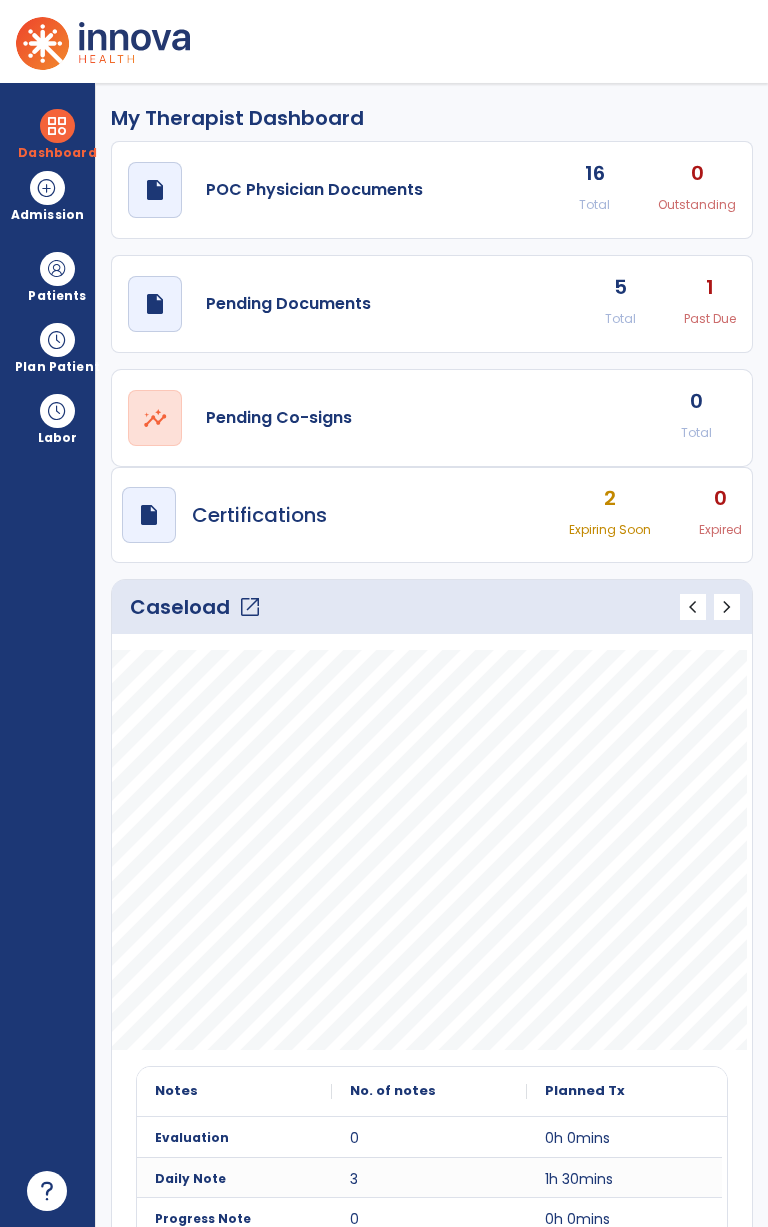 click on "1" 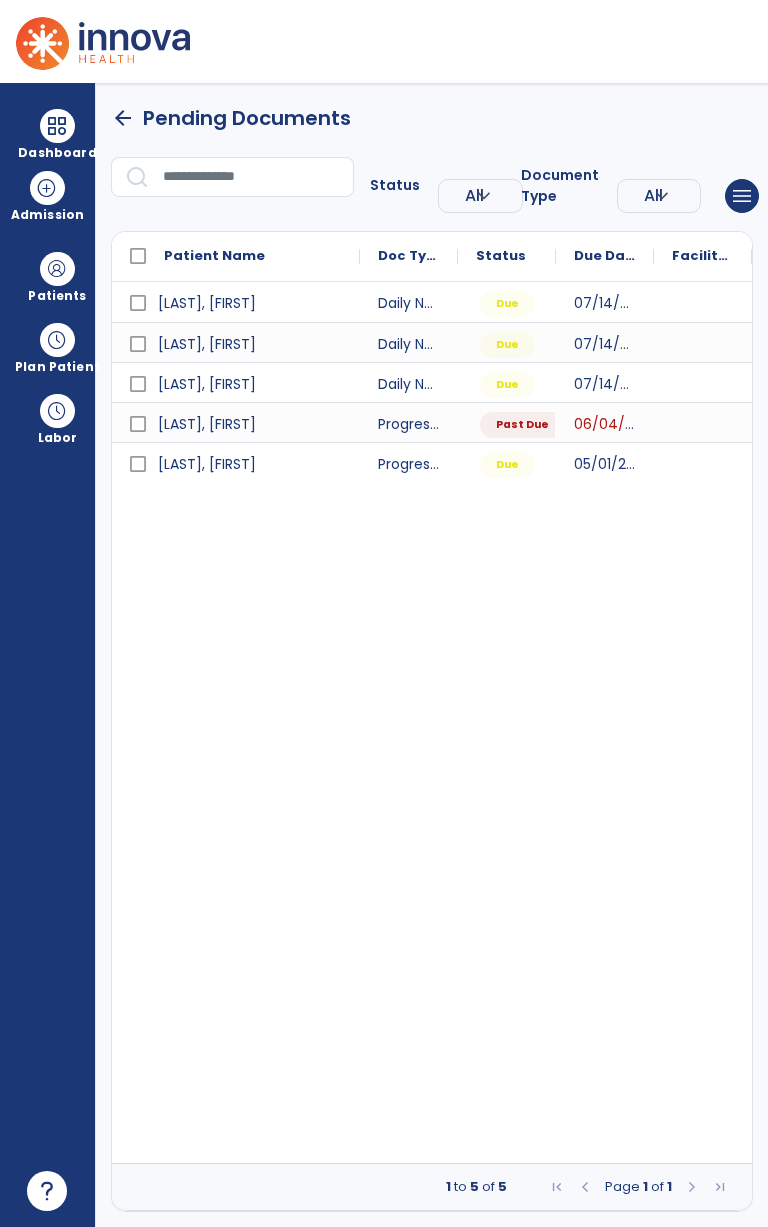 click on "arrow_back" at bounding box center (123, 118) 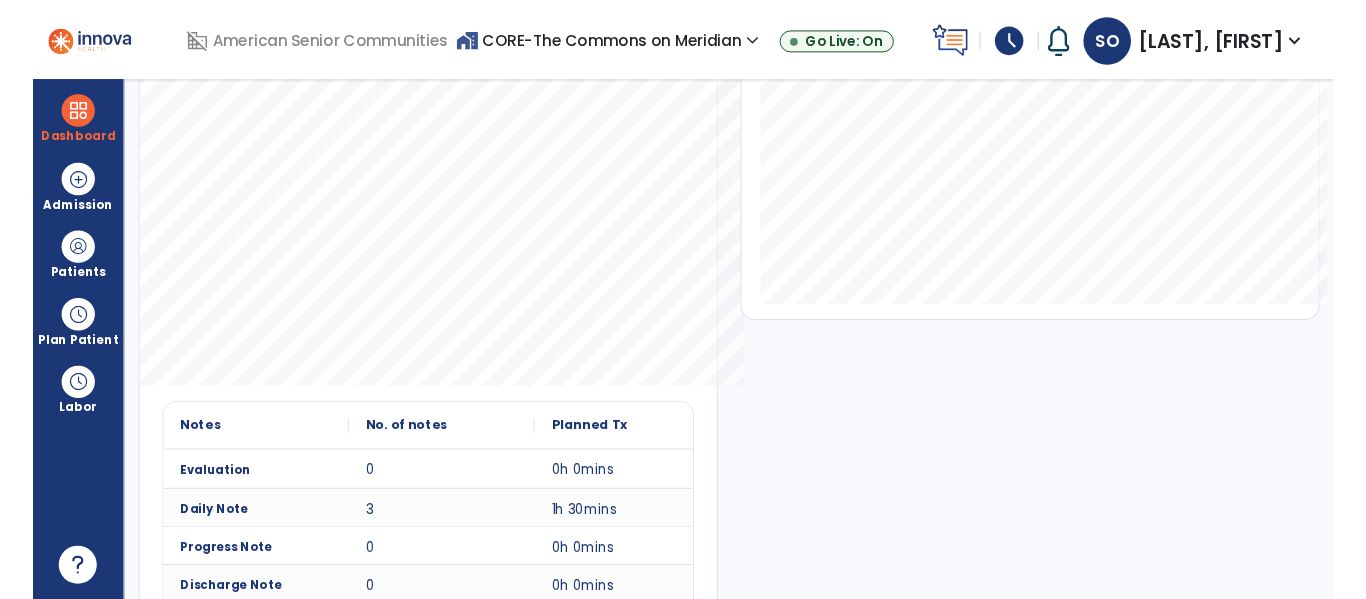 scroll, scrollTop: 421, scrollLeft: 0, axis: vertical 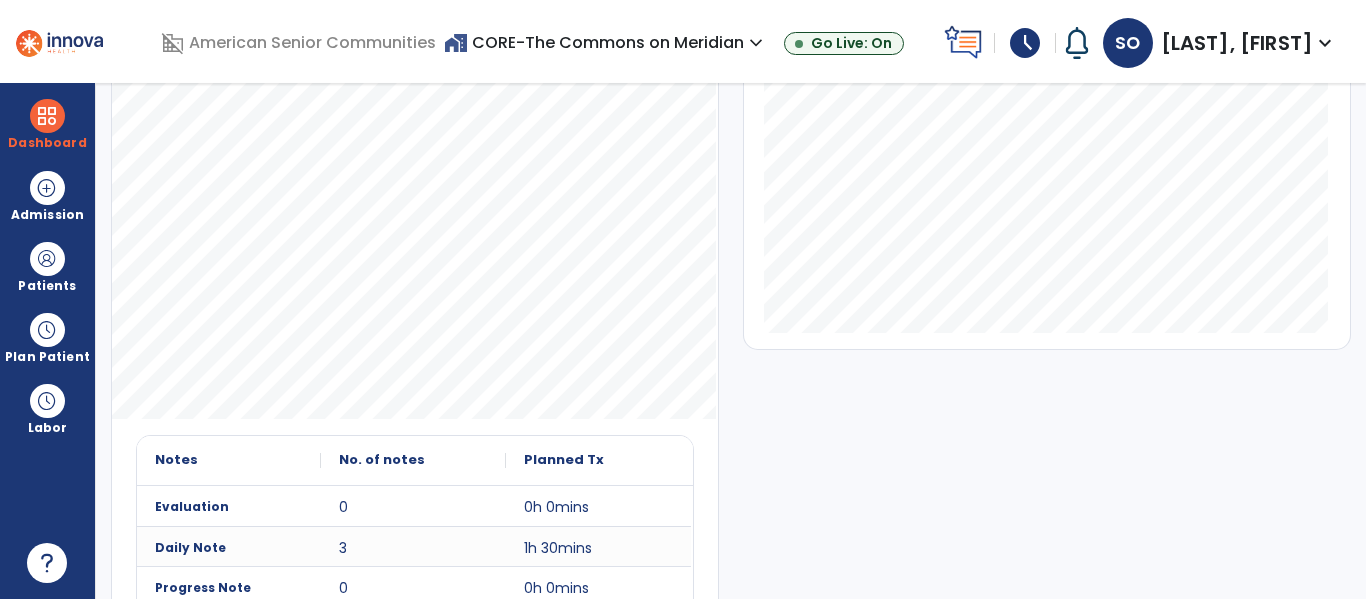 click on "home_work   CORE-The Commons on Meridian   expand_more" at bounding box center [606, 42] 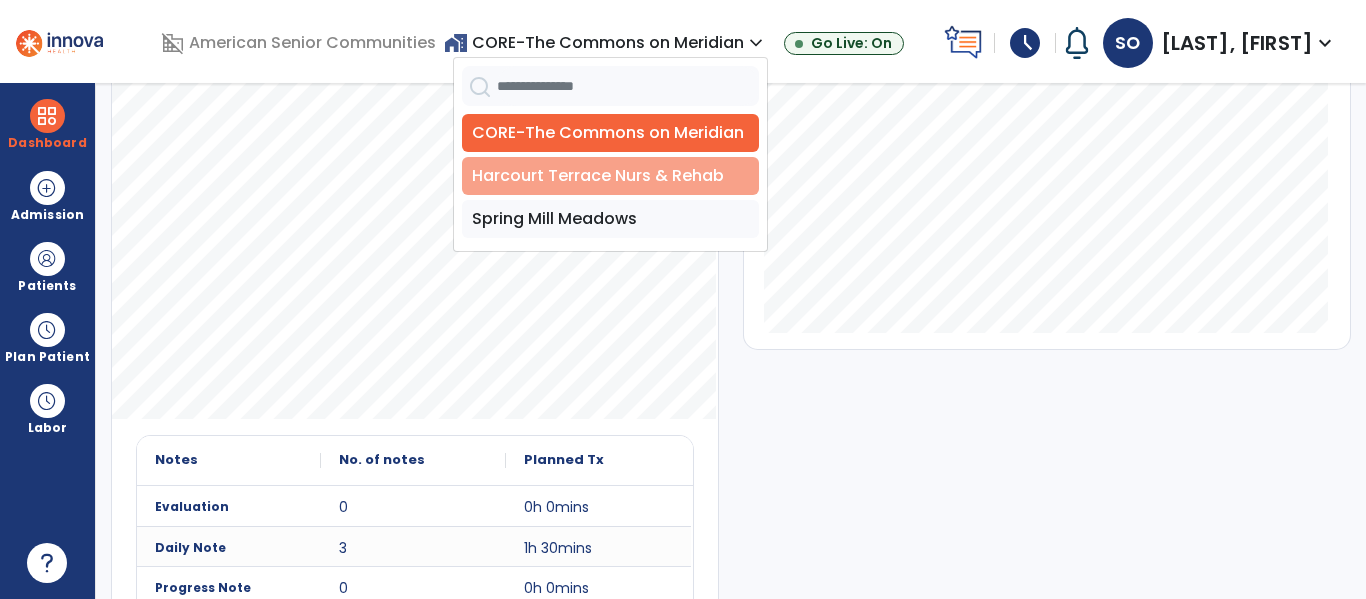 click on "Harcourt Terrace Nurs & Rehab" at bounding box center (610, 176) 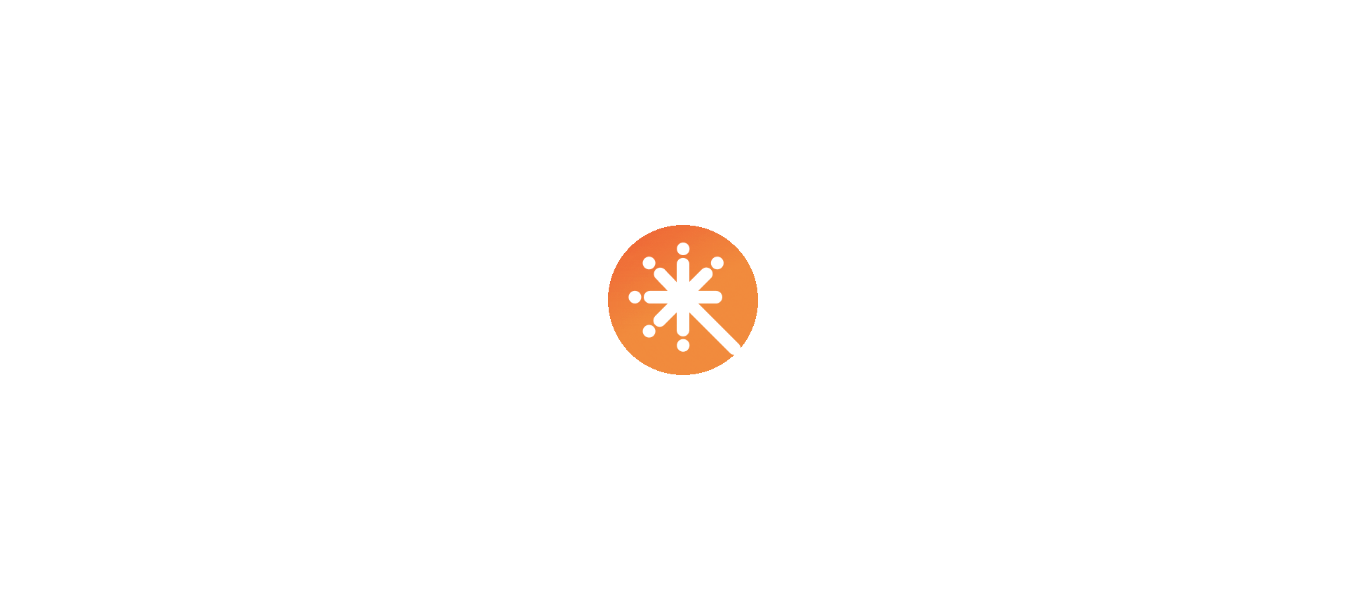 scroll, scrollTop: 0, scrollLeft: 0, axis: both 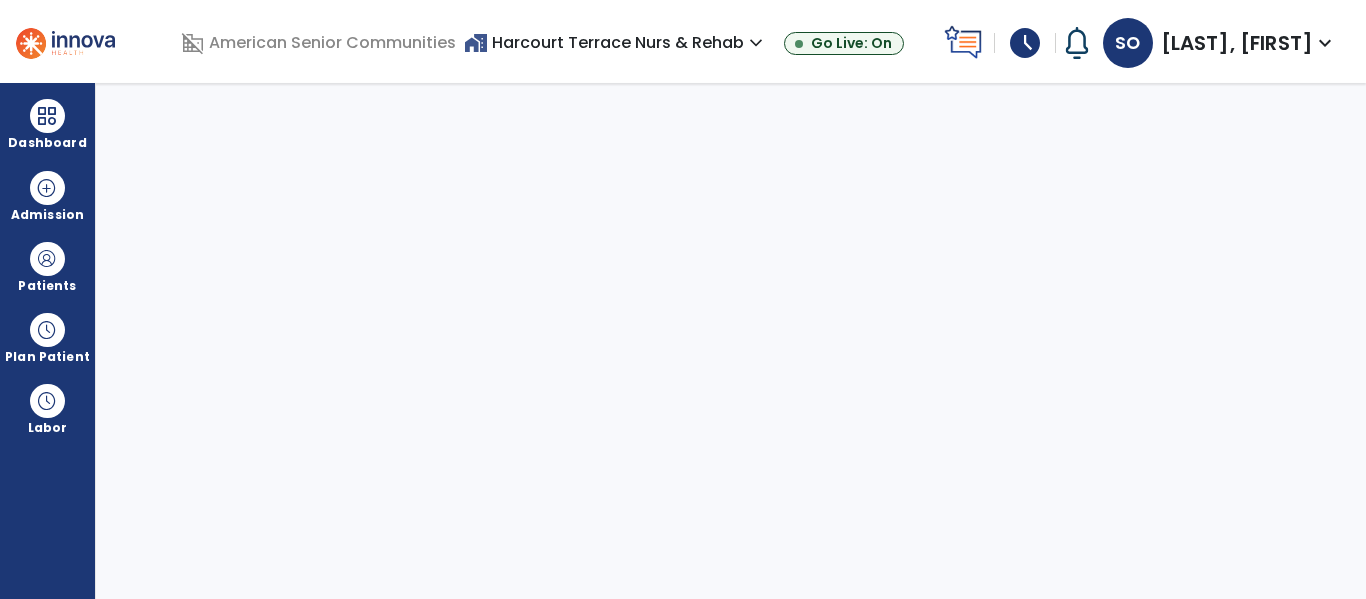 select on "****" 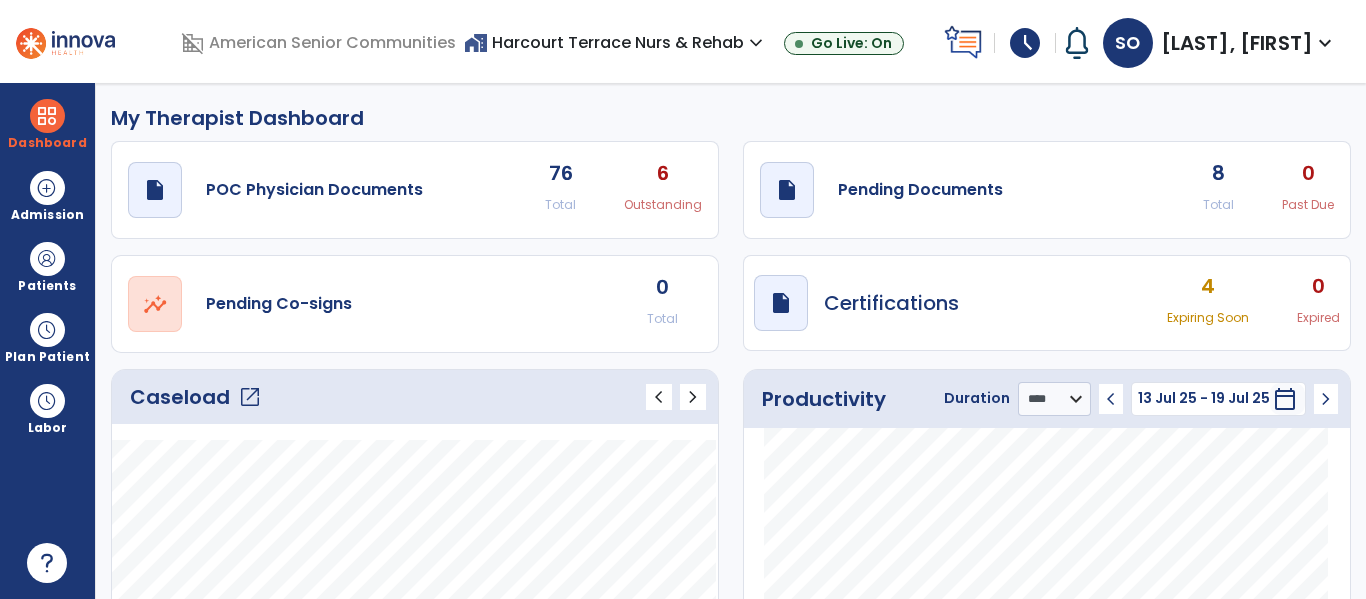 click on "Caseload   open_in_new" 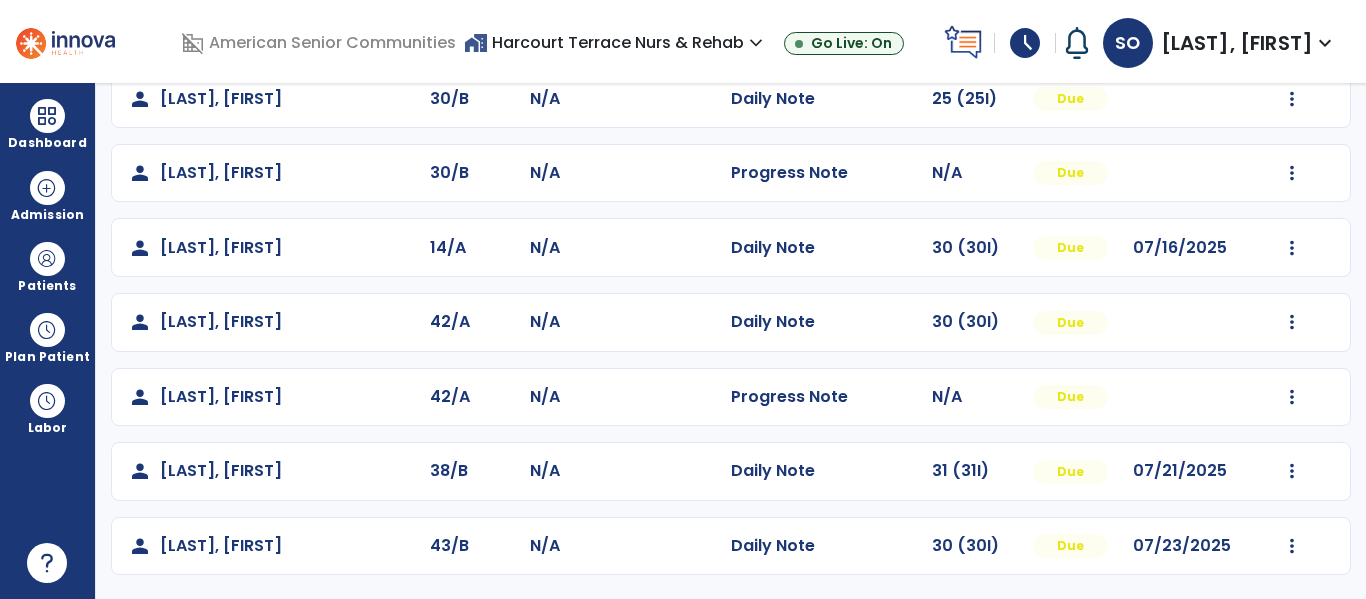 scroll, scrollTop: 0, scrollLeft: 0, axis: both 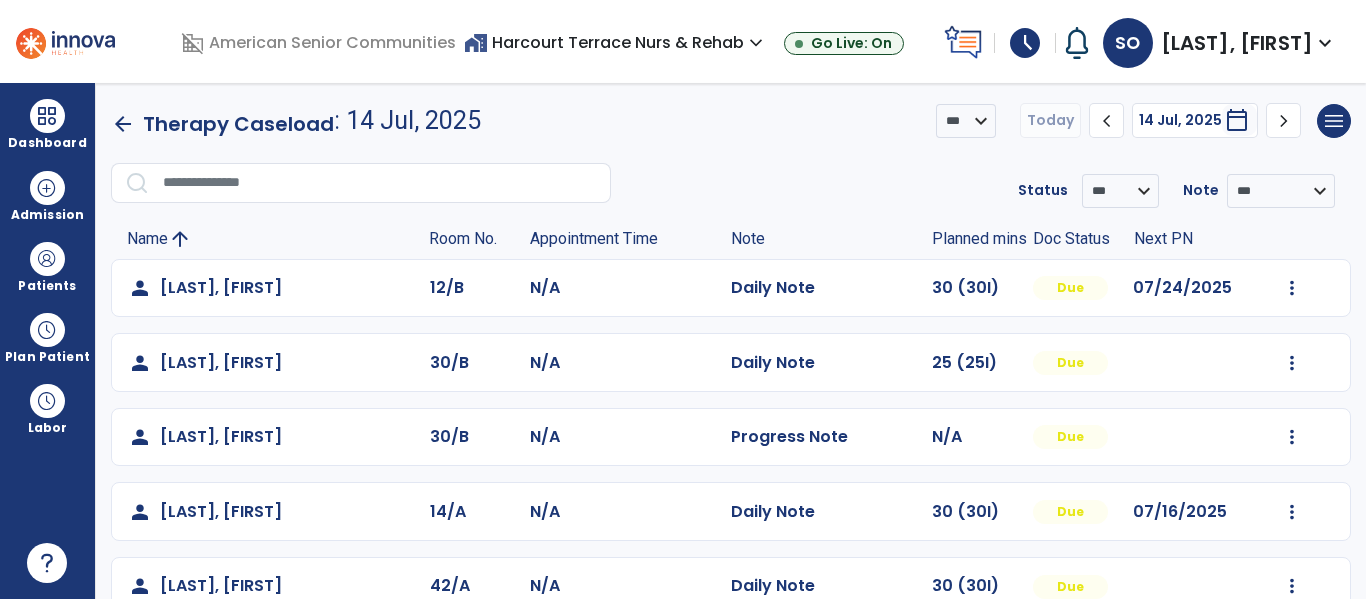 click on "arrow_back" 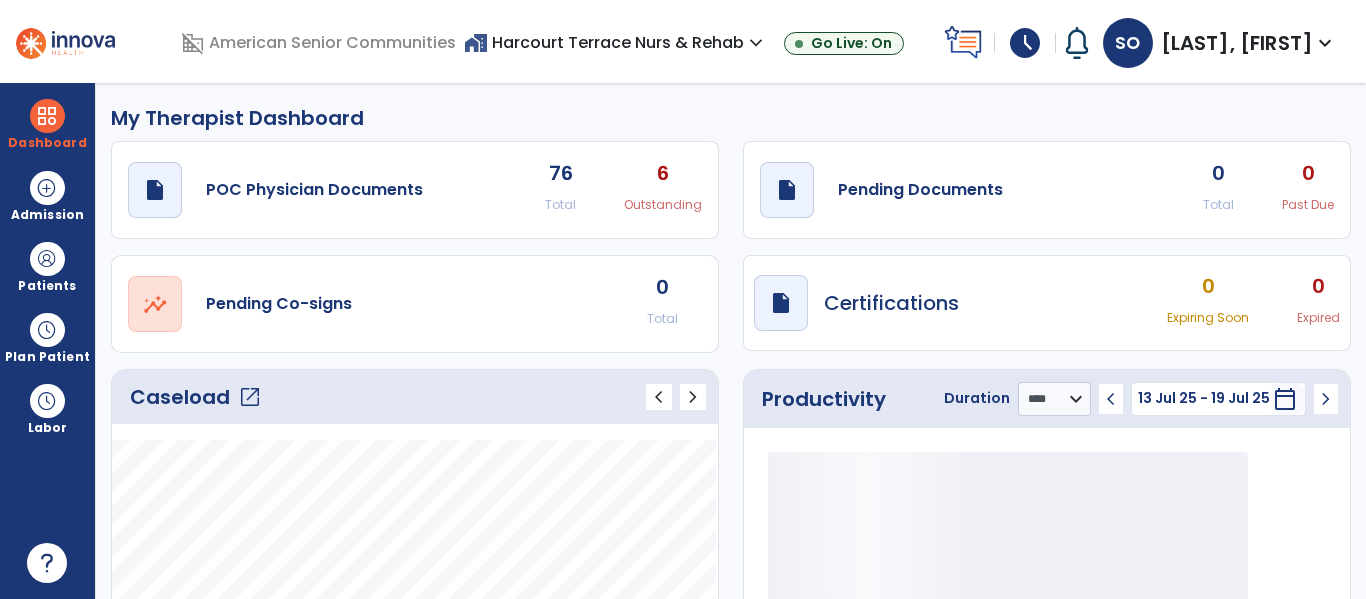 click on "home_work   Harcourt Terrace Nurs & Rehab   expand_more" at bounding box center (616, 42) 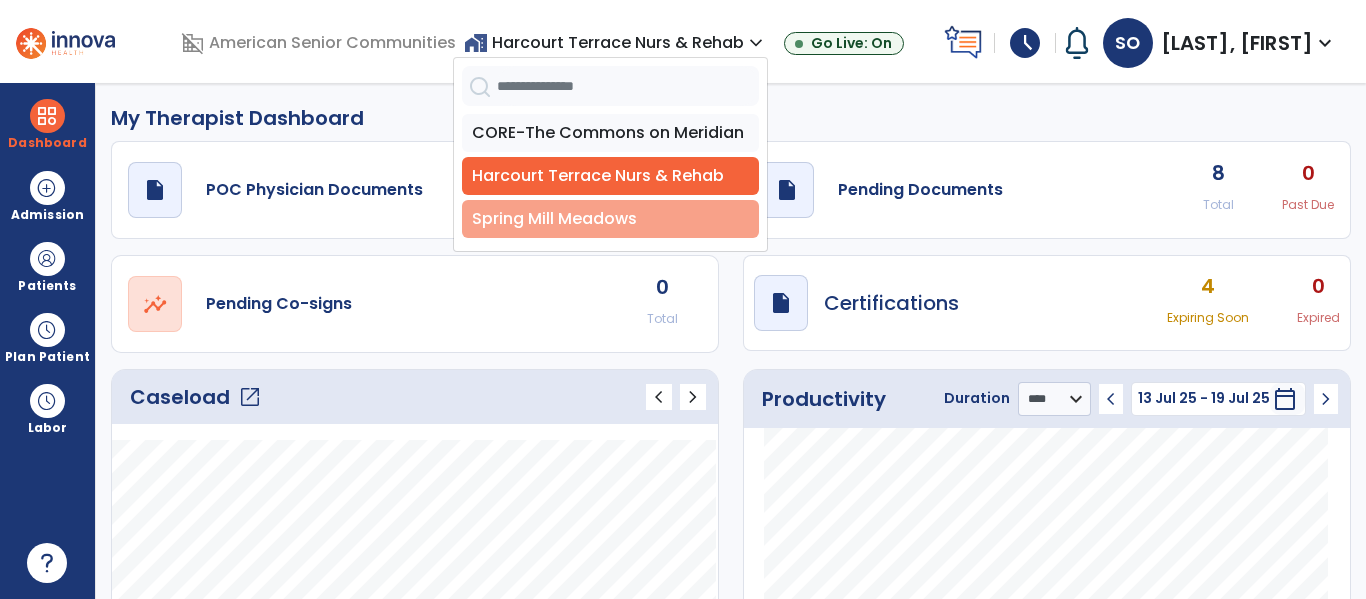 click on "Spring Mill Meadows" at bounding box center [610, 219] 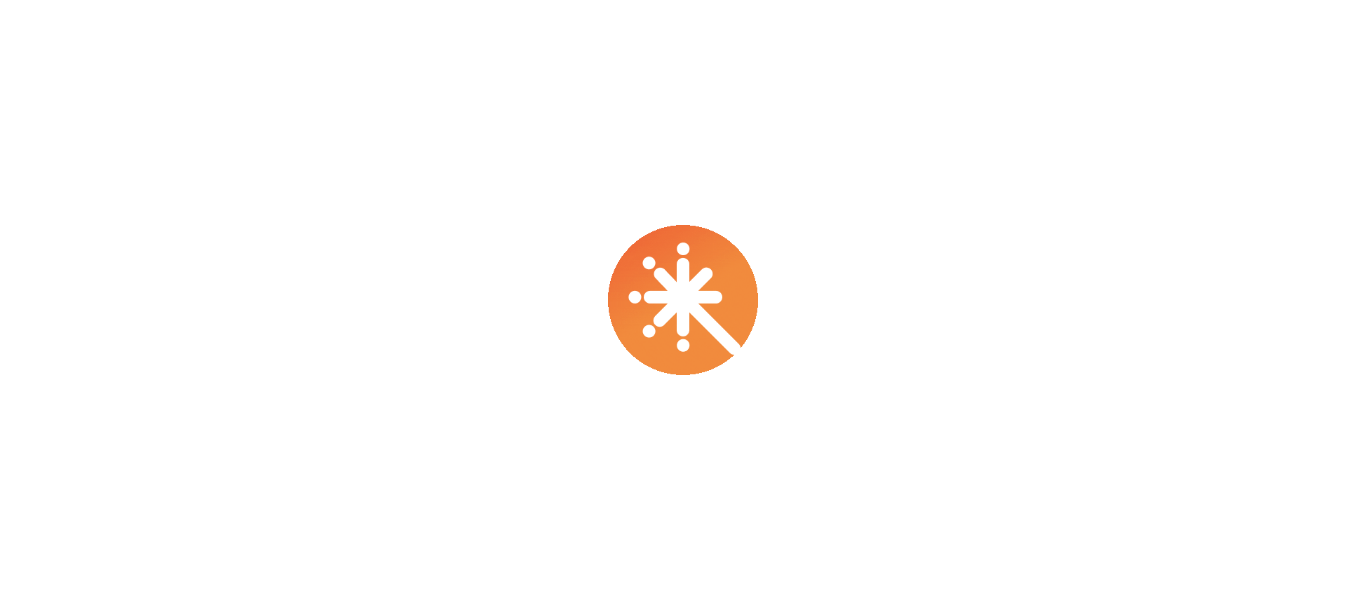 scroll, scrollTop: 0, scrollLeft: 0, axis: both 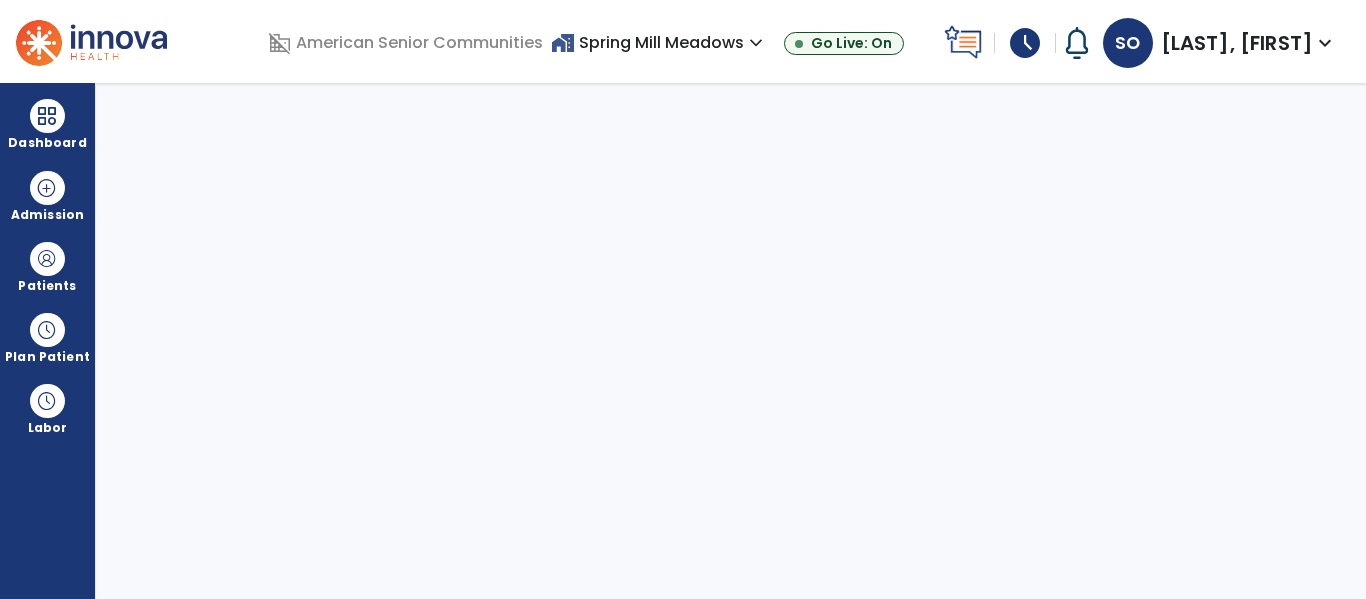 select on "****" 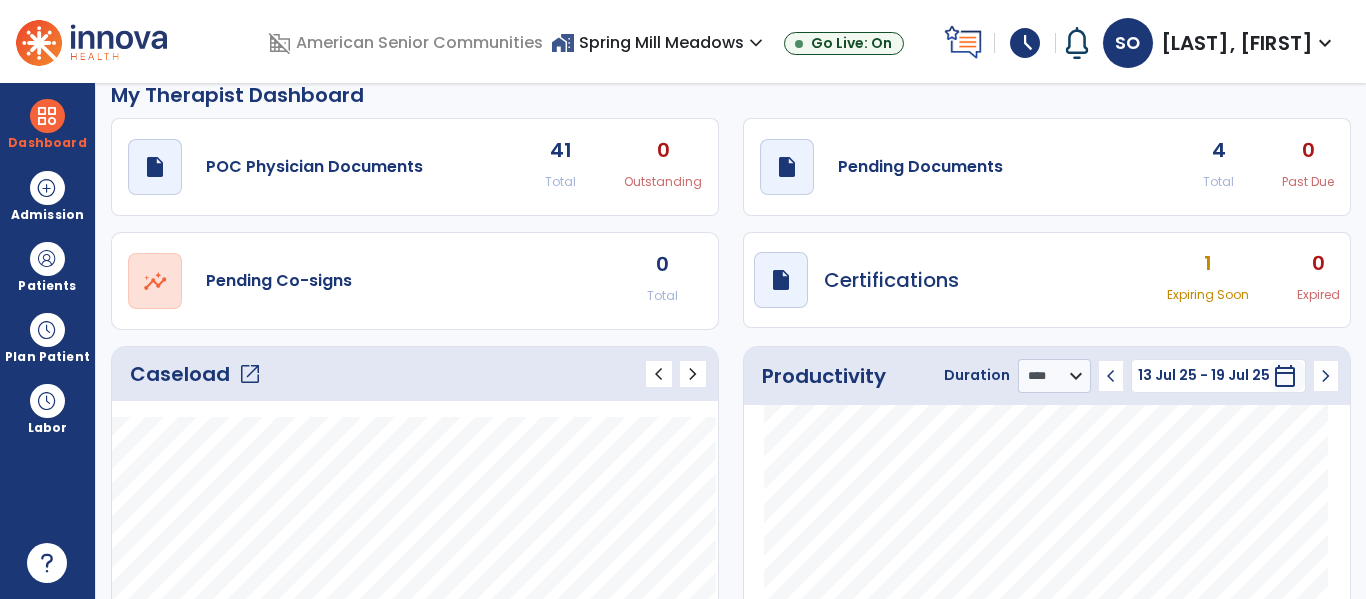 scroll, scrollTop: 0, scrollLeft: 0, axis: both 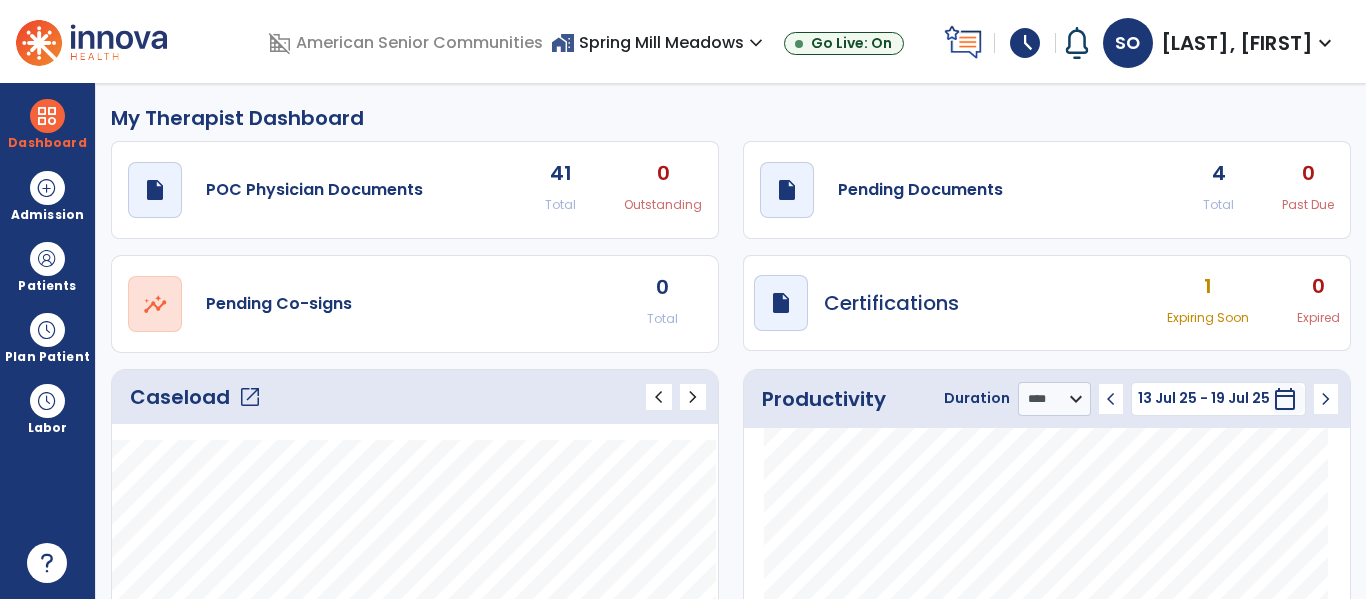 click on "open_in_new" 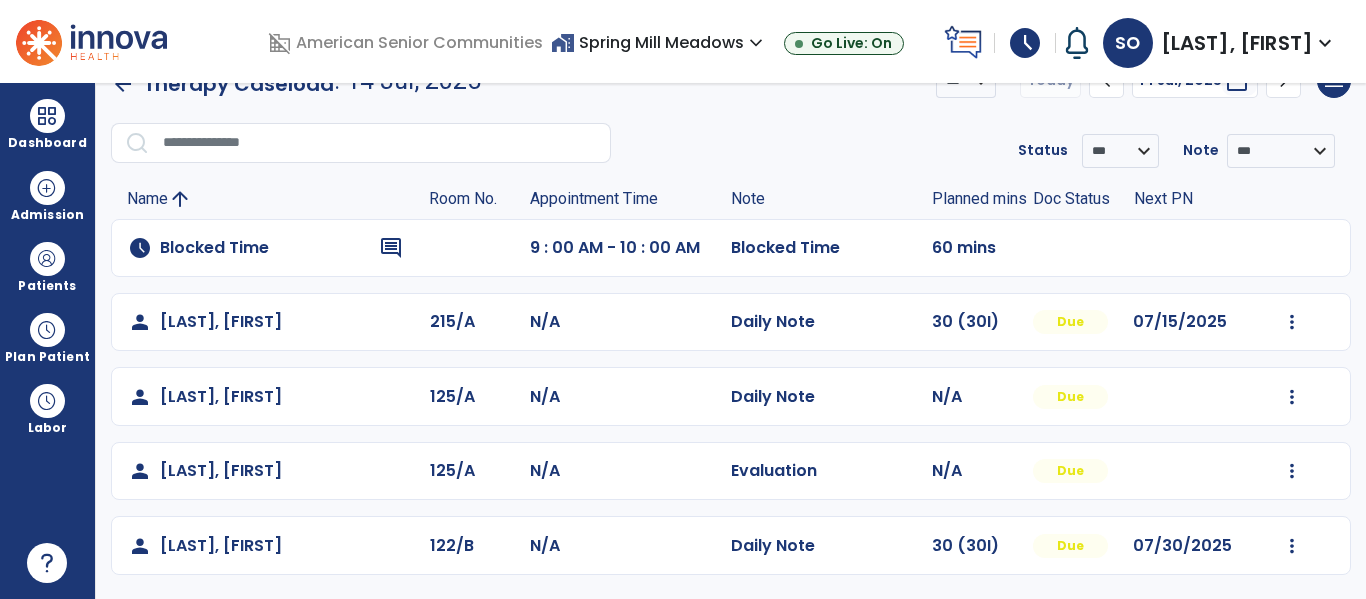 scroll, scrollTop: 0, scrollLeft: 0, axis: both 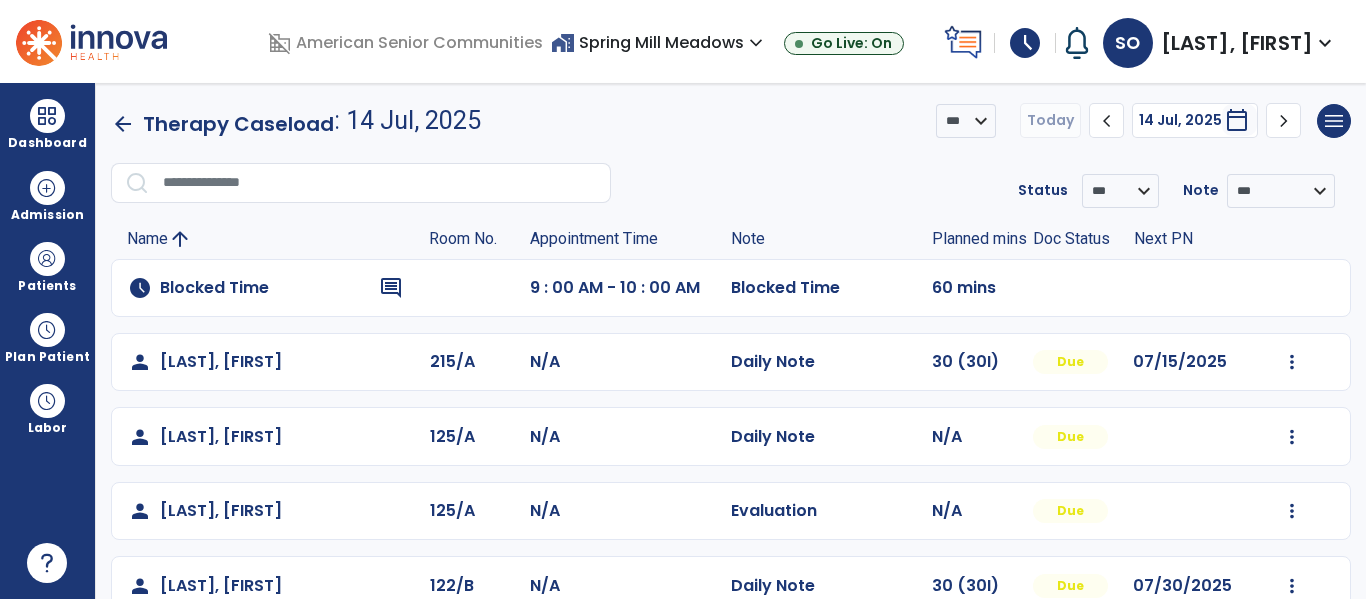 click on "arrow_back" 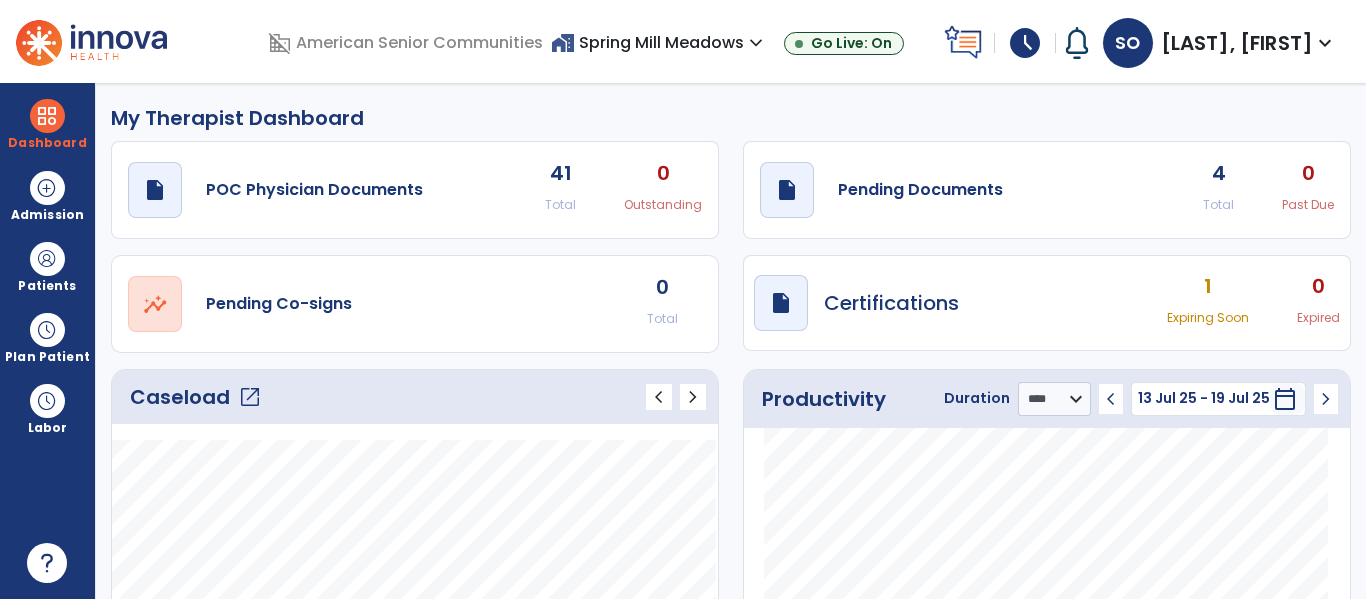 click on "home_work   Spring Mill Meadows   expand_more" at bounding box center (659, 42) 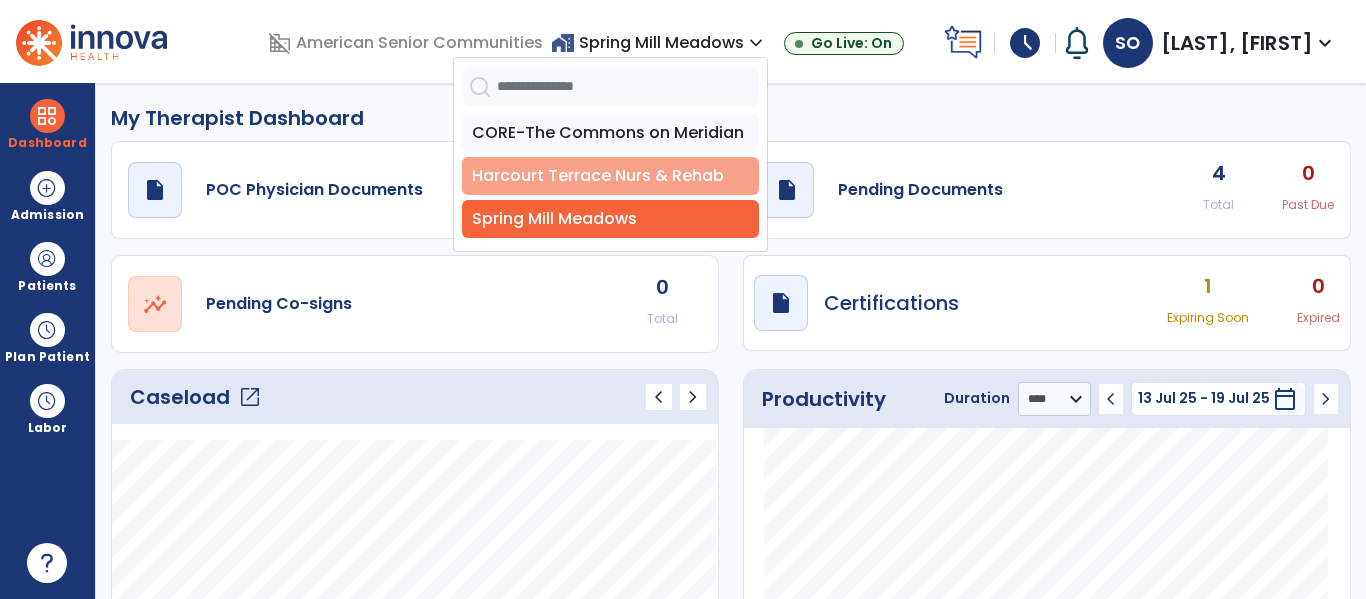 click on "Harcourt Terrace Nurs & Rehab" at bounding box center (610, 176) 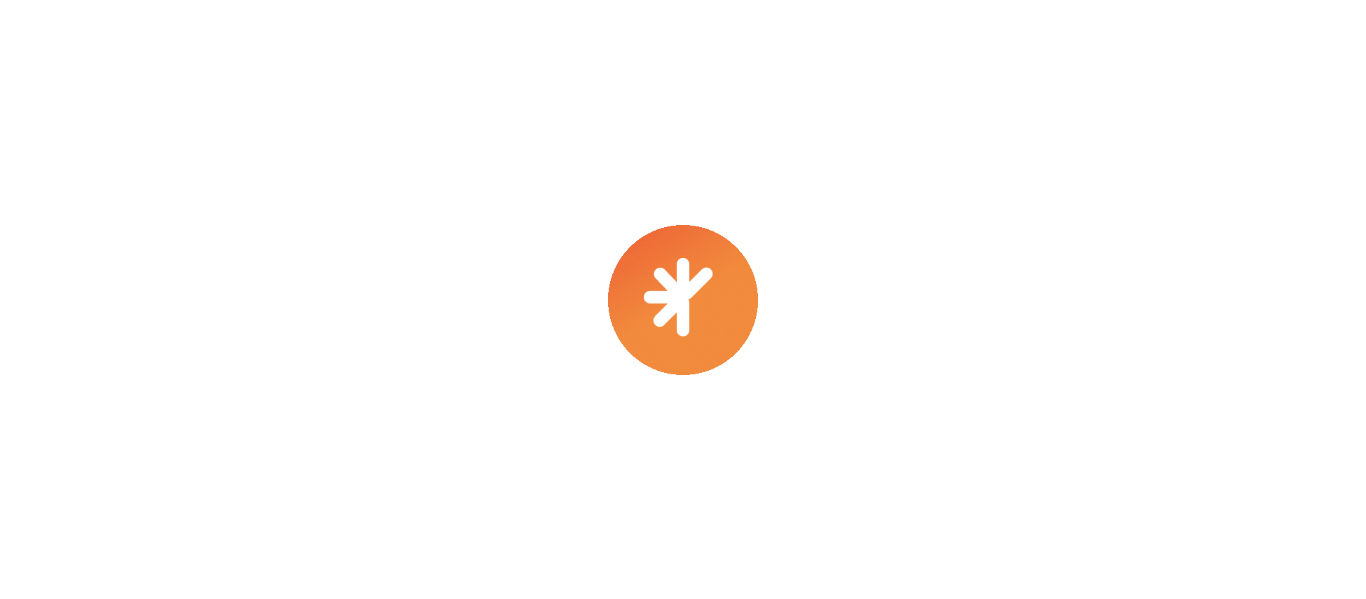 scroll, scrollTop: 0, scrollLeft: 0, axis: both 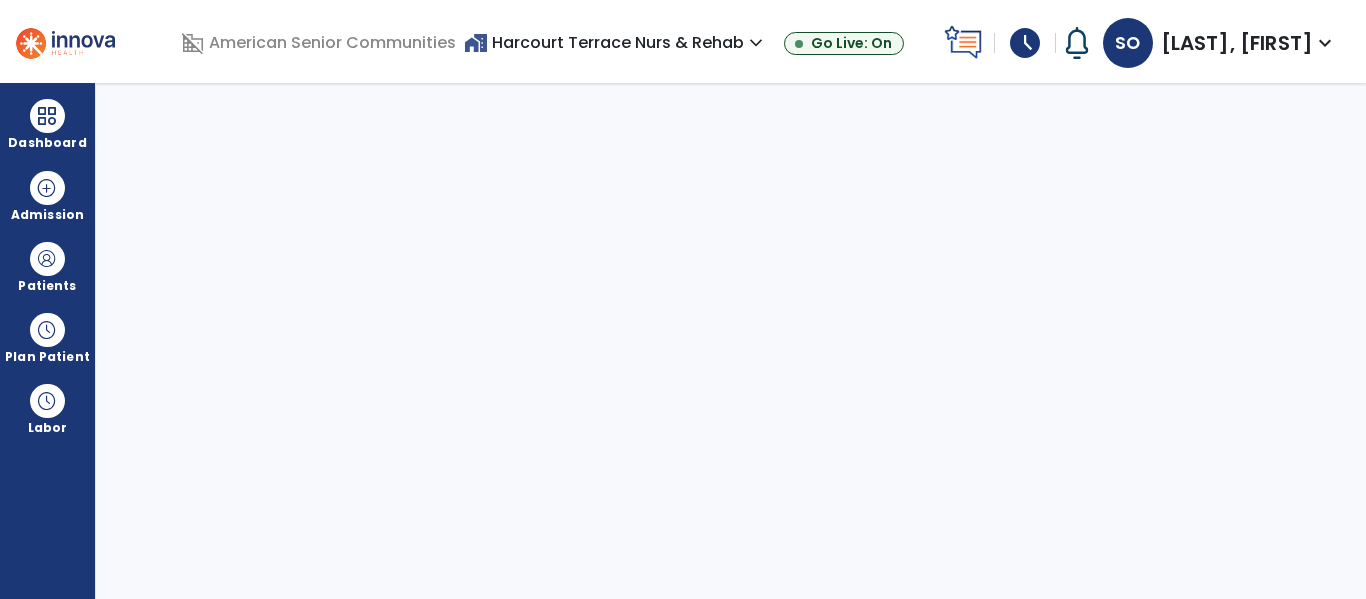 select on "****" 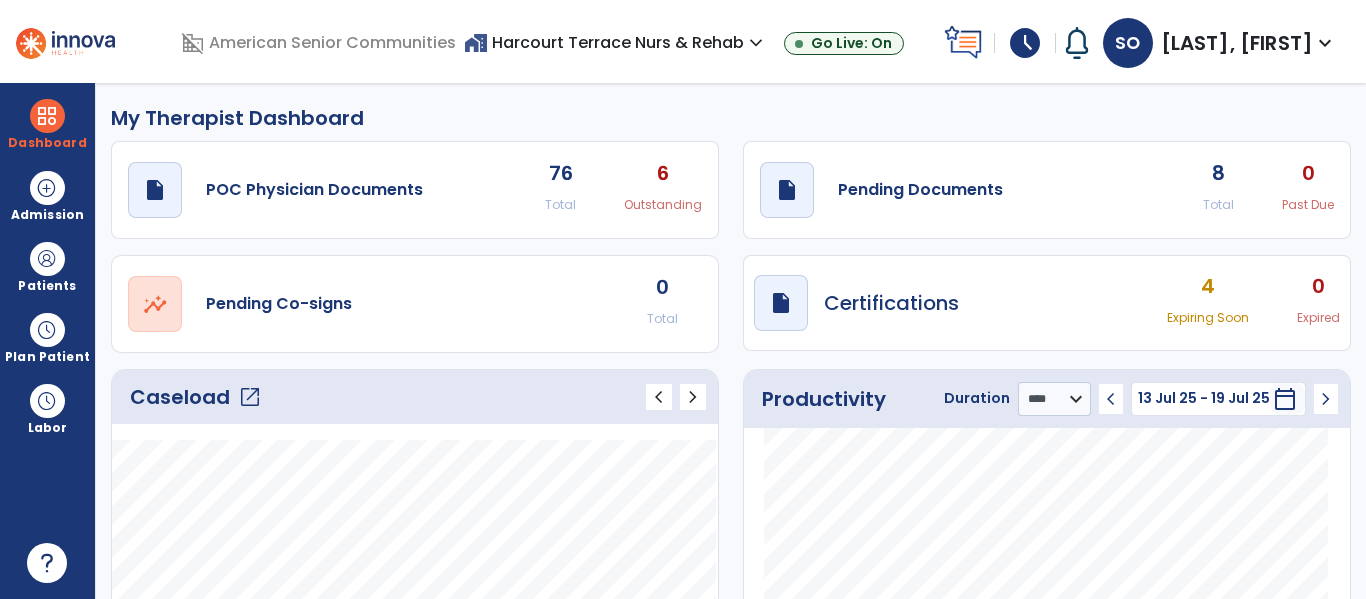 click on "open_in_new" 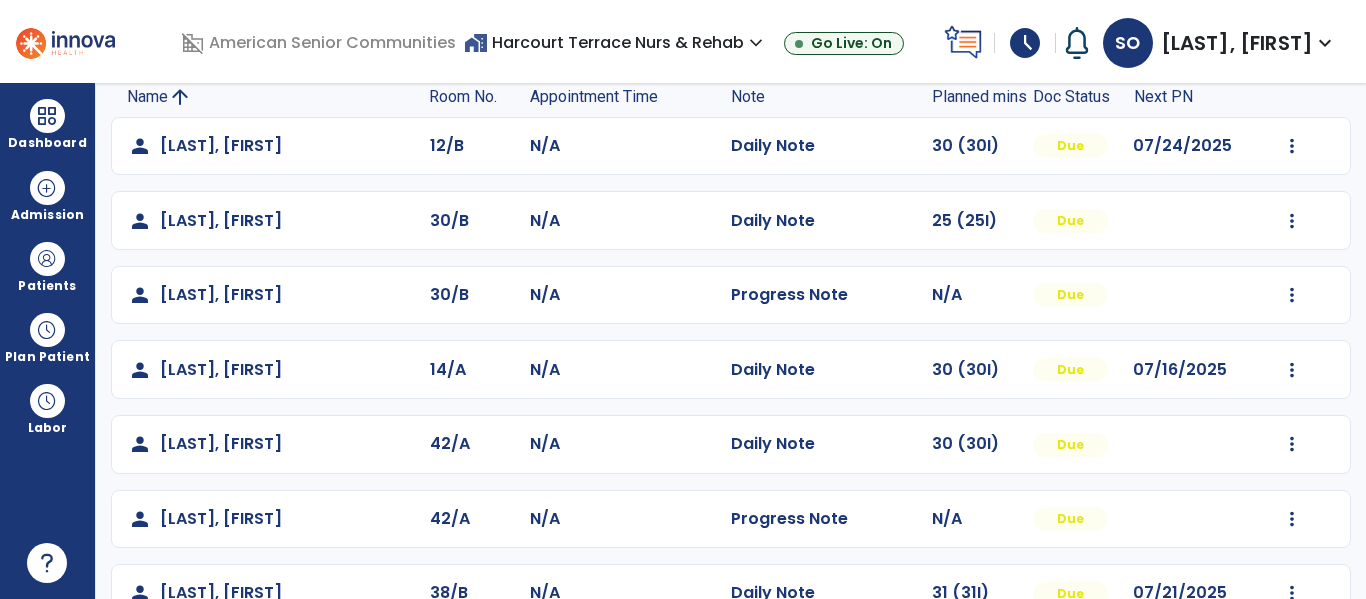 scroll, scrollTop: 145, scrollLeft: 0, axis: vertical 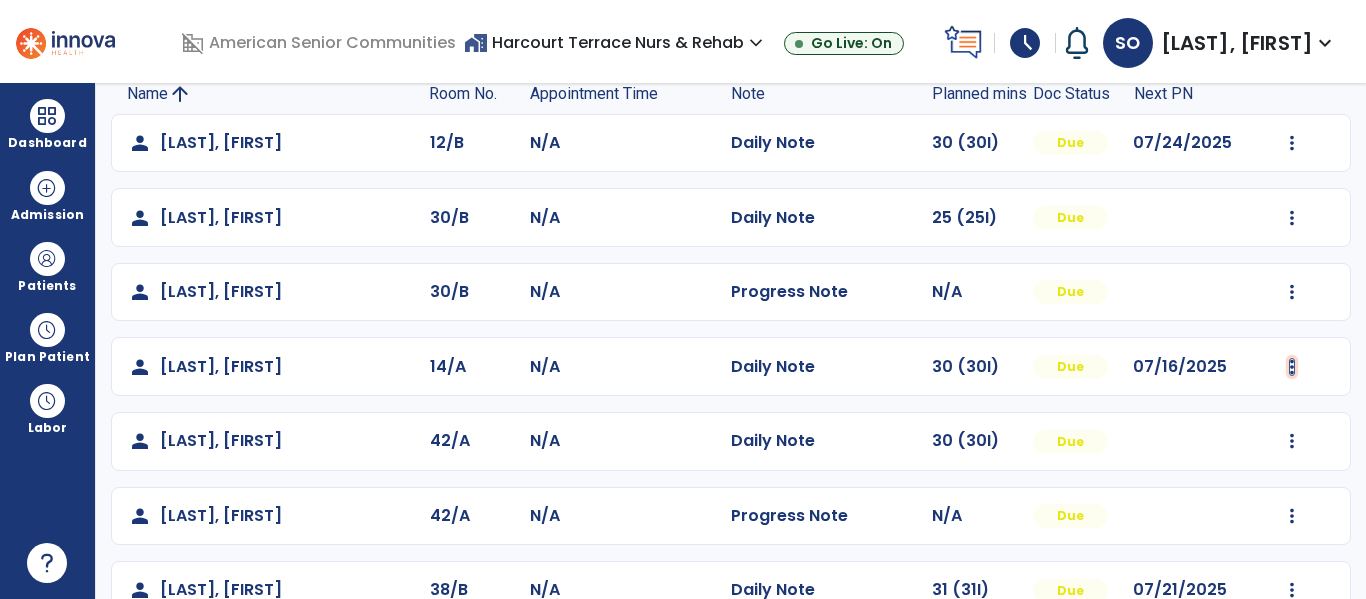 click at bounding box center (1292, 143) 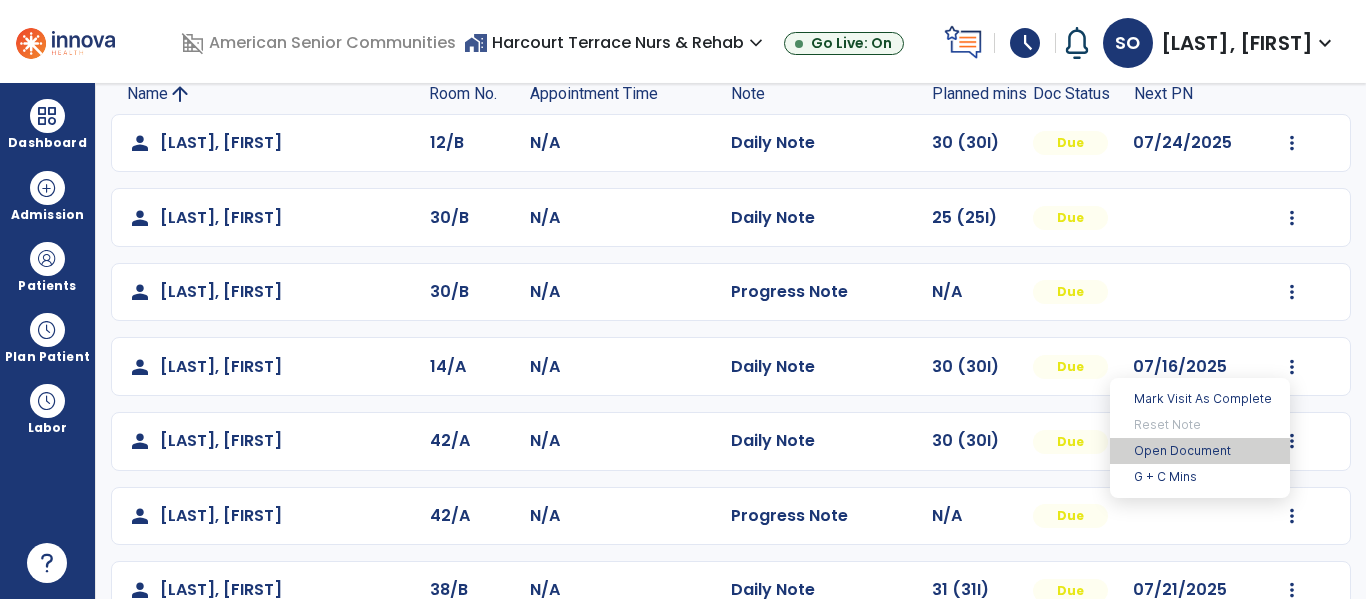 click on "Open Document" at bounding box center [1200, 451] 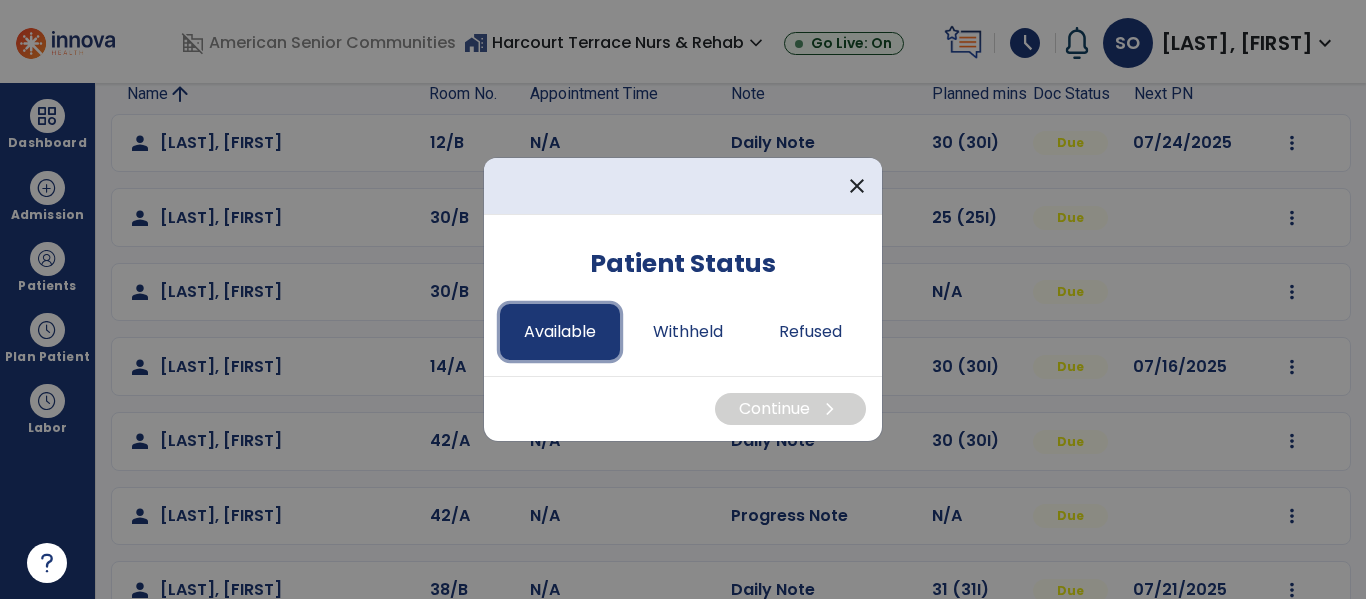 click on "Available" at bounding box center (560, 332) 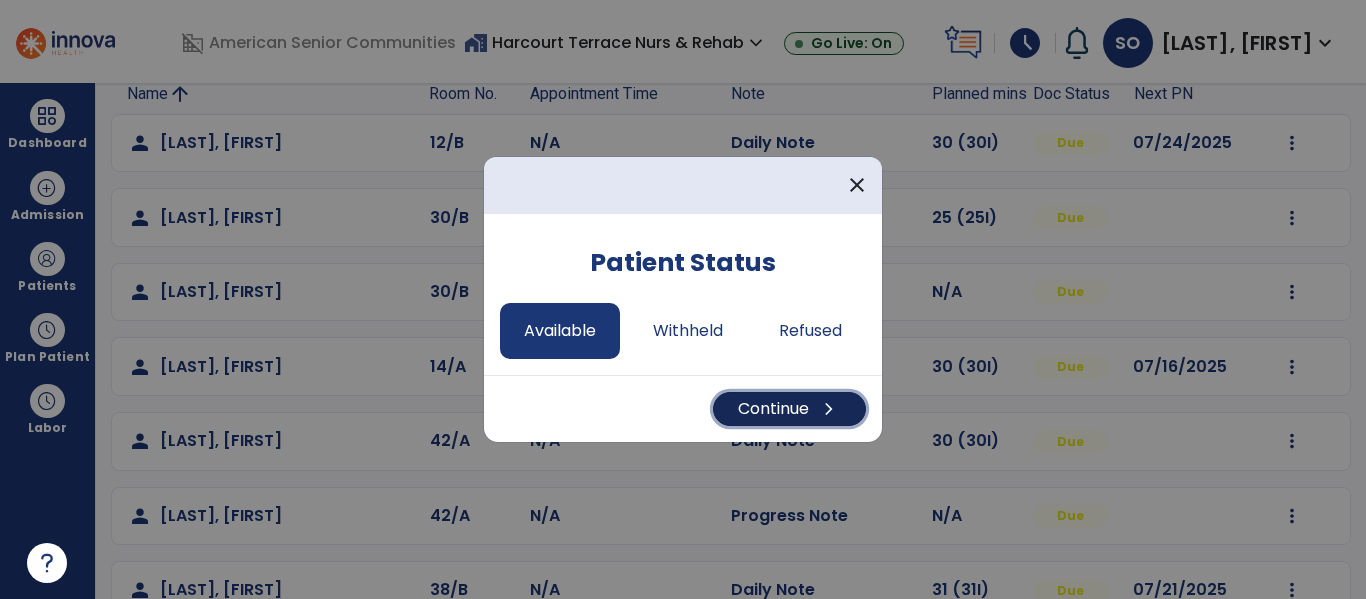 click on "Continue   chevron_right" at bounding box center [789, 409] 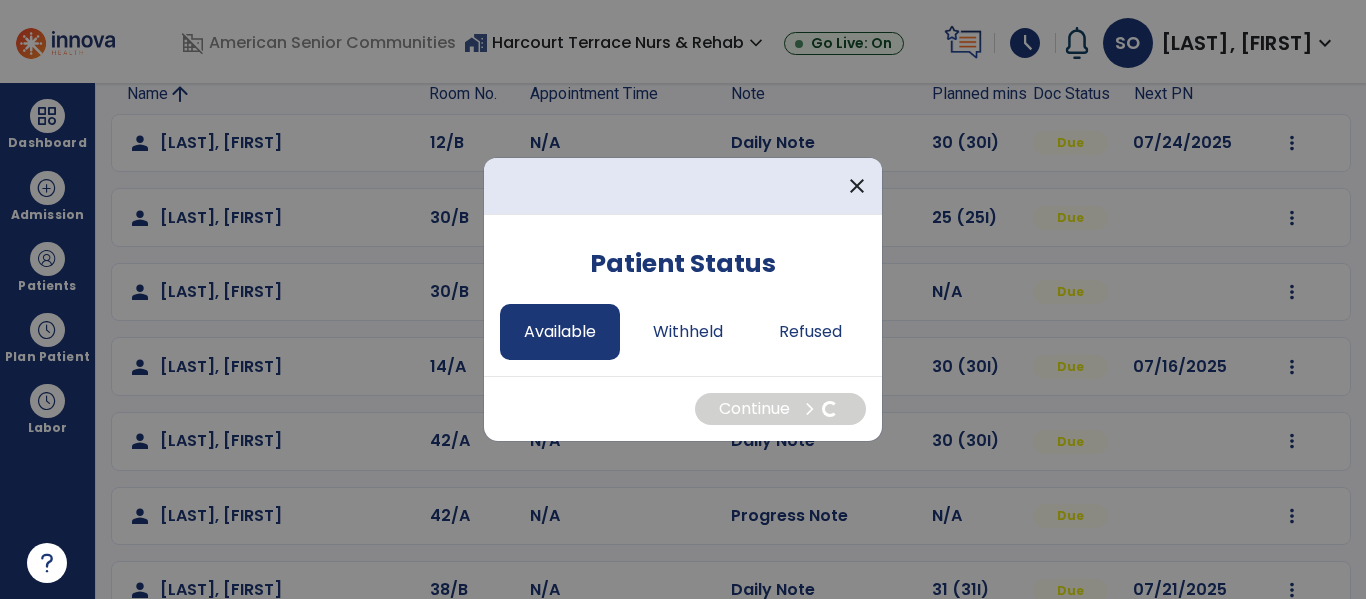 select on "*" 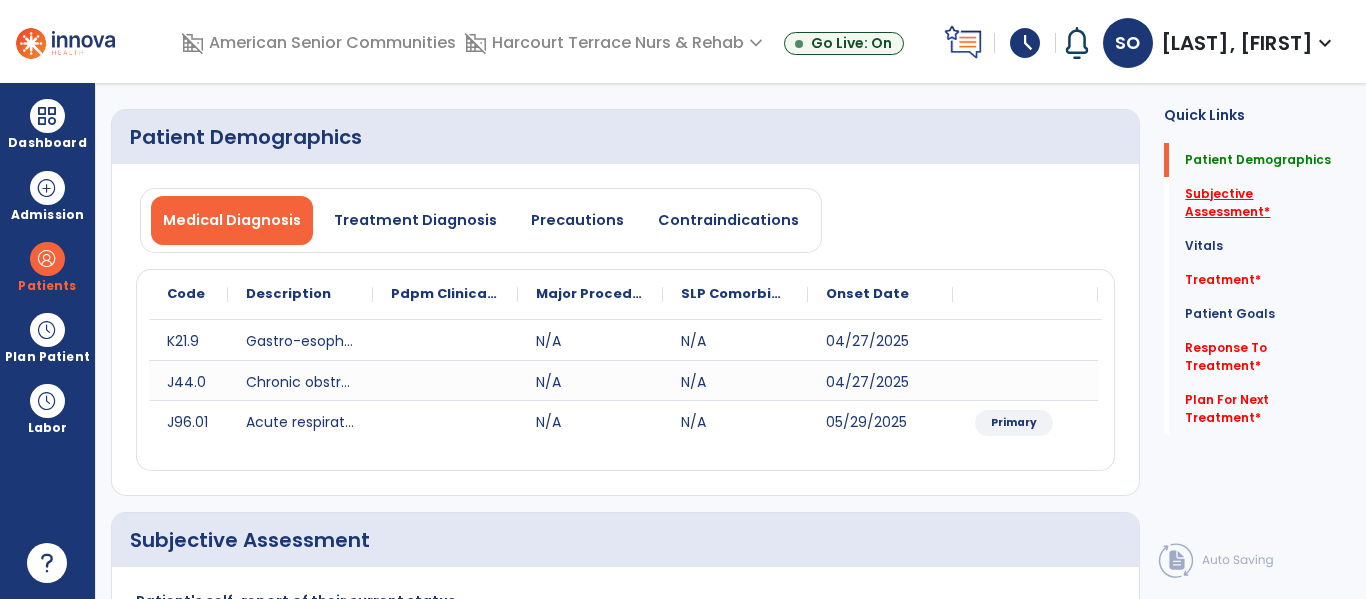 click on "Subjective Assessment   *" 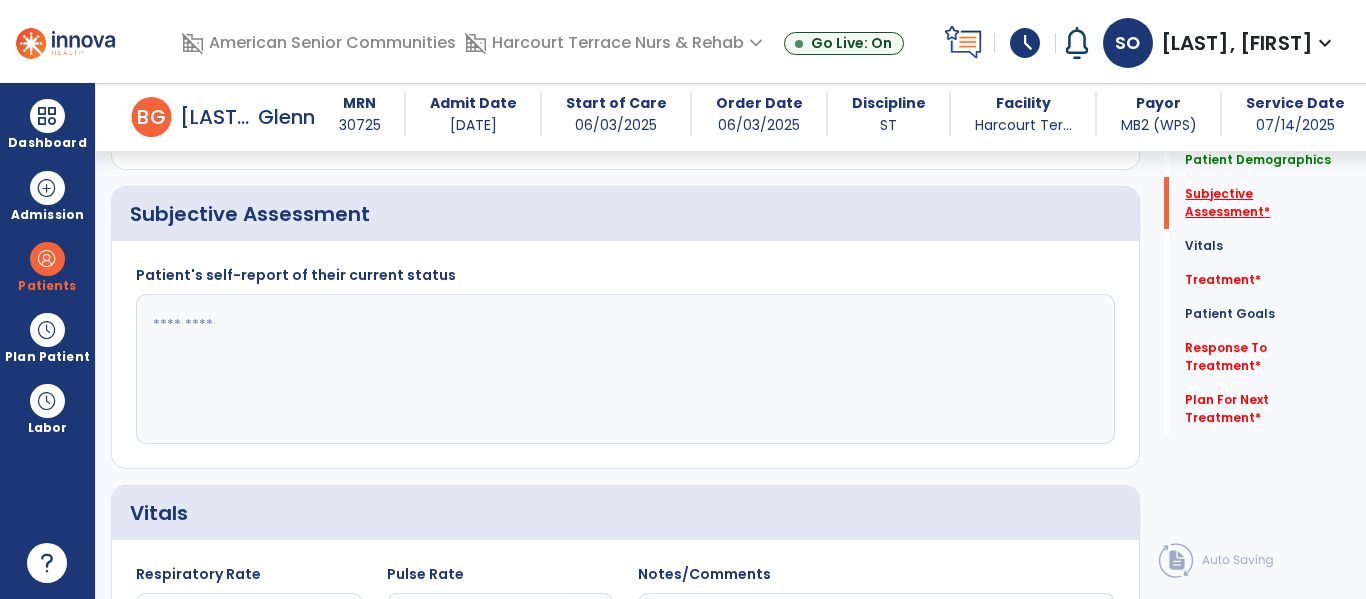 scroll, scrollTop: 457, scrollLeft: 0, axis: vertical 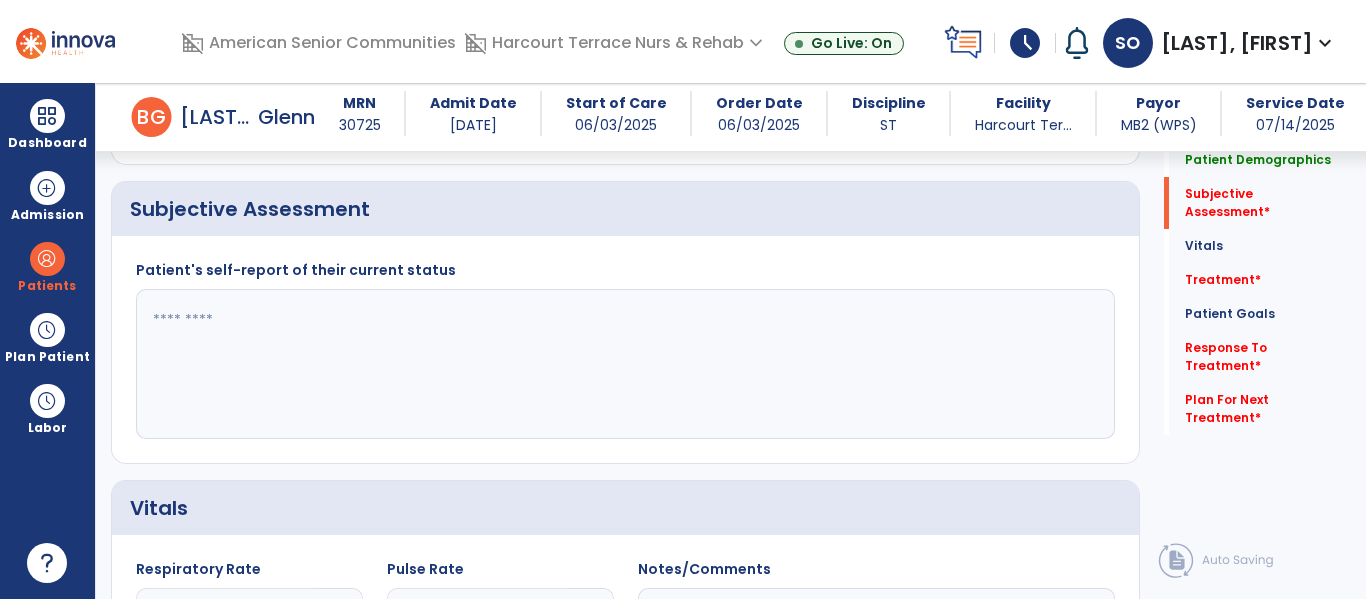 click 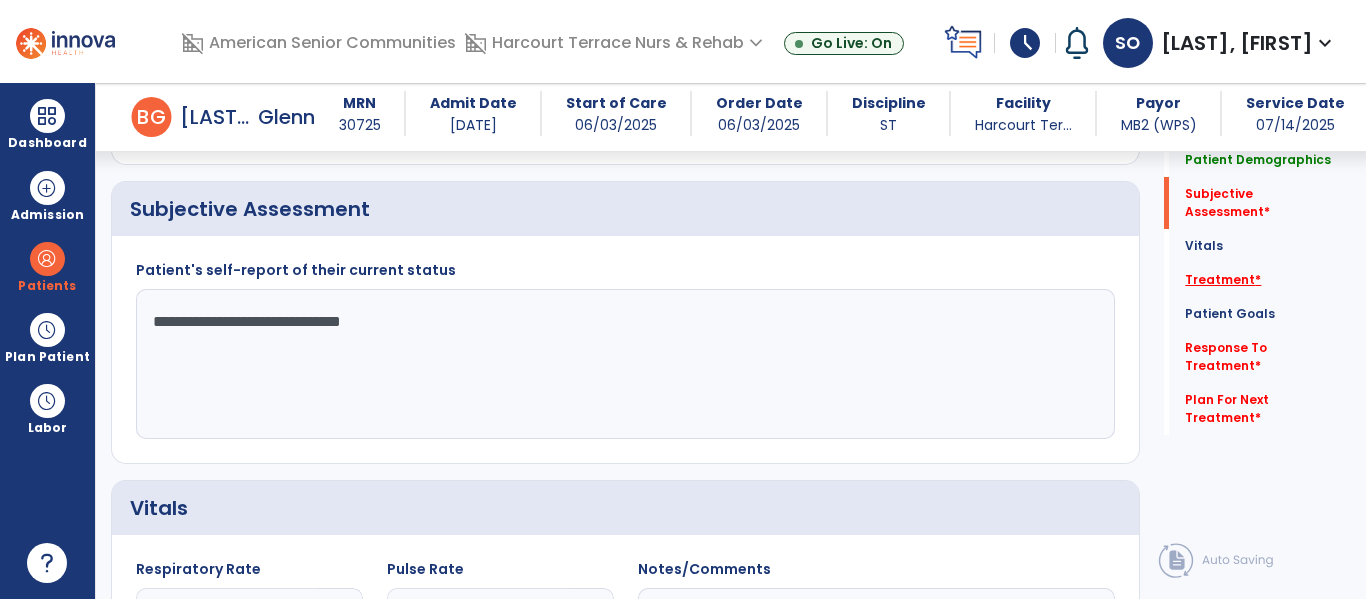 type on "**********" 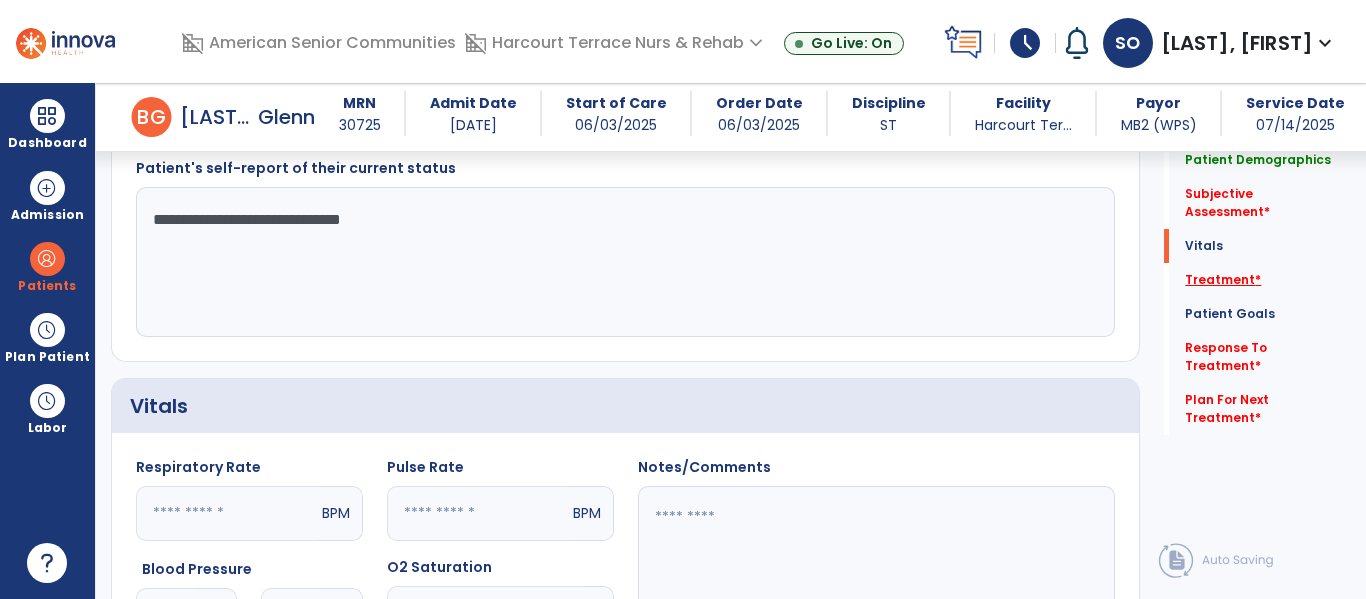 scroll, scrollTop: 928, scrollLeft: 0, axis: vertical 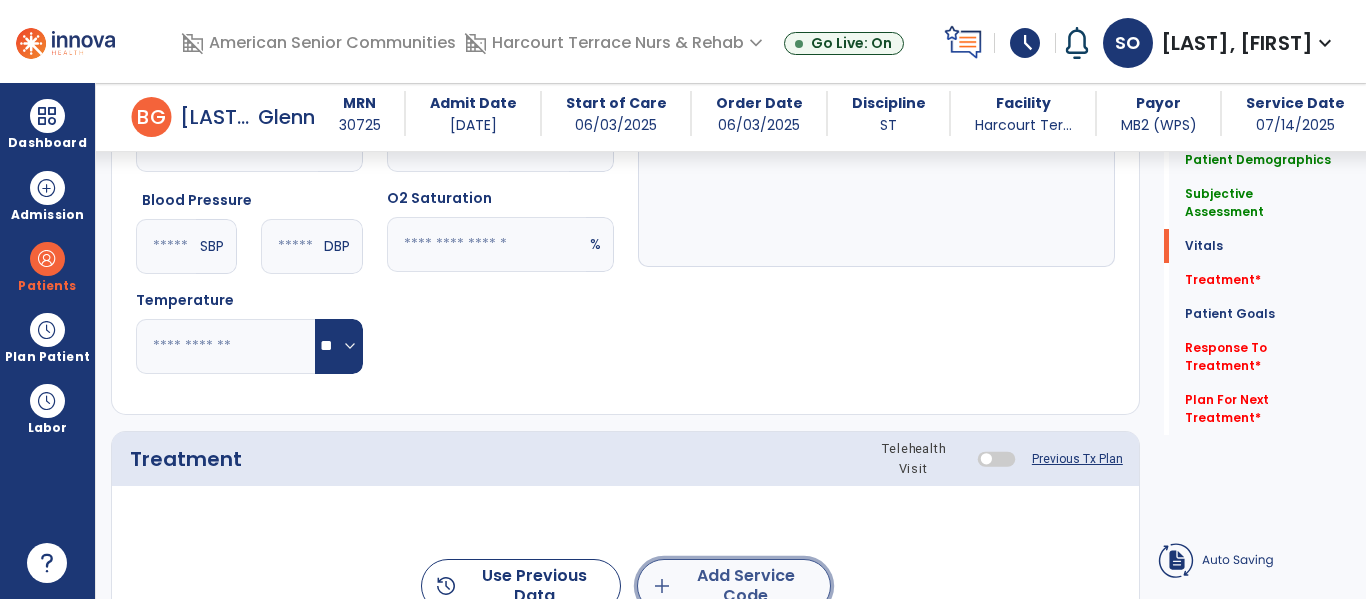 click on "add  Add Service Code" 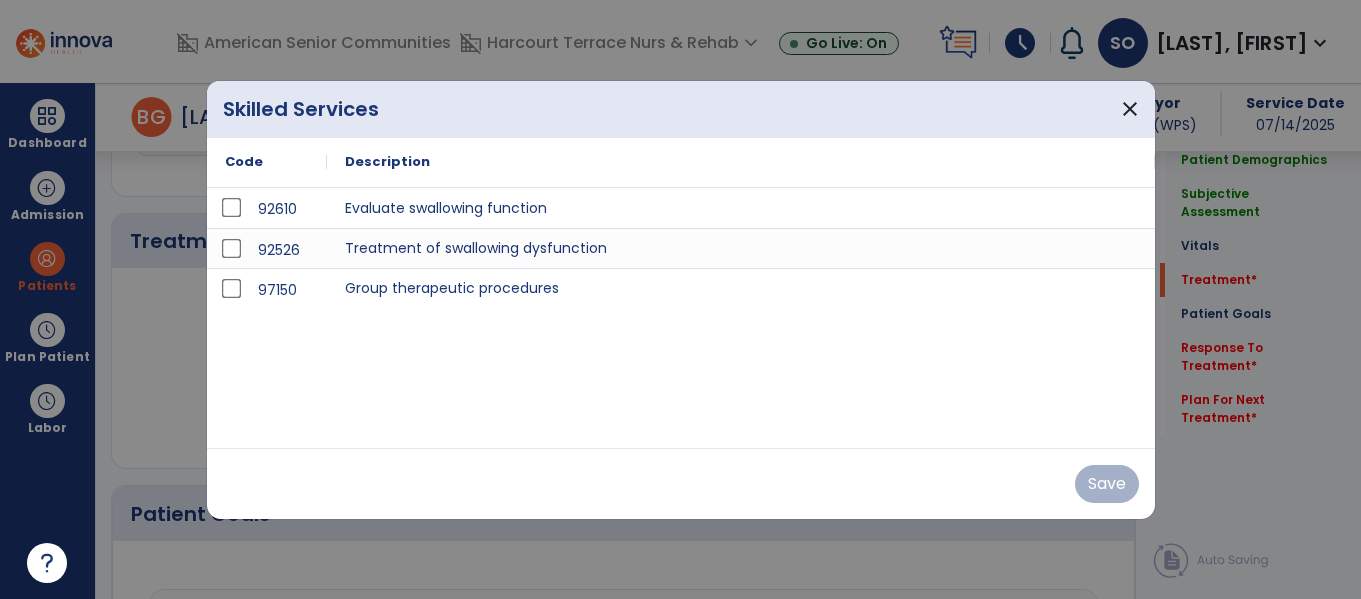 scroll, scrollTop: 1146, scrollLeft: 0, axis: vertical 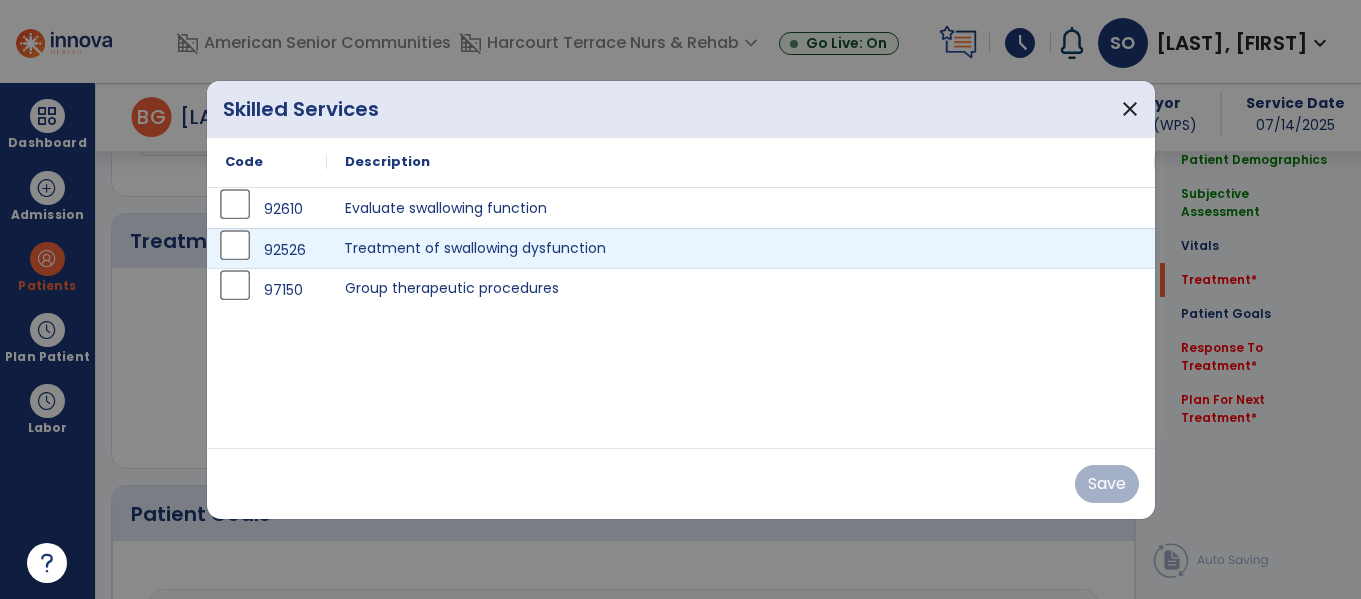 click on "Treatment of swallowing dysfunction" at bounding box center (741, 248) 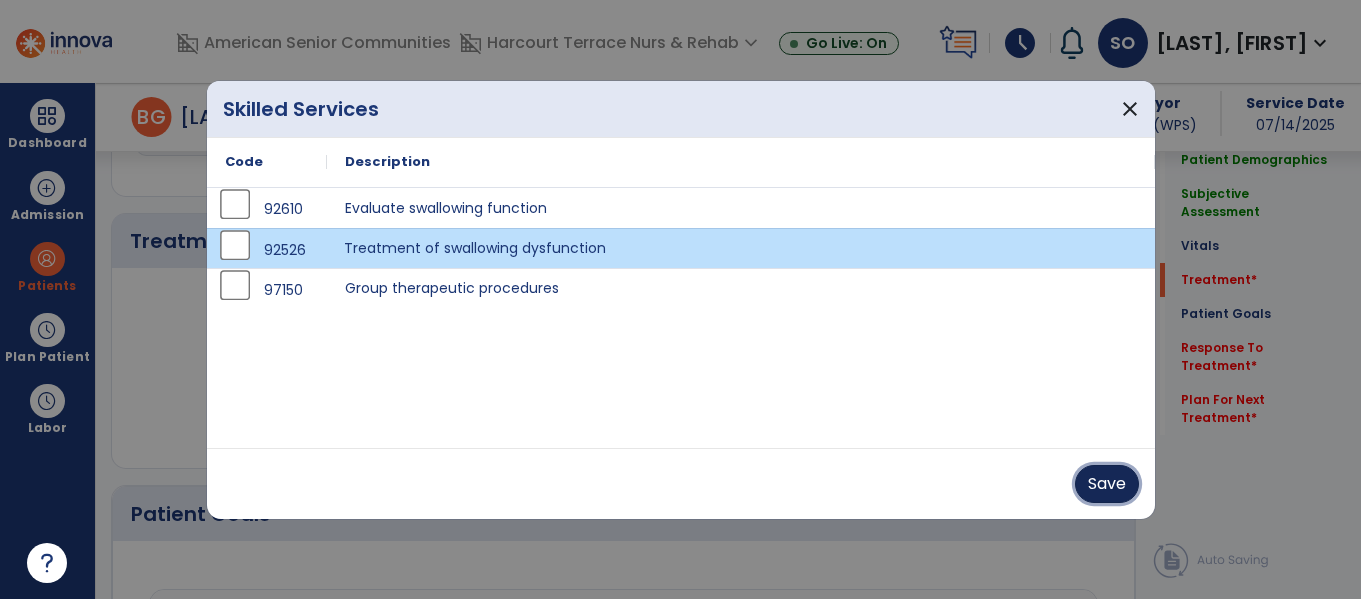 click on "Save" at bounding box center [1107, 484] 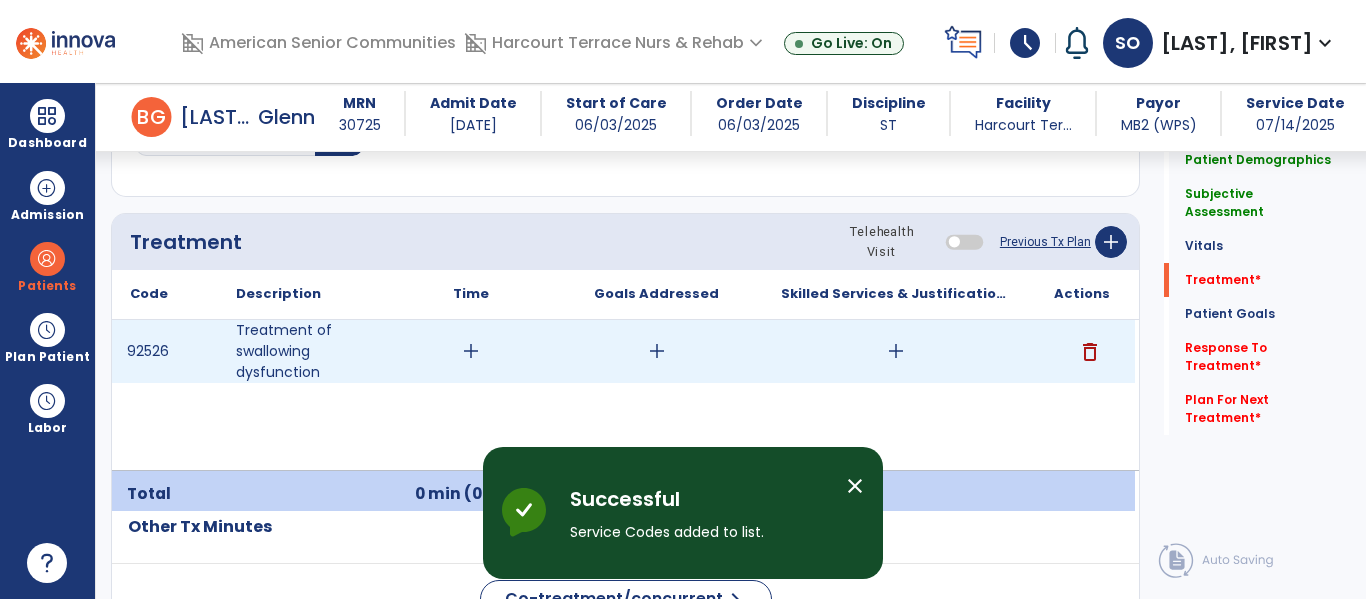 click on "add" at bounding box center [656, 351] 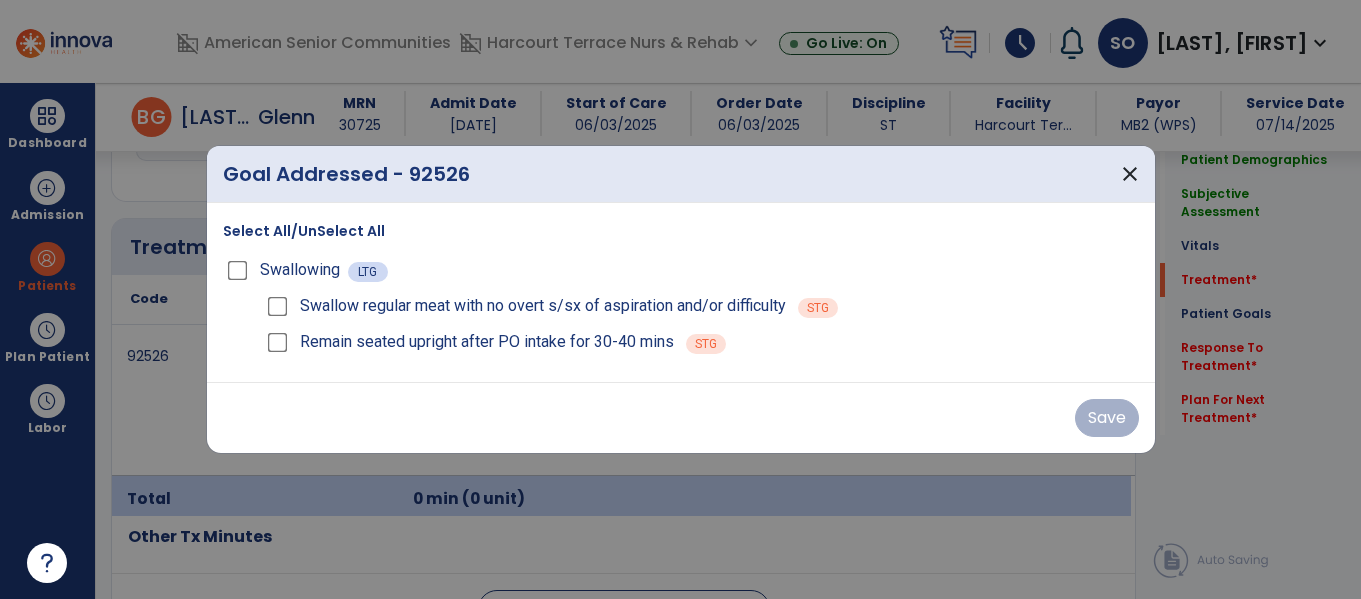 scroll, scrollTop: 1146, scrollLeft: 0, axis: vertical 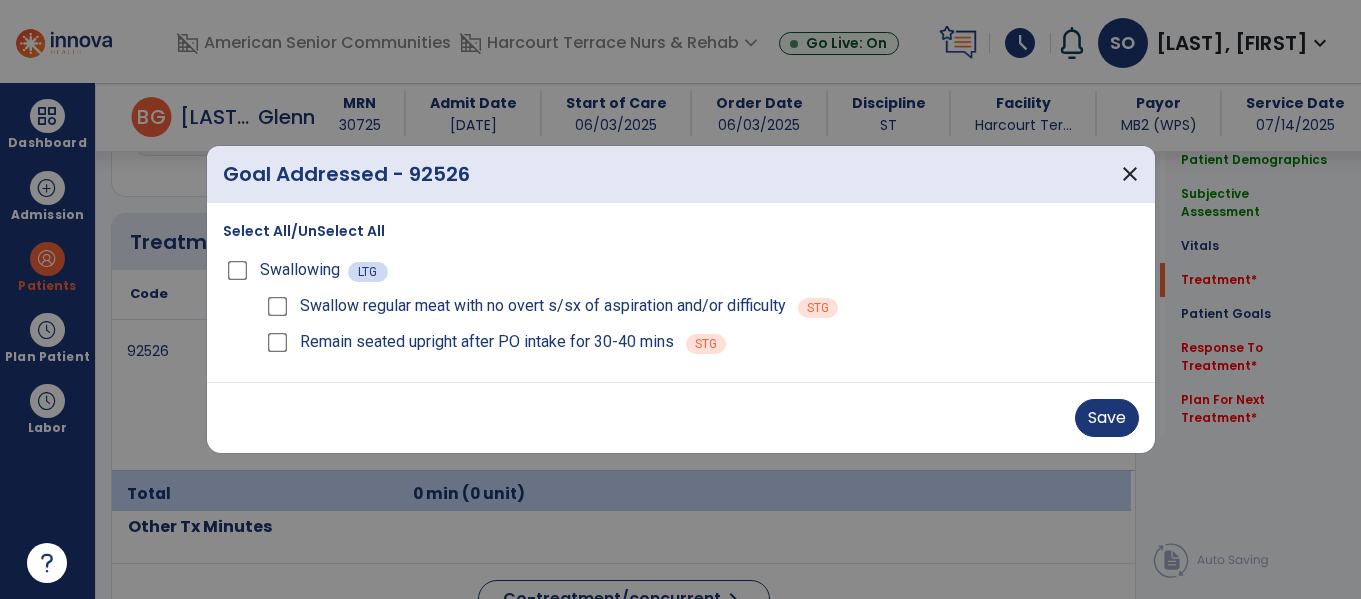 click on "Remain seated upright after PO intake for 30-40 mins STG" at bounding box center [701, 342] 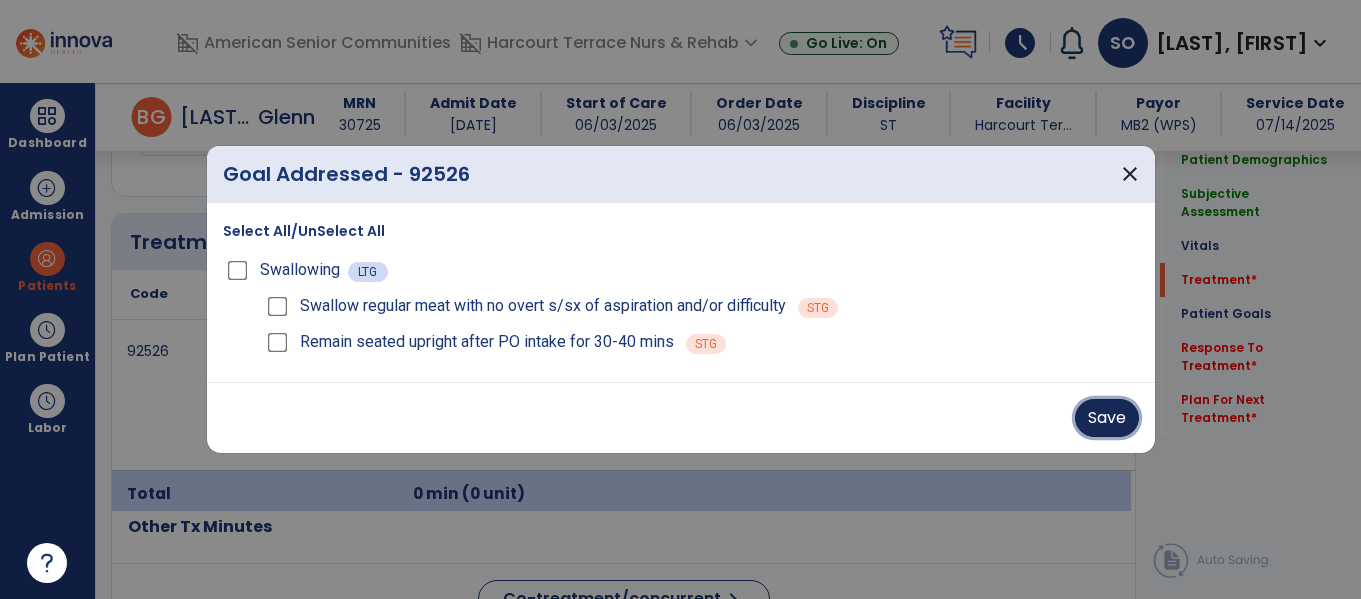 click on "Save" at bounding box center (1107, 418) 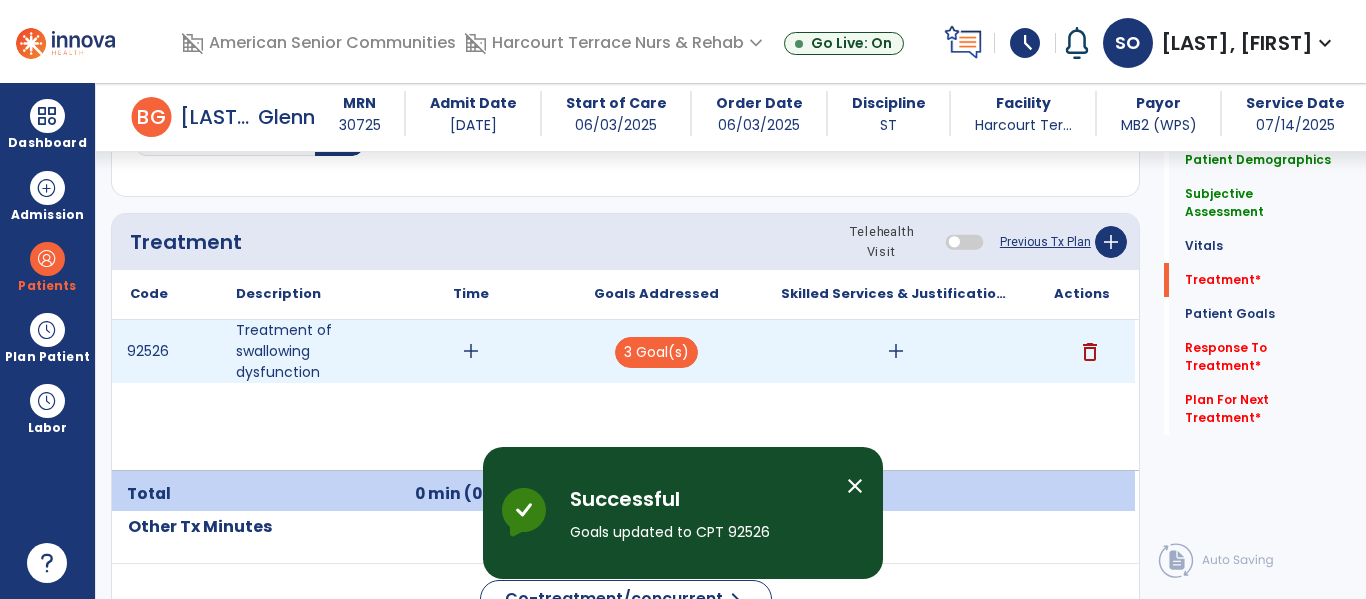 click on "add" at bounding box center [896, 351] 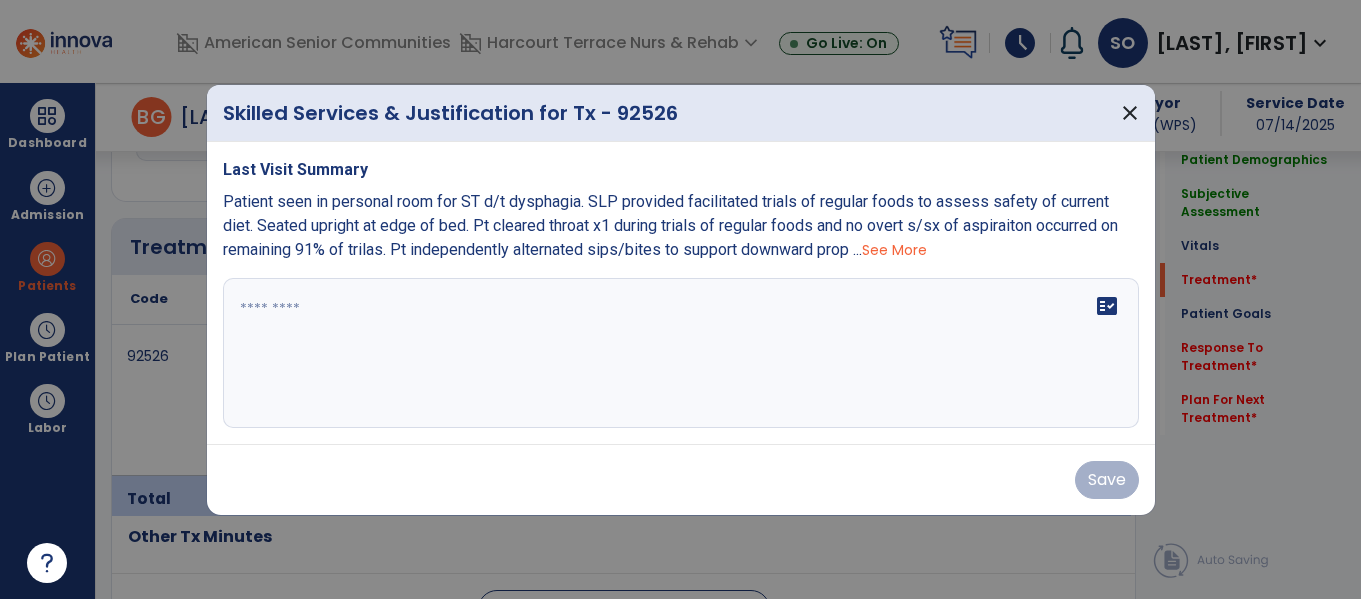scroll, scrollTop: 1146, scrollLeft: 0, axis: vertical 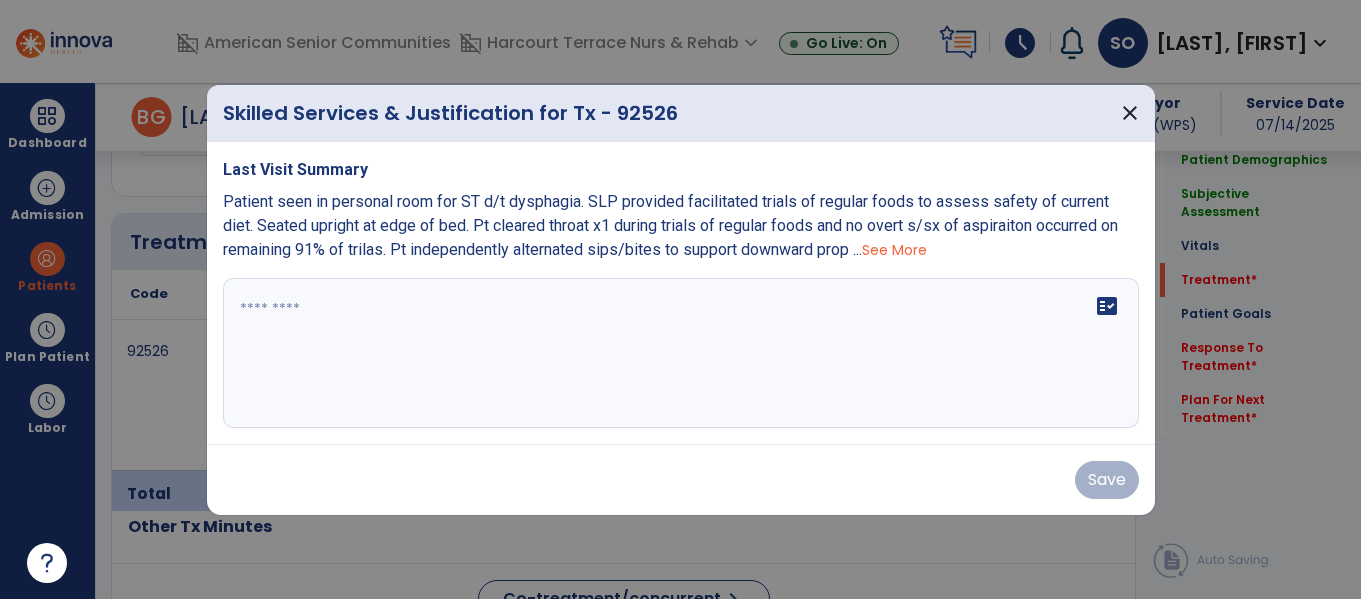 click on "fact_check" at bounding box center [681, 353] 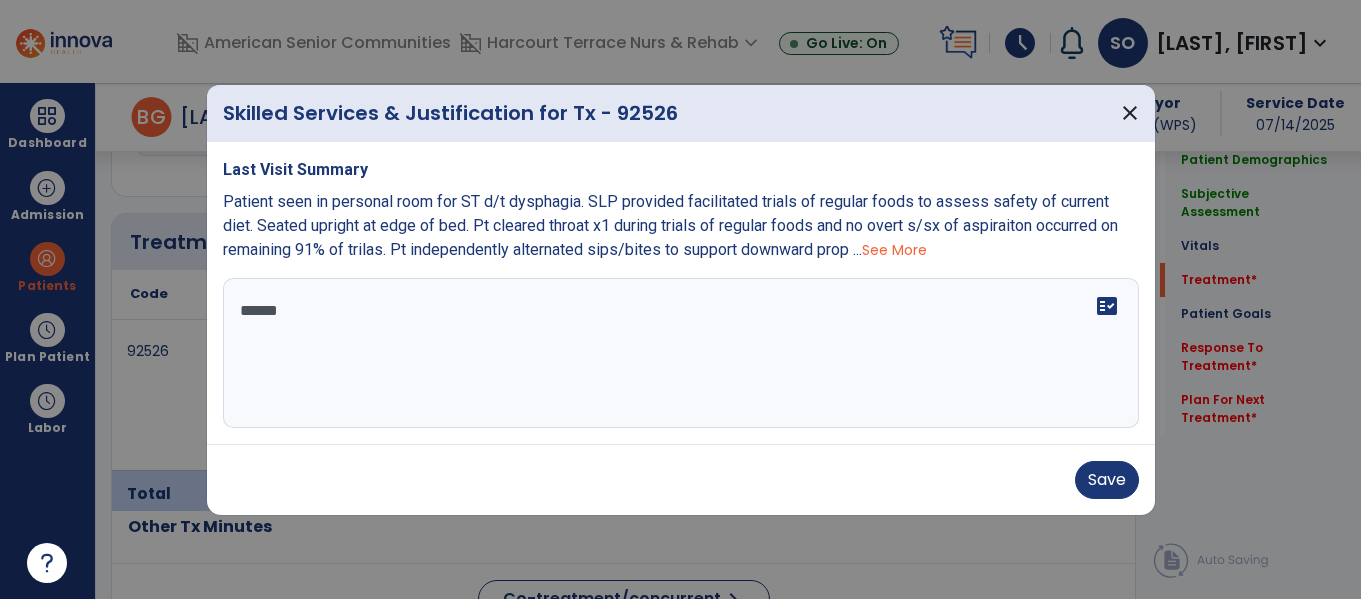 scroll, scrollTop: 0, scrollLeft: 0, axis: both 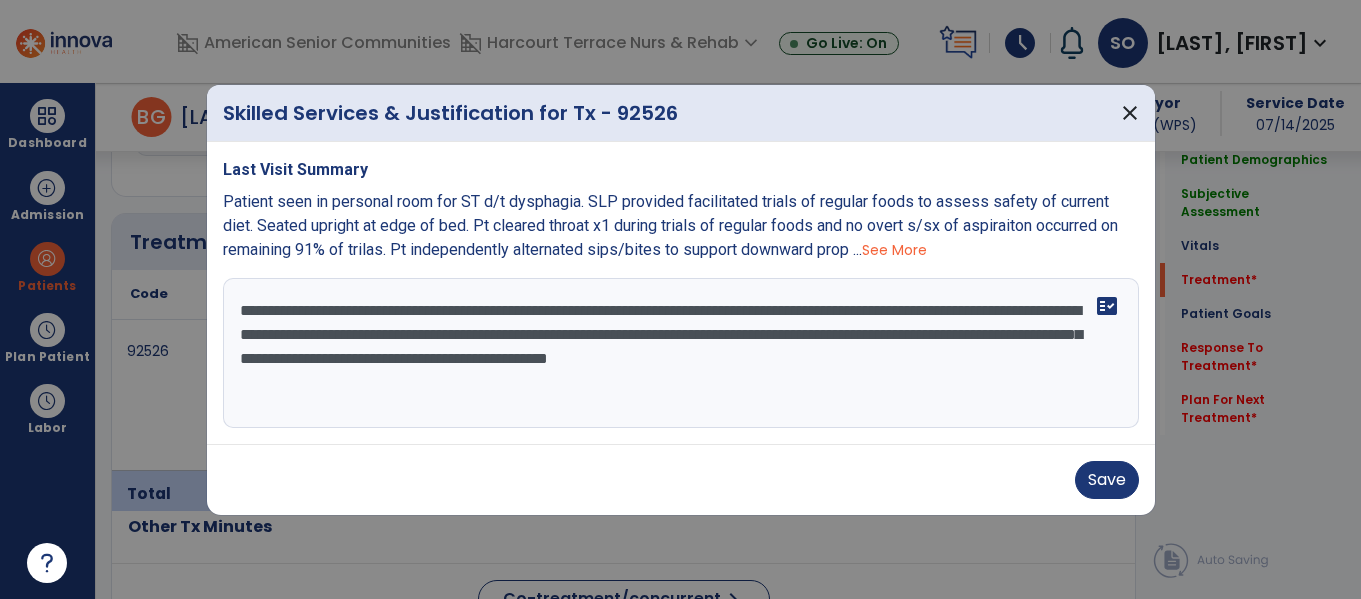 click on "**********" at bounding box center (681, 353) 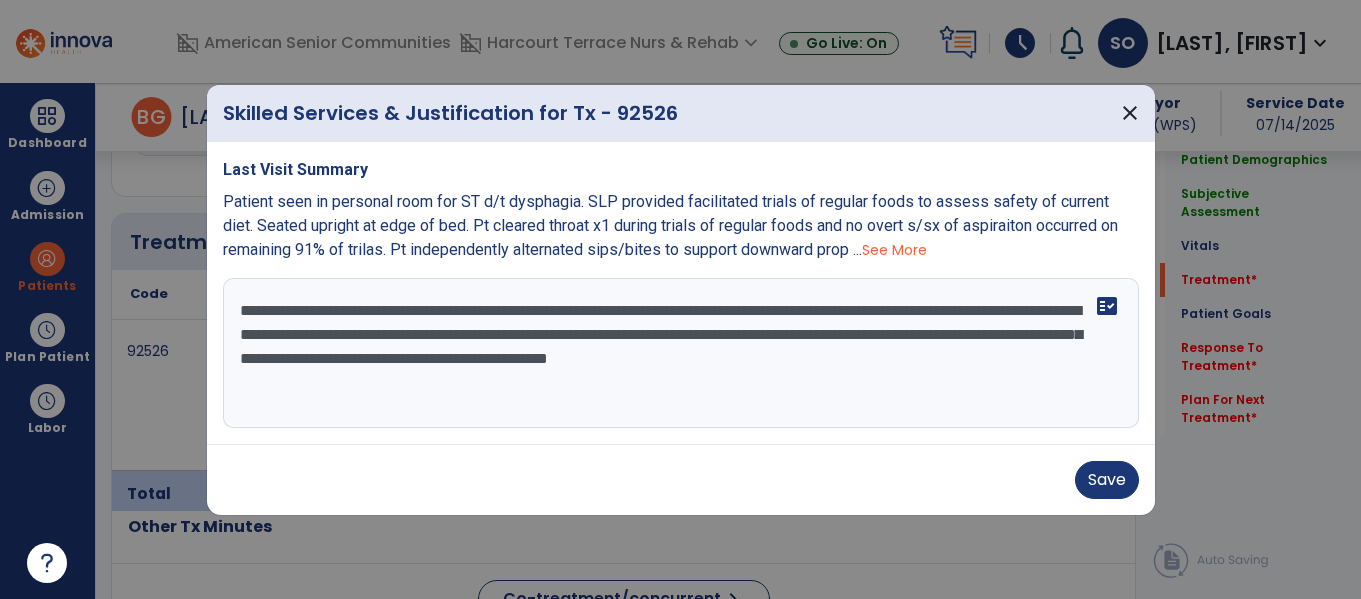 click on "**********" at bounding box center [681, 353] 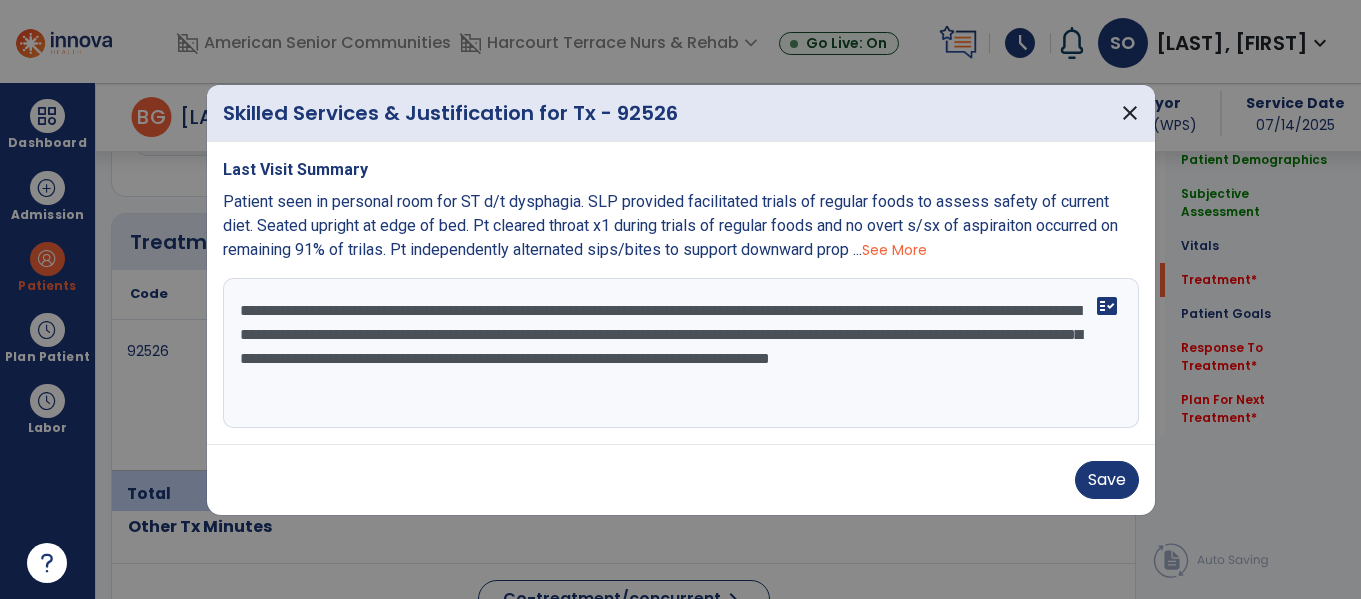 click on "**********" at bounding box center [681, 353] 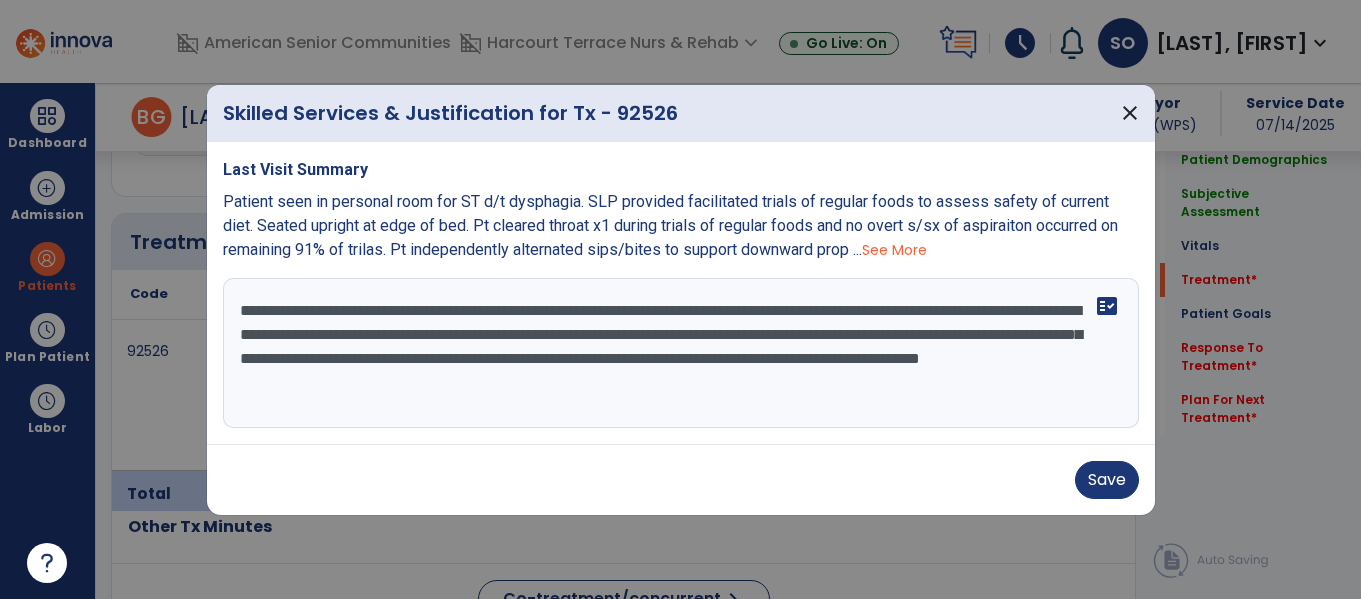 click on "**********" at bounding box center [681, 353] 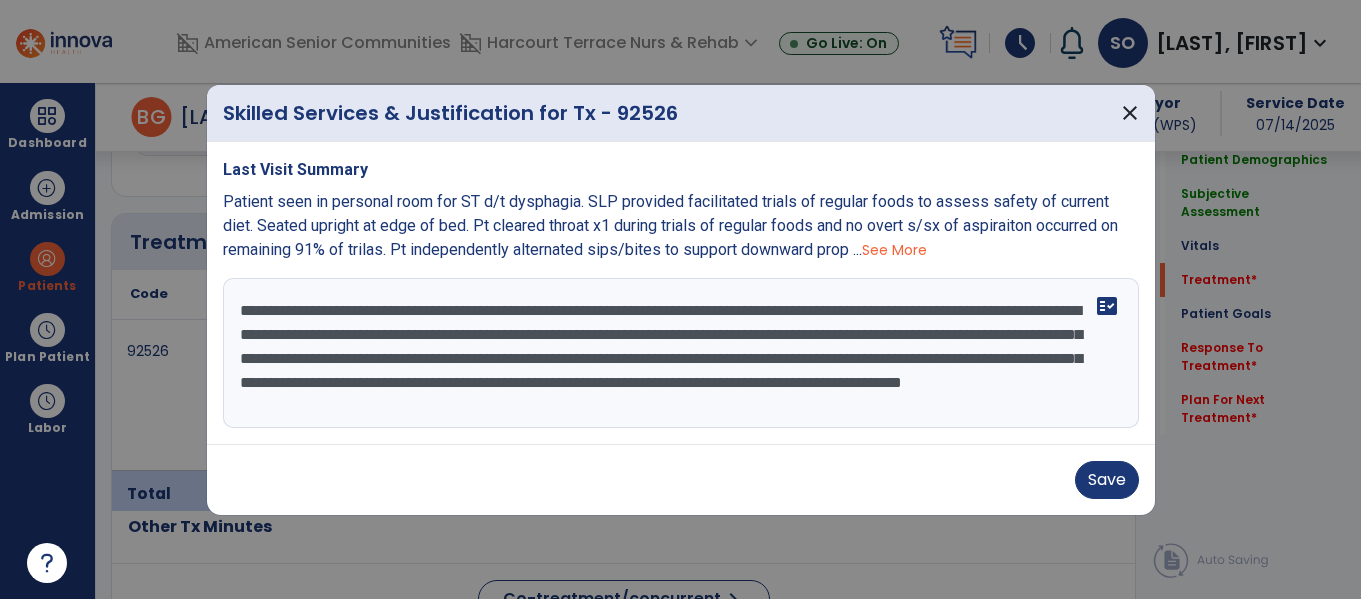 scroll, scrollTop: 16, scrollLeft: 0, axis: vertical 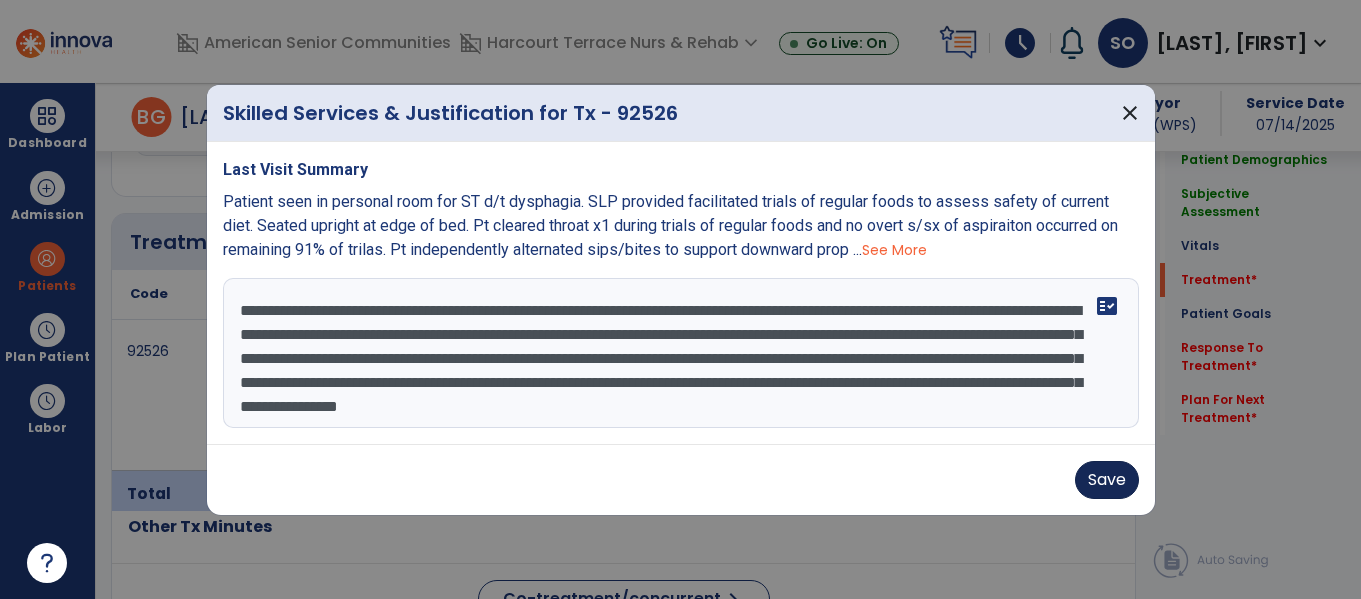 type on "**********" 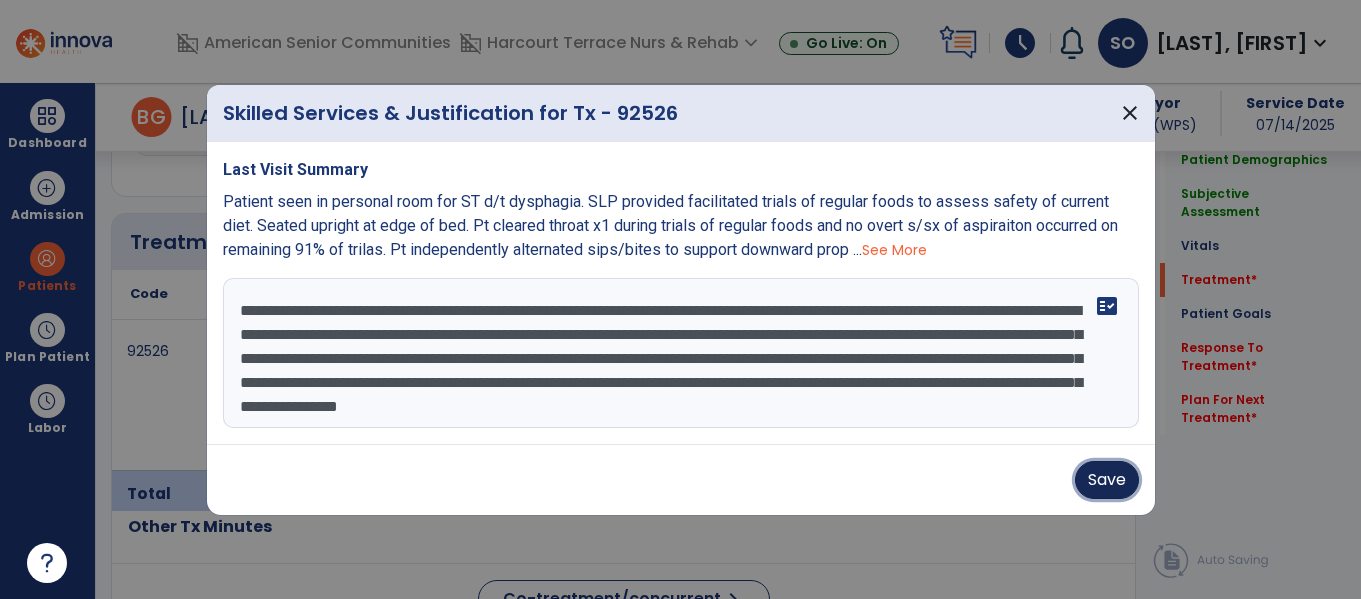 click on "Save" at bounding box center [1107, 480] 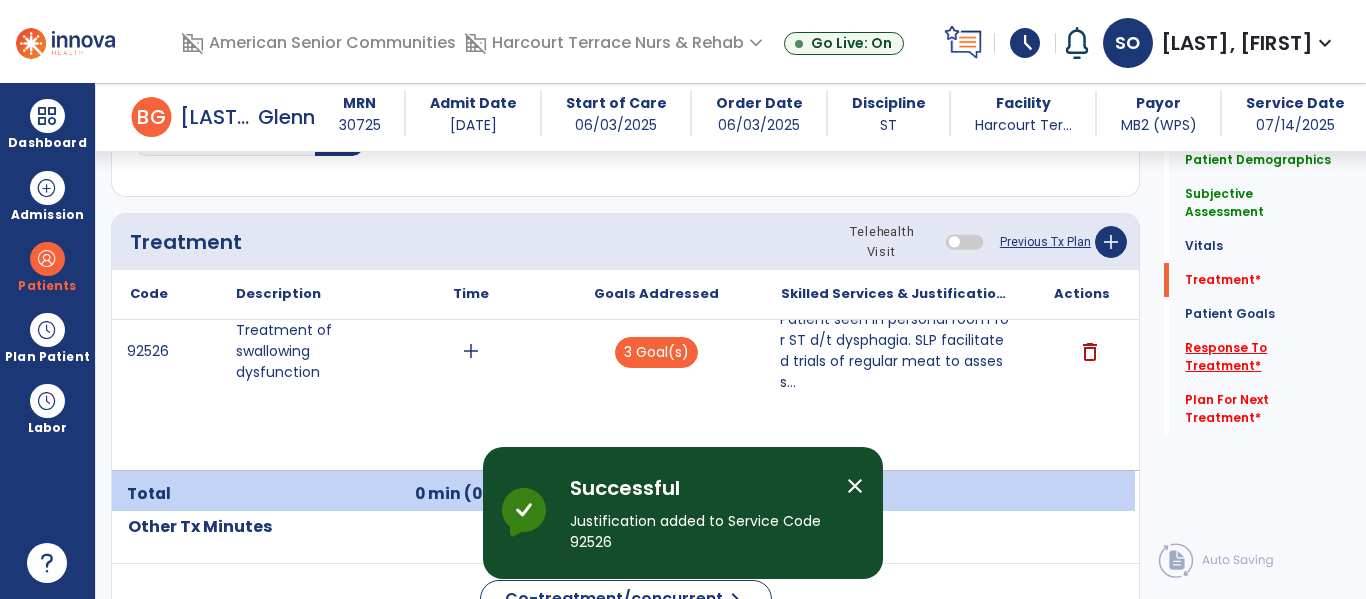 click on "Response To Treatment   *" 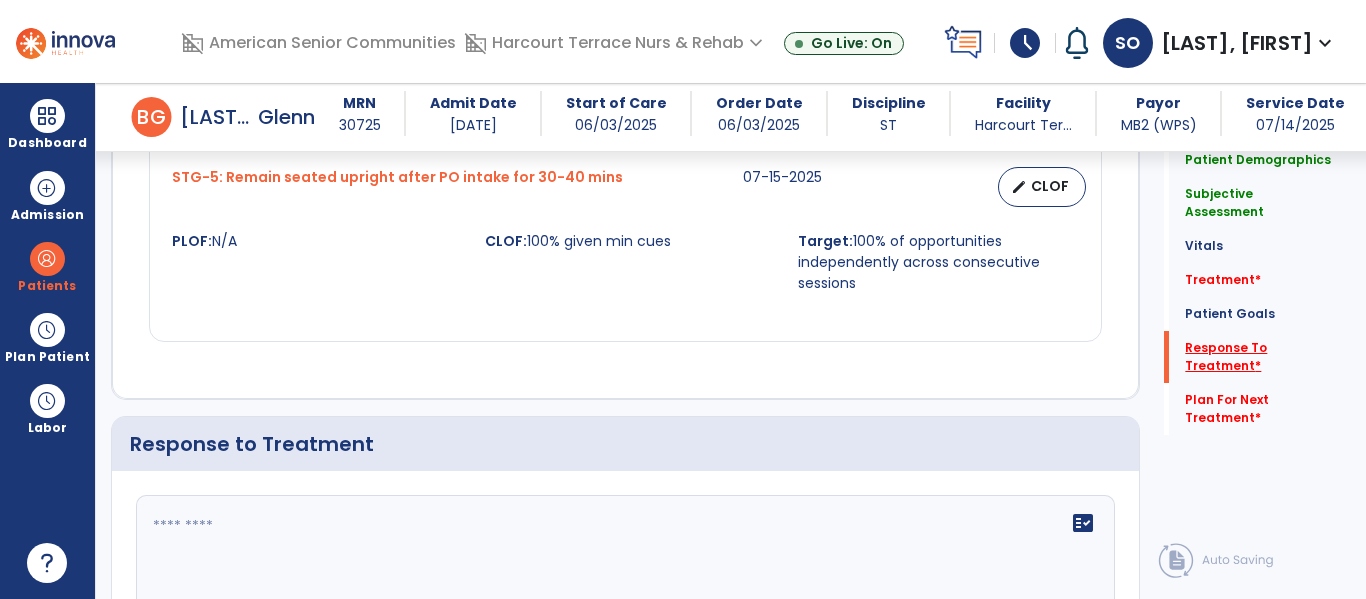 scroll, scrollTop: 2819, scrollLeft: 0, axis: vertical 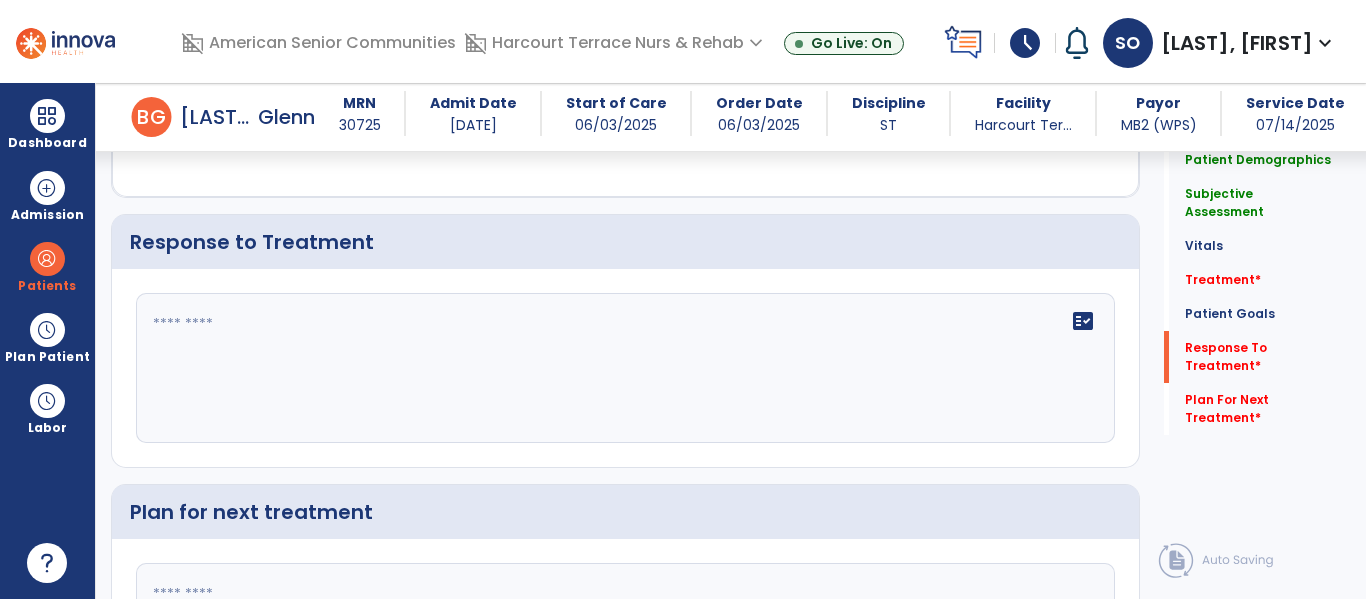 click on "fact_check" 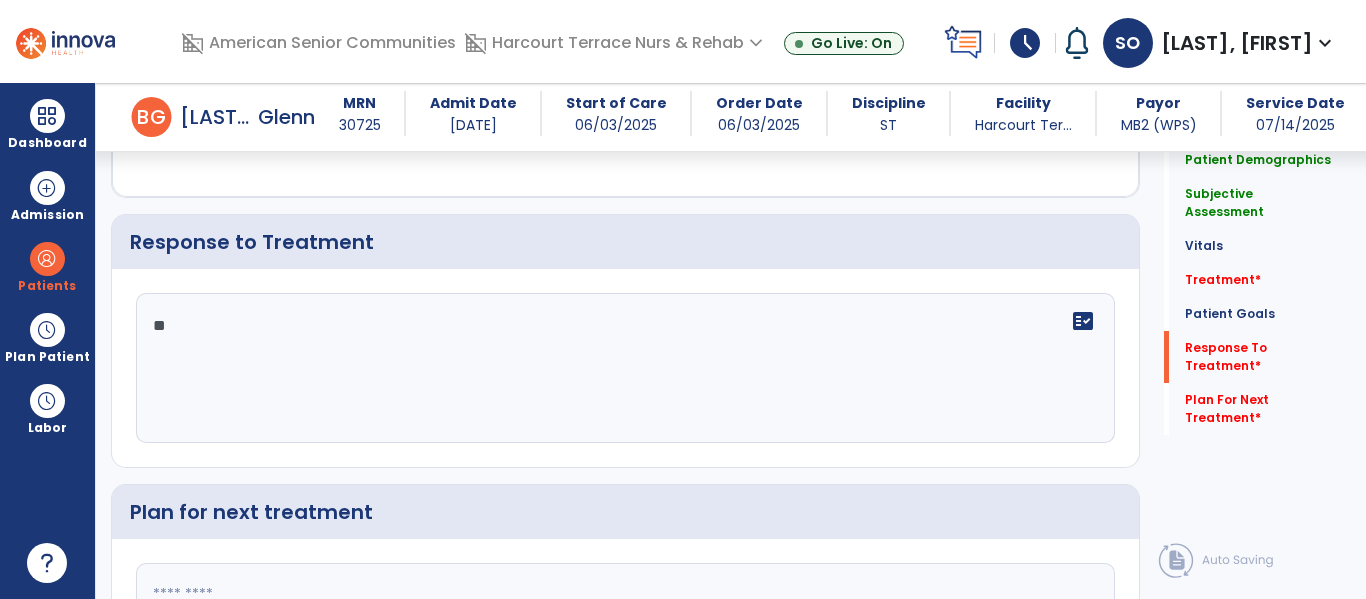 type on "*" 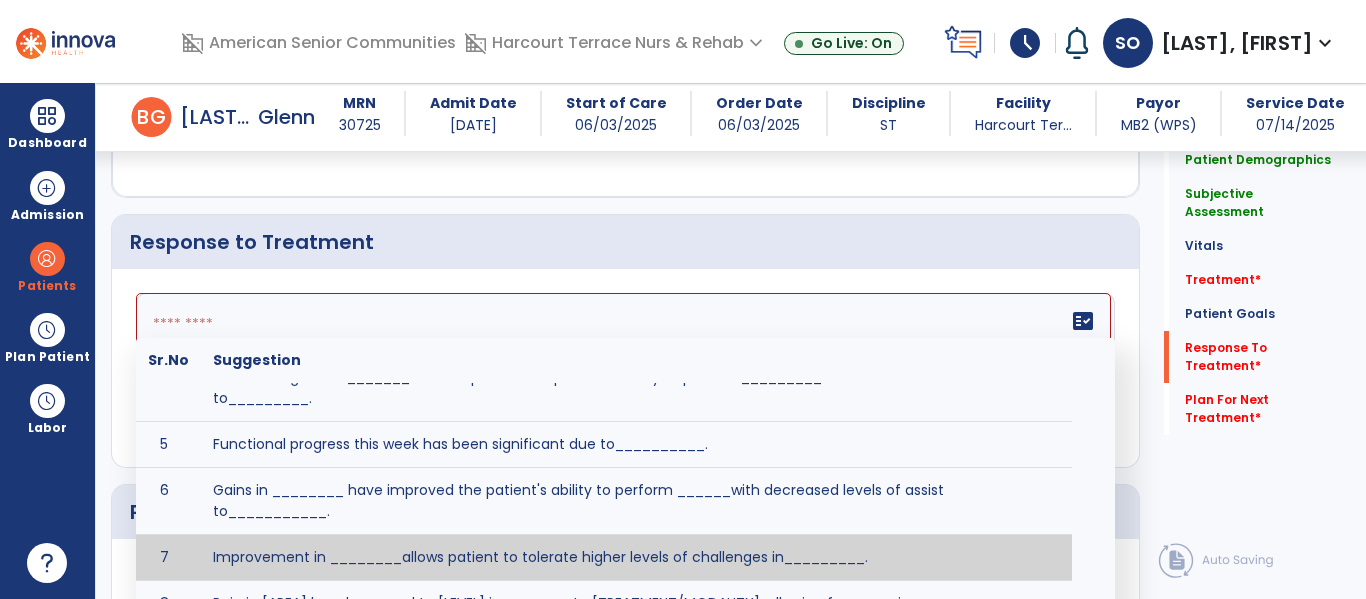scroll, scrollTop: 188, scrollLeft: 0, axis: vertical 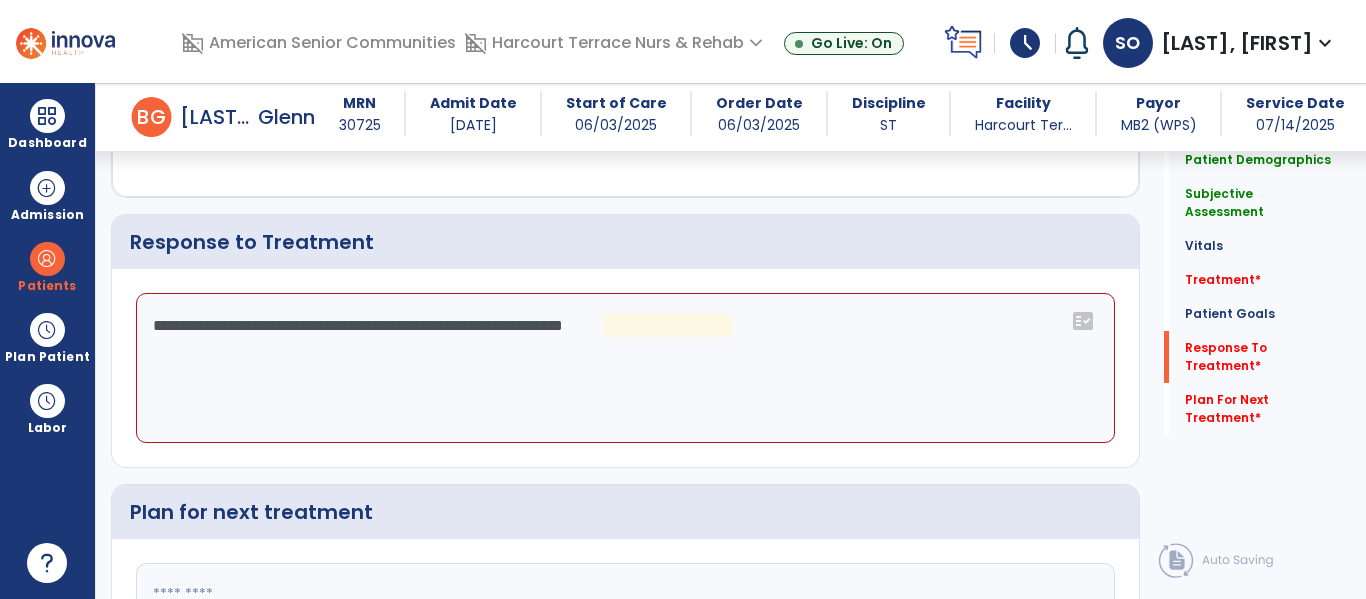 click on "**********" 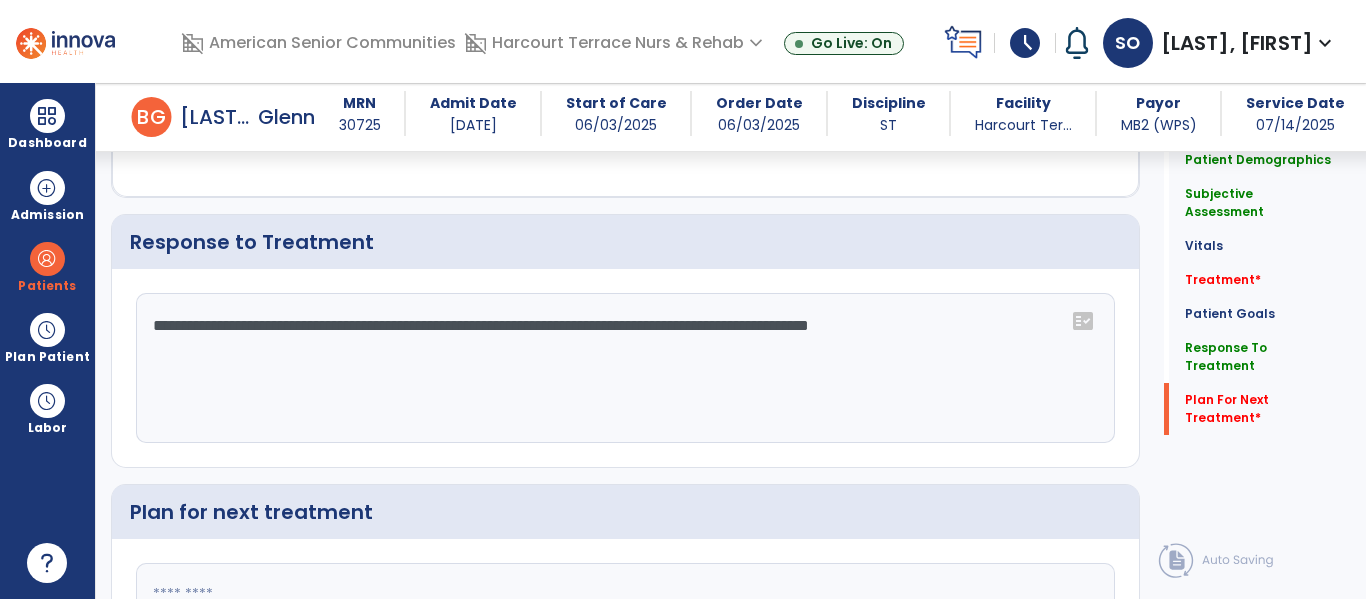 scroll, scrollTop: 3024, scrollLeft: 0, axis: vertical 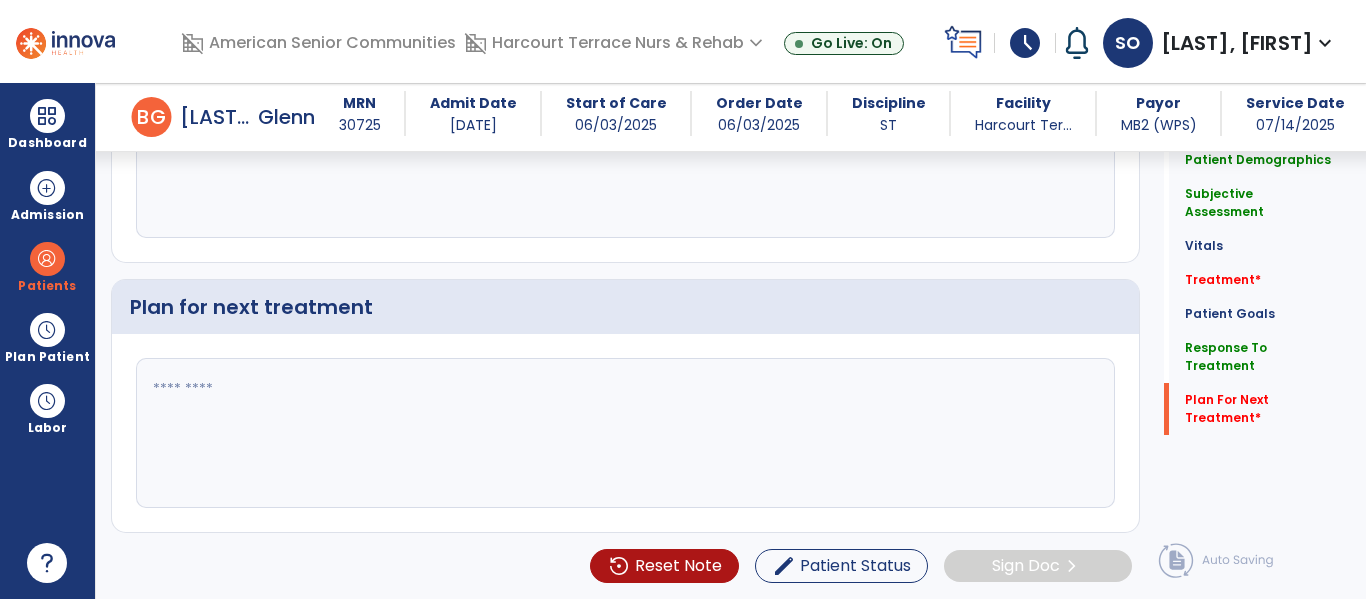 type on "**********" 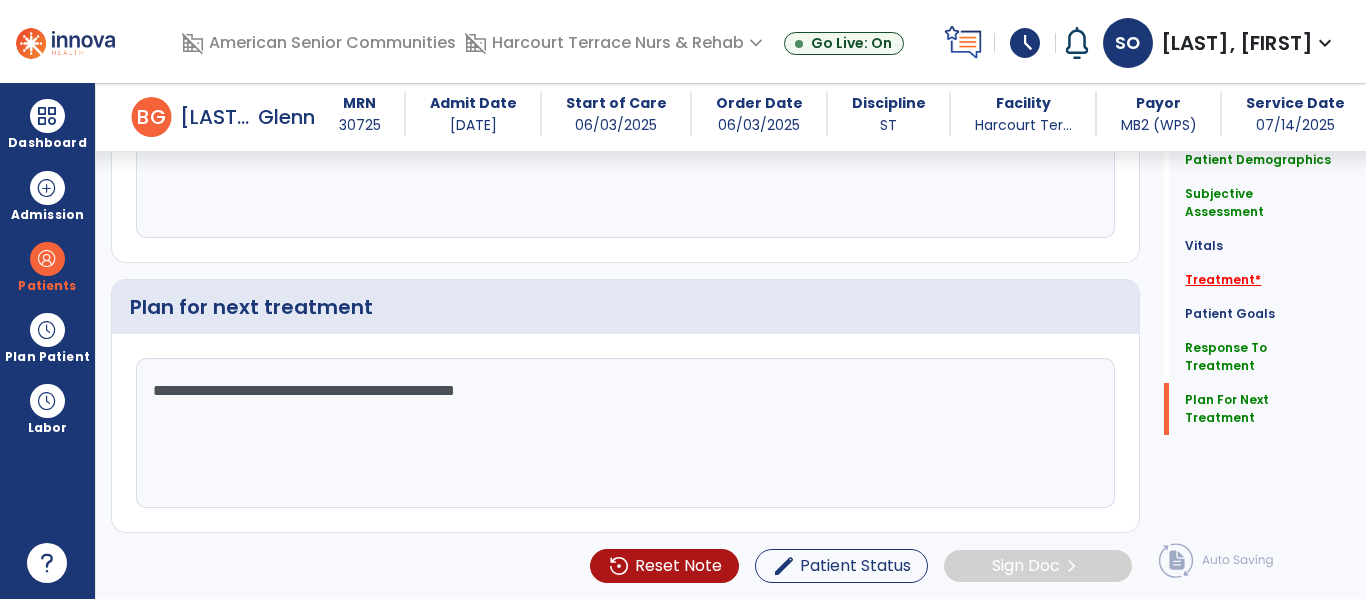 type on "**********" 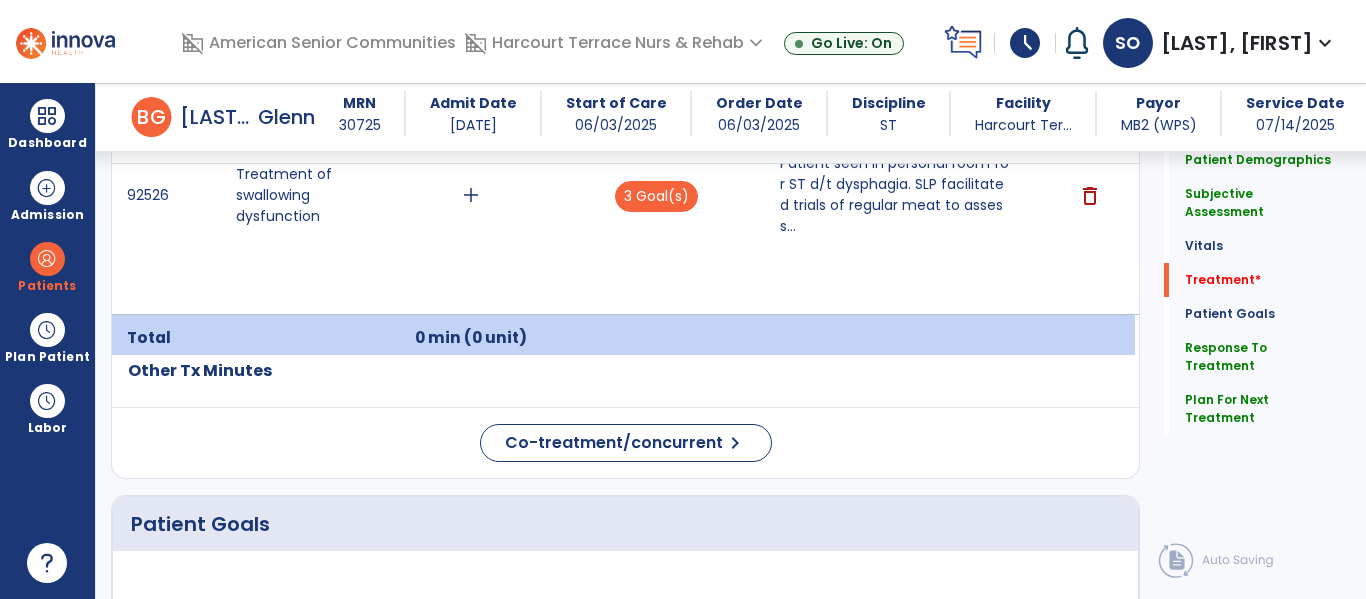 scroll, scrollTop: 1229, scrollLeft: 0, axis: vertical 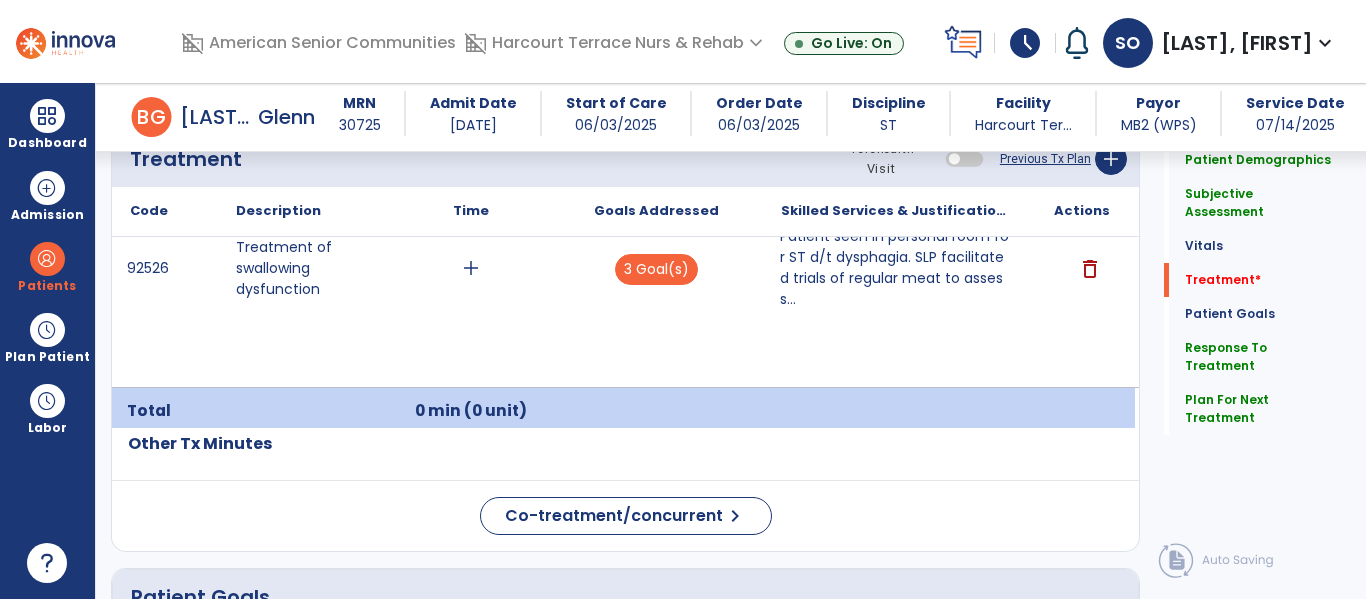 click on "add" at bounding box center (471, 268) 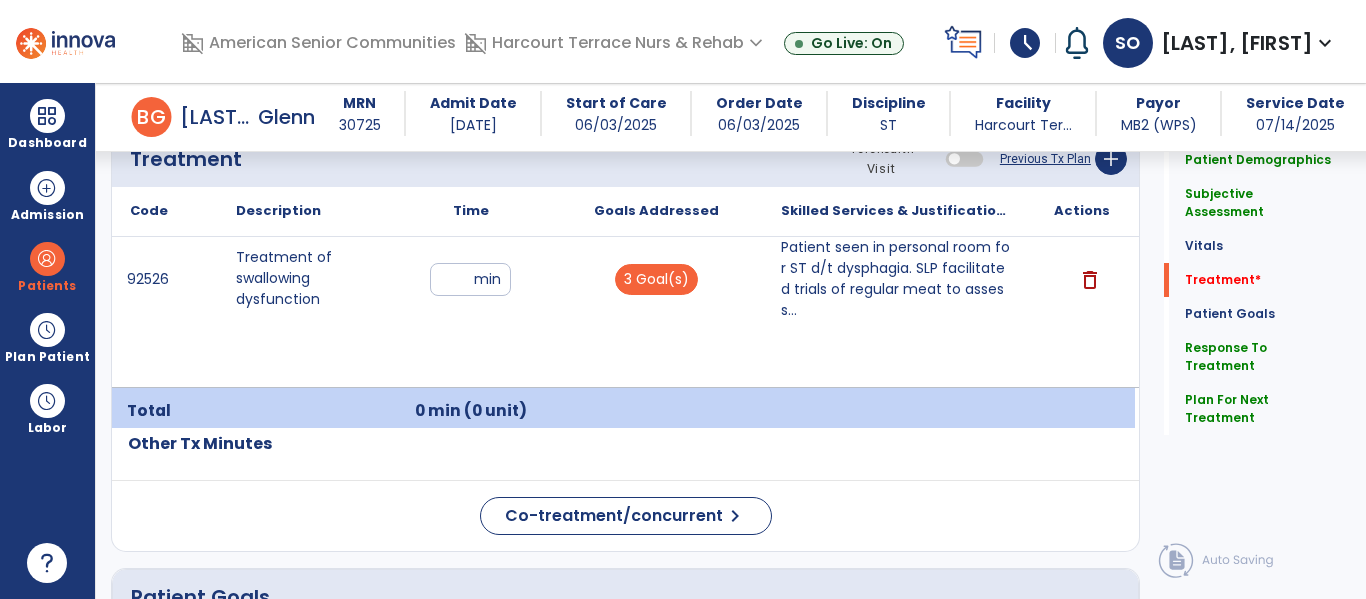 type on "**" 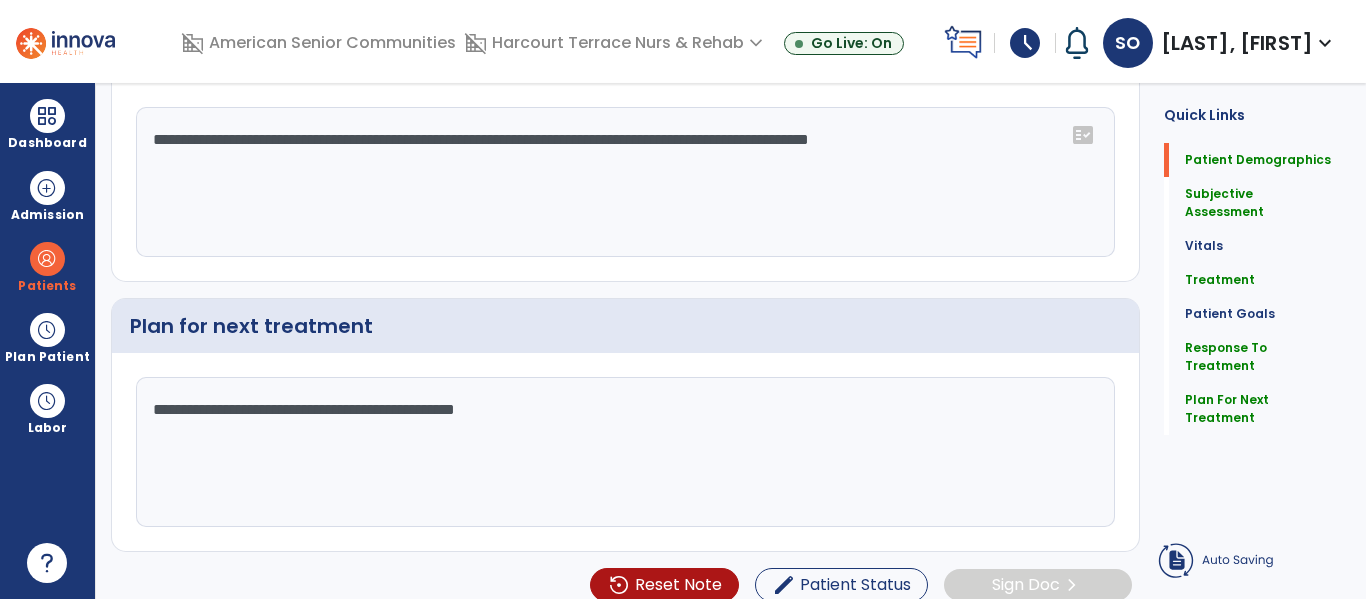 scroll, scrollTop: 0, scrollLeft: 0, axis: both 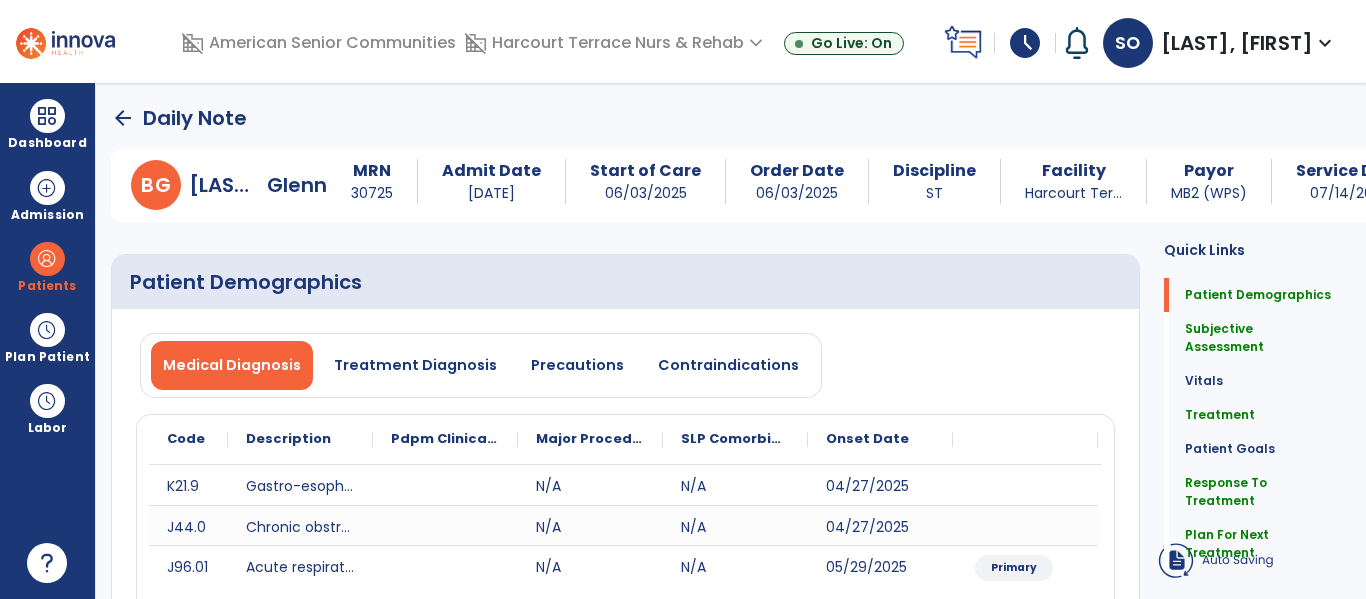 click on "arrow_back   Daily Note   B  G  Barker,   Glenn  MRN 30725 Admit Date 04/06/2025 Start of Care 06/03/2025 Order Date 06/03/2025 Discipline ST Facility Harcourt Ter... Payor MB2 (WPS) Service Date 07/14/2025 Patient Demographics  Medical Diagnosis   Treatment Diagnosis   Precautions   Contraindications
Code
Description" at bounding box center [731, 341] 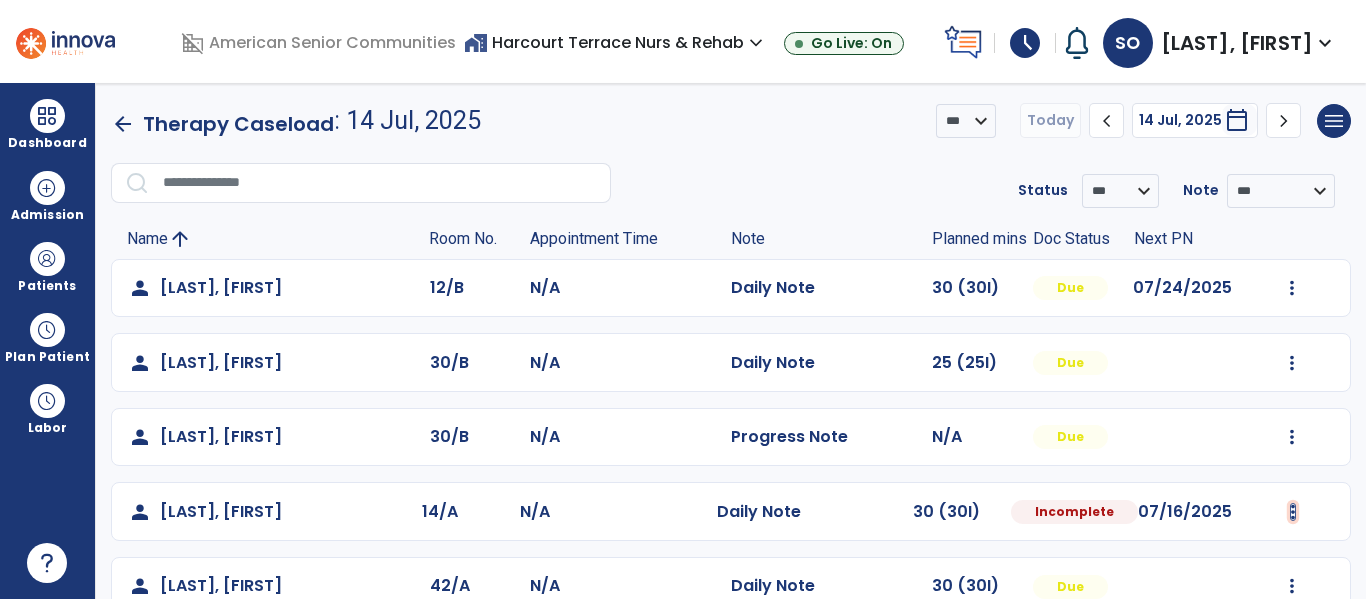 click at bounding box center [1292, 288] 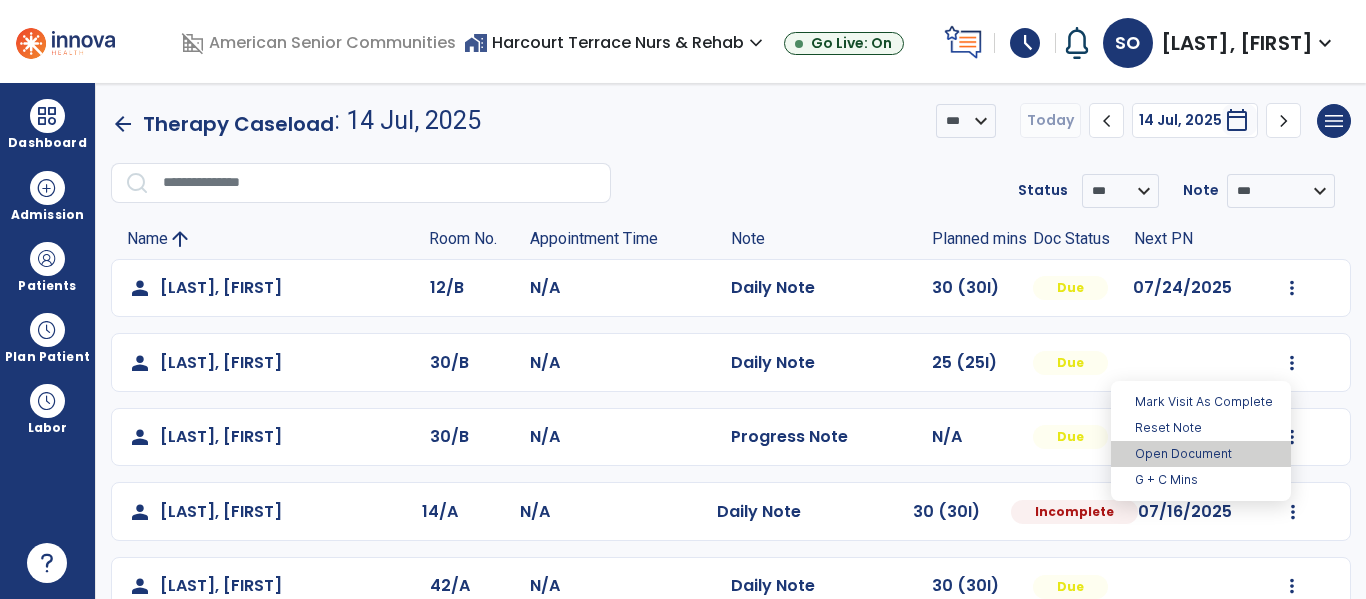 click on "Open Document" at bounding box center [1201, 454] 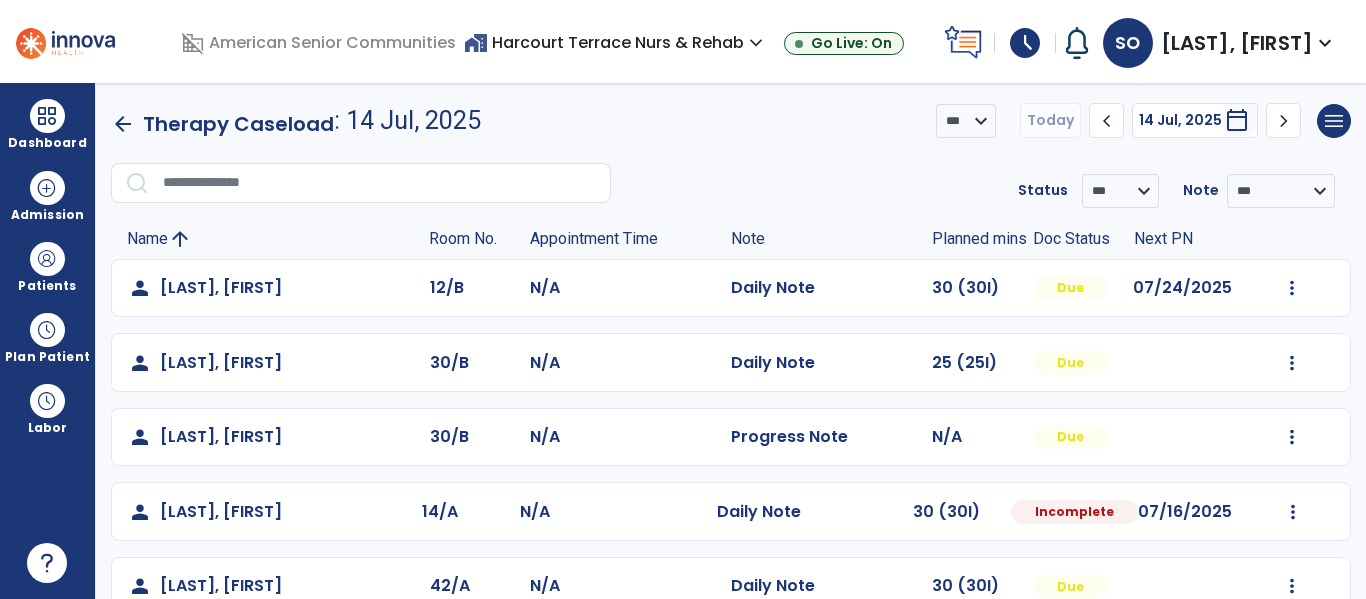 select on "*" 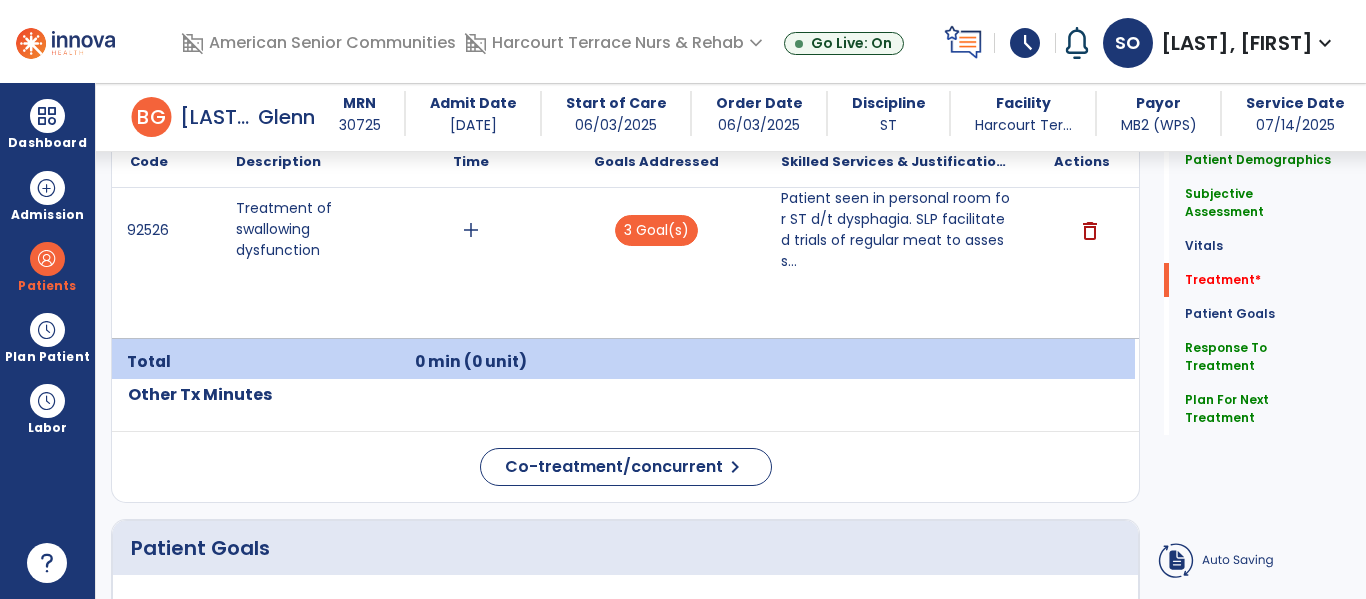 scroll, scrollTop: 1288, scrollLeft: 0, axis: vertical 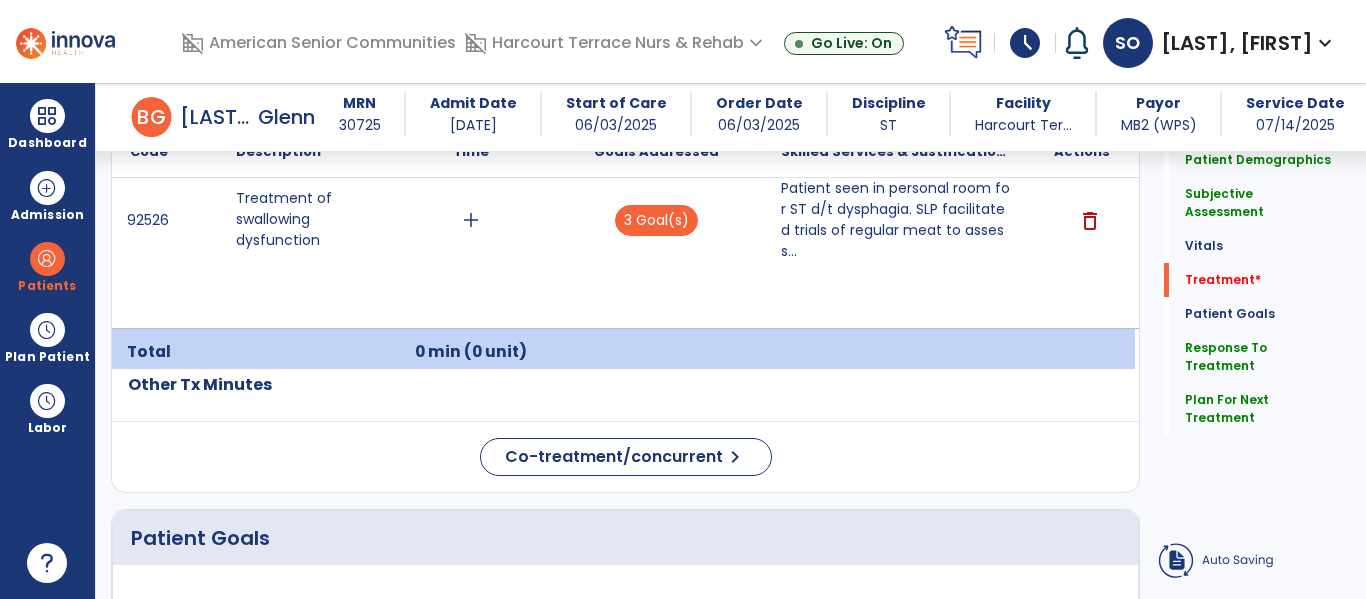 click on "add" at bounding box center [471, 220] 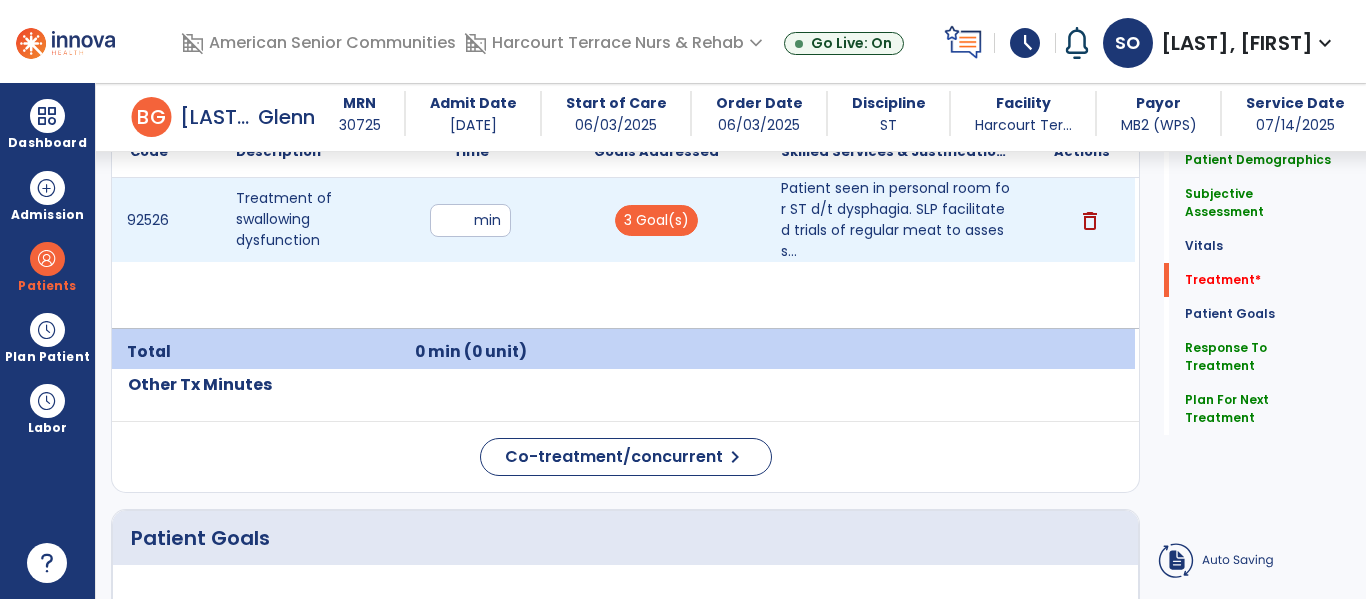 type on "**" 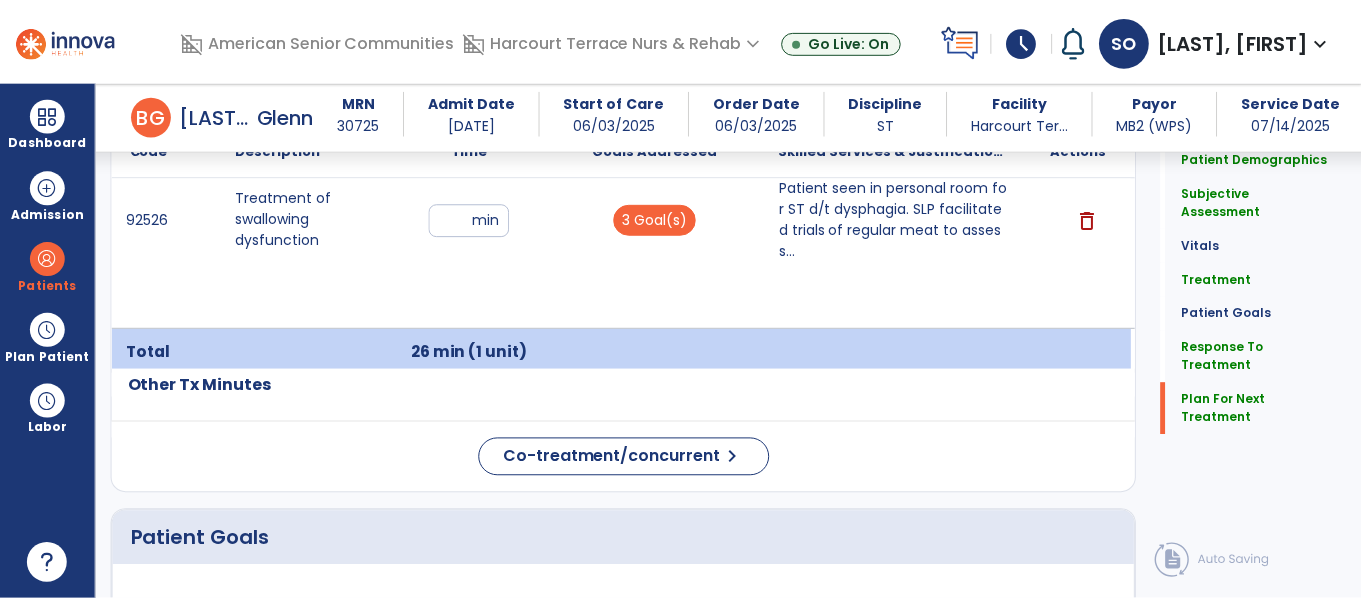 scroll, scrollTop: 3024, scrollLeft: 0, axis: vertical 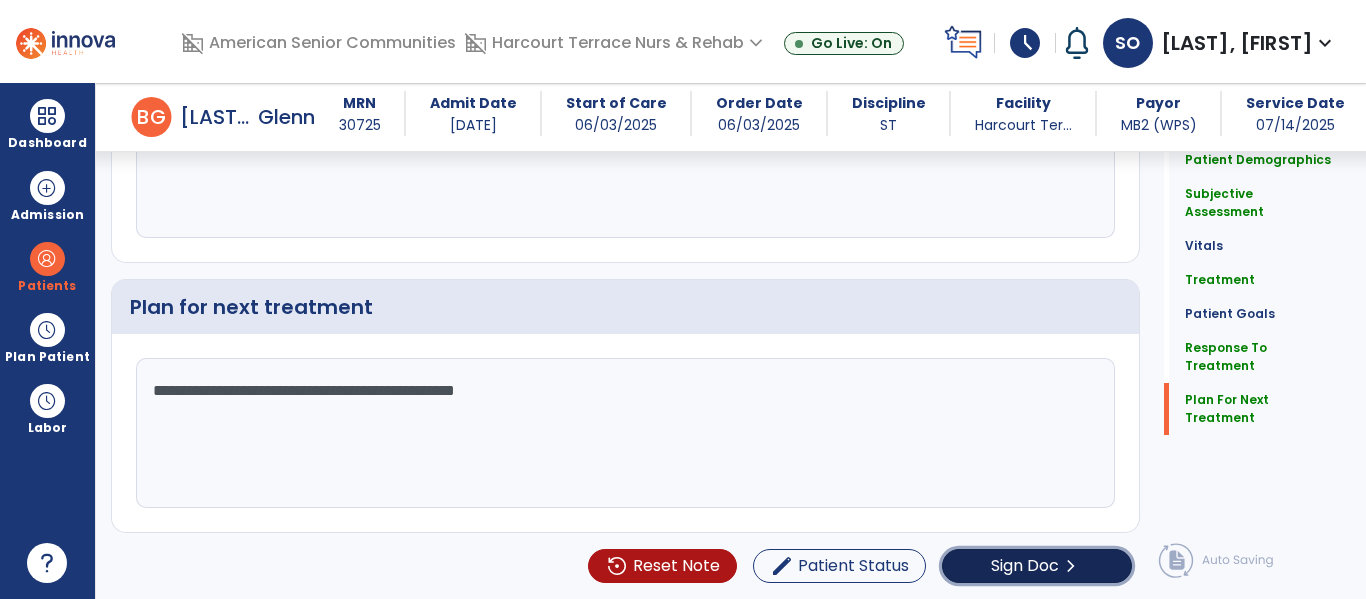 click on "Sign Doc" 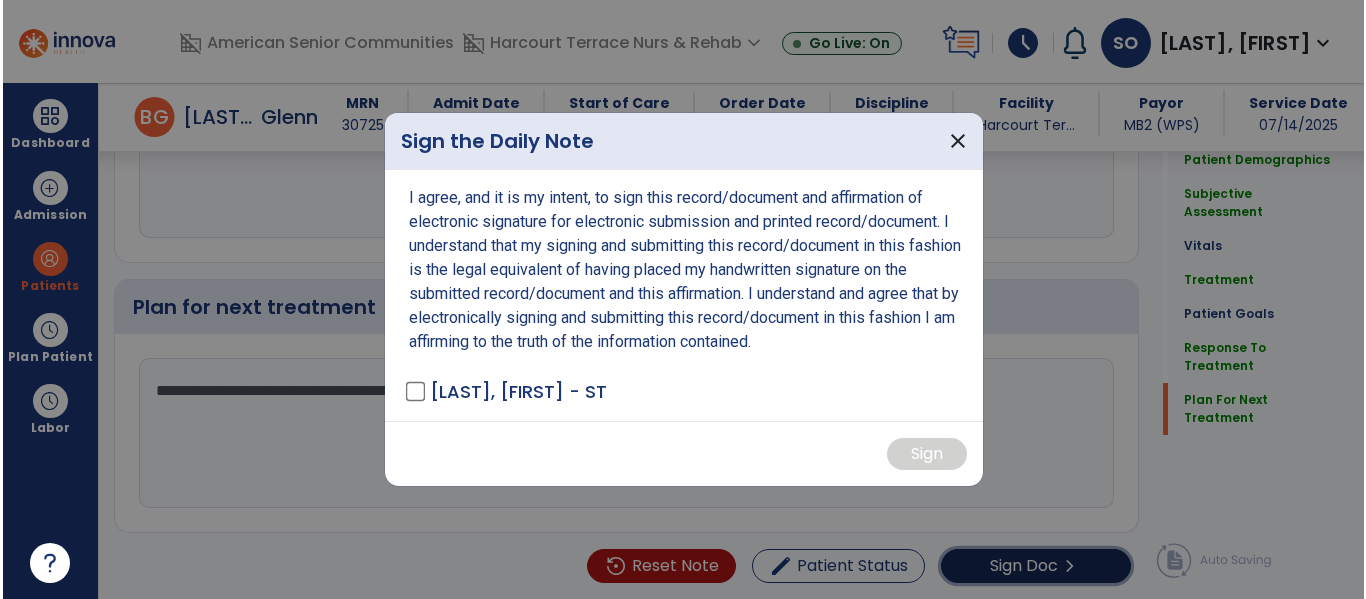 scroll, scrollTop: 3024, scrollLeft: 0, axis: vertical 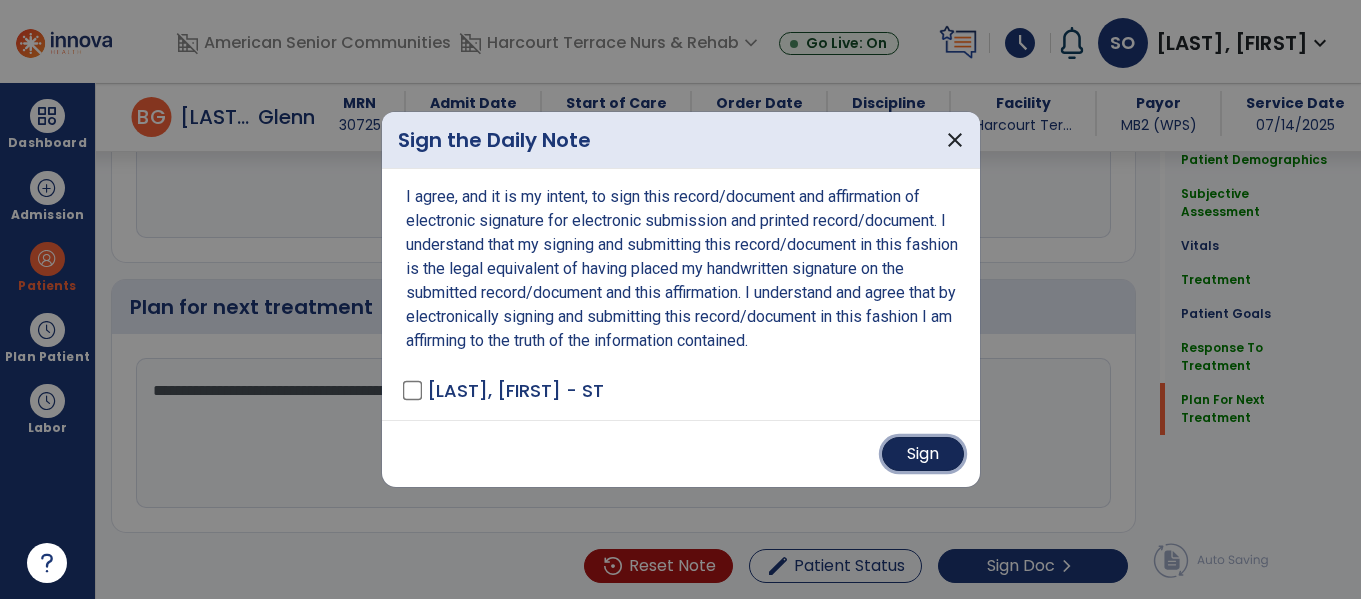 click on "Sign" at bounding box center [923, 454] 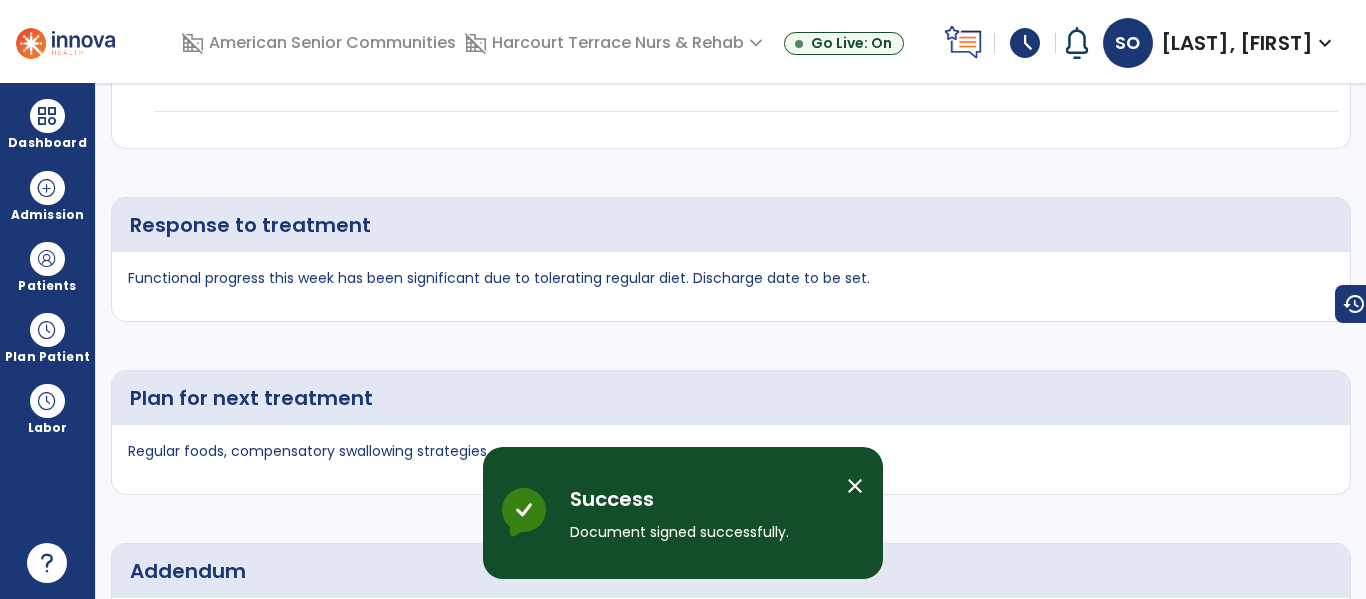 scroll, scrollTop: 0, scrollLeft: 0, axis: both 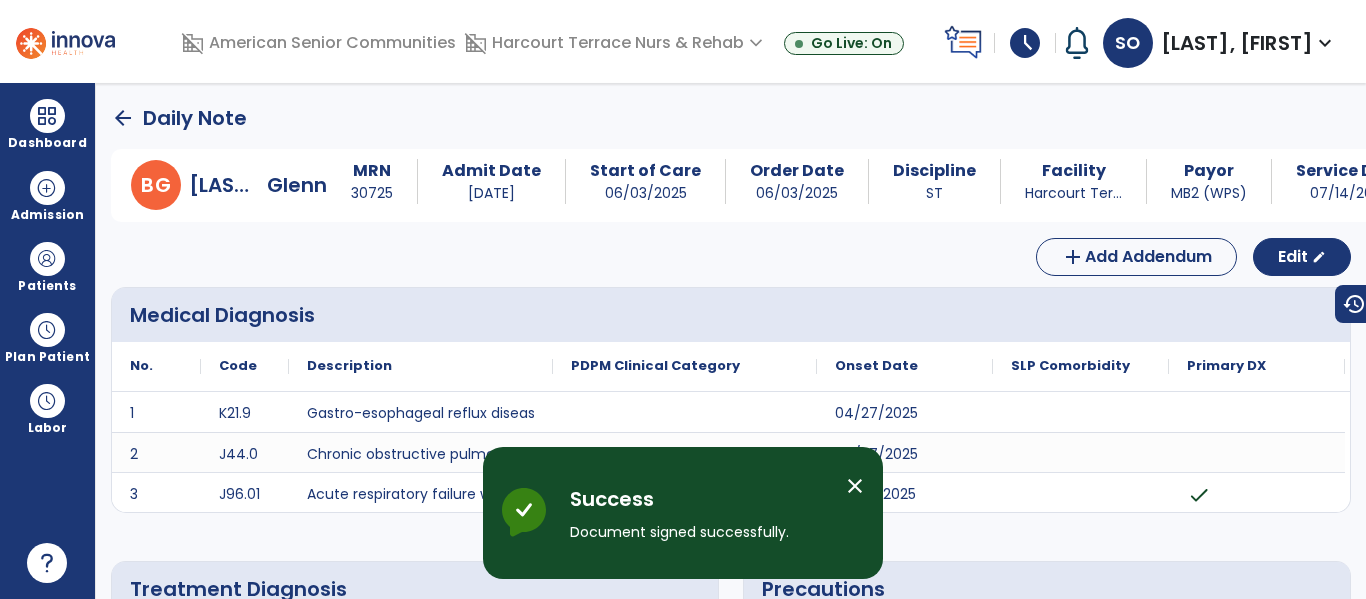click on "arrow_back" 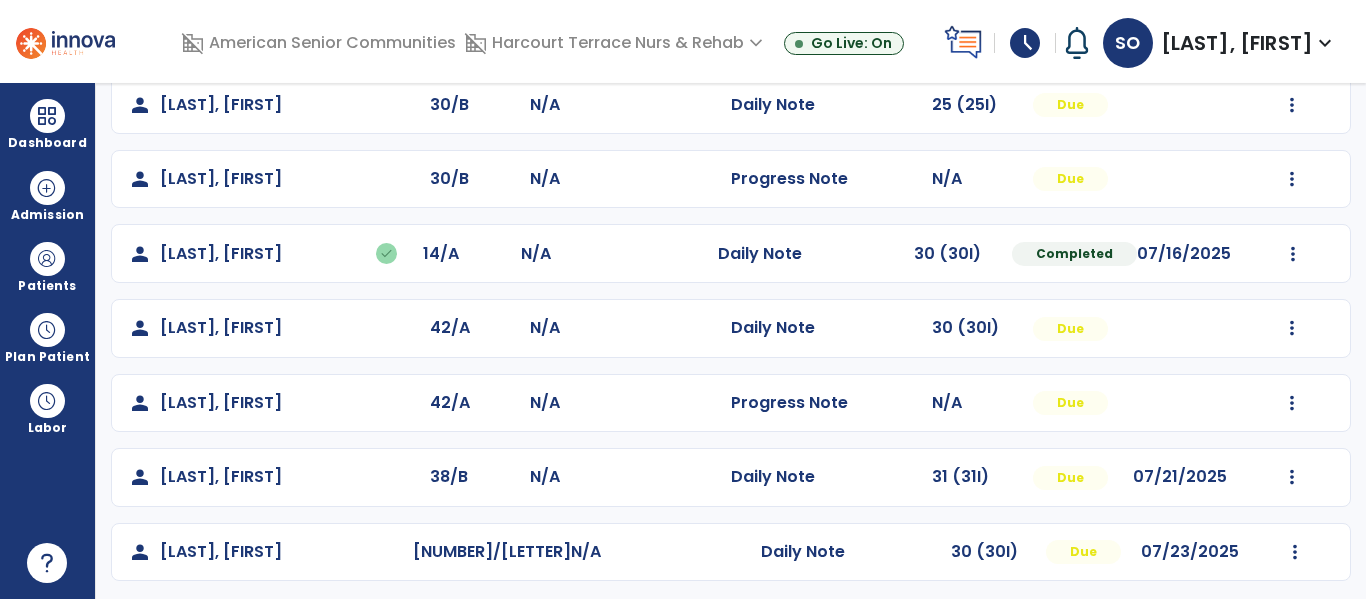 scroll, scrollTop: 264, scrollLeft: 0, axis: vertical 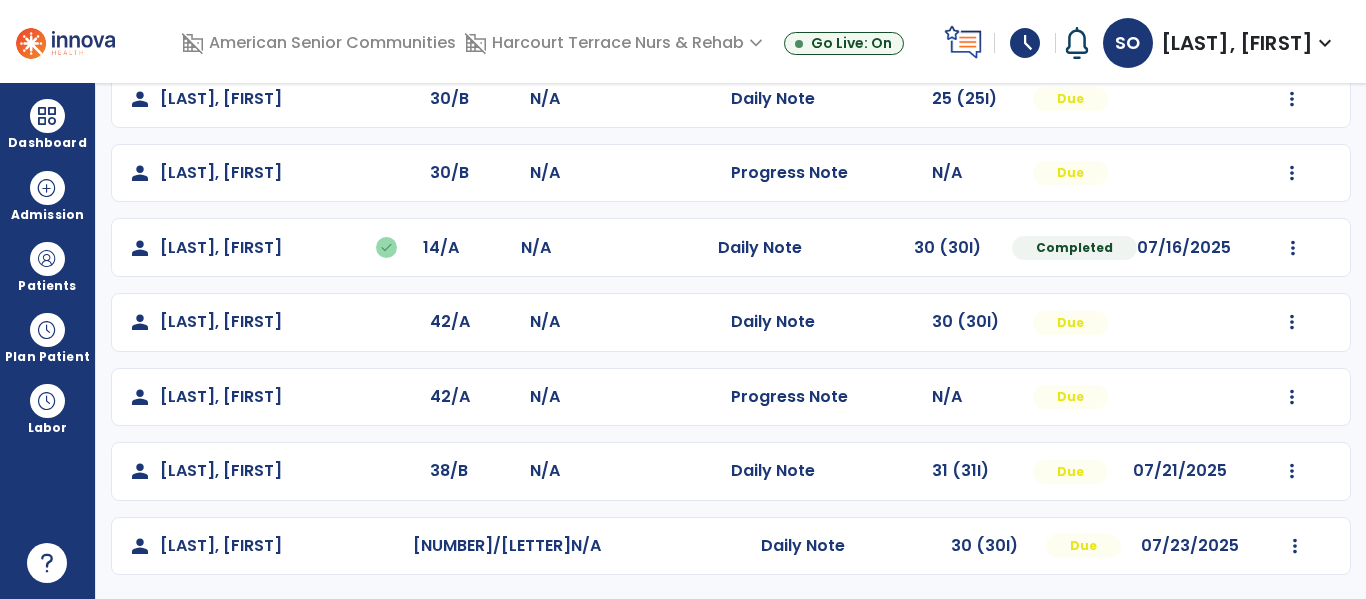 click on "Mark Visit As Complete   Reset Note   Open Document   G + C Mins" 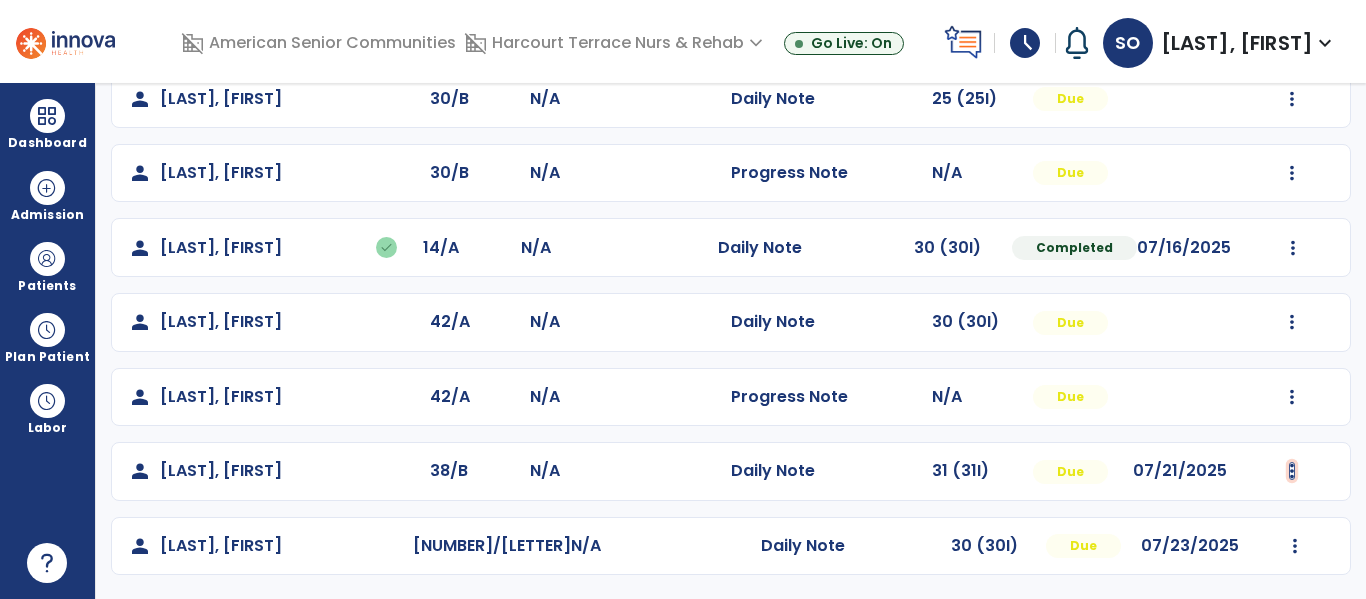 click at bounding box center (1292, 24) 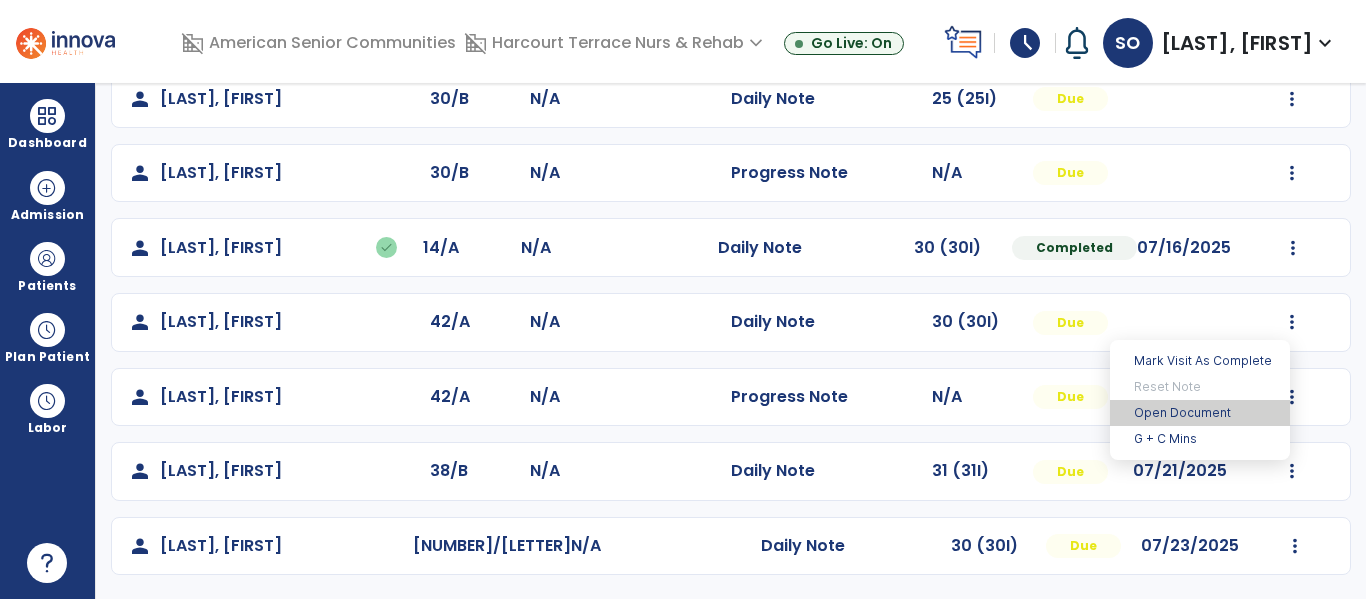 click on "Open Document" at bounding box center (1200, 413) 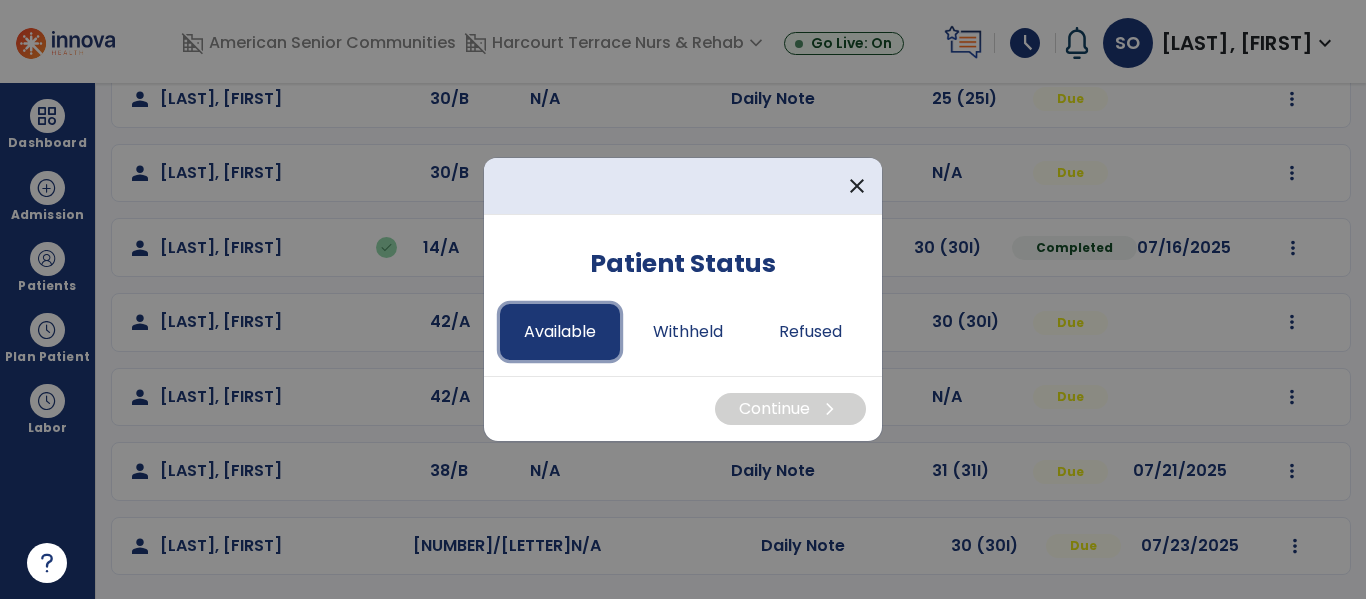 click on "Available" at bounding box center (560, 332) 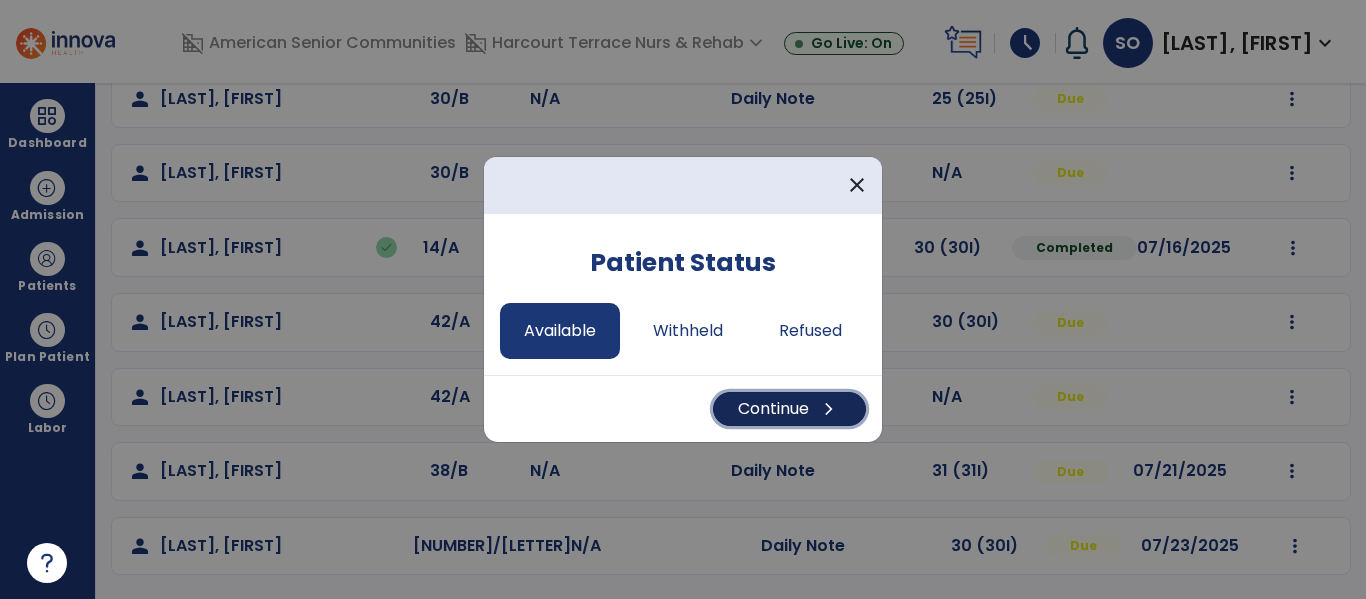 click on "Continue   chevron_right" at bounding box center (789, 409) 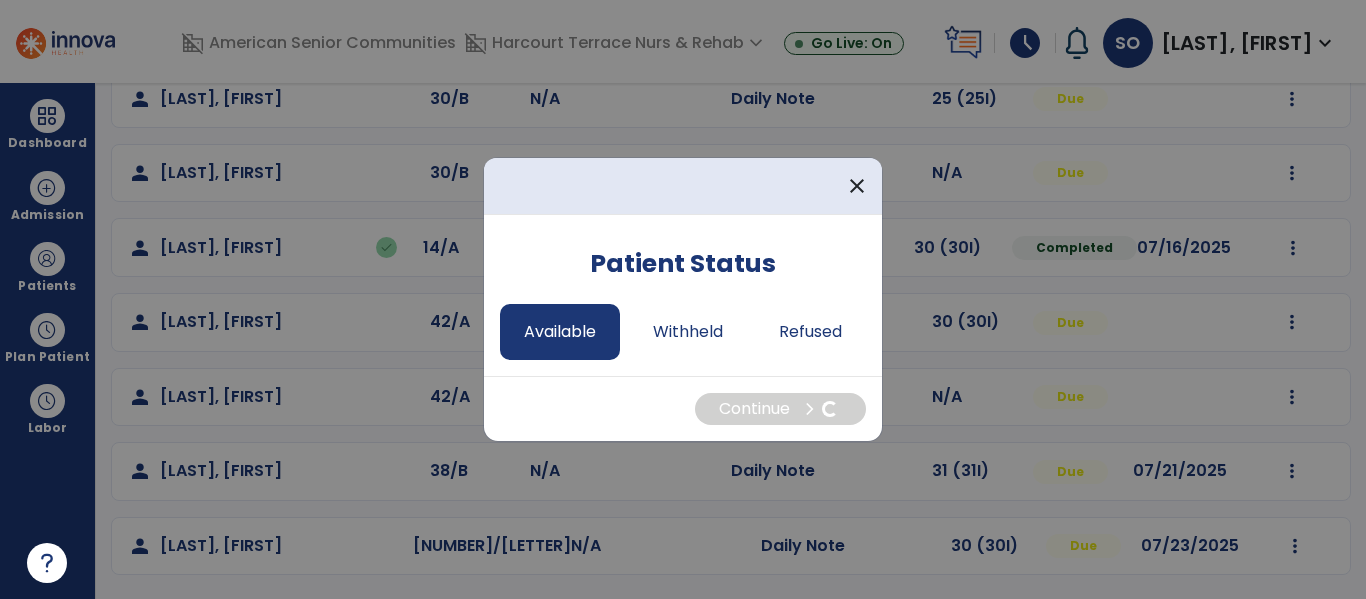 select on "*" 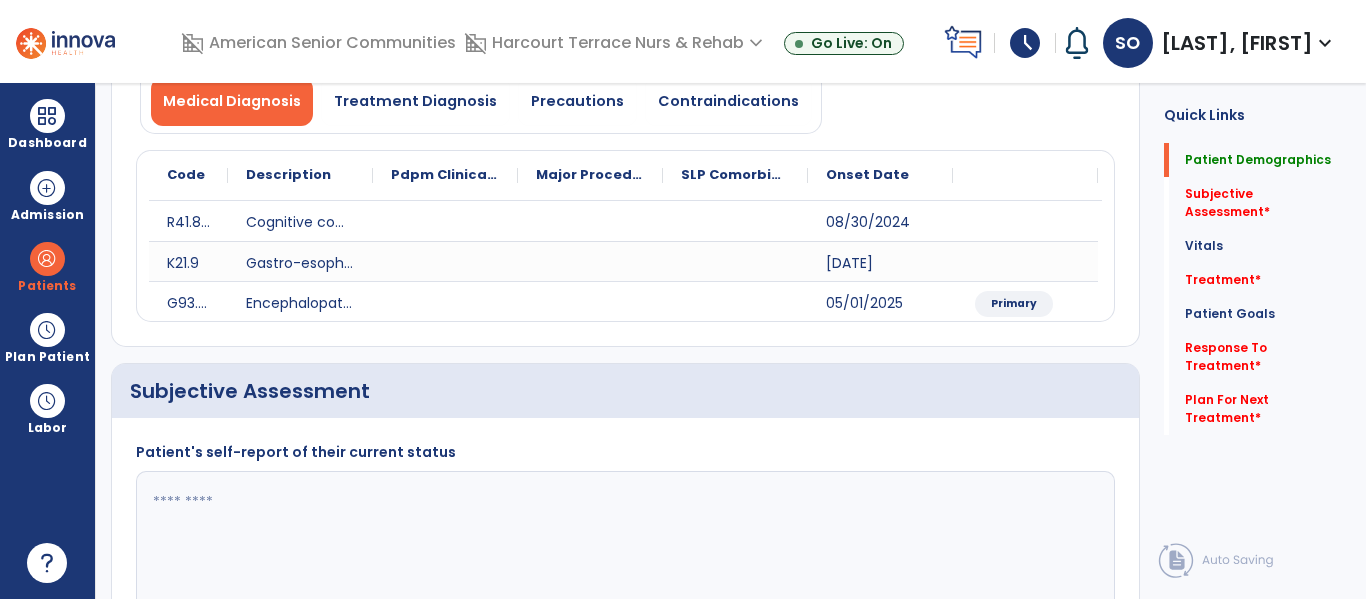 click 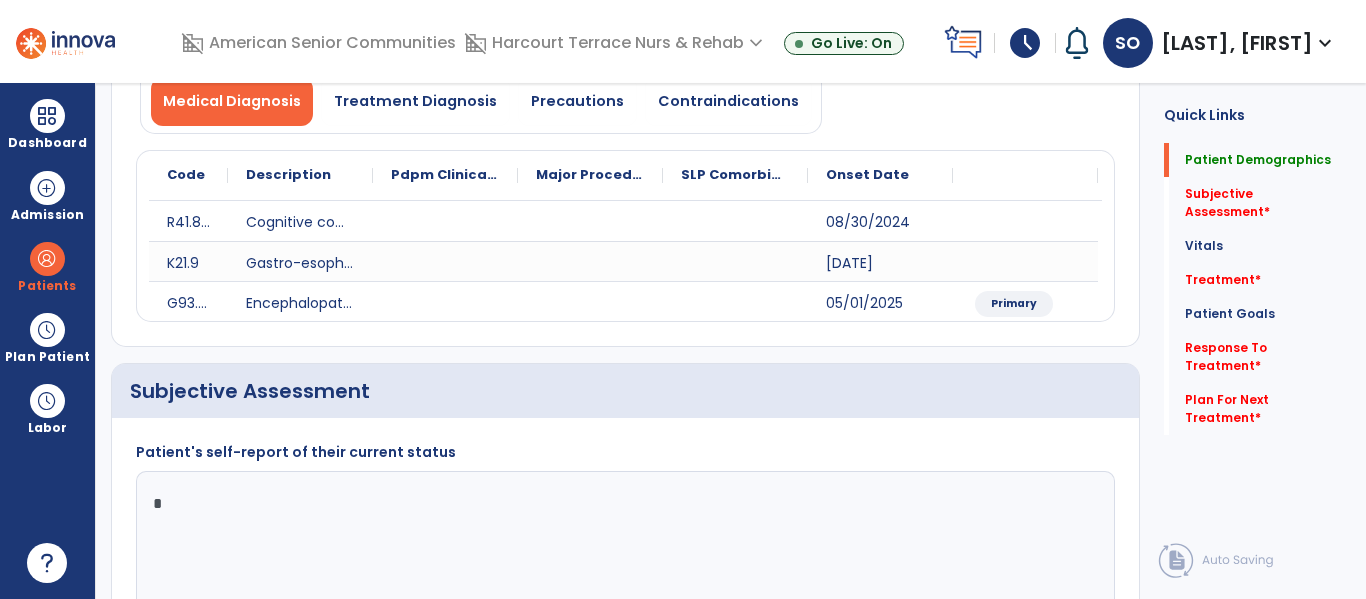type 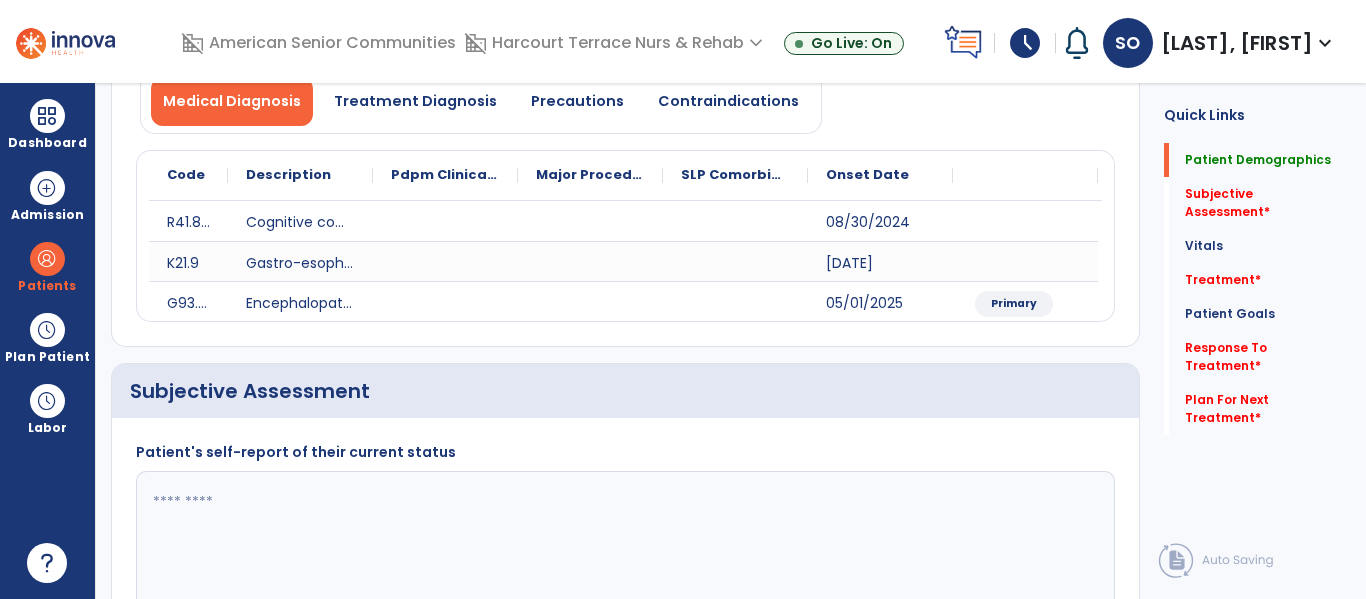 scroll, scrollTop: 0, scrollLeft: 0, axis: both 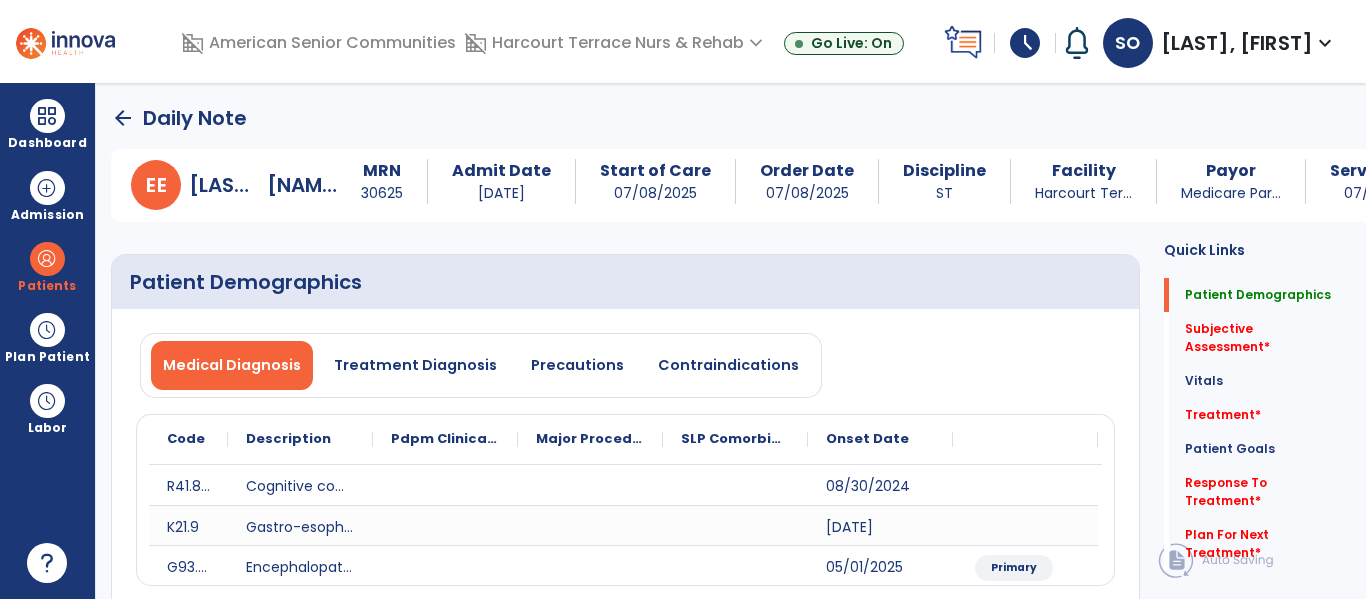 click on "arrow_back" 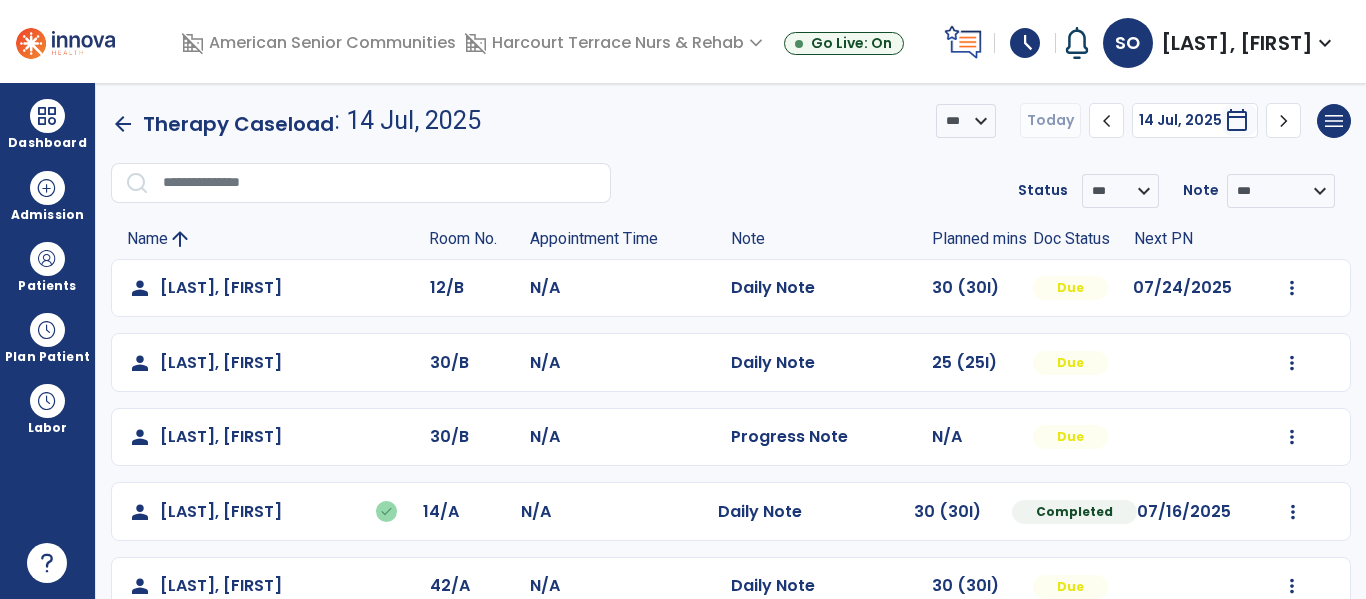 click on "arrow_back" 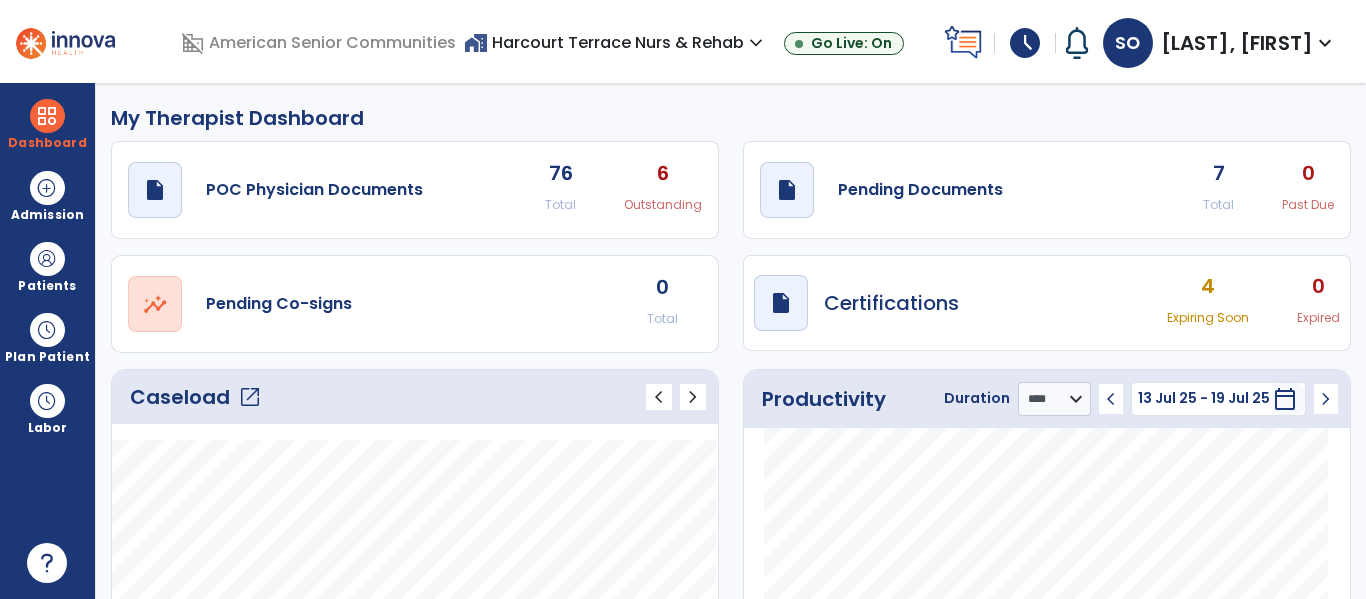 click on "open_in_new" 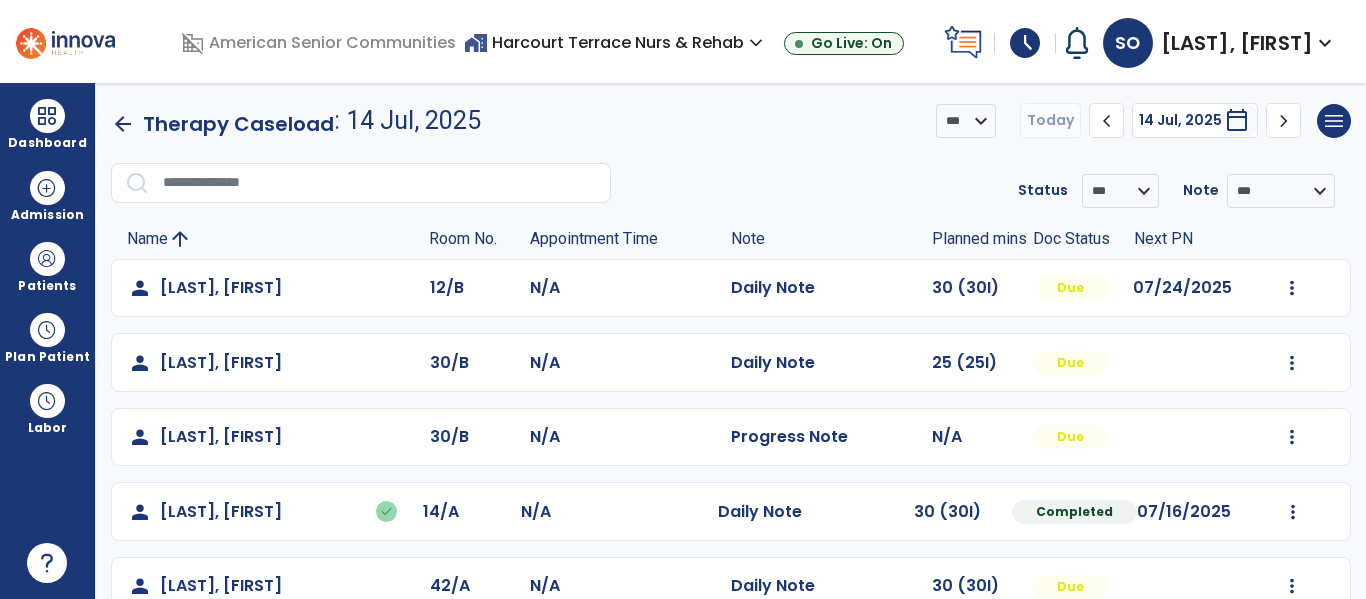 click on "home_work   Harcourt Terrace Nurs & Rehab   expand_more" at bounding box center [616, 42] 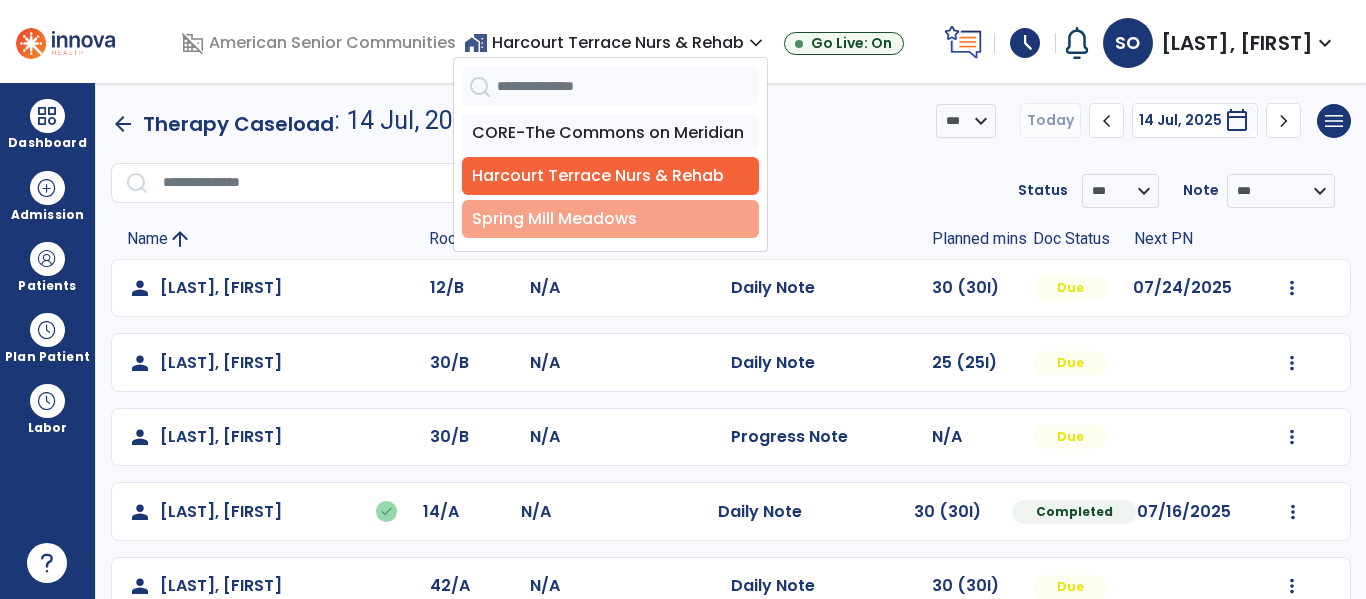 click on "Spring Mill Meadows" at bounding box center (610, 219) 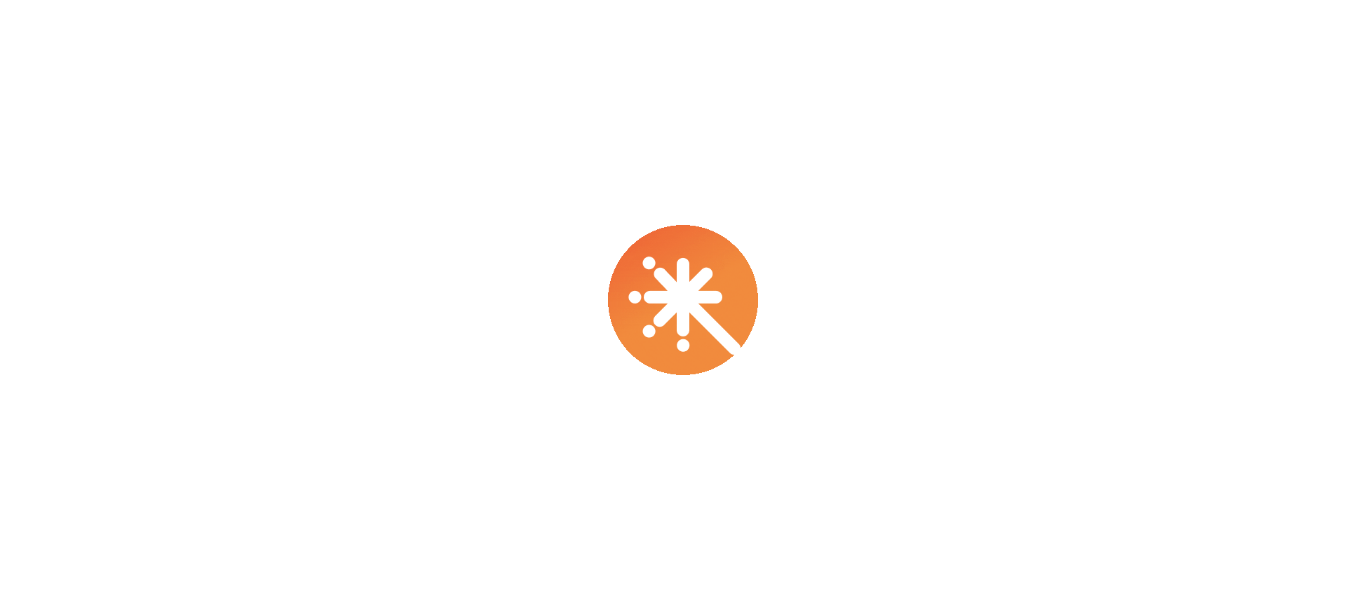 scroll, scrollTop: 0, scrollLeft: 0, axis: both 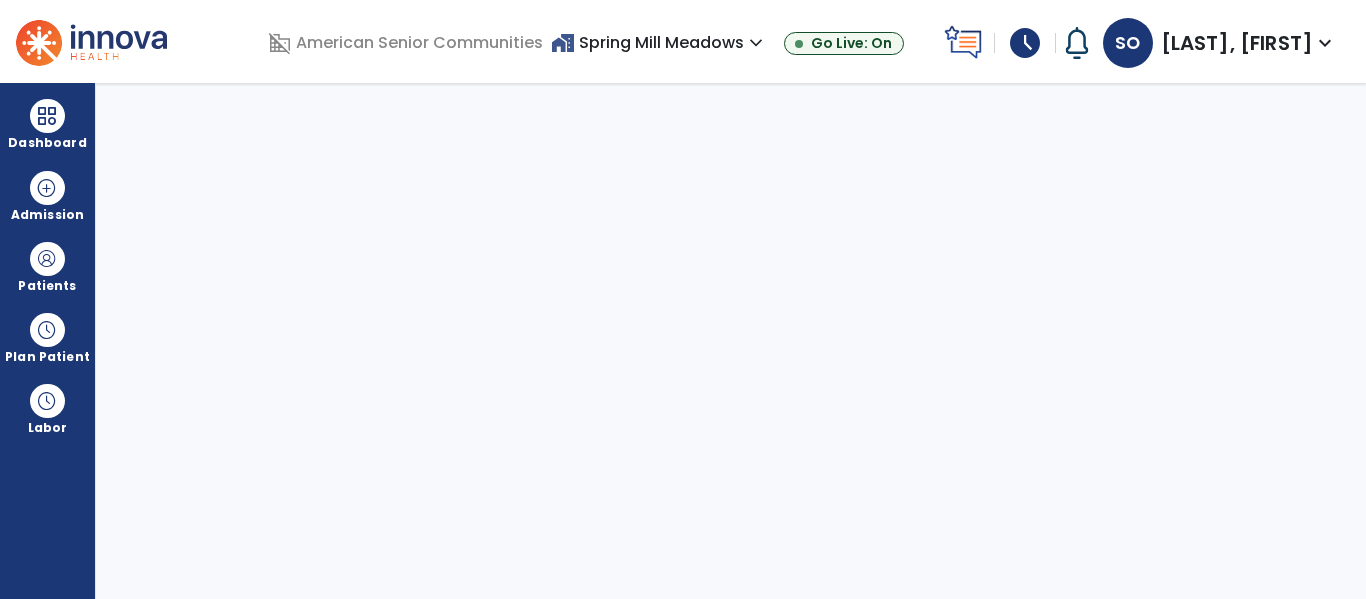 select on "****" 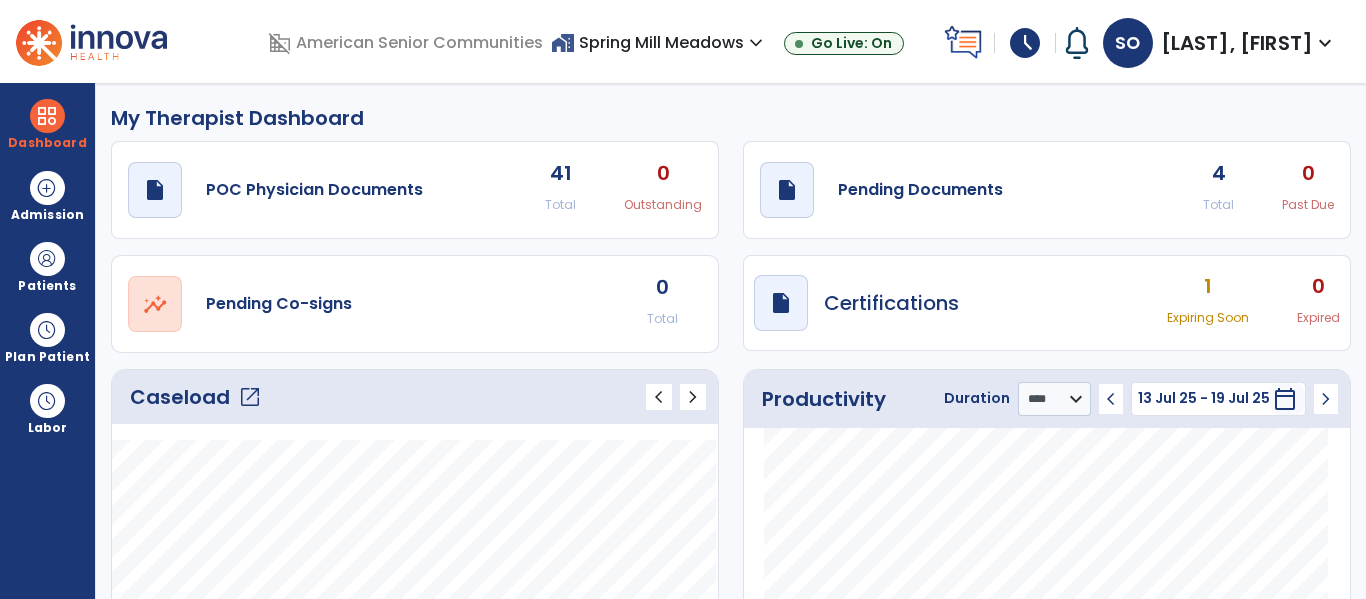click on "open_in_new" 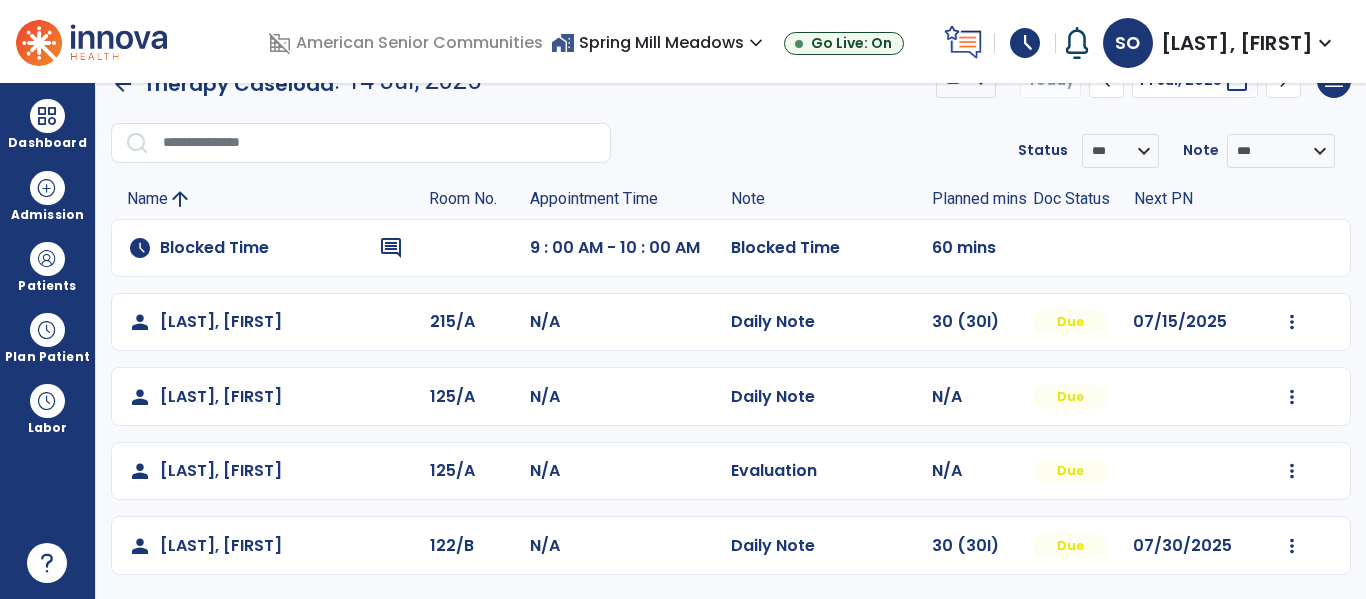 scroll, scrollTop: 0, scrollLeft: 0, axis: both 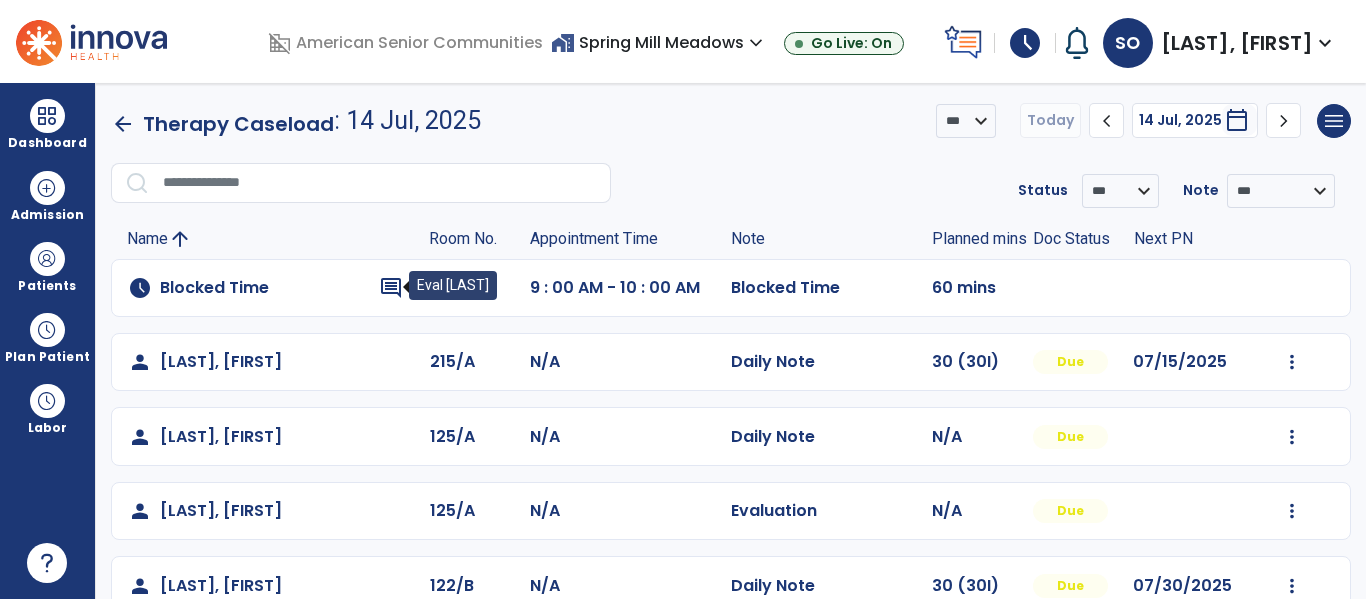 click on "comment" 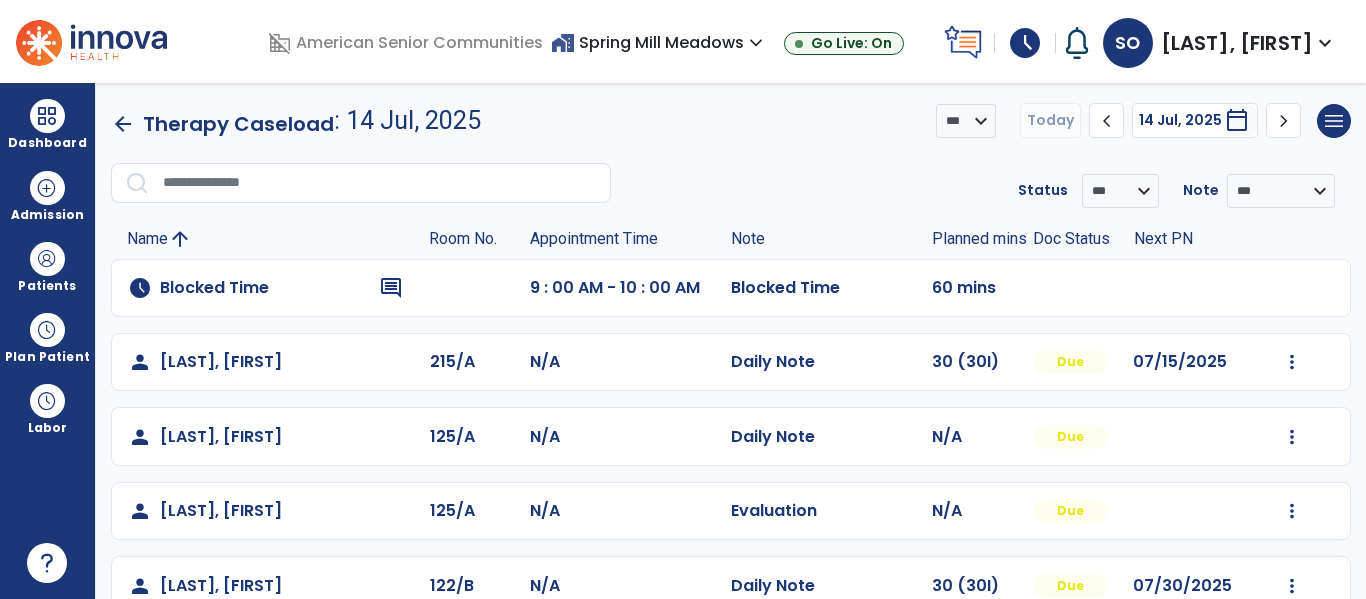 click on "arrow_back" 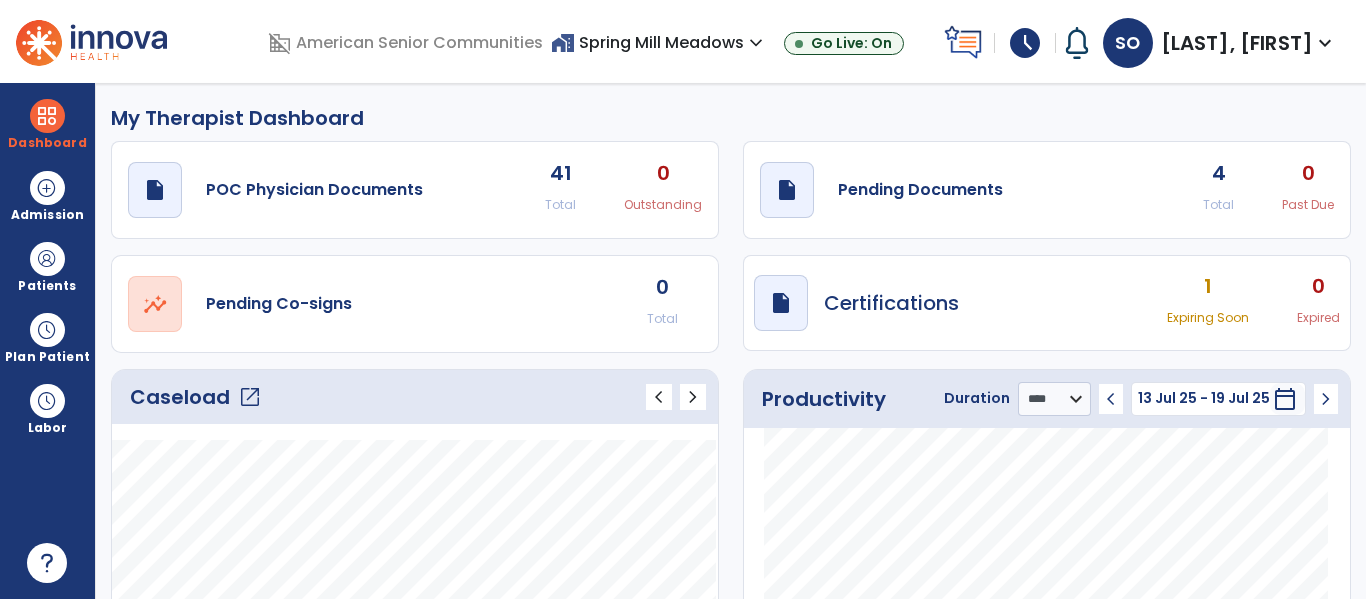 click on "home_work   [STREET]   expand_more" at bounding box center (659, 42) 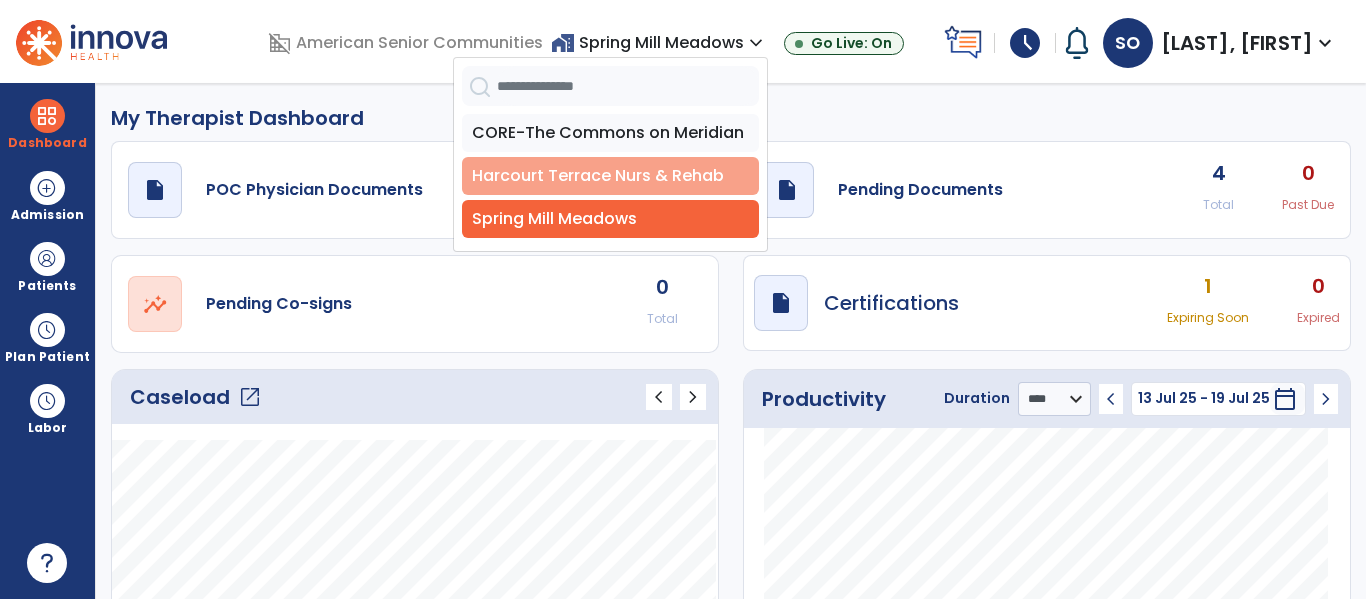 click on "Harcourt Terrace Nurs & Rehab" at bounding box center [610, 176] 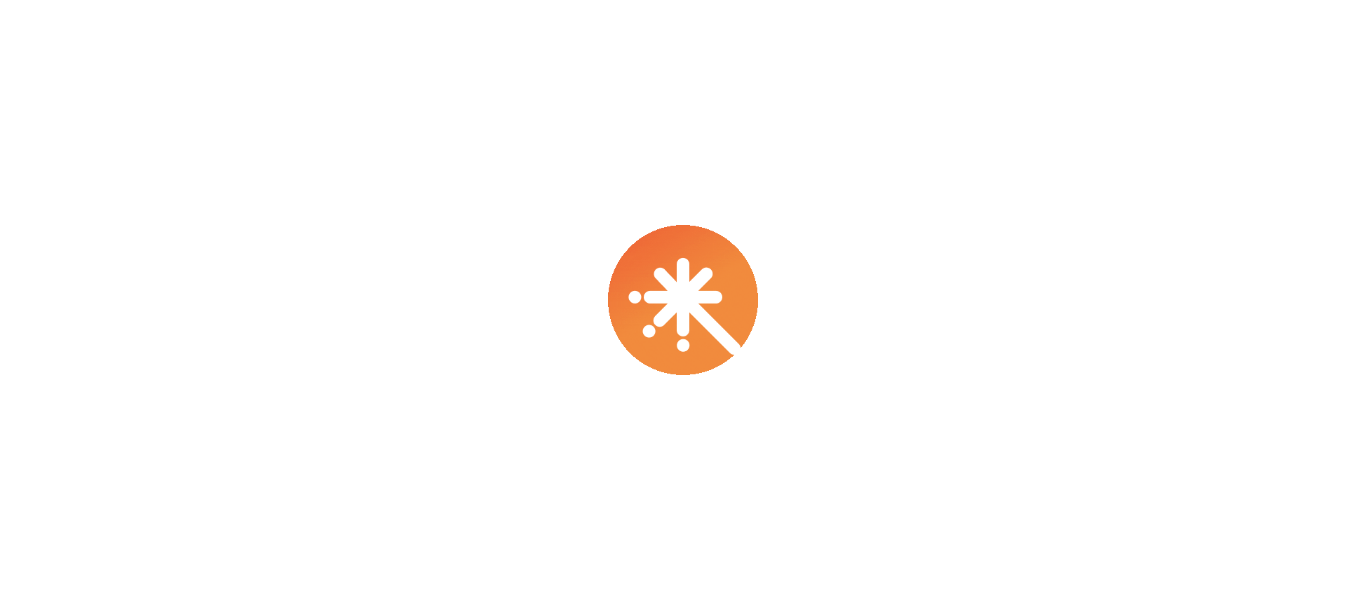 scroll, scrollTop: 0, scrollLeft: 0, axis: both 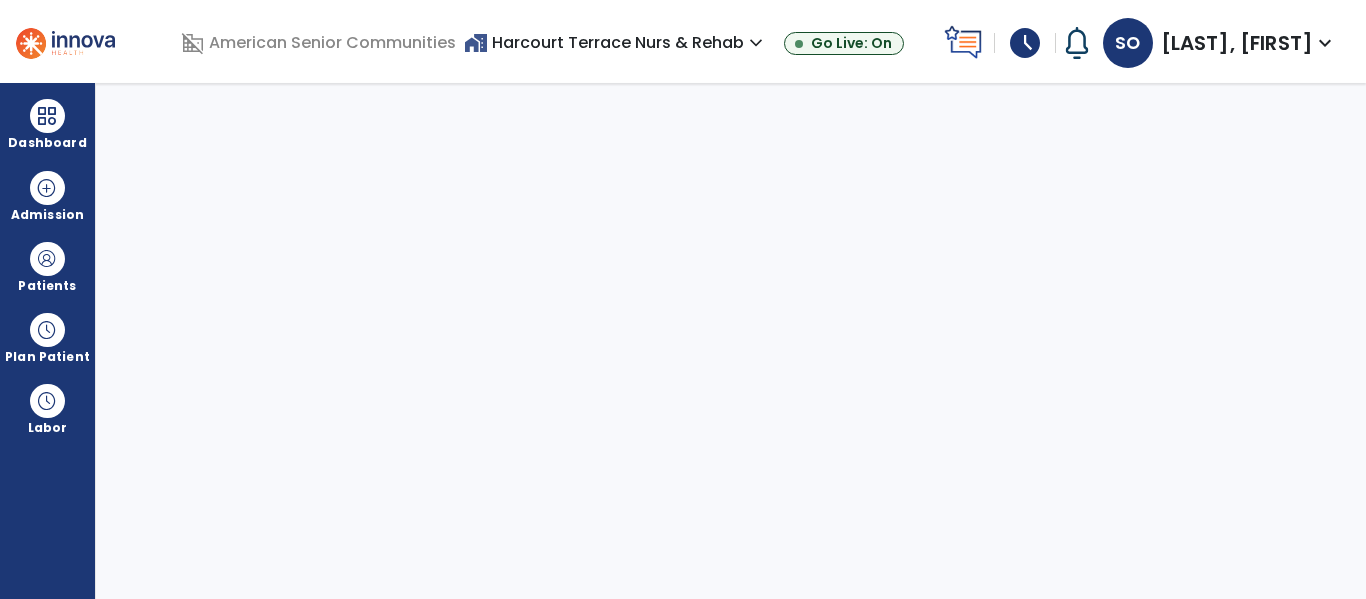select on "****" 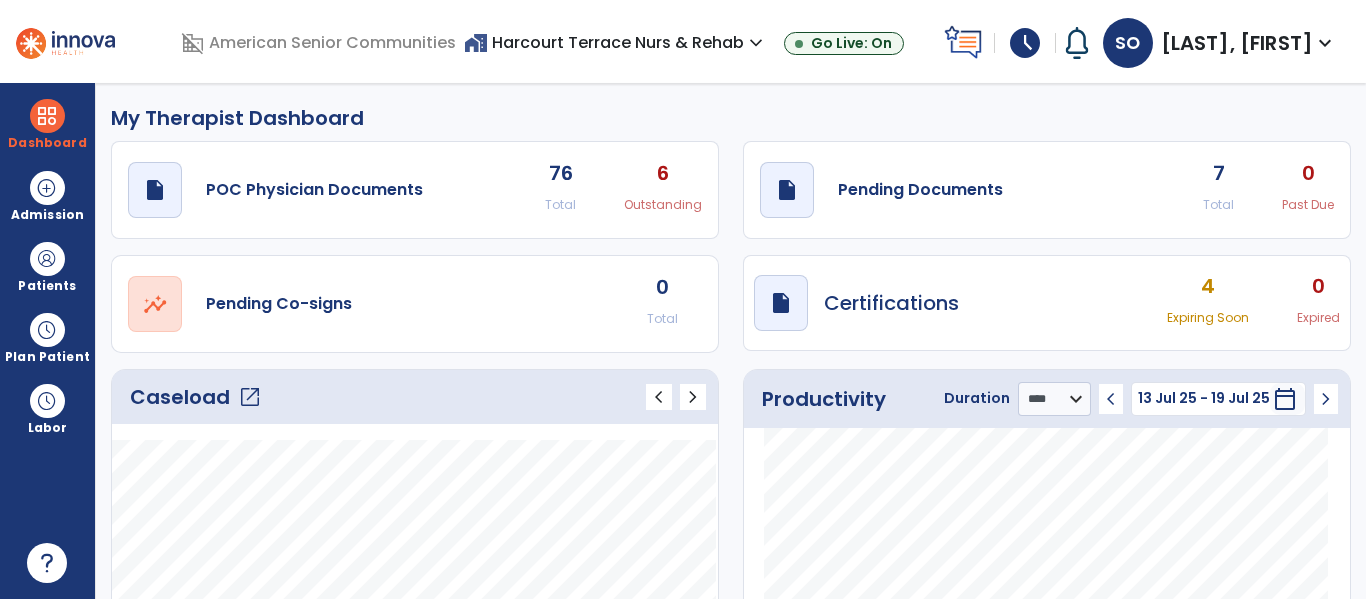 click on "open_in_new" 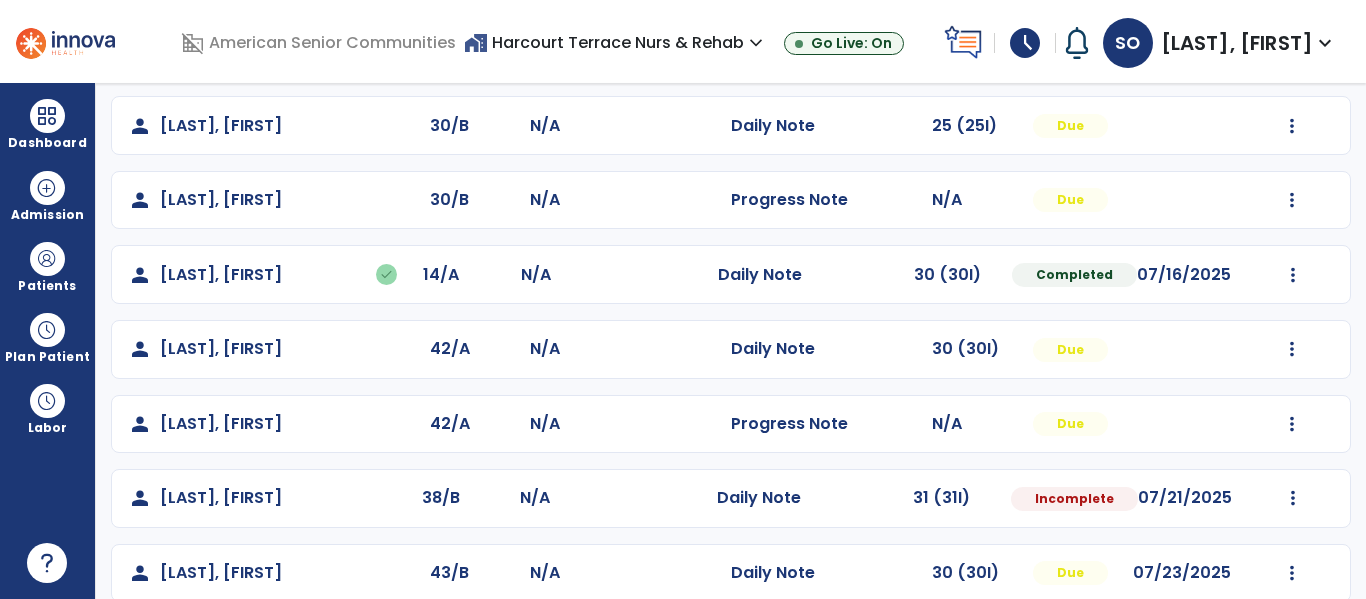scroll, scrollTop: 264, scrollLeft: 0, axis: vertical 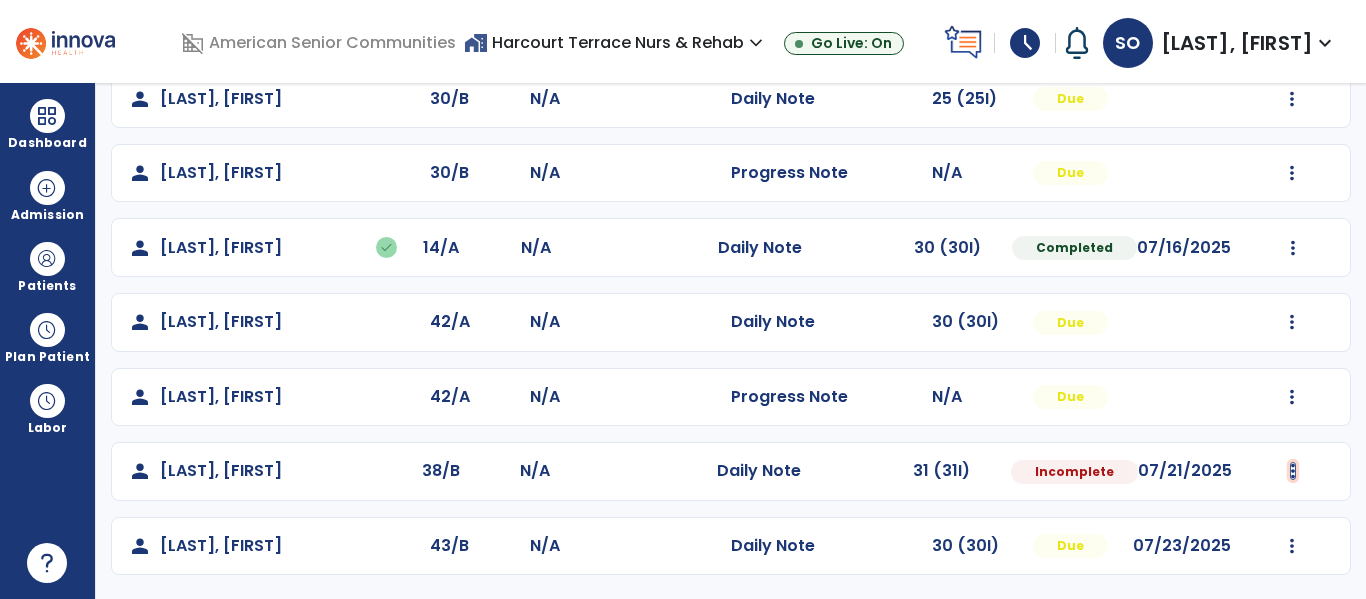 click at bounding box center [1292, 24] 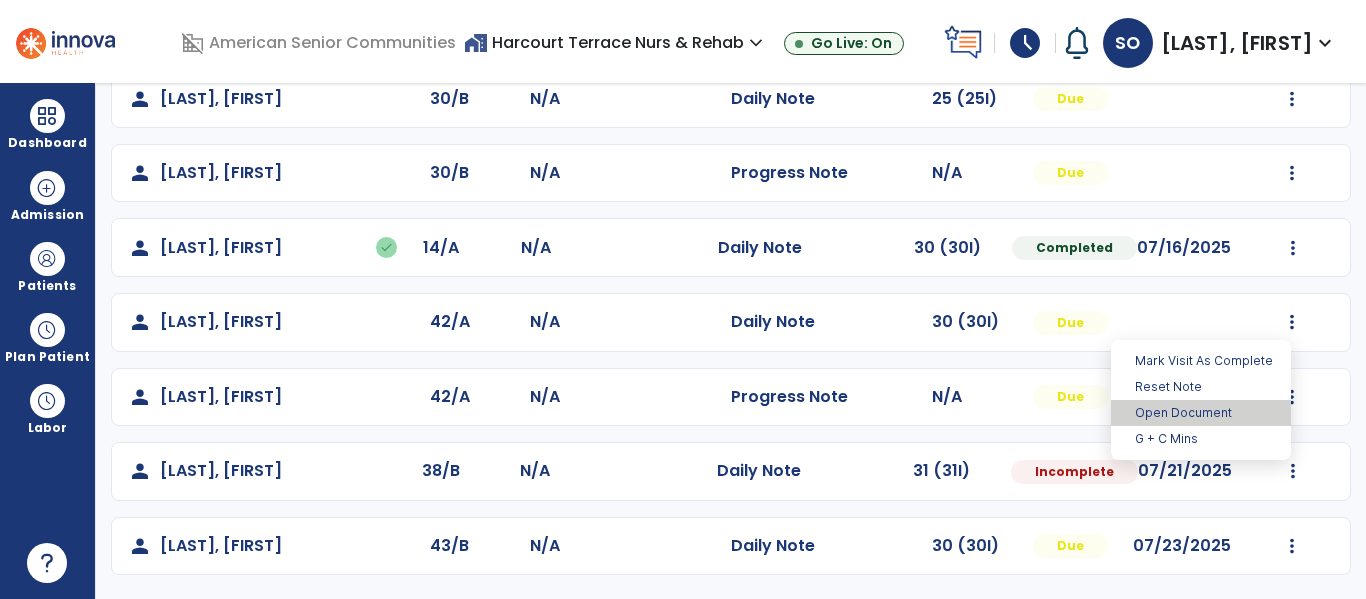 click on "Open Document" at bounding box center [1201, 413] 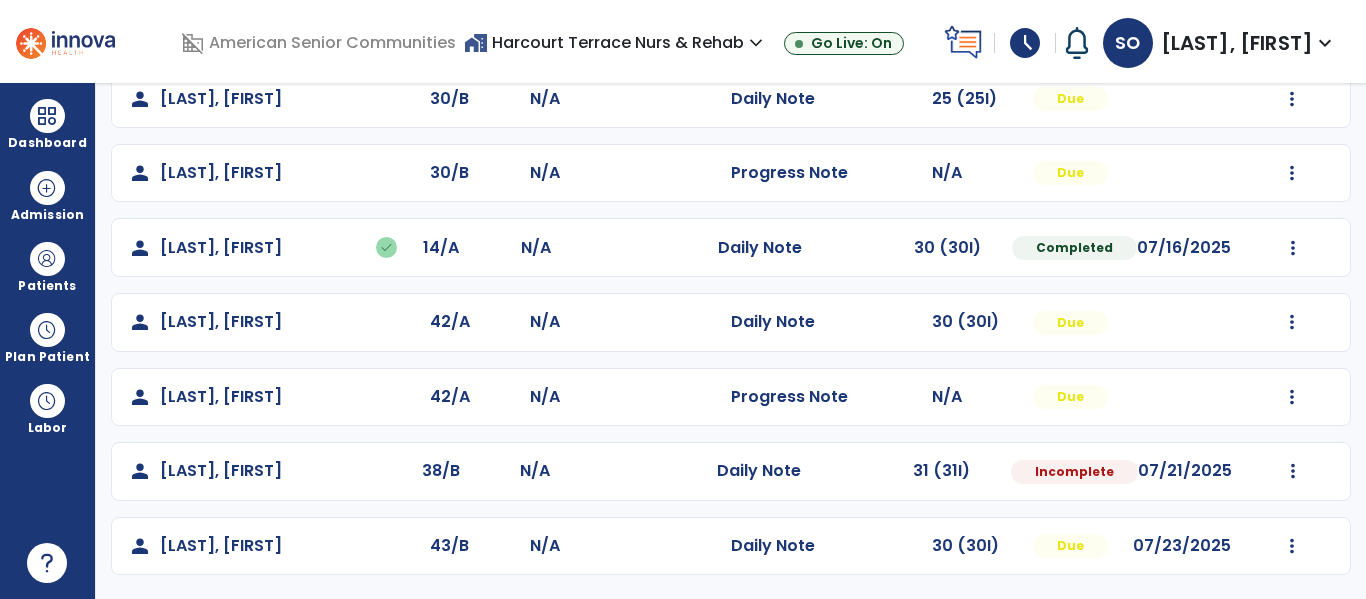 click on "person   Butsch, Kristin  42/A N/A  Progress Note   N/A  Due  Mark Visit As Complete   Reset Note   Open Document   G + C Mins" 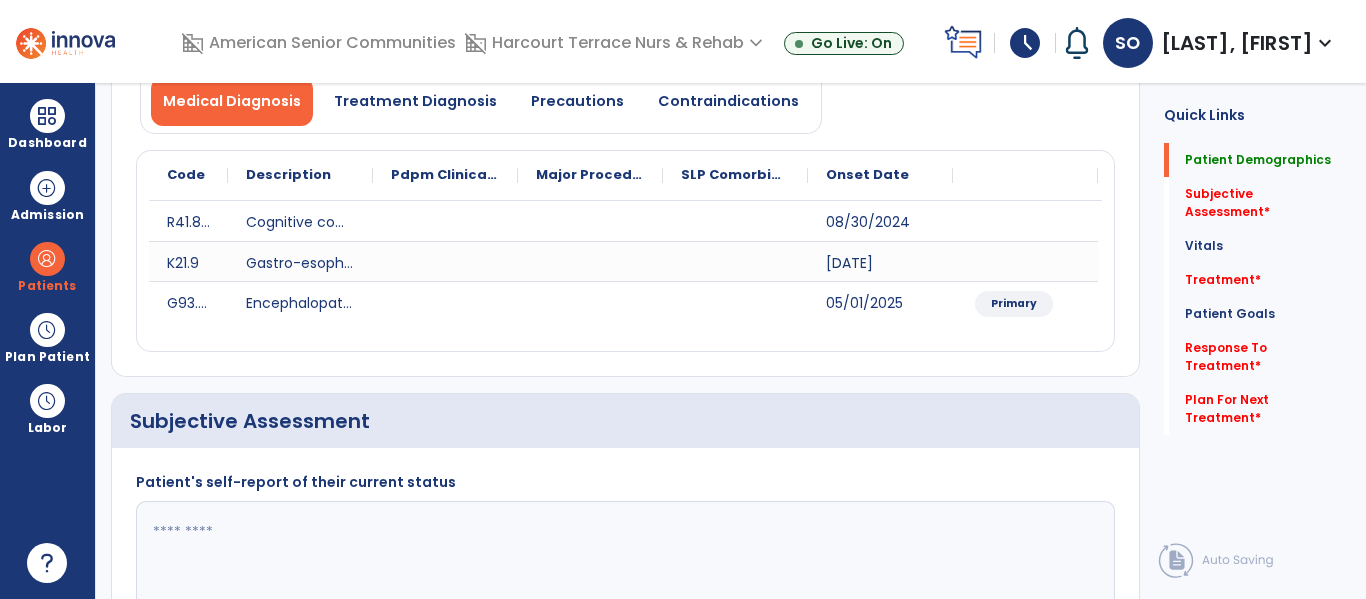 click on "Plan For Next Treatment   *" 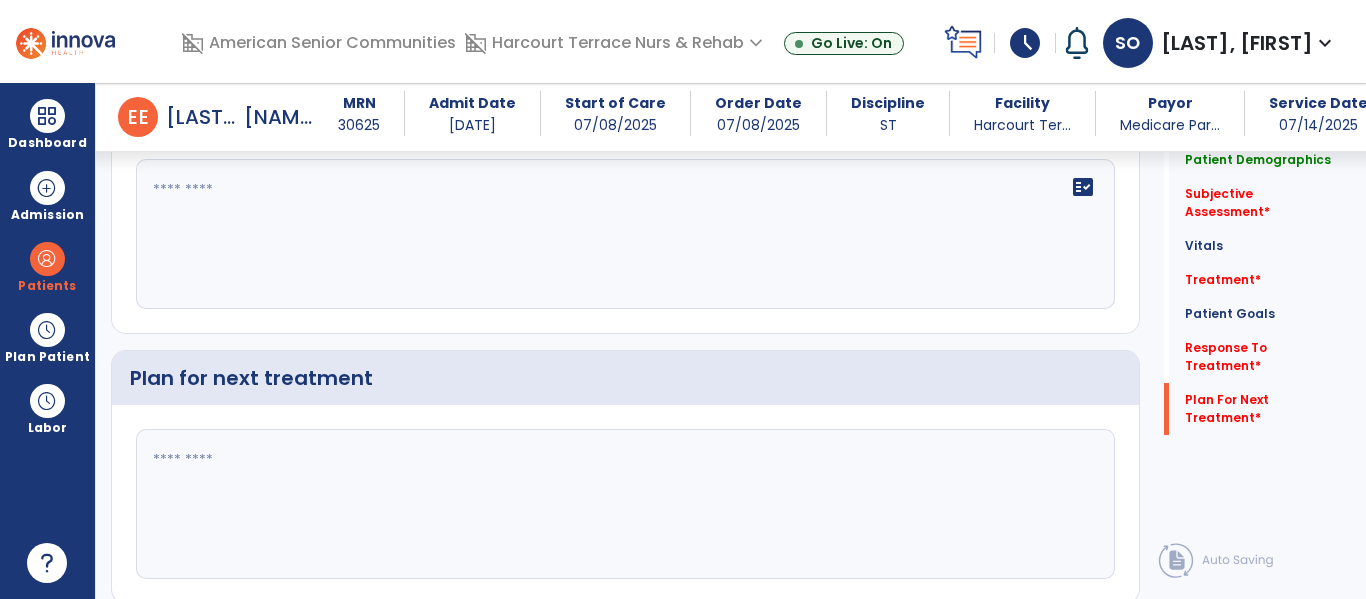 scroll, scrollTop: 2459, scrollLeft: 0, axis: vertical 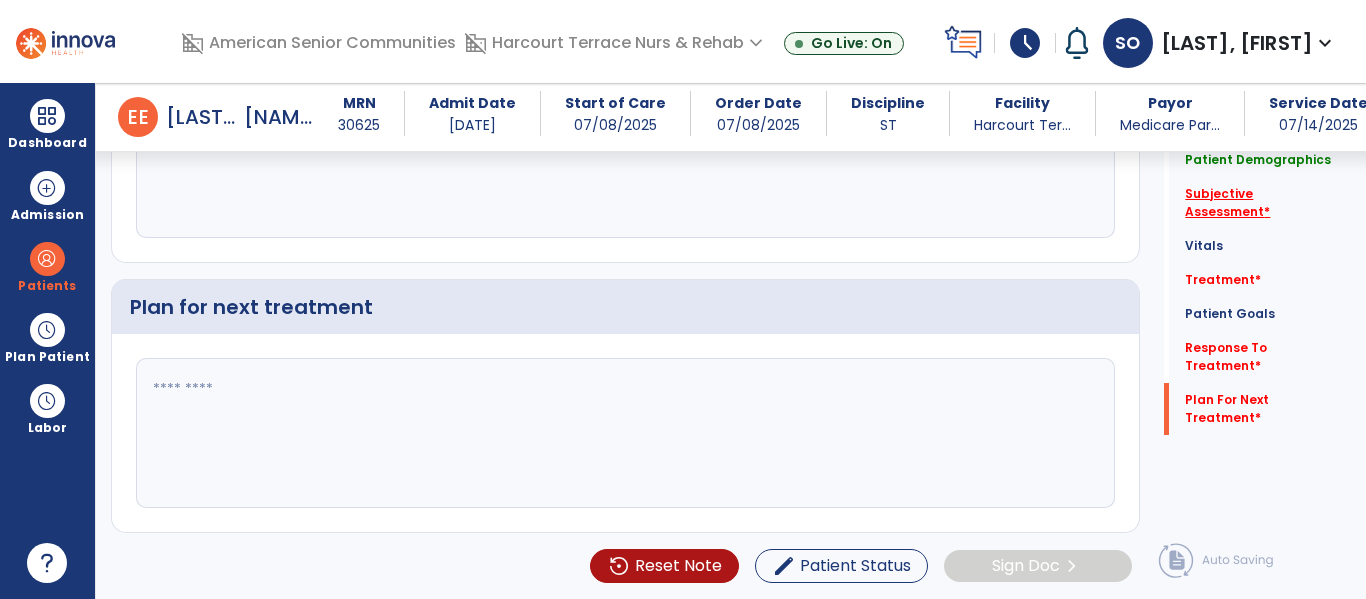click on "Subjective Assessment   *" 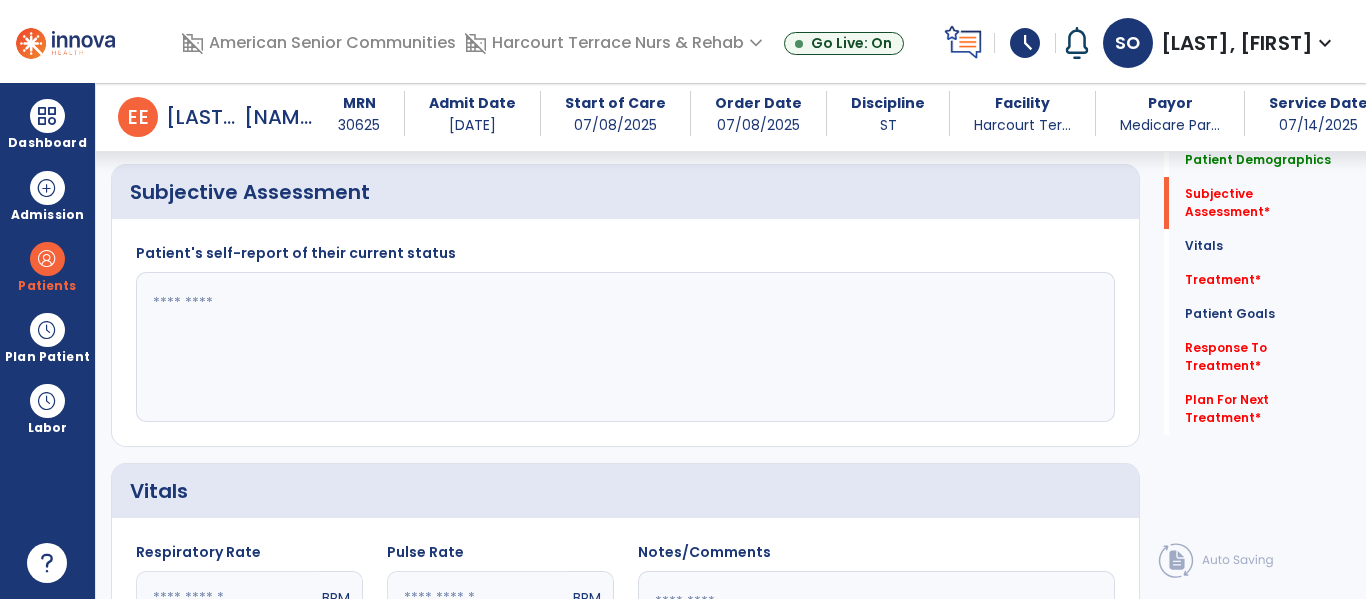 scroll, scrollTop: 438, scrollLeft: 0, axis: vertical 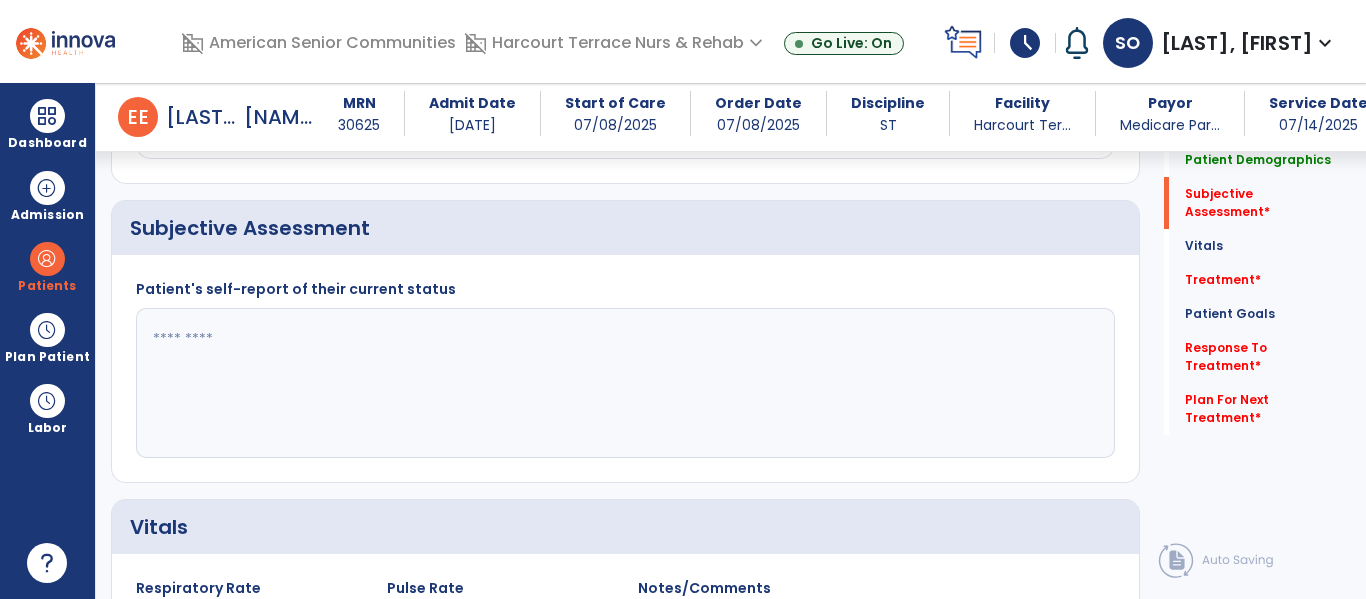click 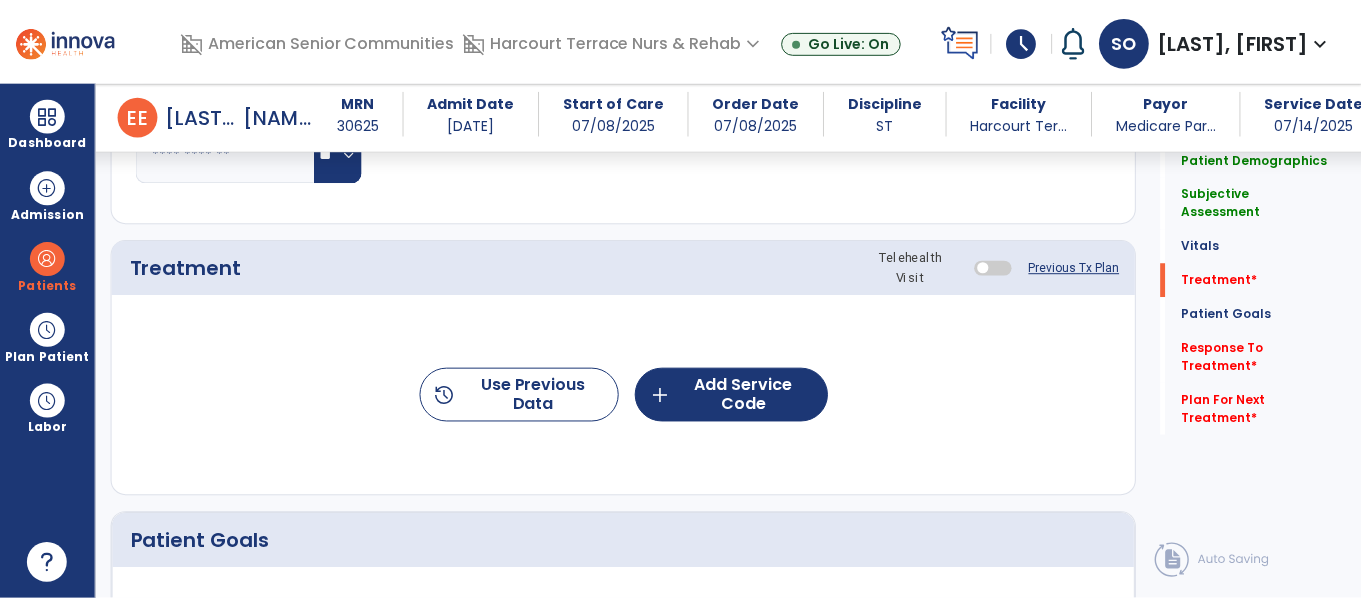 scroll, scrollTop: 1123, scrollLeft: 0, axis: vertical 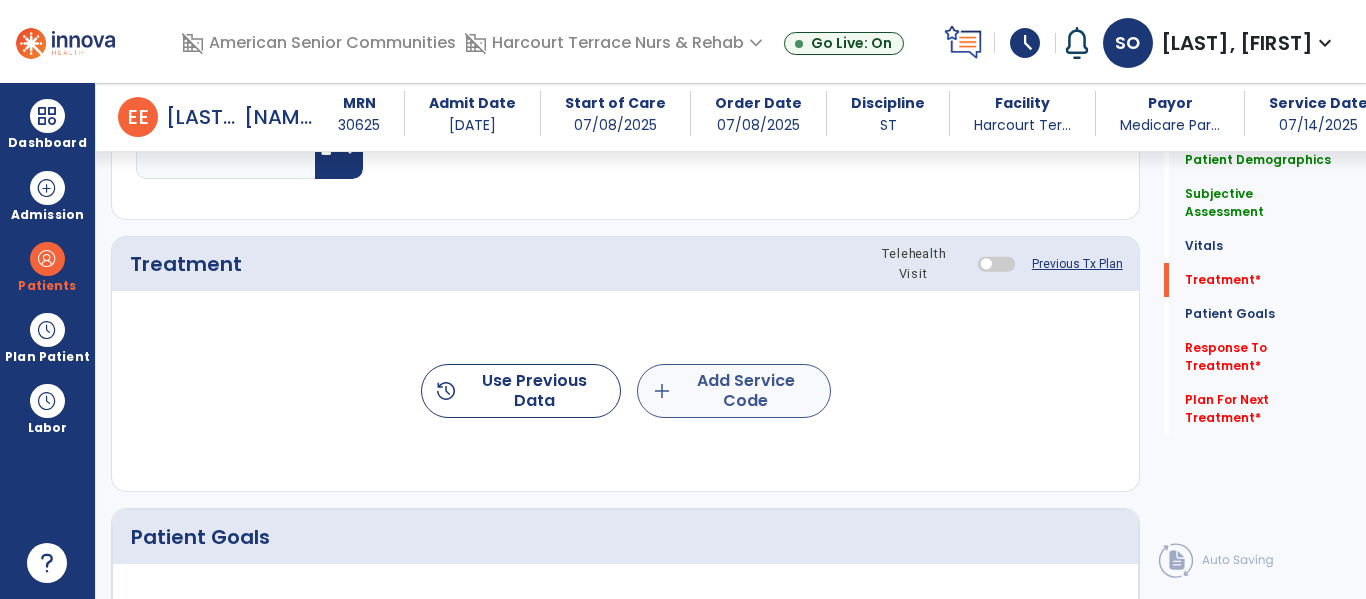 type on "******" 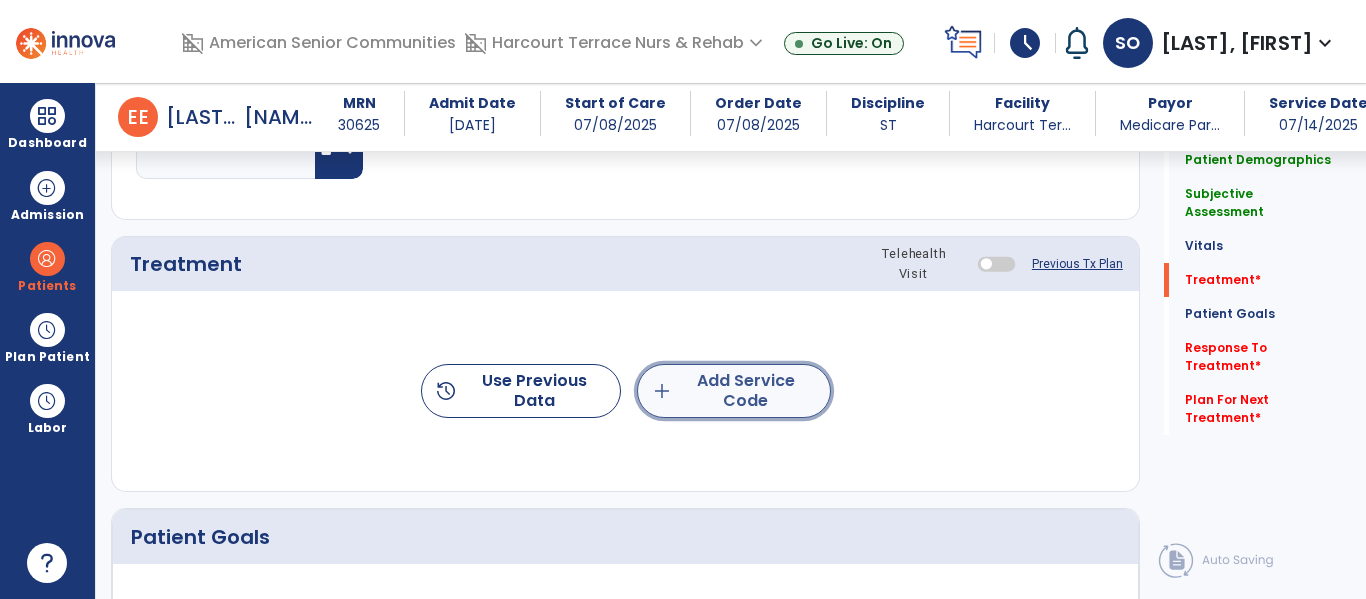 click on "add  Add Service Code" 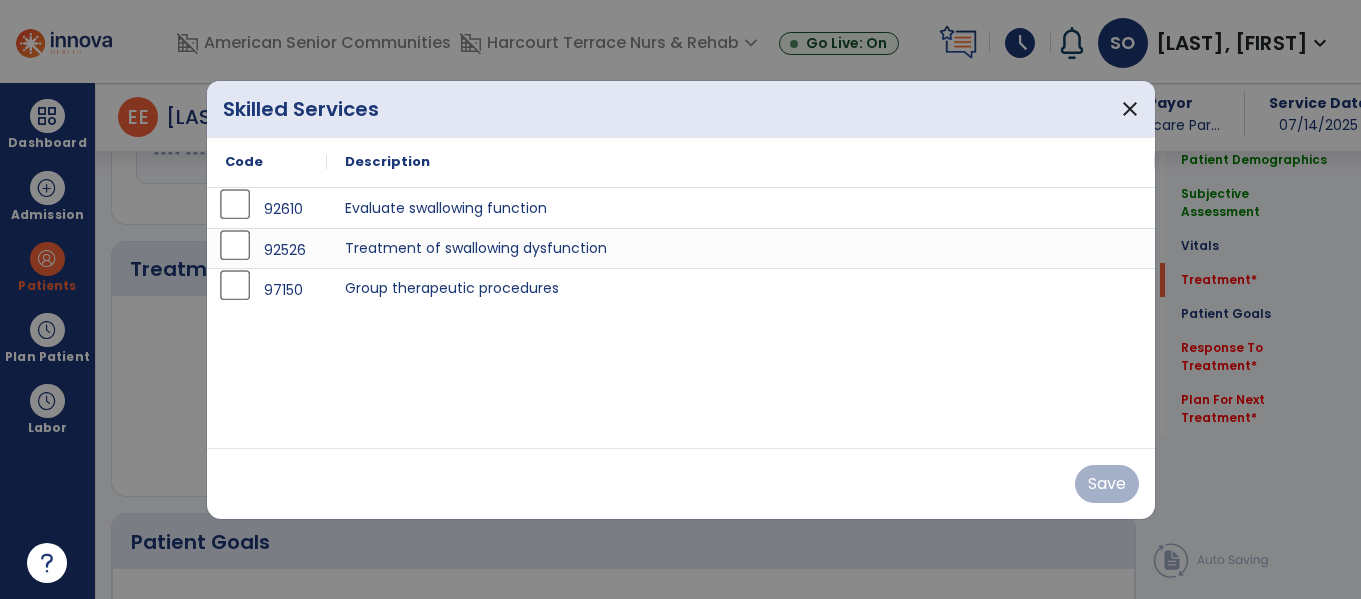 scroll, scrollTop: 1123, scrollLeft: 0, axis: vertical 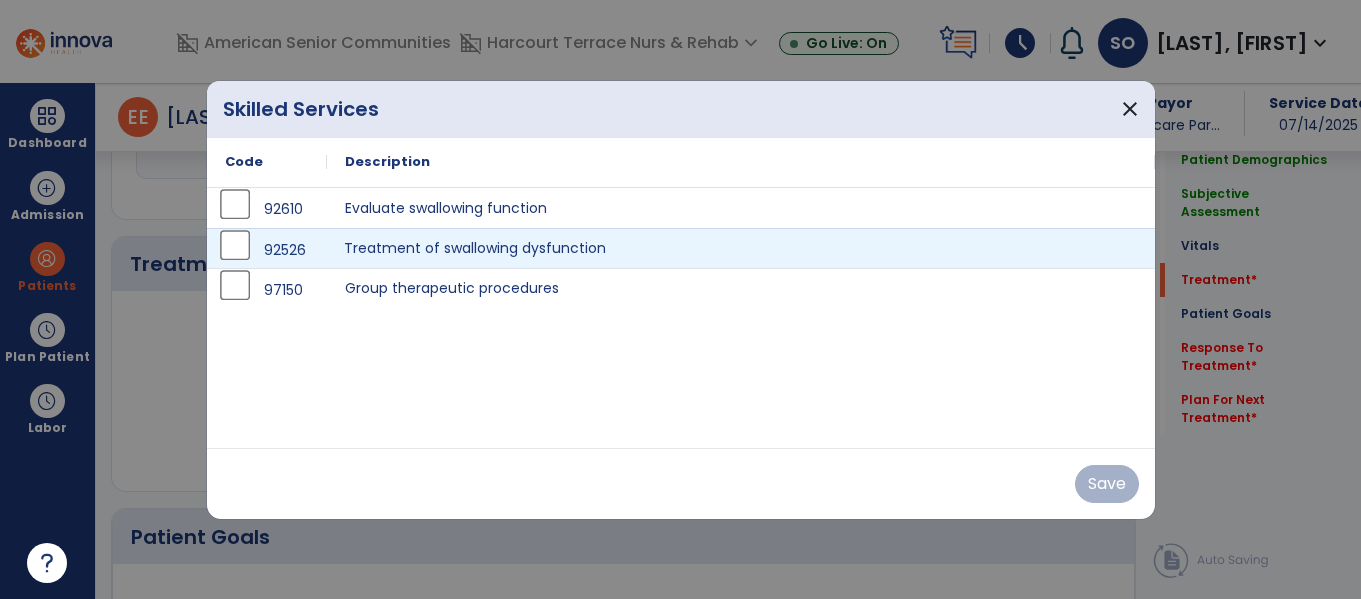 click on "Treatment of swallowing dysfunction" at bounding box center (741, 248) 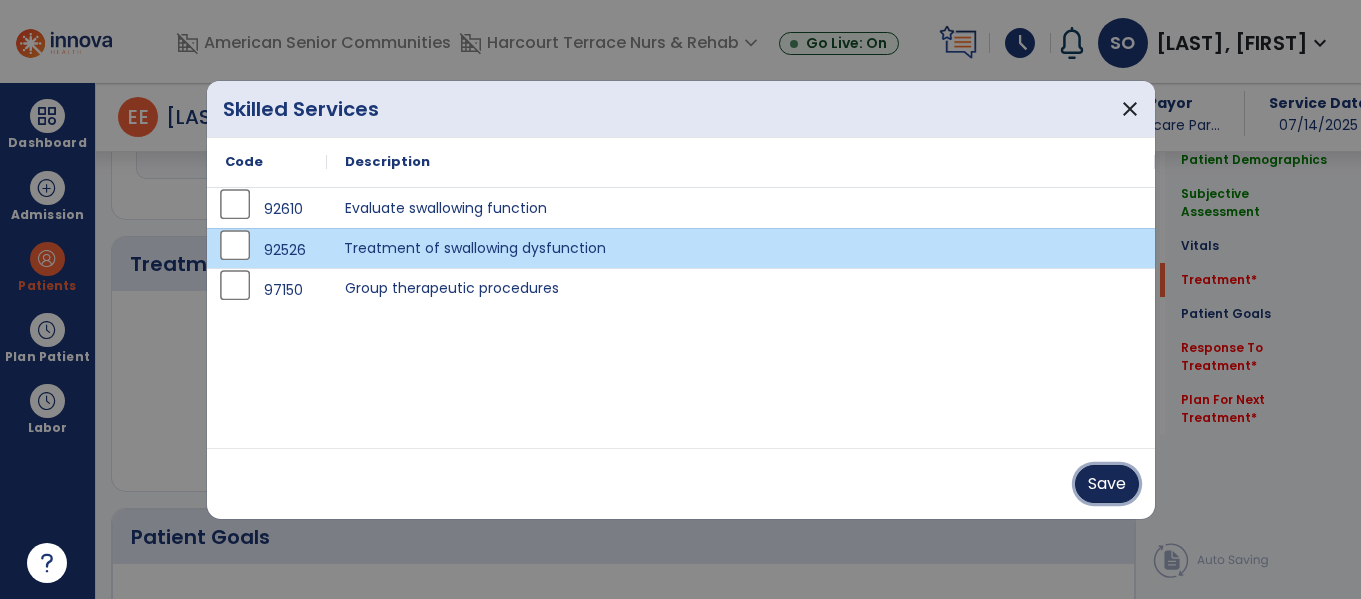 click on "Save" at bounding box center [1107, 484] 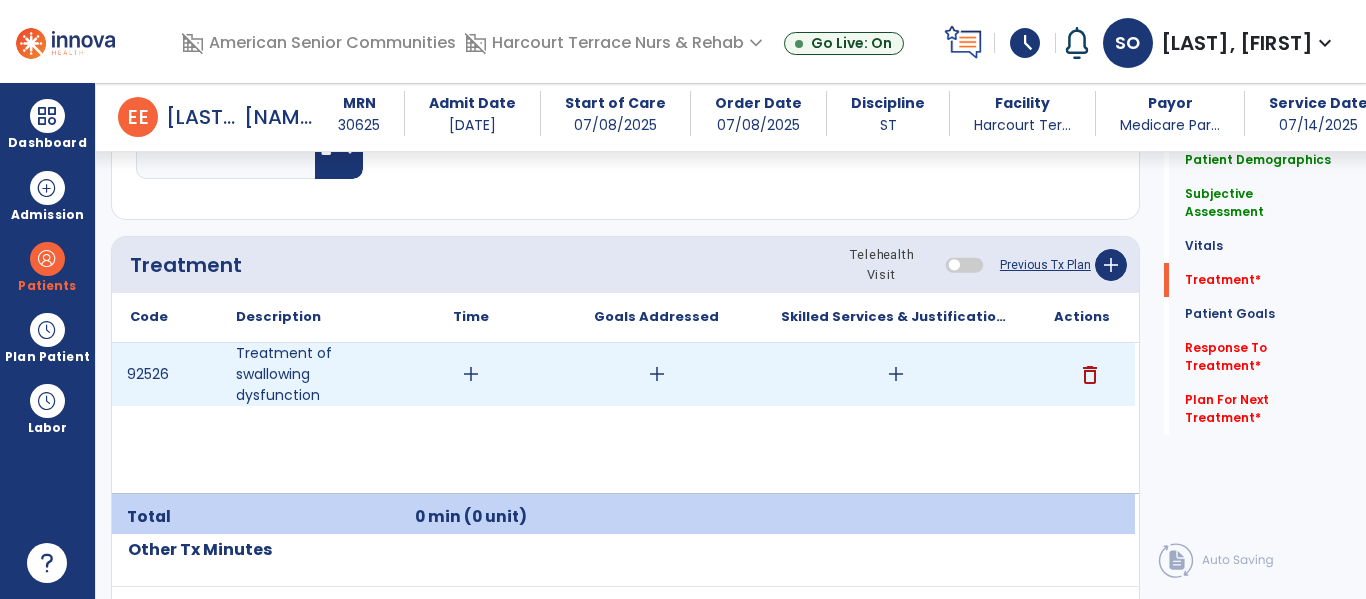 click on "add" at bounding box center [657, 374] 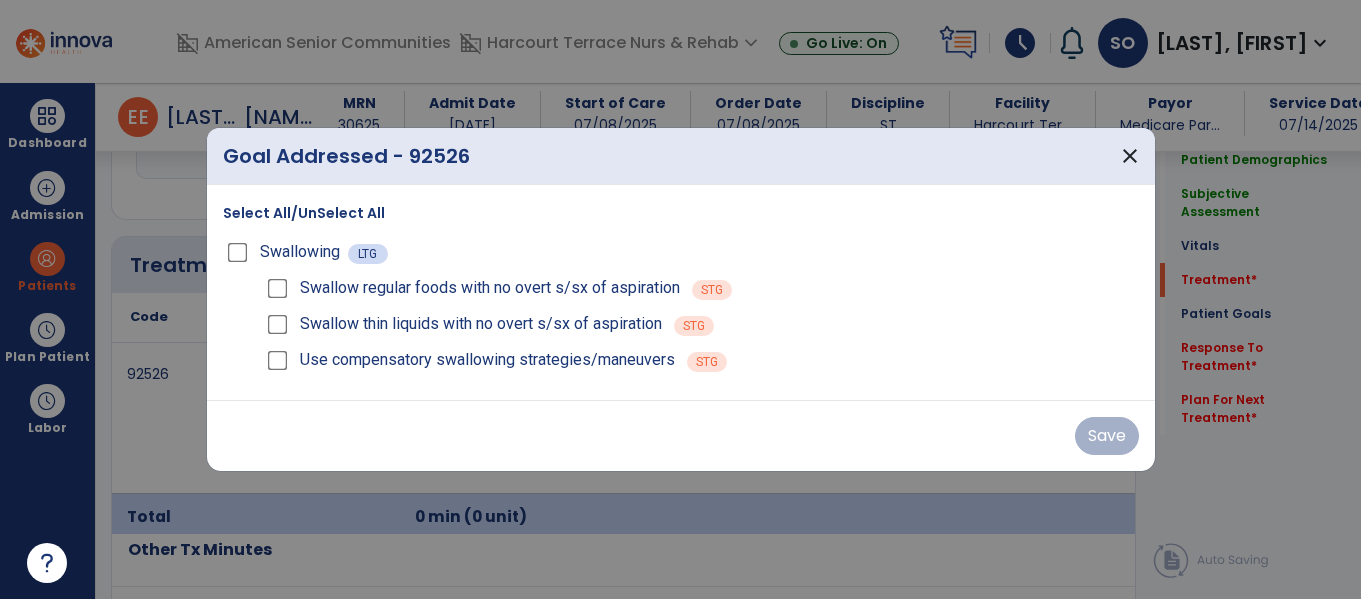 scroll, scrollTop: 1123, scrollLeft: 0, axis: vertical 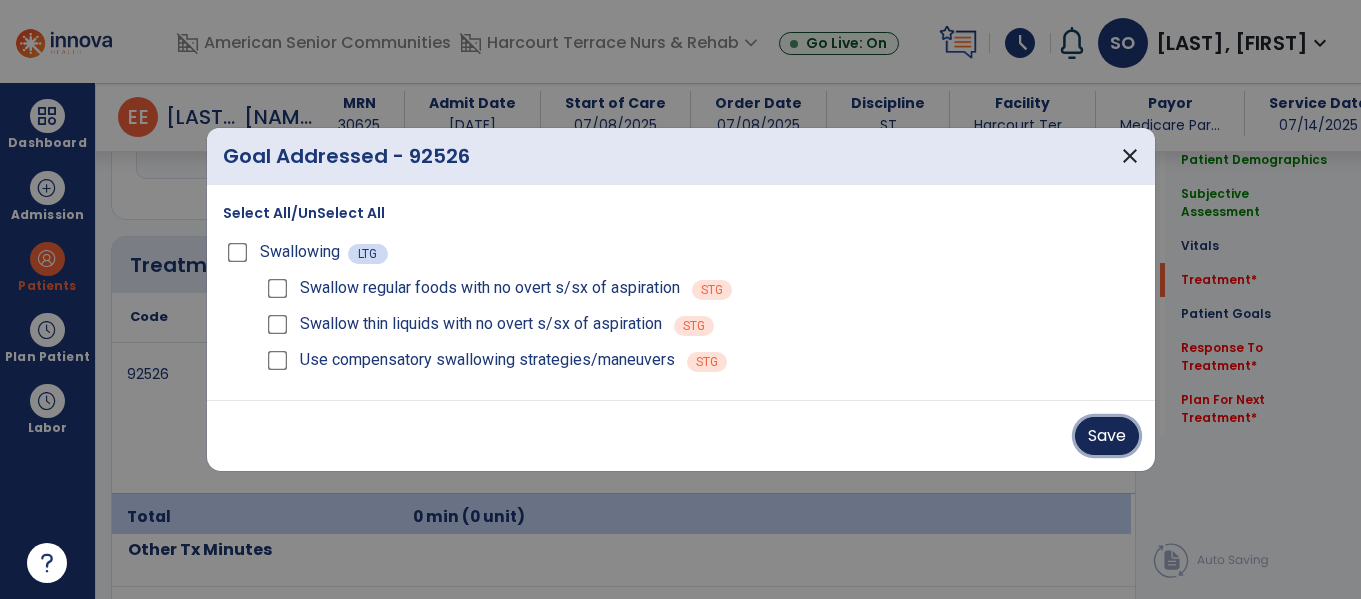 click on "Save" at bounding box center [1107, 436] 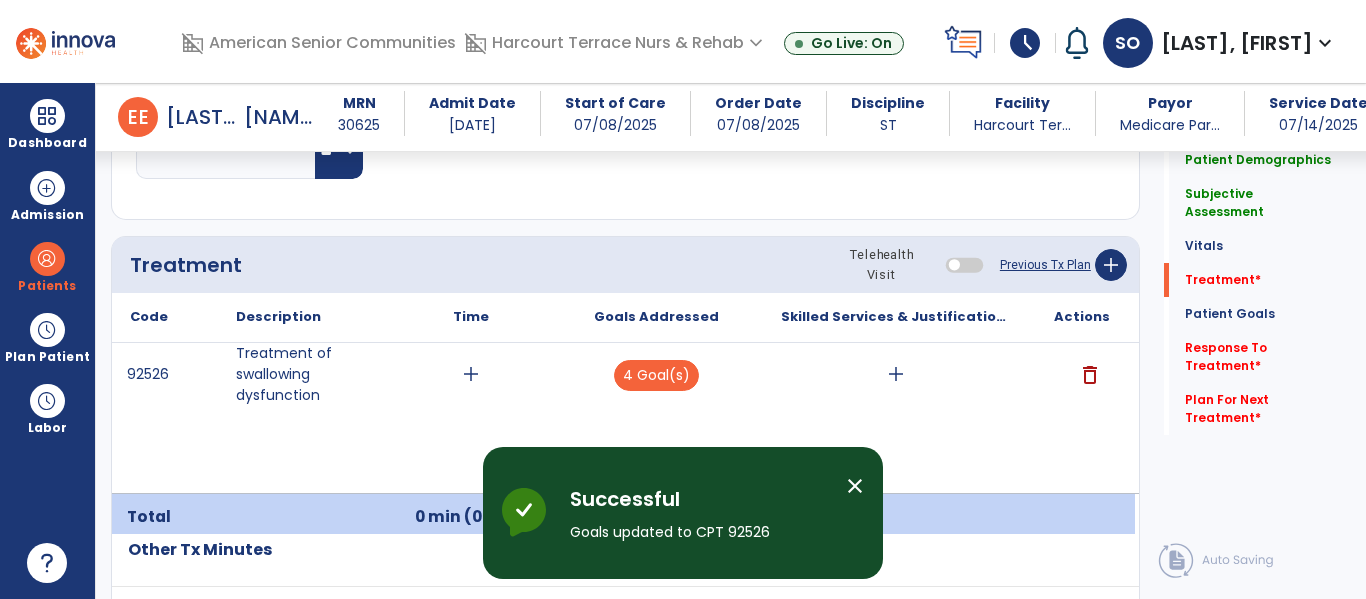 click on "add" at bounding box center [896, 374] 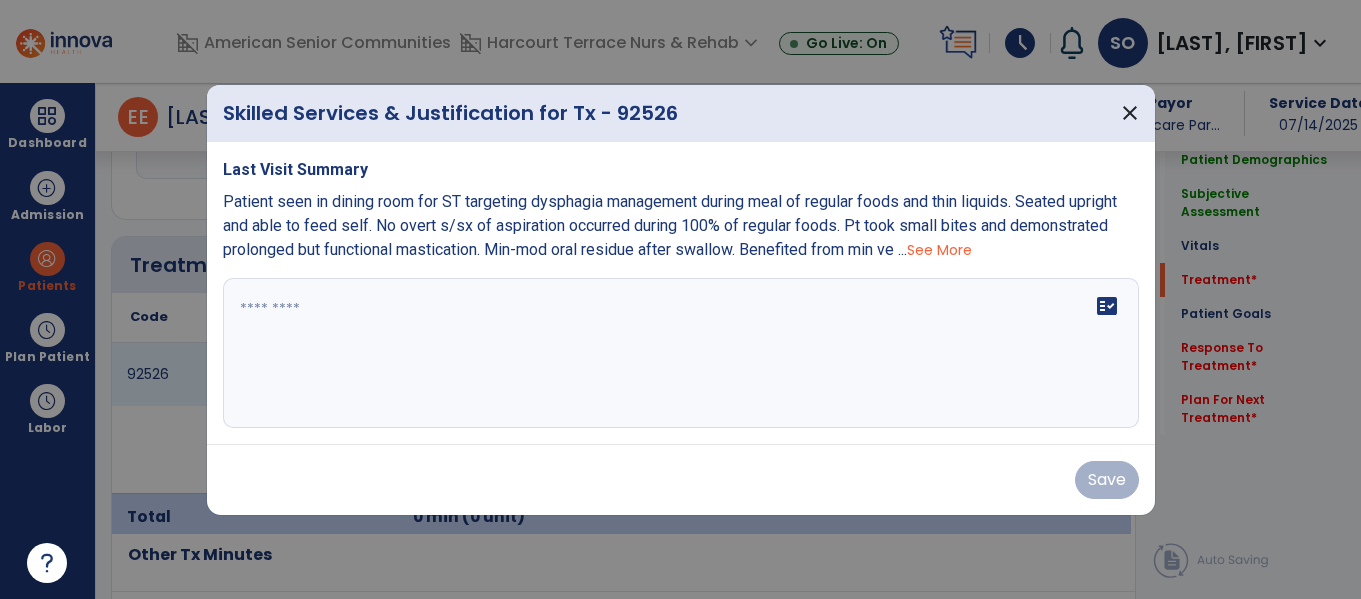 scroll, scrollTop: 1123, scrollLeft: 0, axis: vertical 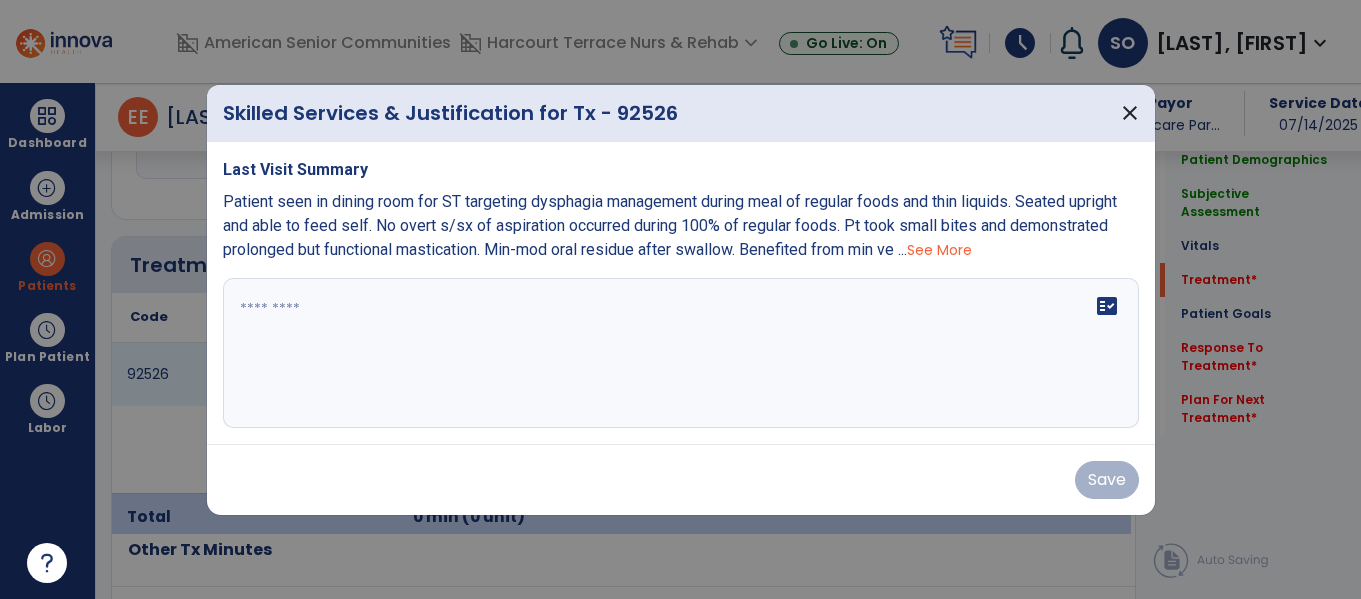 click on "fact_check" at bounding box center (681, 353) 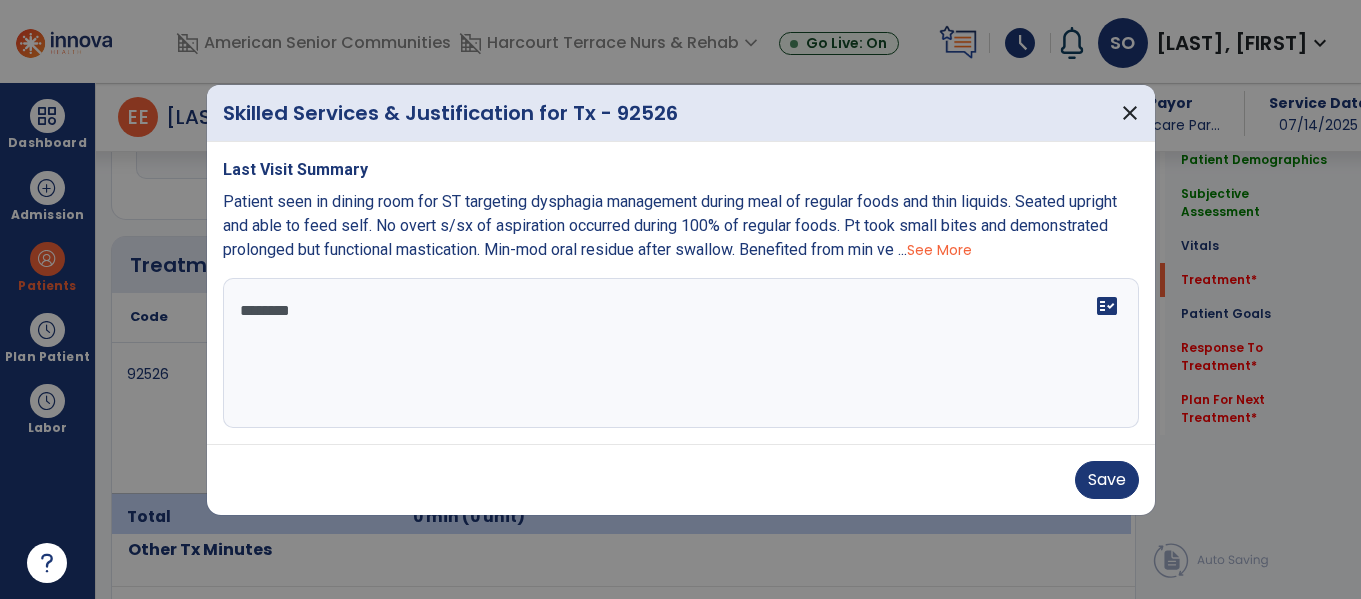 scroll, scrollTop: 0, scrollLeft: 0, axis: both 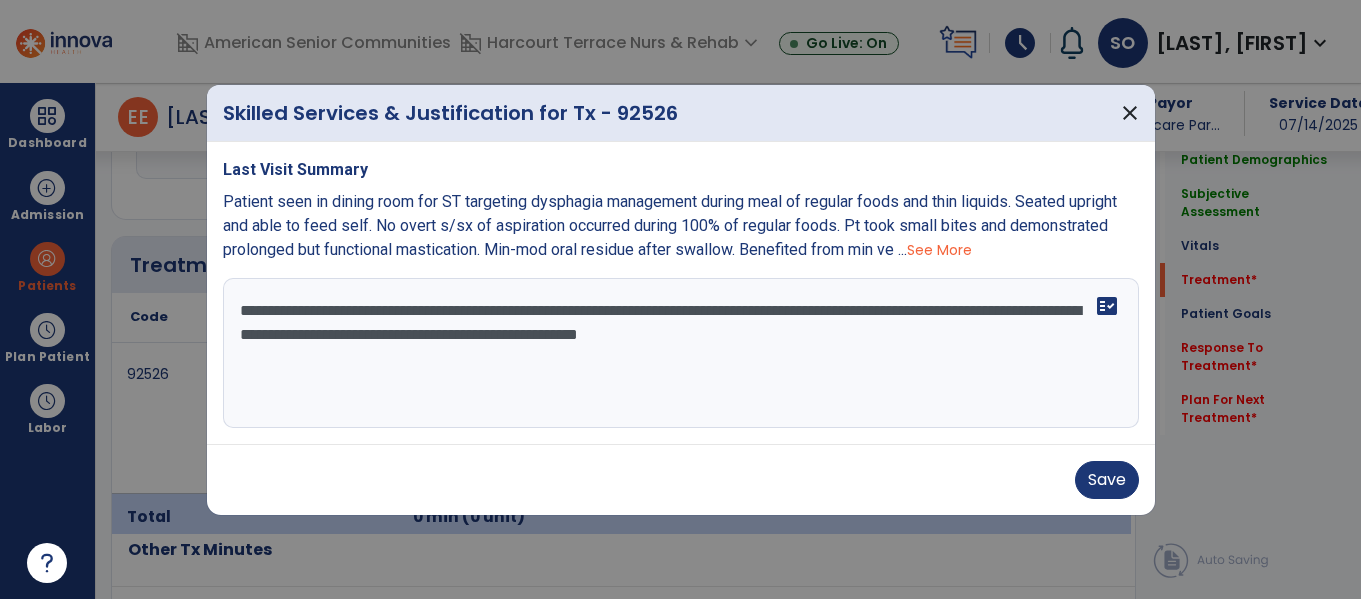 click on "**********" at bounding box center [681, 353] 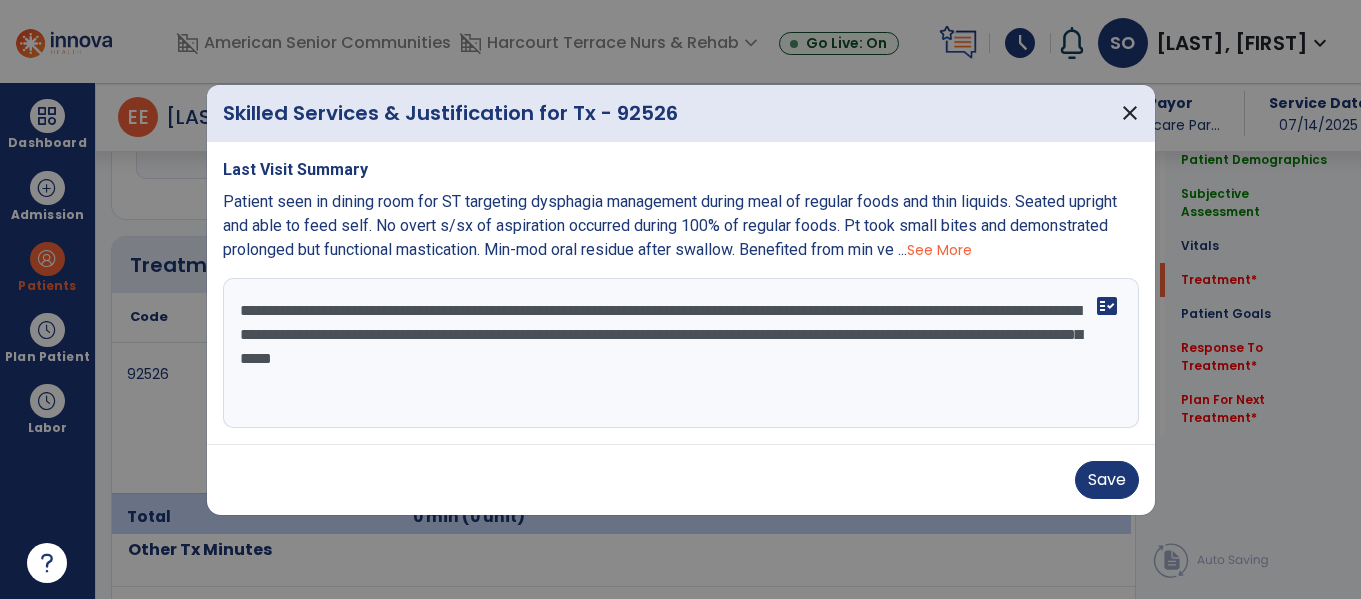 click on "**********" at bounding box center (681, 353) 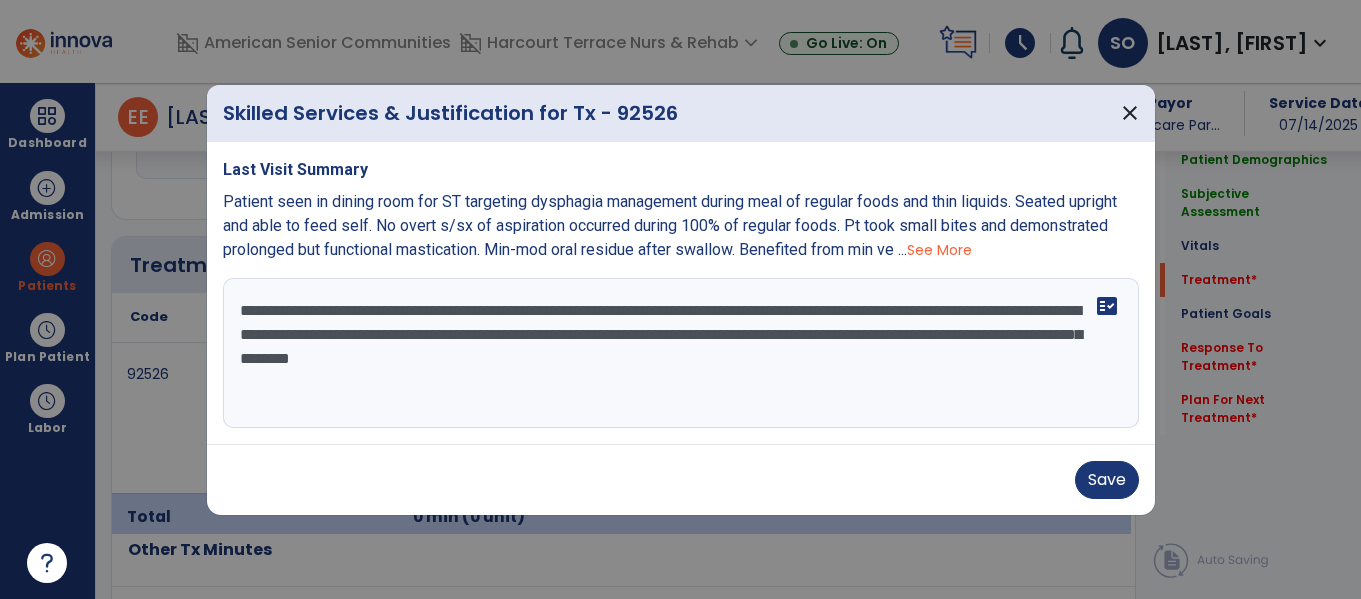 click on "**********" at bounding box center (681, 353) 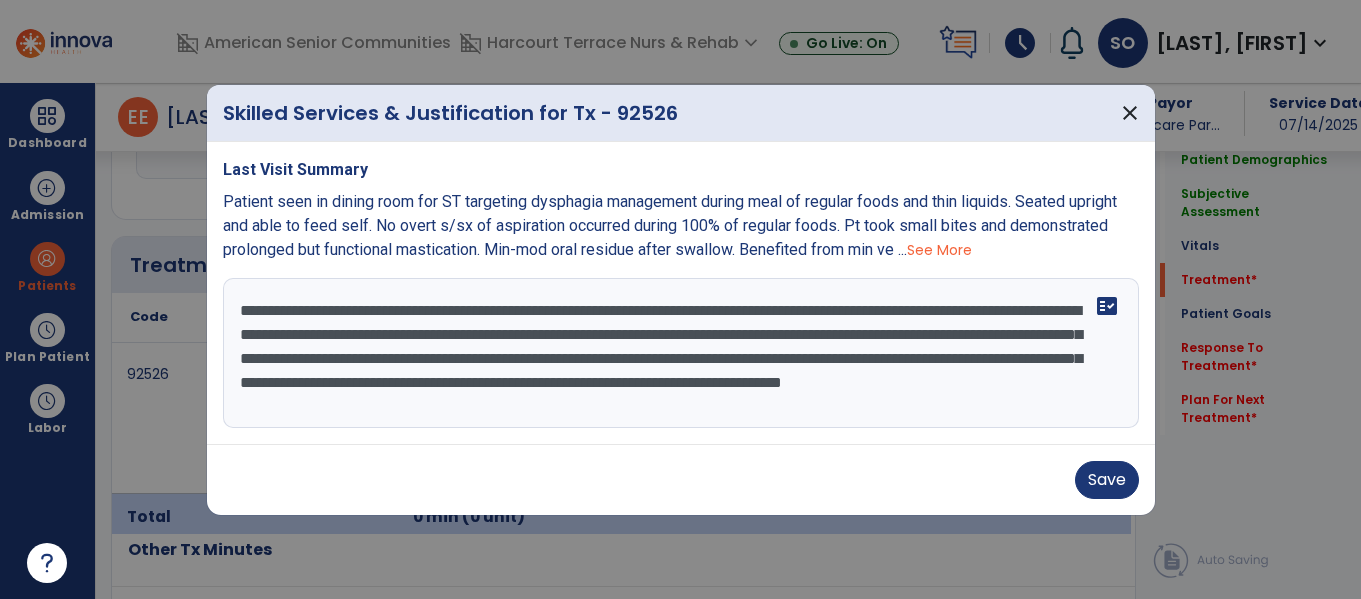 scroll, scrollTop: 16, scrollLeft: 0, axis: vertical 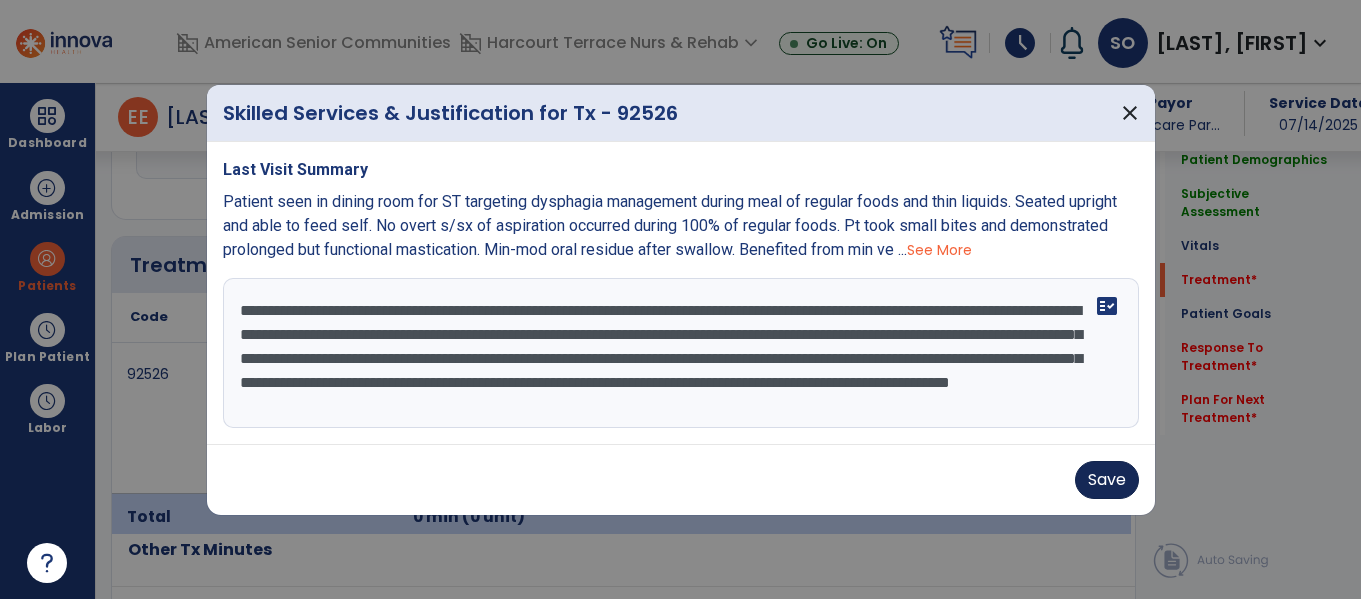 type on "**********" 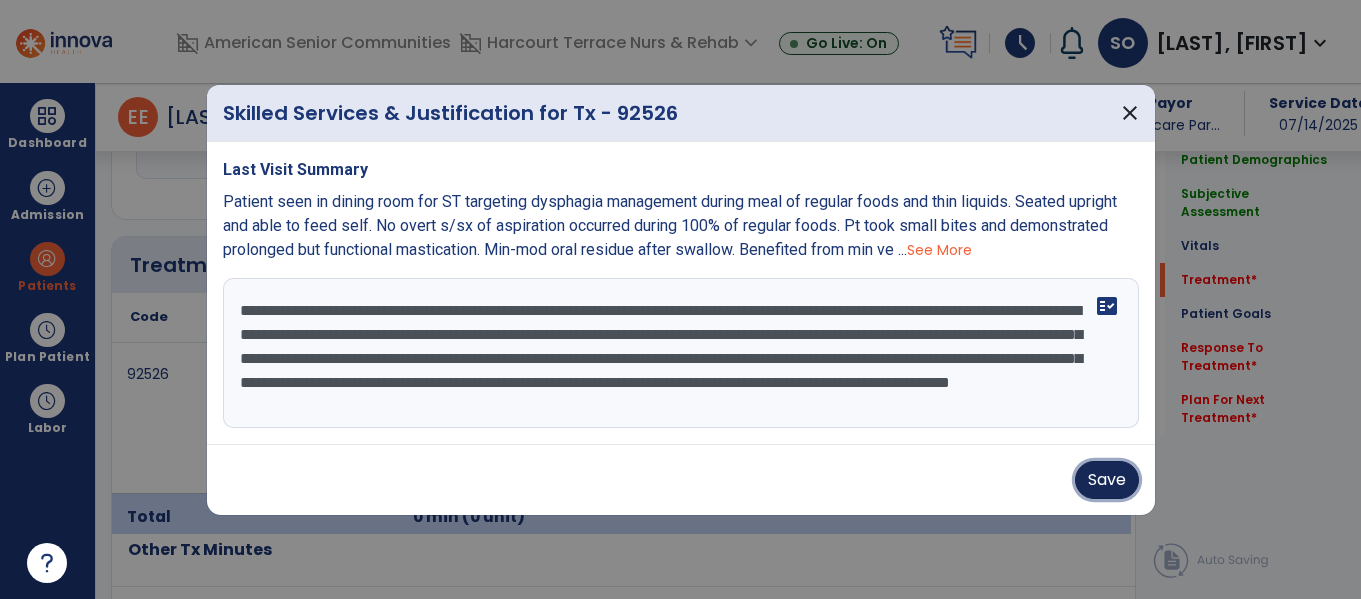 click on "Save" at bounding box center (1107, 480) 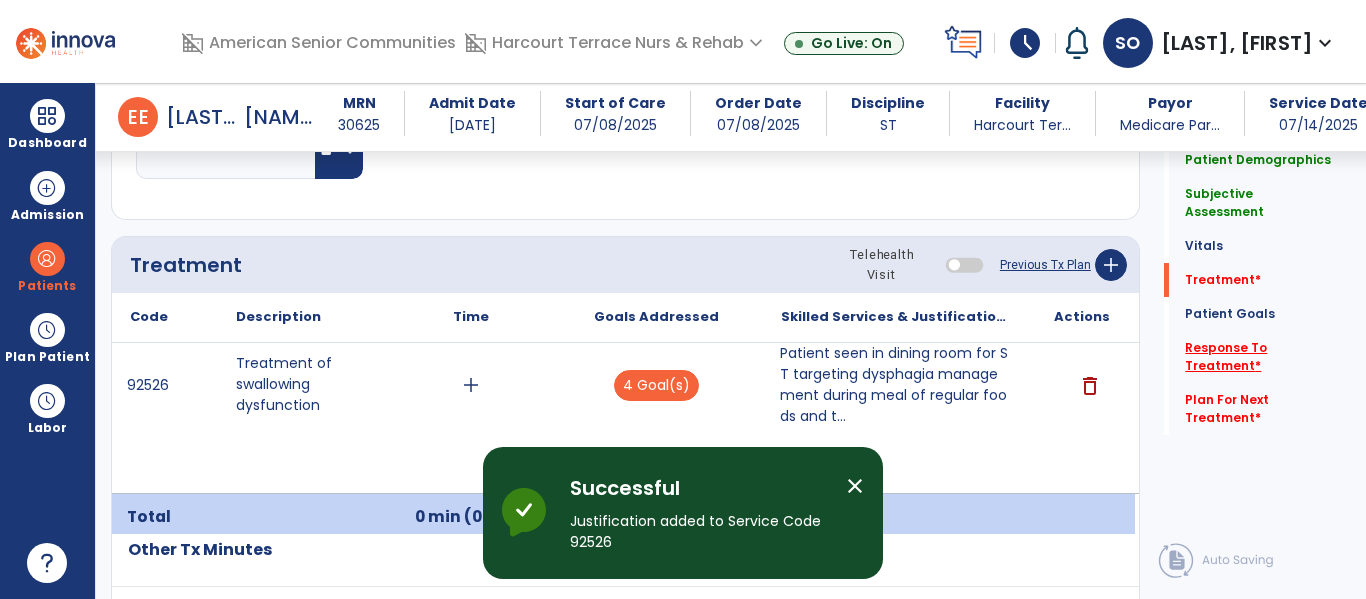 click on "Response To Treatment   *" 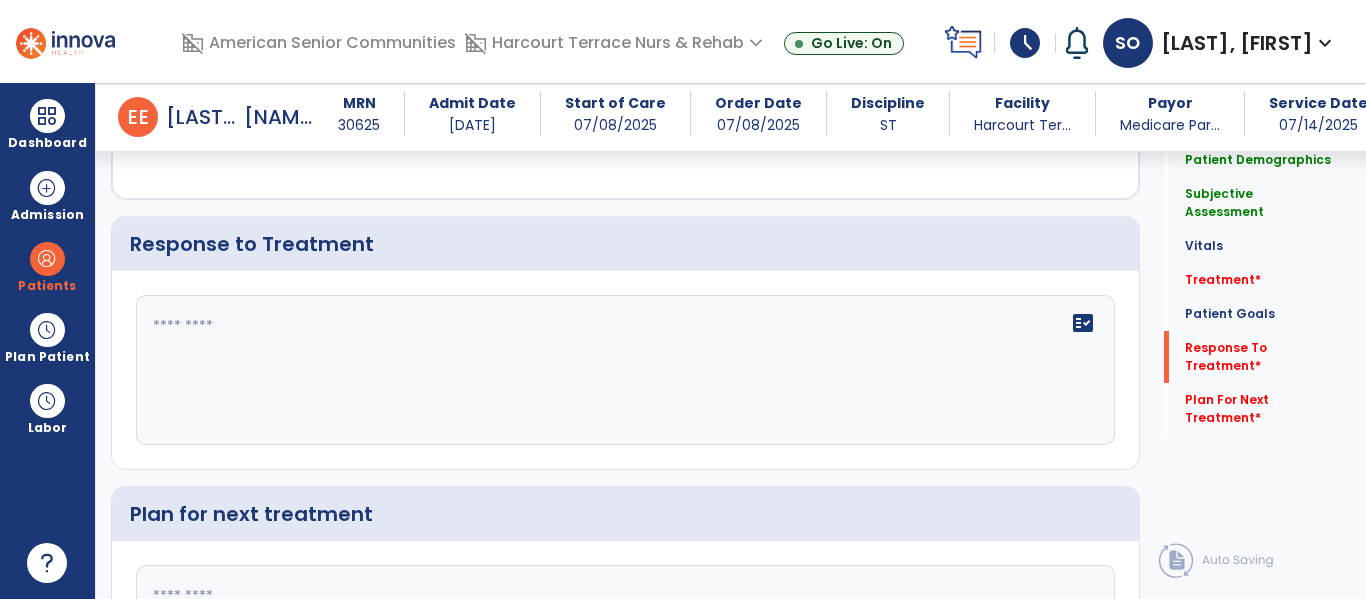 scroll, scrollTop: 2420, scrollLeft: 0, axis: vertical 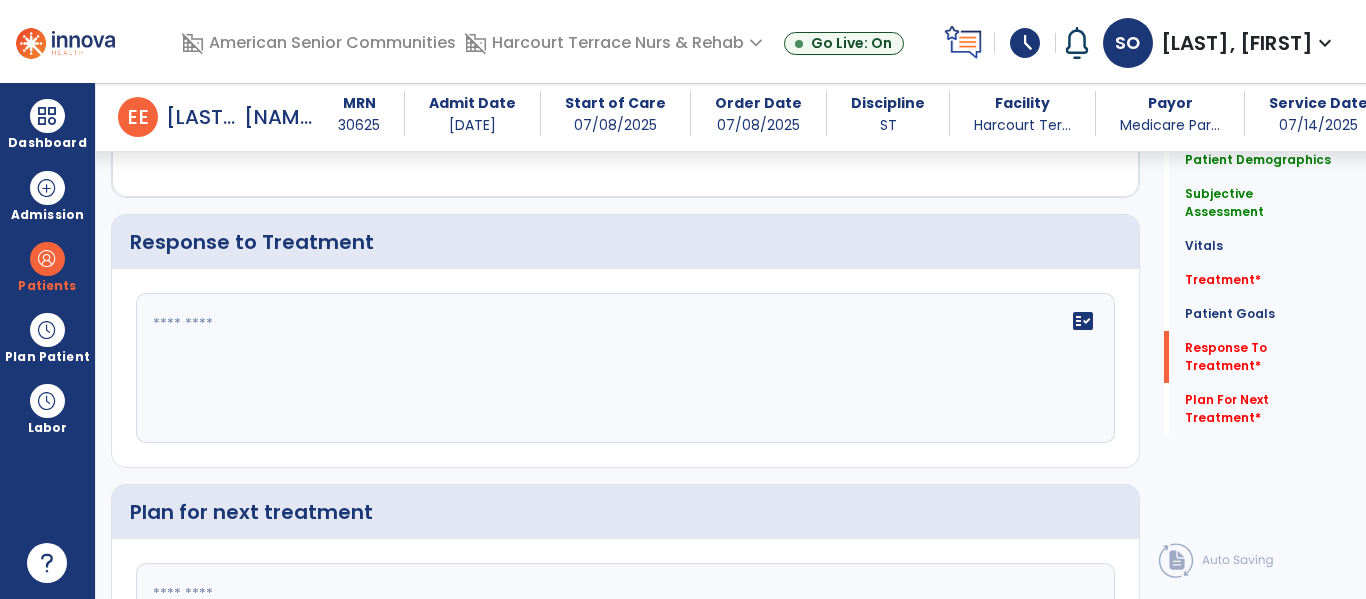 click on "fact_check" 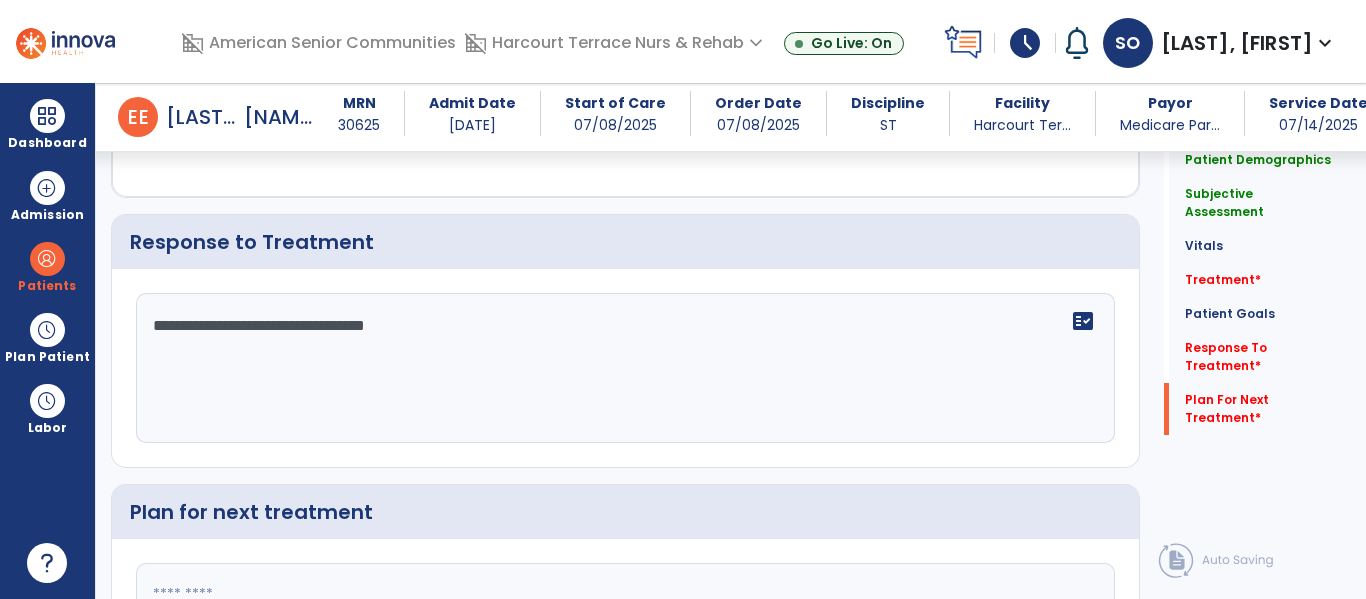 scroll, scrollTop: 2625, scrollLeft: 0, axis: vertical 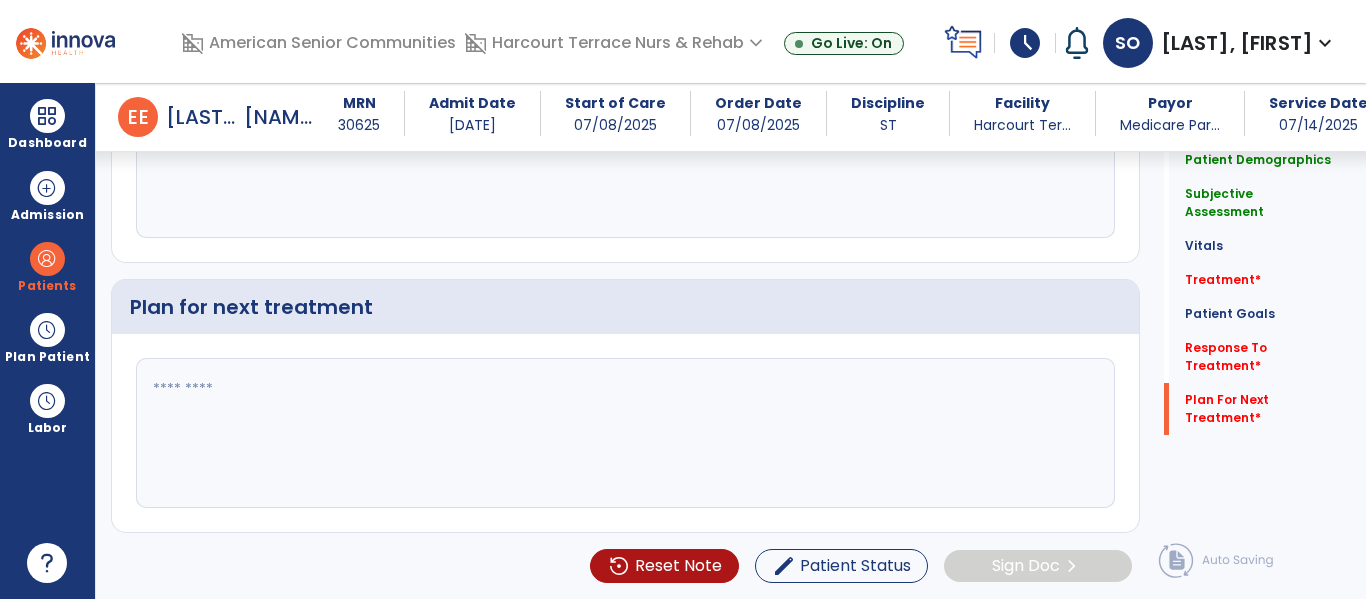 type on "**********" 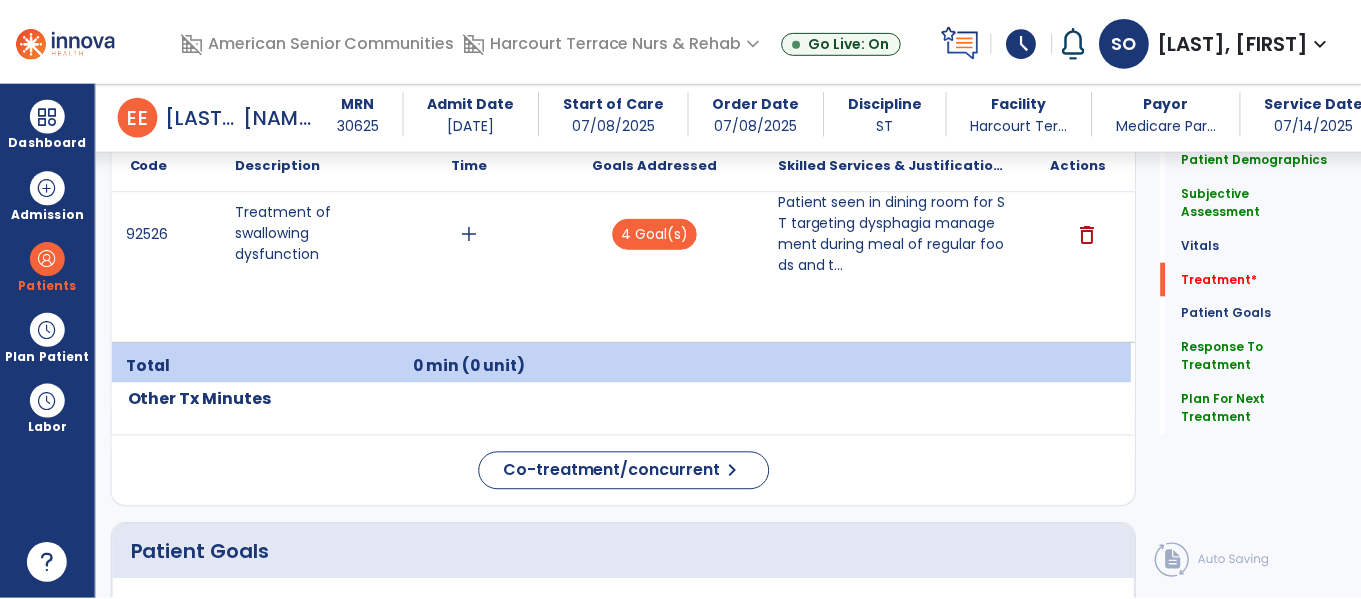 scroll, scrollTop: 1242, scrollLeft: 0, axis: vertical 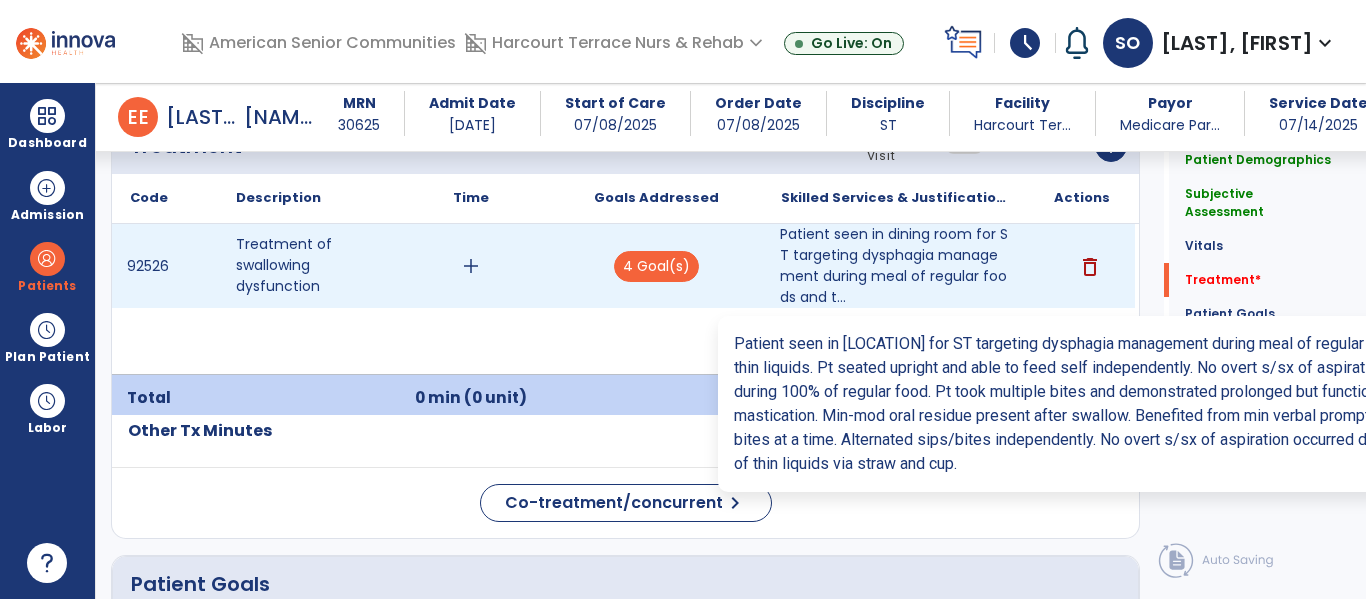 type on "**********" 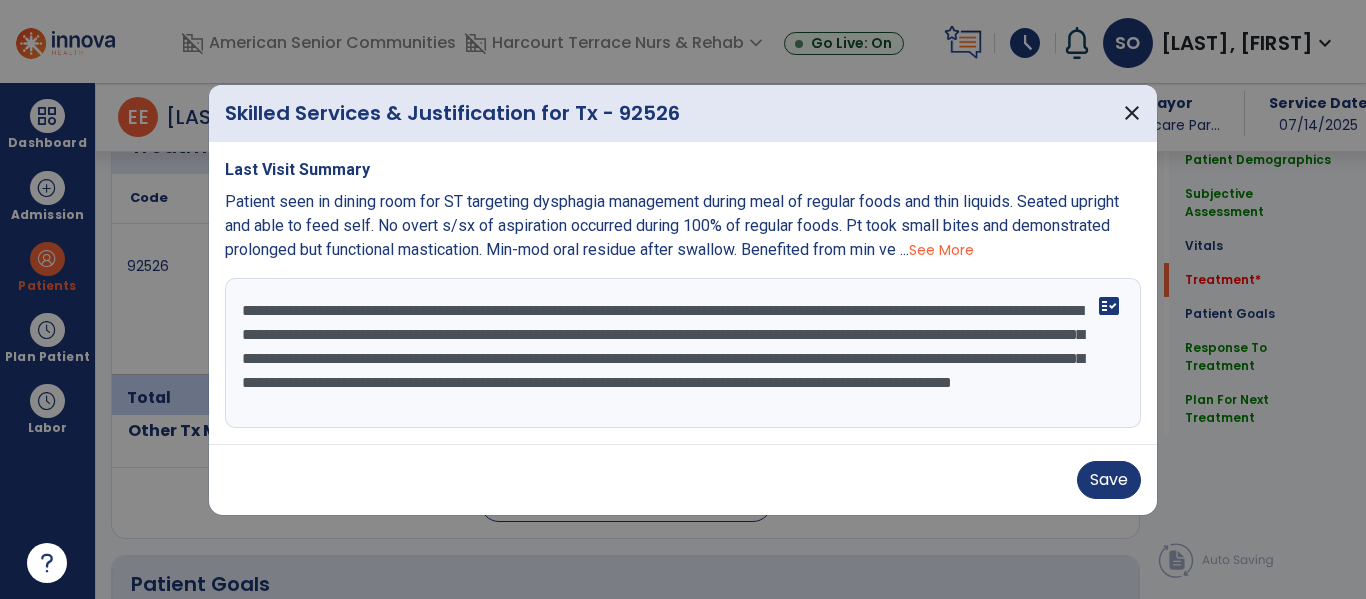 click on "**********" at bounding box center [683, 353] 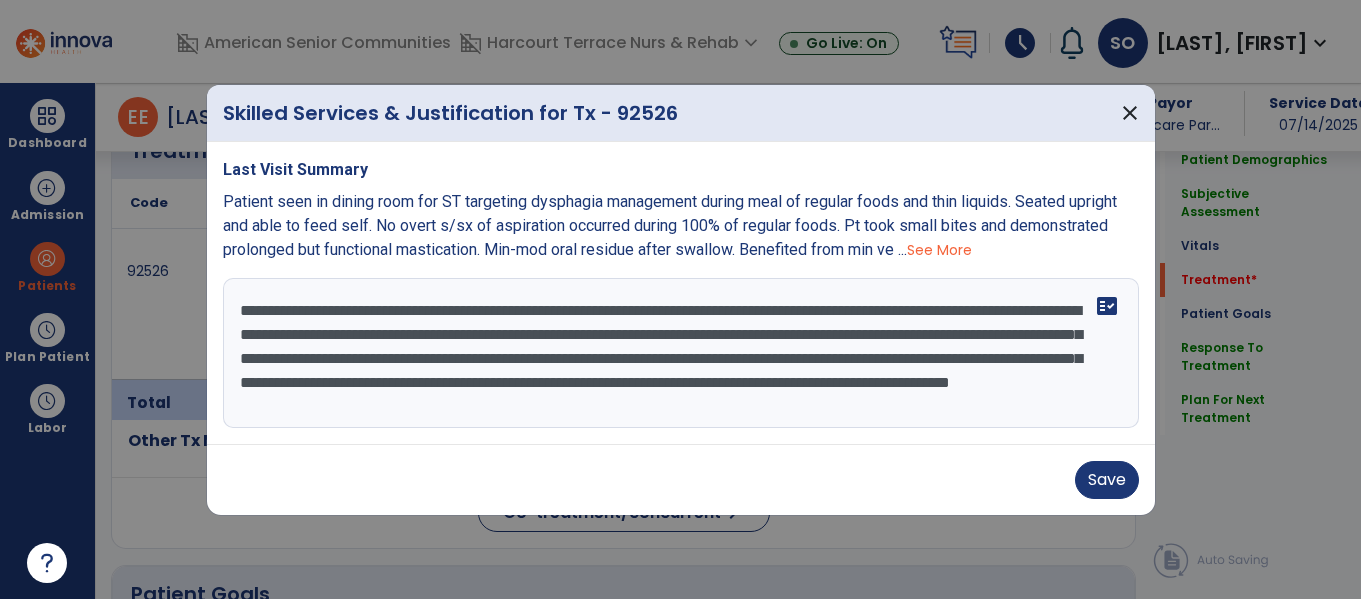 scroll, scrollTop: 1242, scrollLeft: 0, axis: vertical 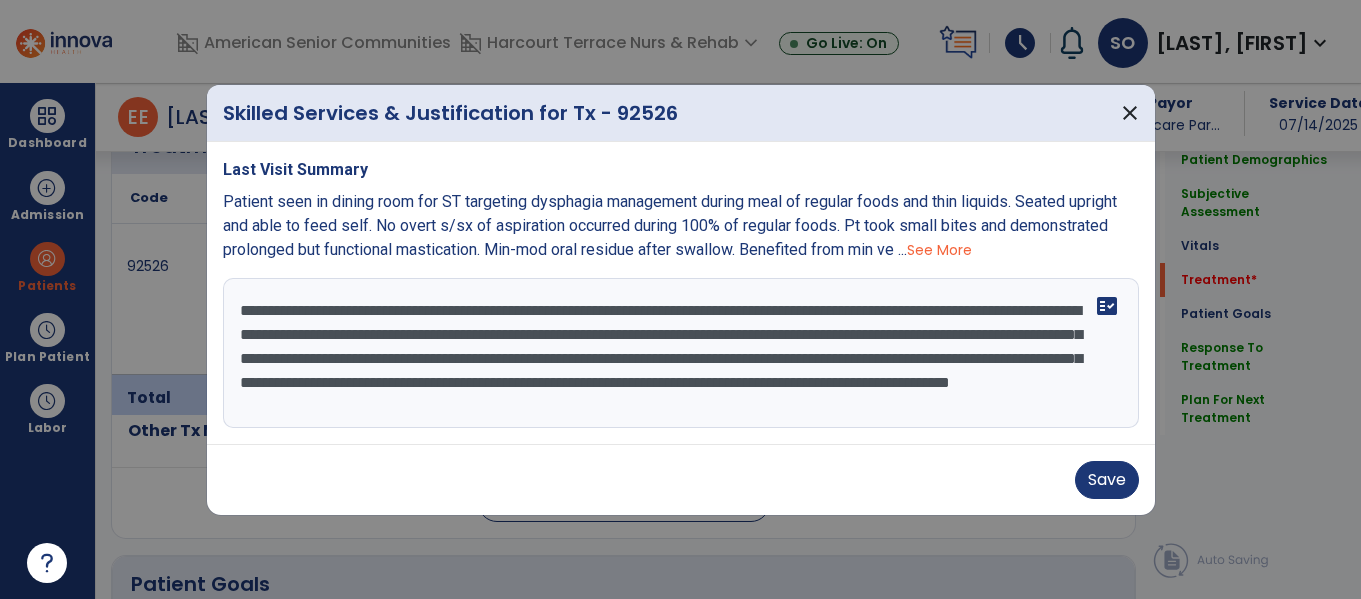 click on "**********" at bounding box center [681, 353] 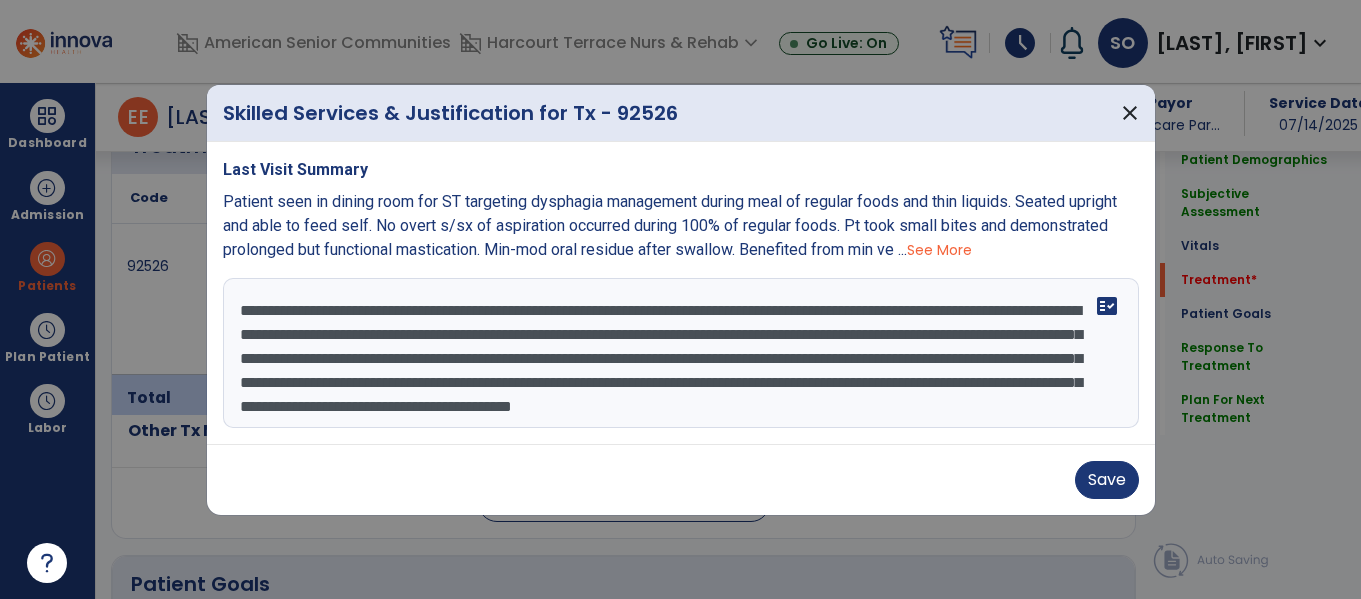 click on "**********" at bounding box center (681, 353) 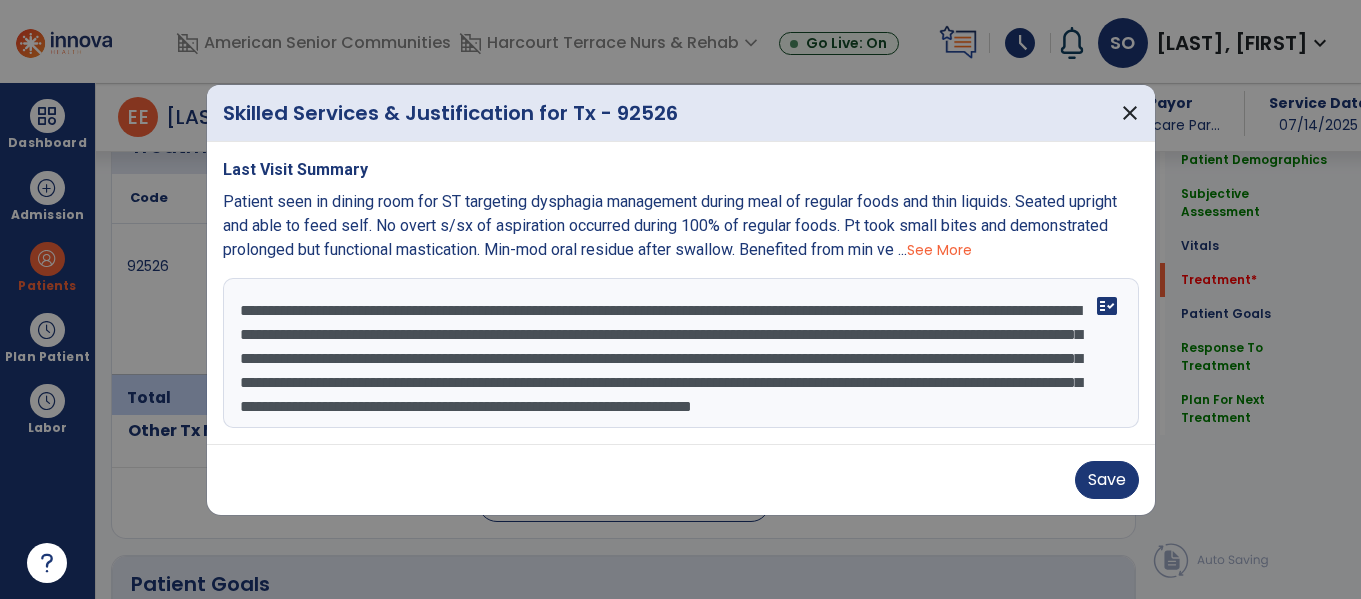 type on "**********" 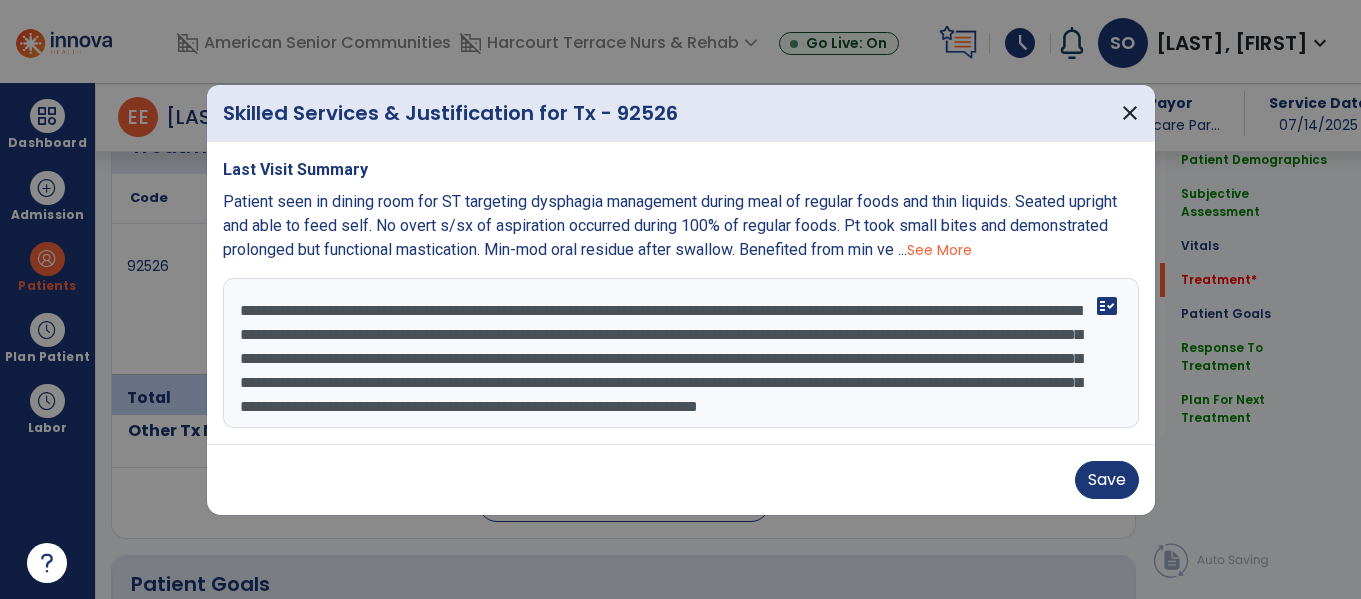 click on "**********" at bounding box center [681, 353] 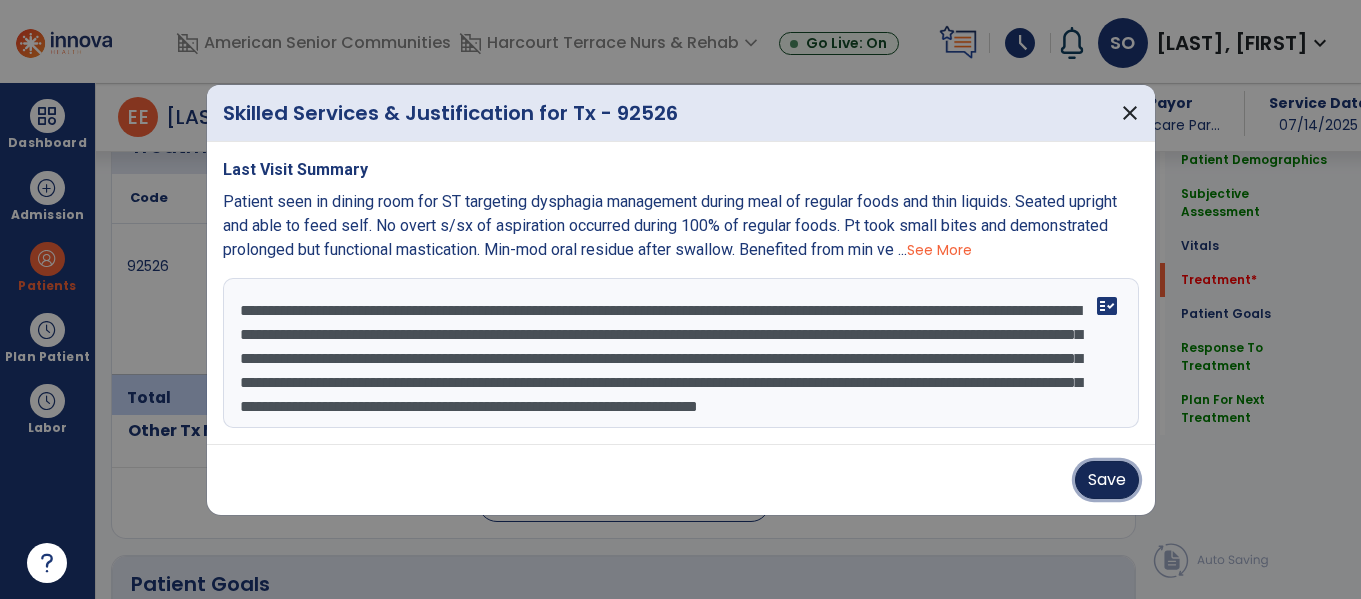 click on "Save" at bounding box center (1107, 480) 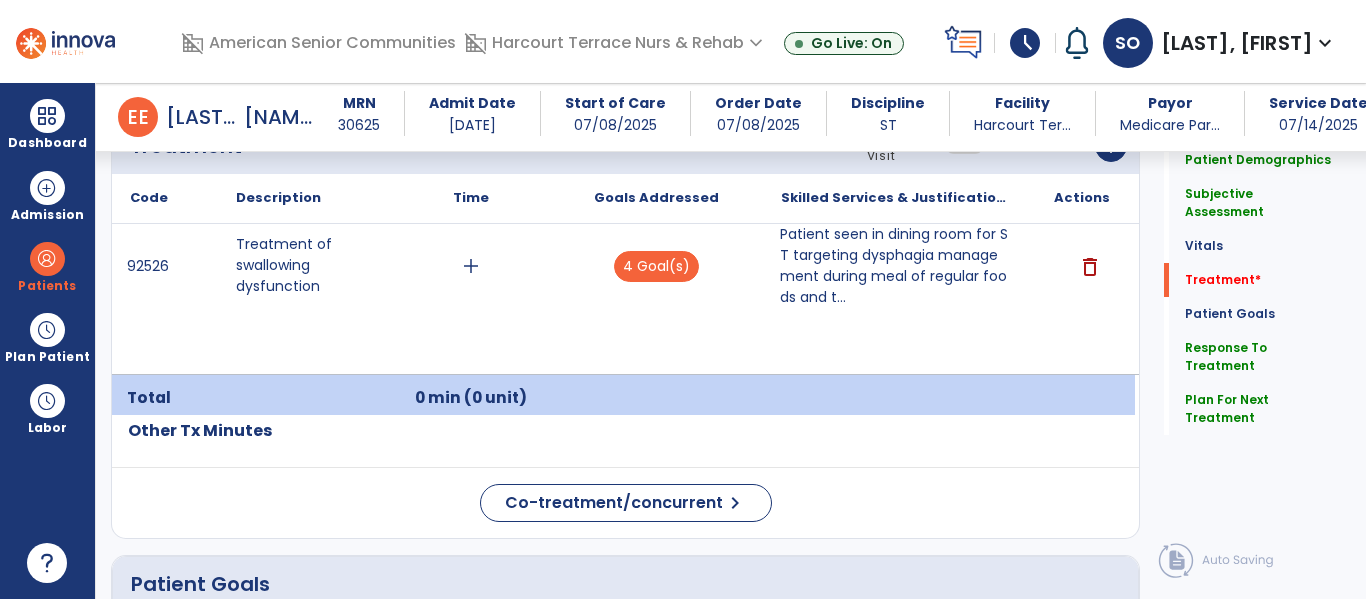 click on "Patient seen in dining room for ST targeting dysphagia management during meal of regular foods and t..." at bounding box center [896, 266] 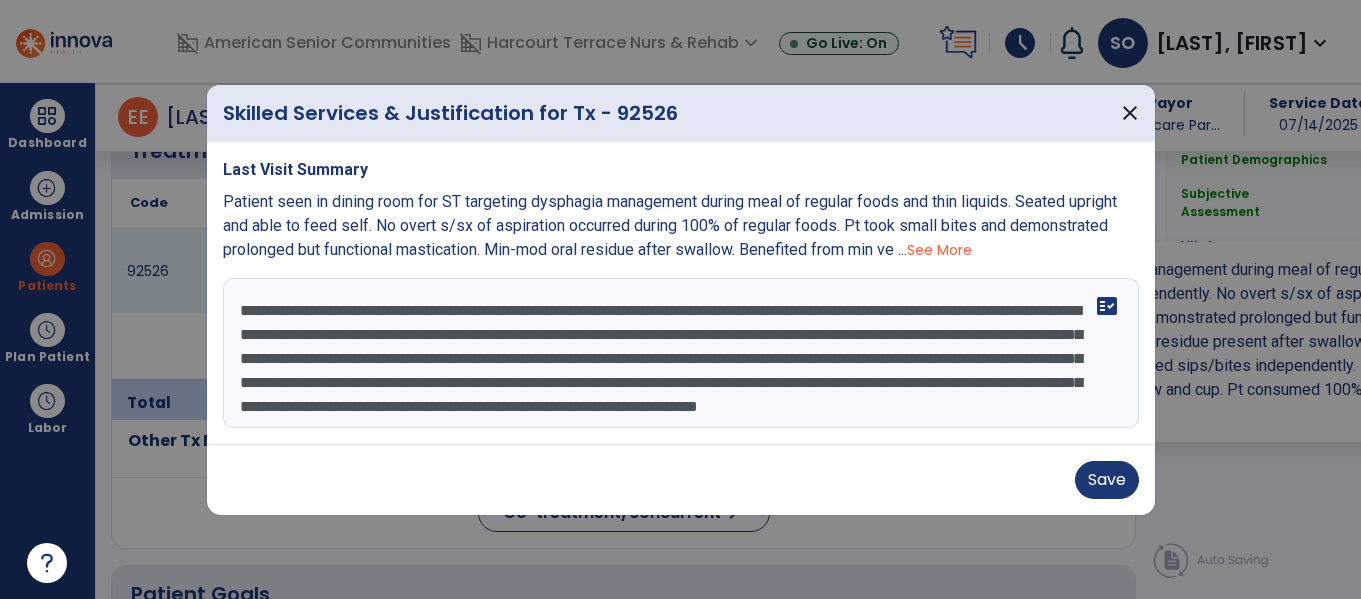 scroll, scrollTop: 1242, scrollLeft: 0, axis: vertical 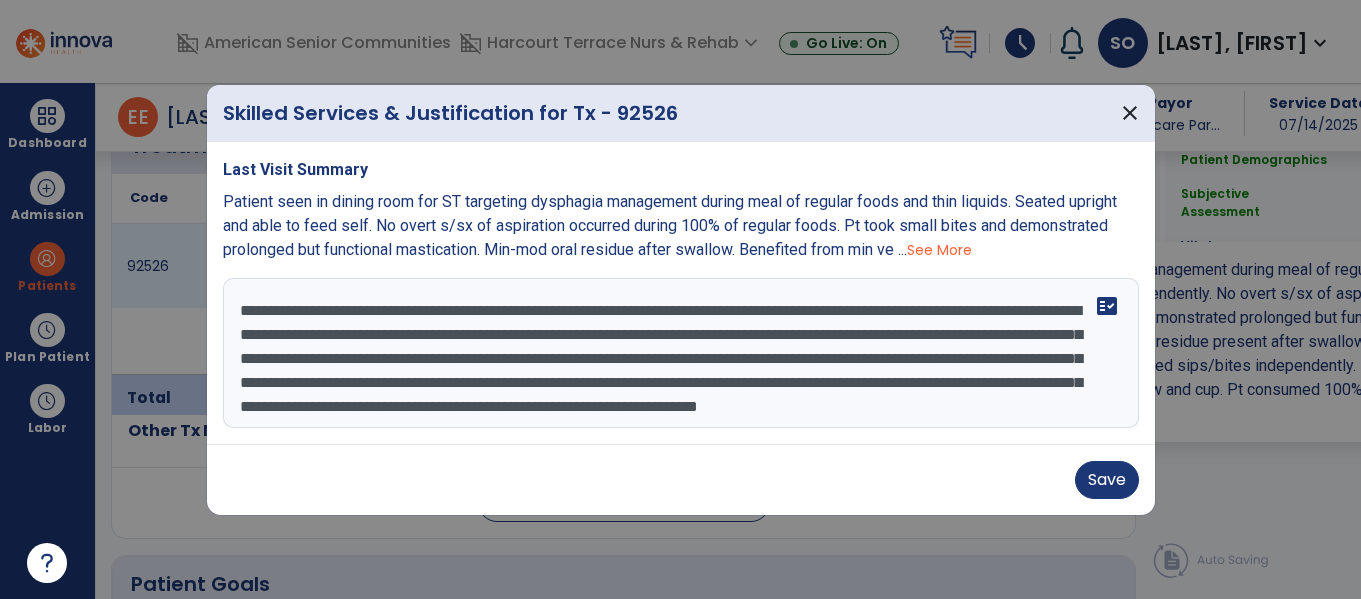 click on "**********" at bounding box center [681, 353] 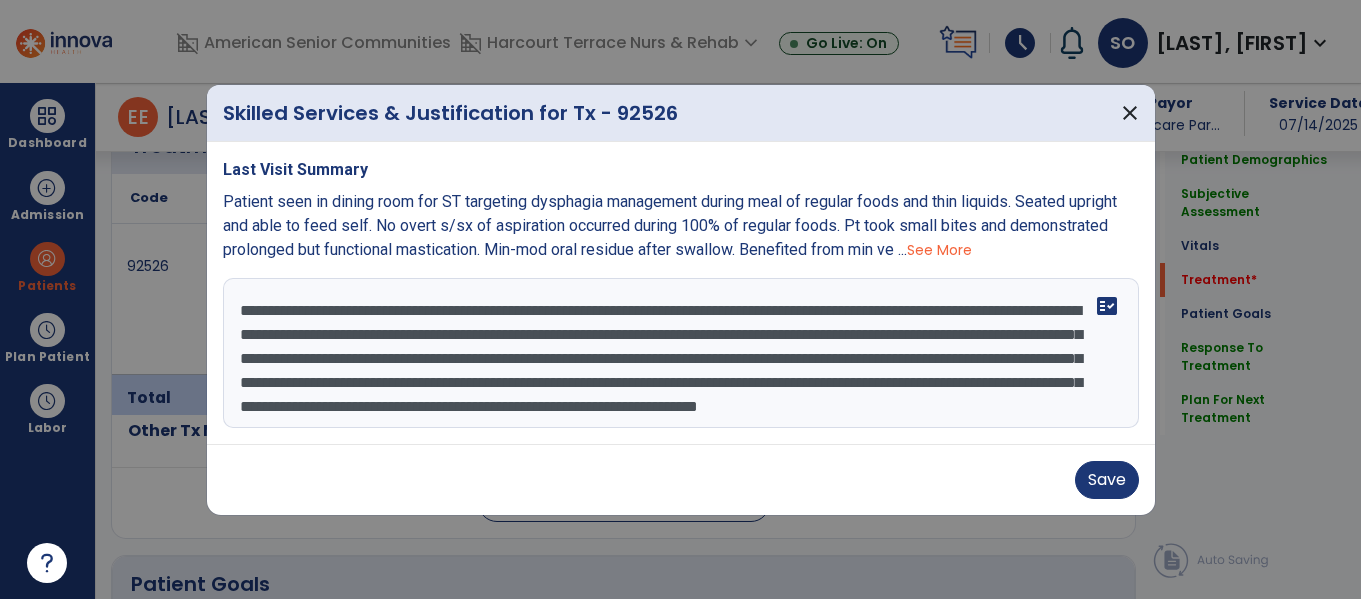 click on "**********" at bounding box center [681, 353] 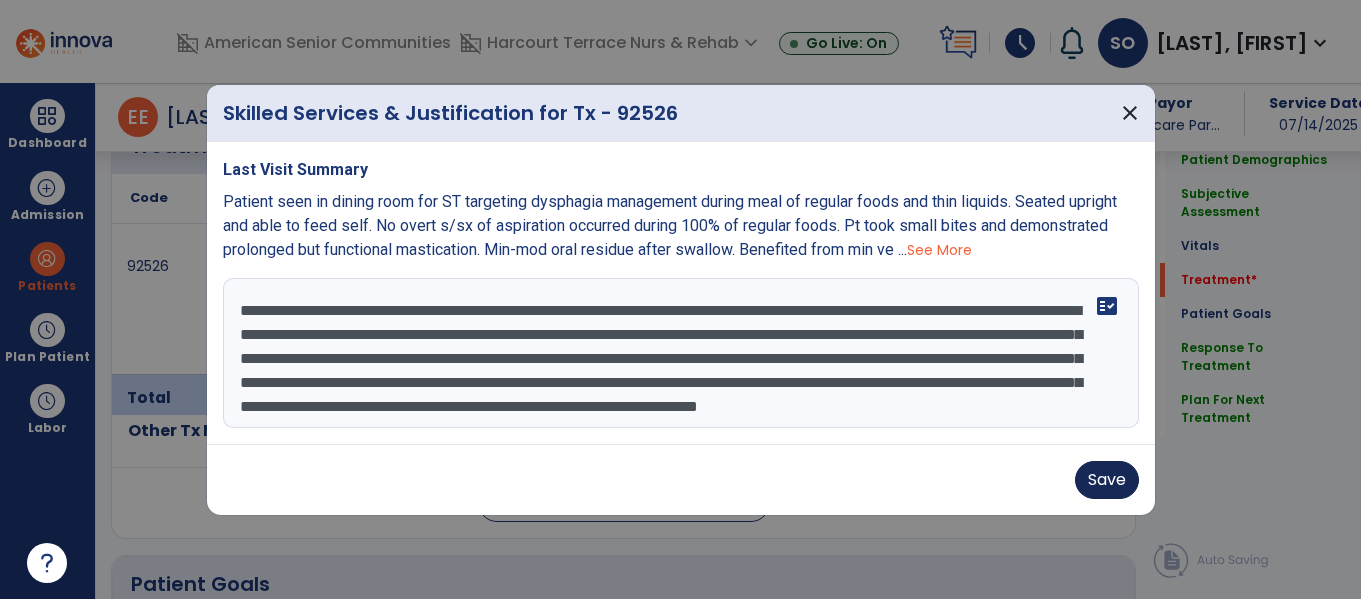 type on "**********" 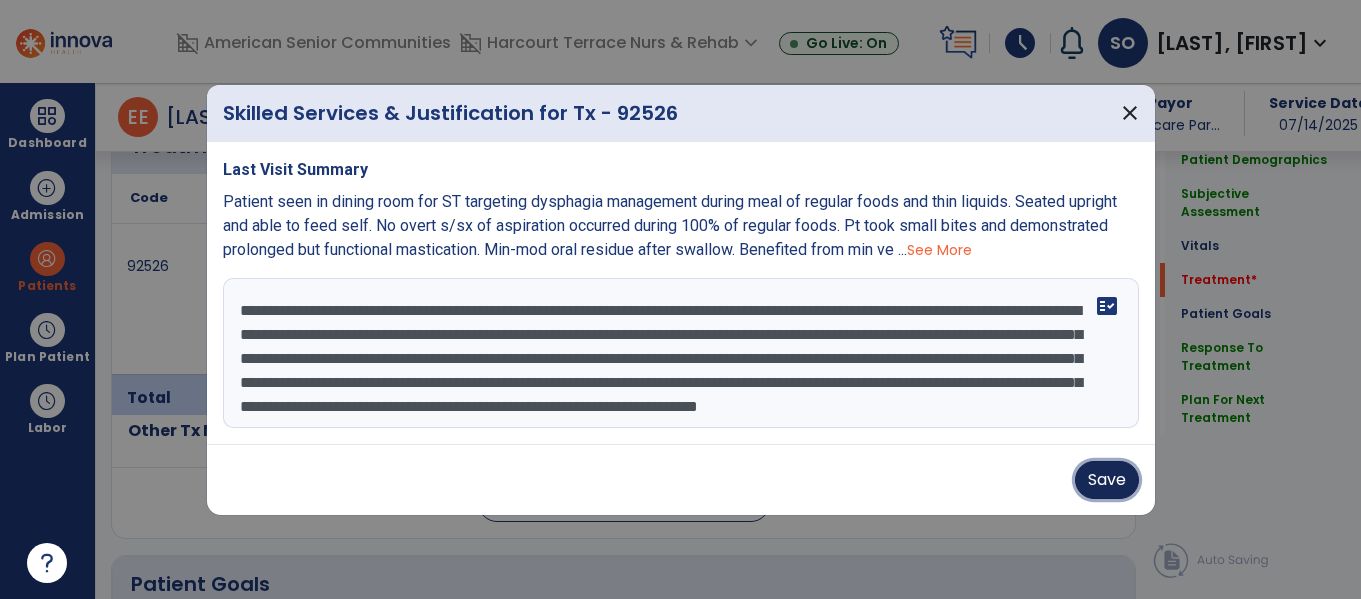 click on "Save" at bounding box center (1107, 480) 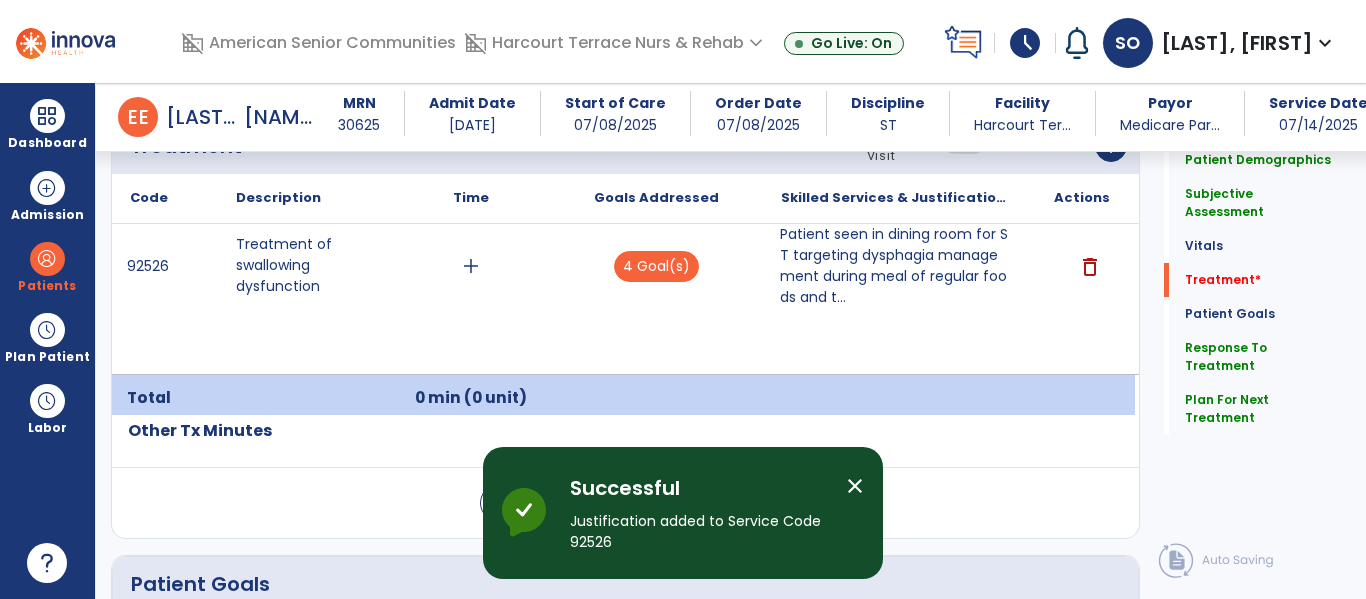 click on "add" at bounding box center [471, 266] 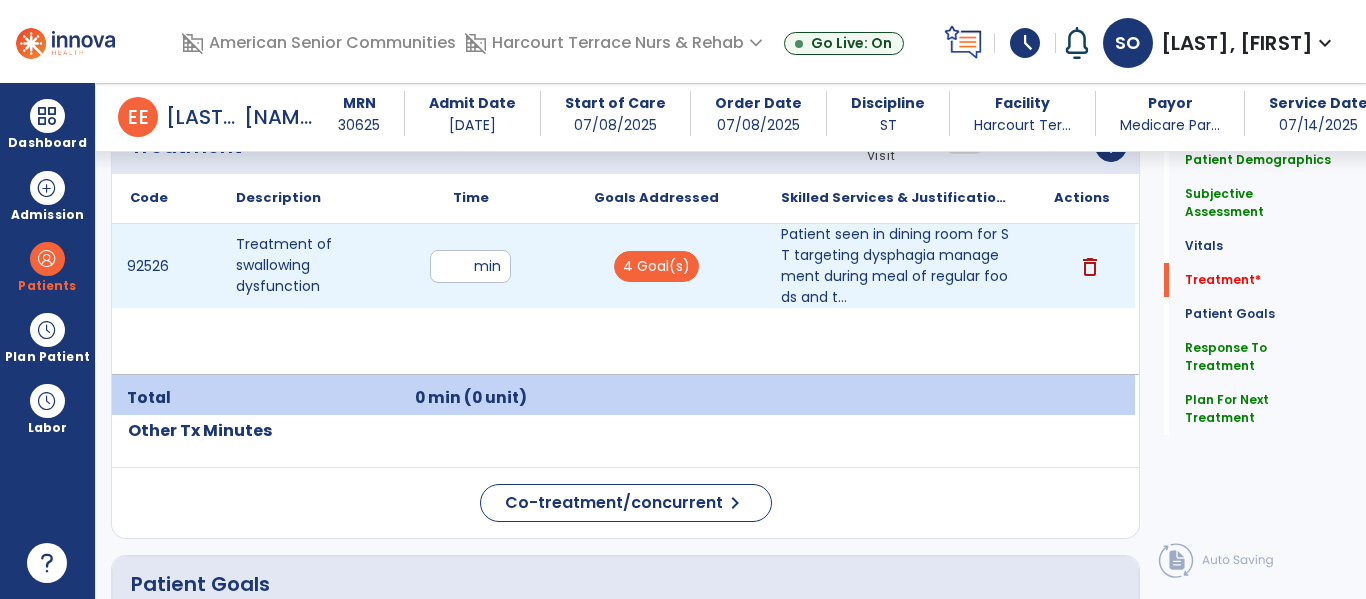 type on "**" 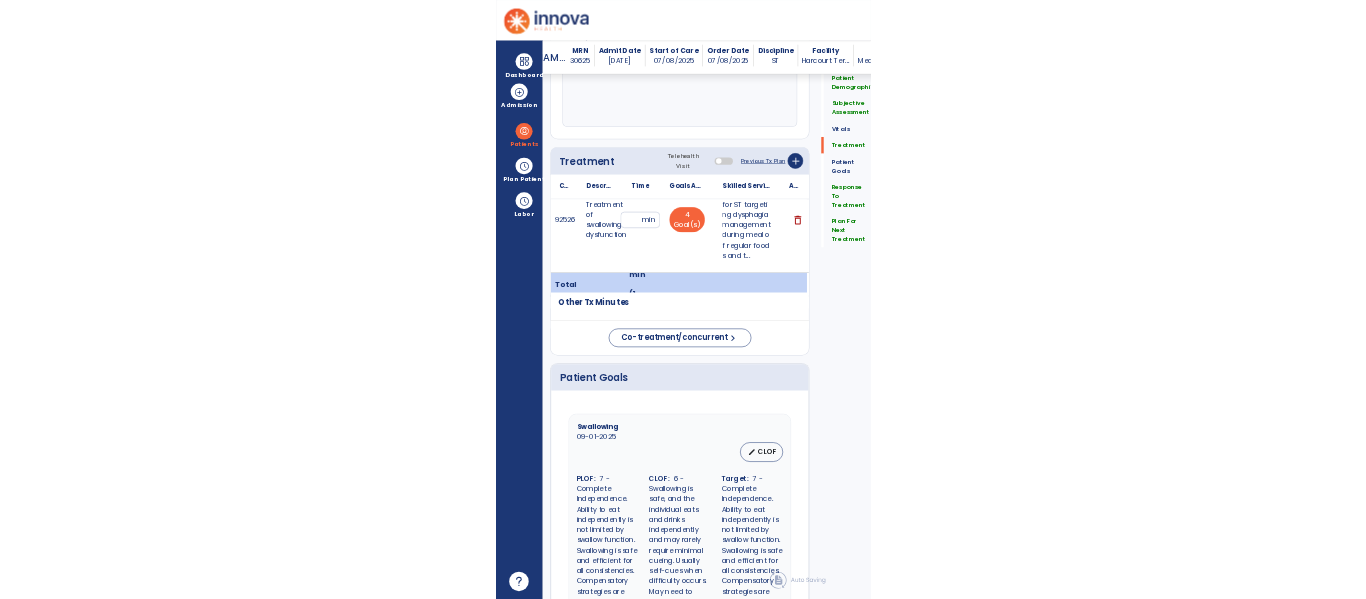scroll, scrollTop: 1242, scrollLeft: 0, axis: vertical 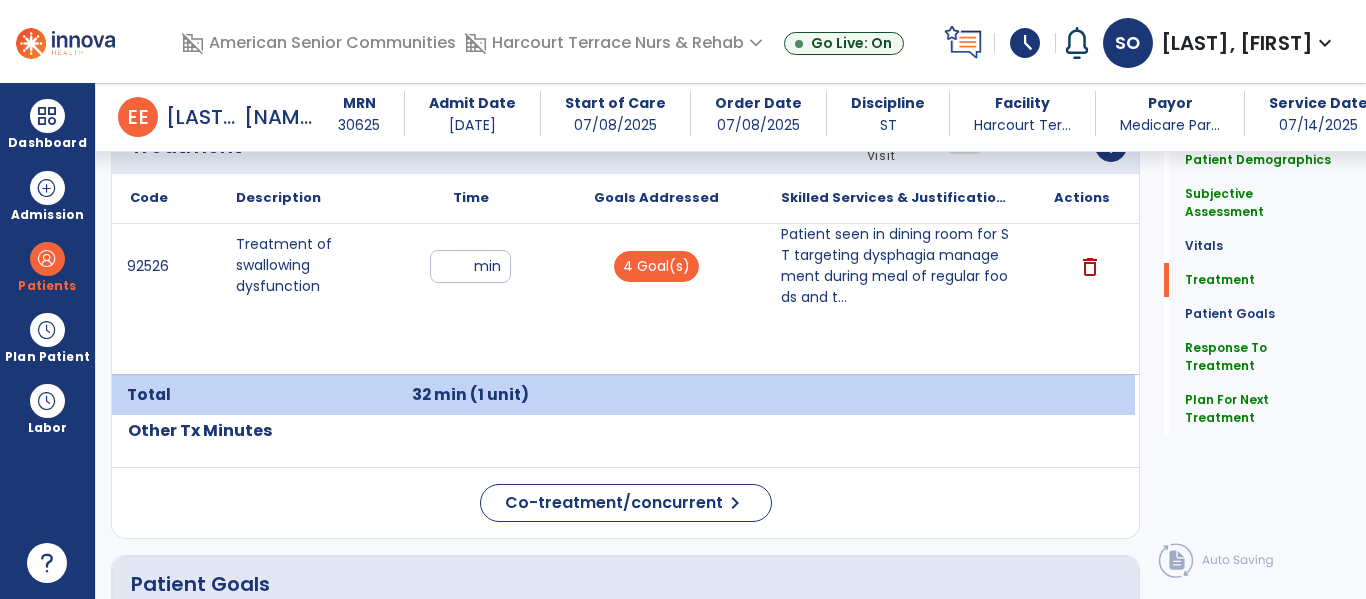 click at bounding box center (656, 395) 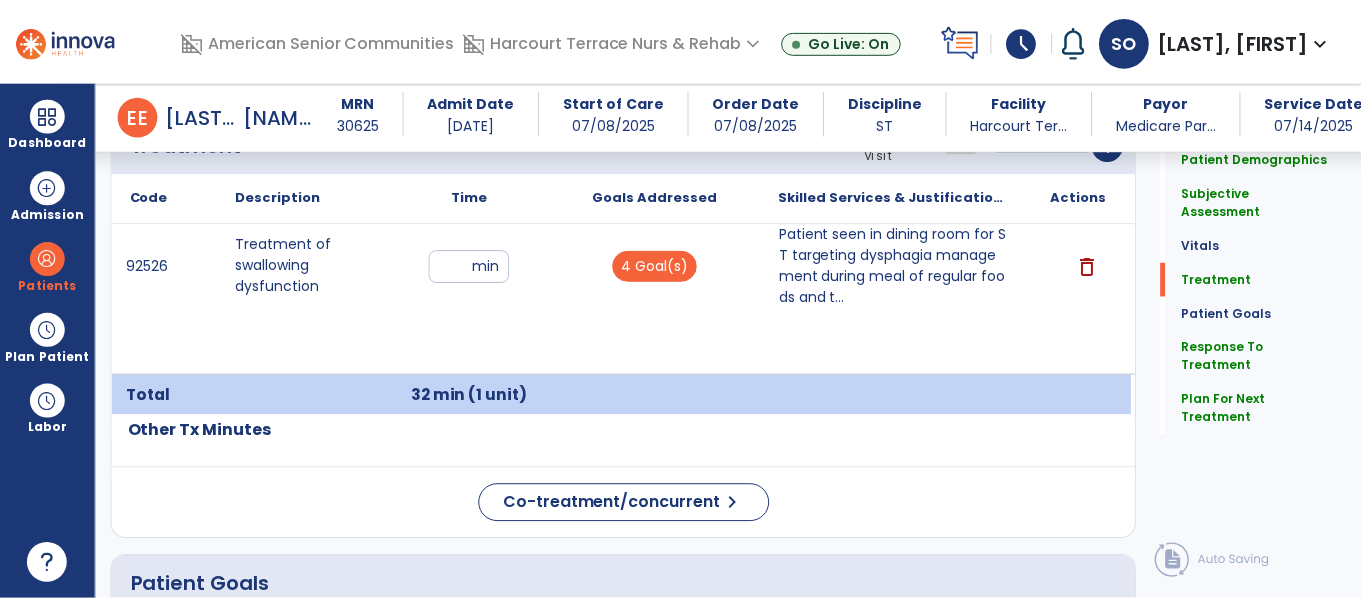 scroll, scrollTop: 2625, scrollLeft: 0, axis: vertical 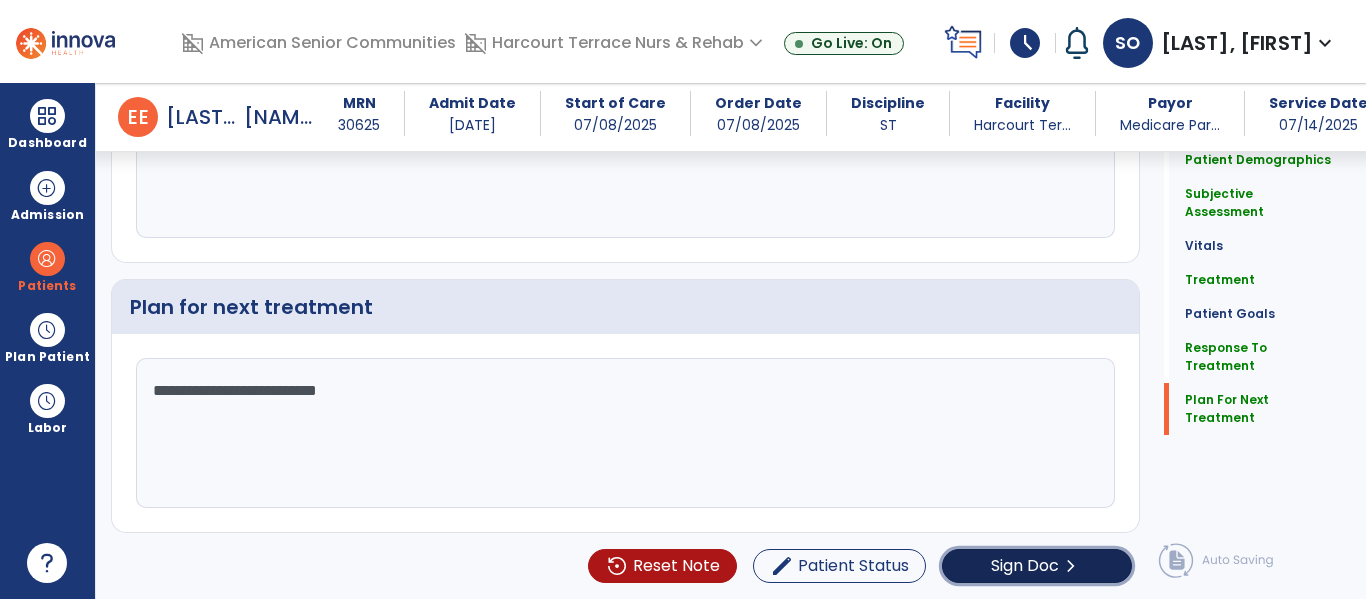 click on "Sign Doc" 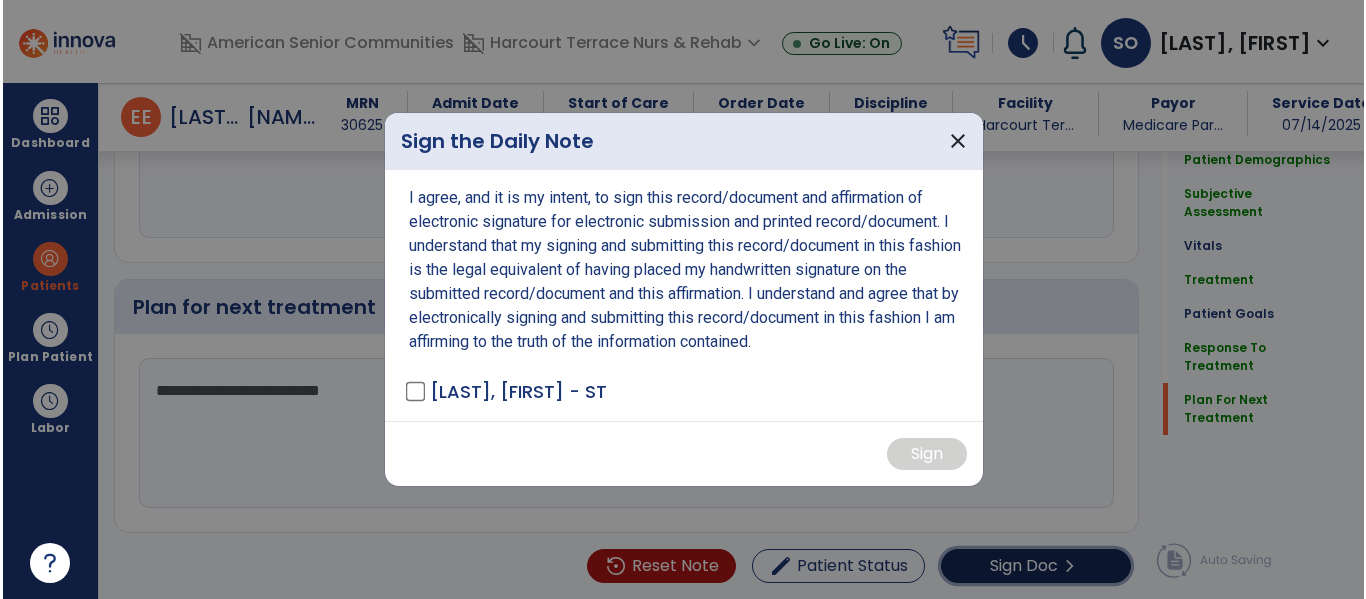 scroll, scrollTop: 2625, scrollLeft: 0, axis: vertical 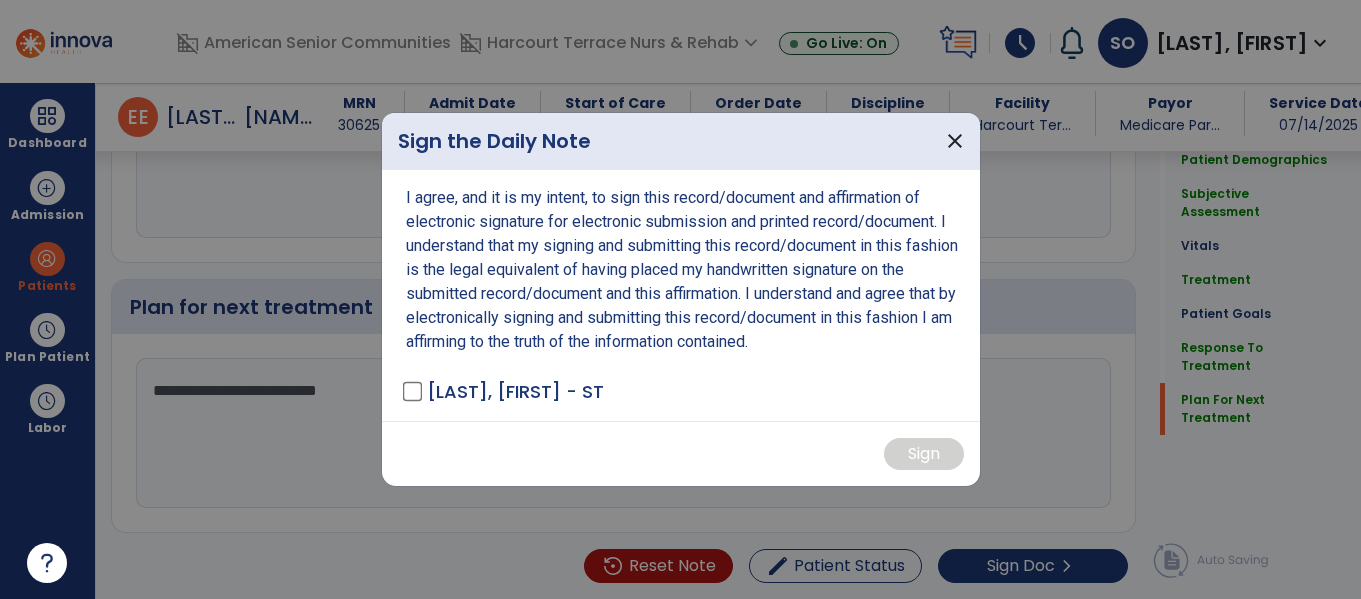 click on "I agree, and it is my intent, to sign this record/document and affirmation of electronic signature for electronic submission and printed record/document. I understand that my signing and submitting this record/document in this fashion is the legal equivalent of having placed my handwritten signature on the submitted record/document and this affirmation. I understand and agree that by electronically signing and submitting this record/document in this fashion I am affirming to the truth of the information contained.  O'Keeffe, Sheila  - ST" at bounding box center (681, 295) 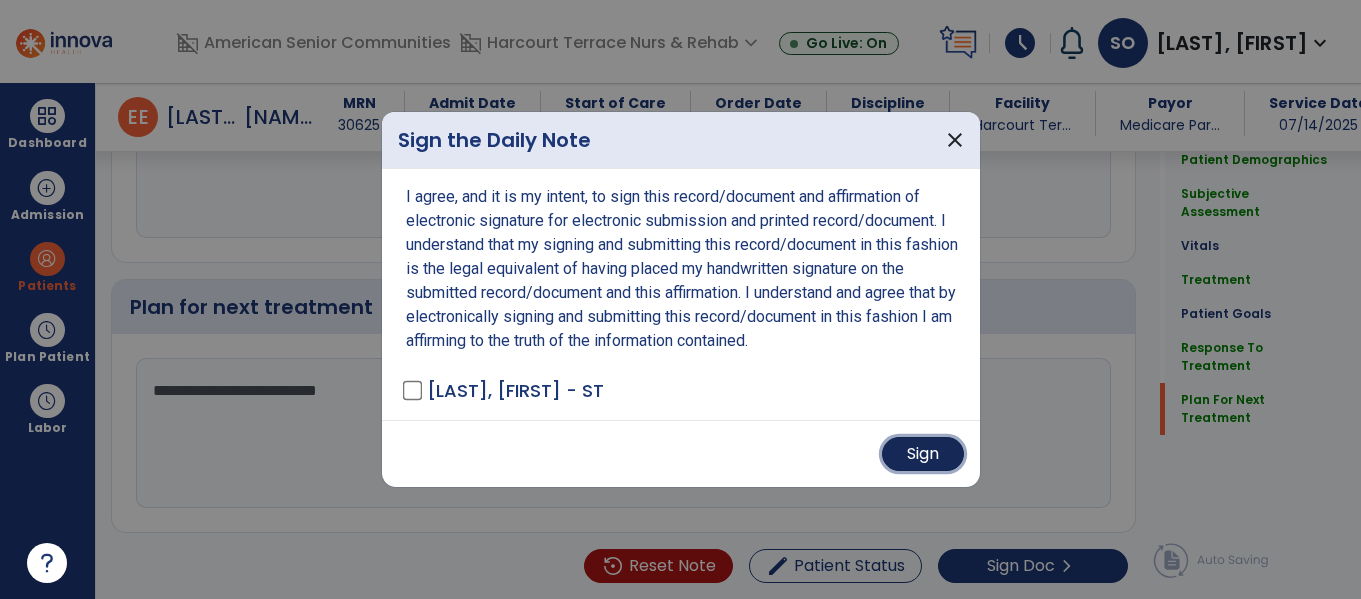 click on "Sign" at bounding box center (923, 454) 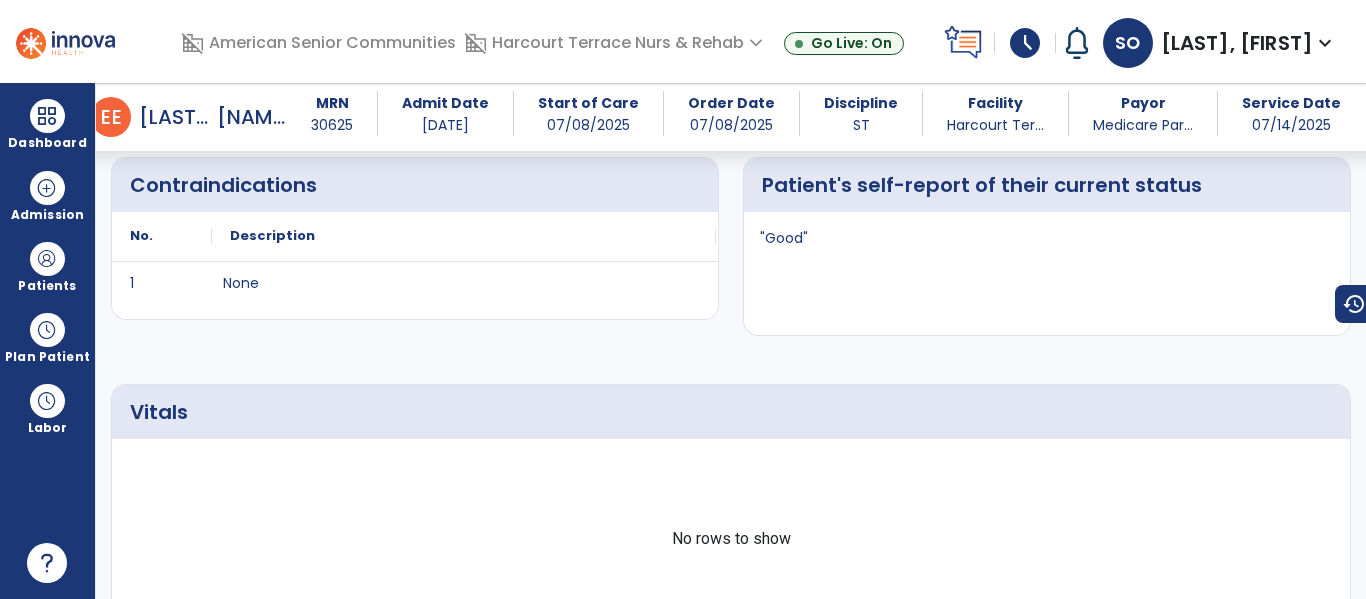 scroll, scrollTop: 0, scrollLeft: 0, axis: both 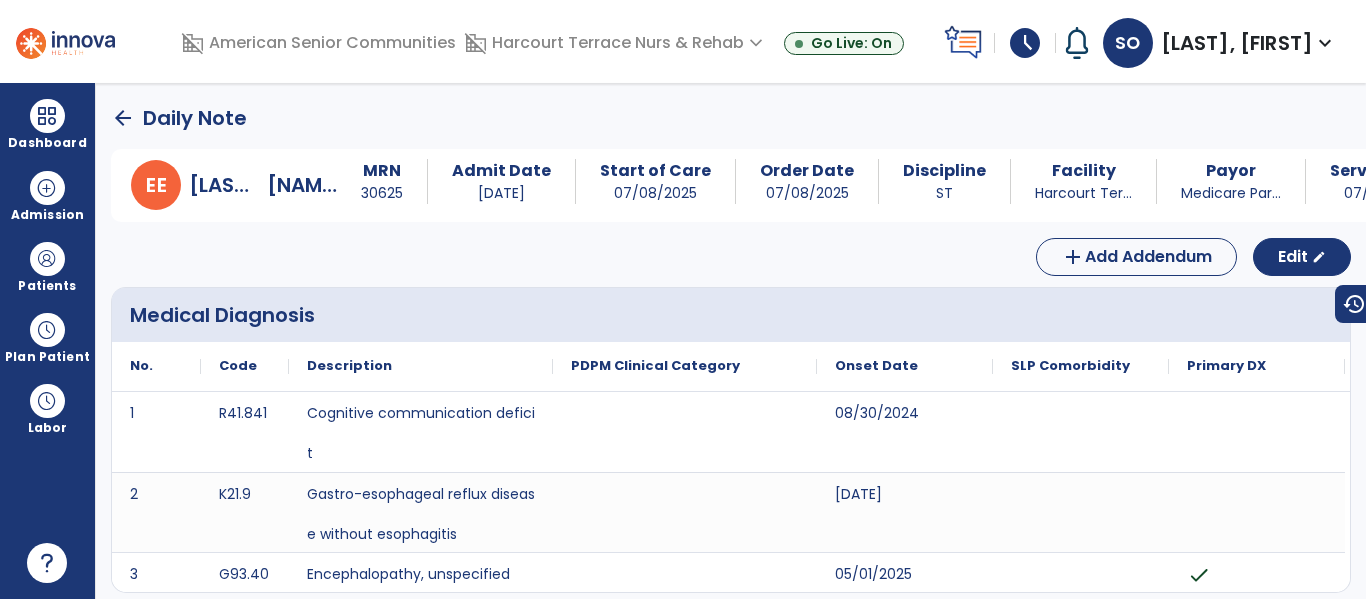 click on "arrow_back" 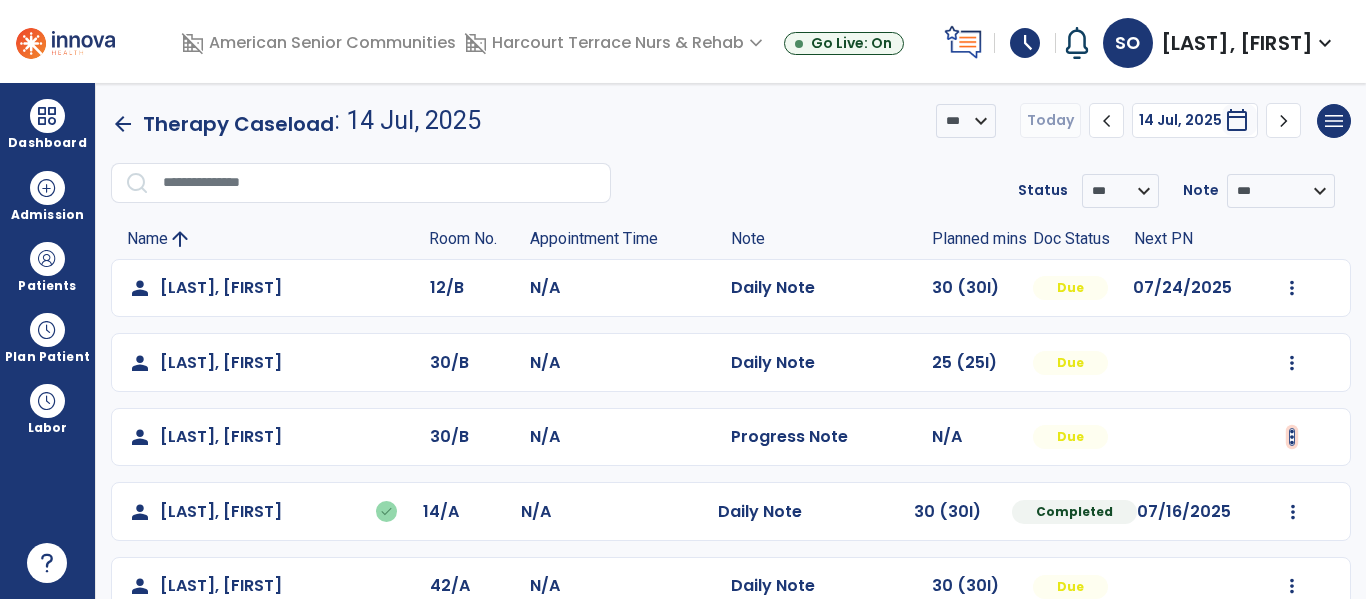 click at bounding box center [1292, 288] 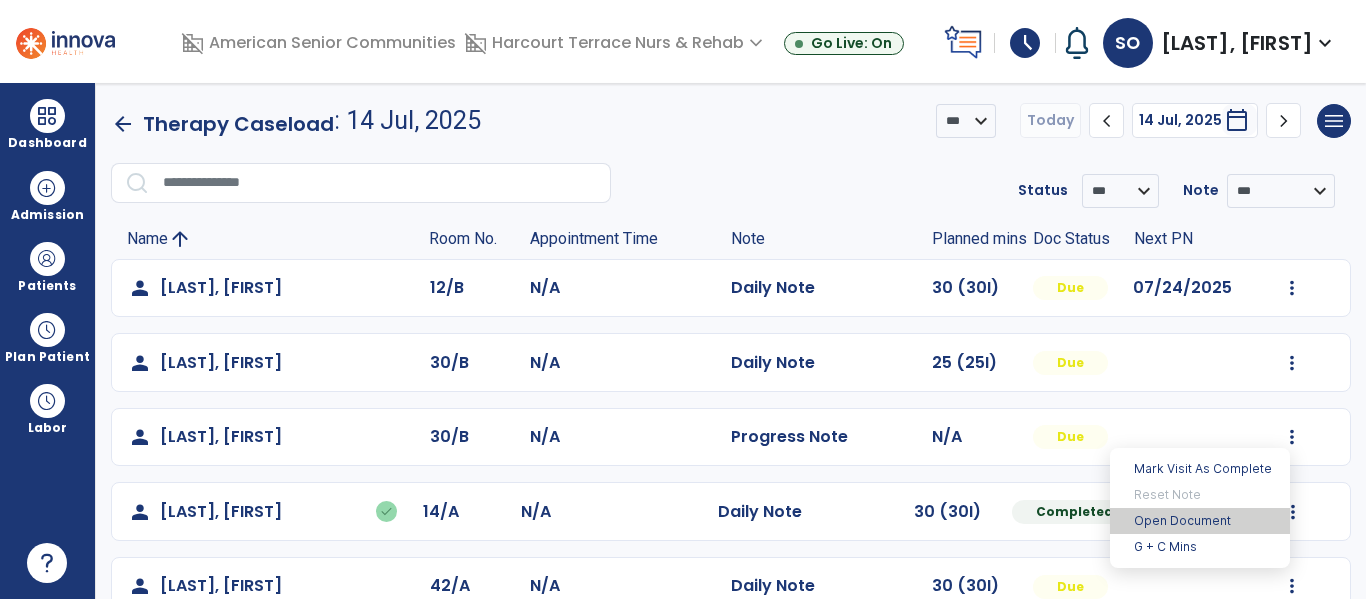 click on "Open Document" at bounding box center (1200, 521) 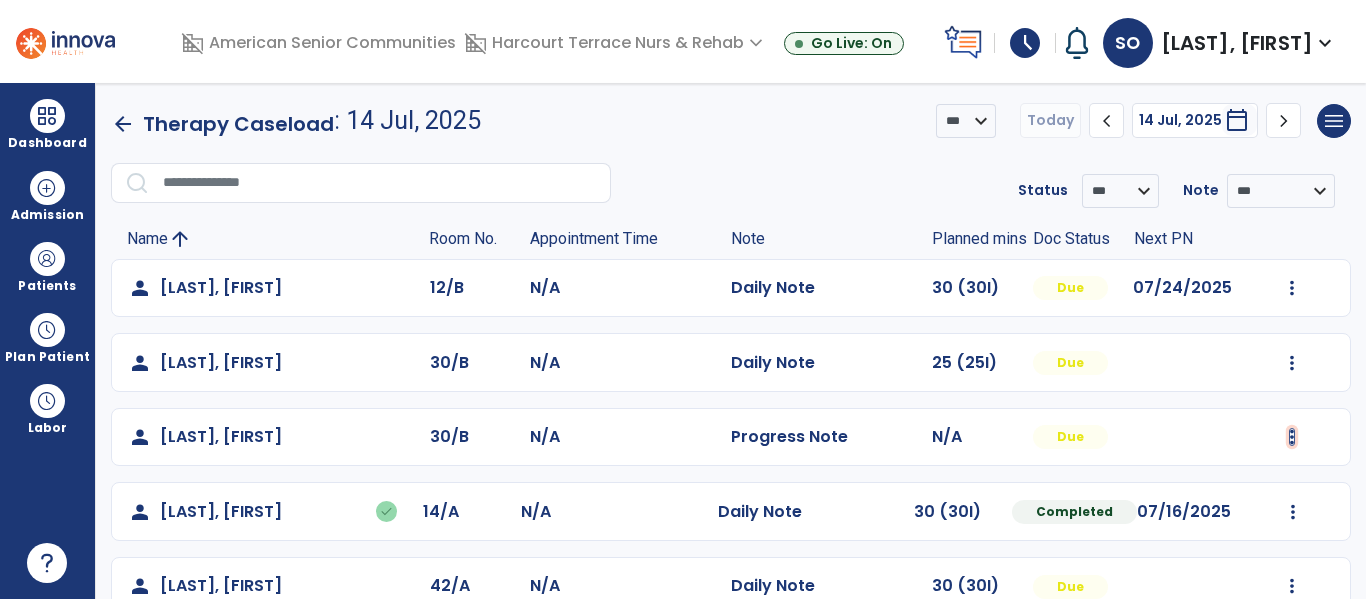 click at bounding box center (1292, 288) 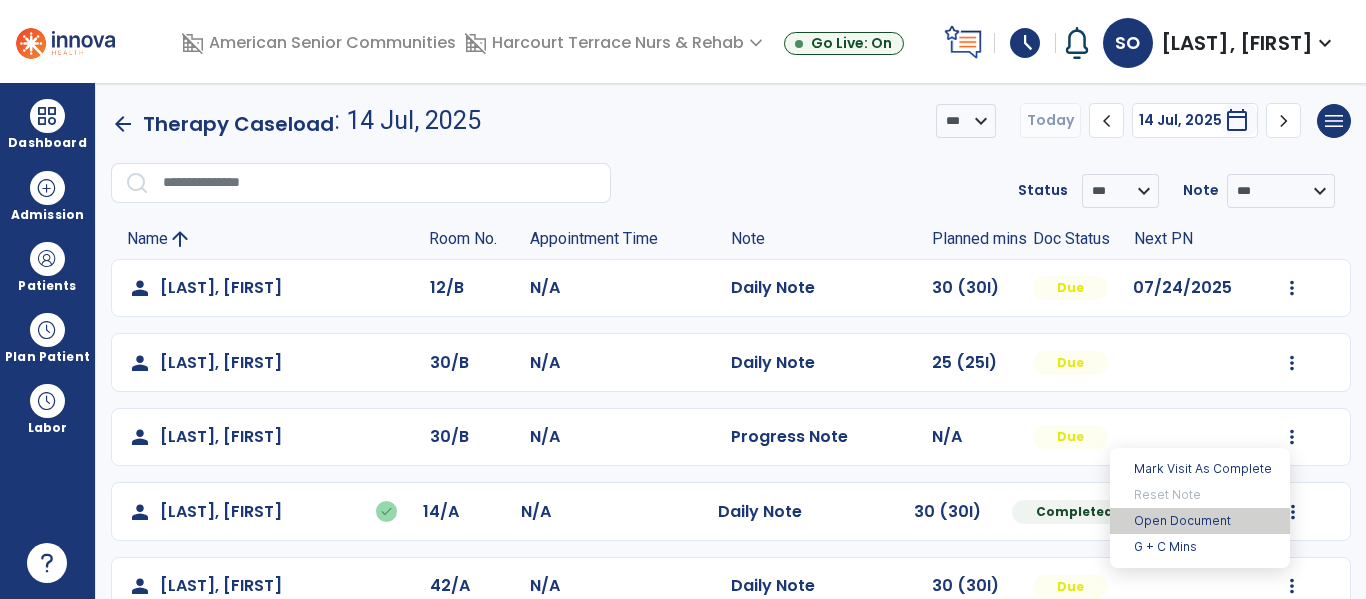 click on "Open Document" at bounding box center (1200, 521) 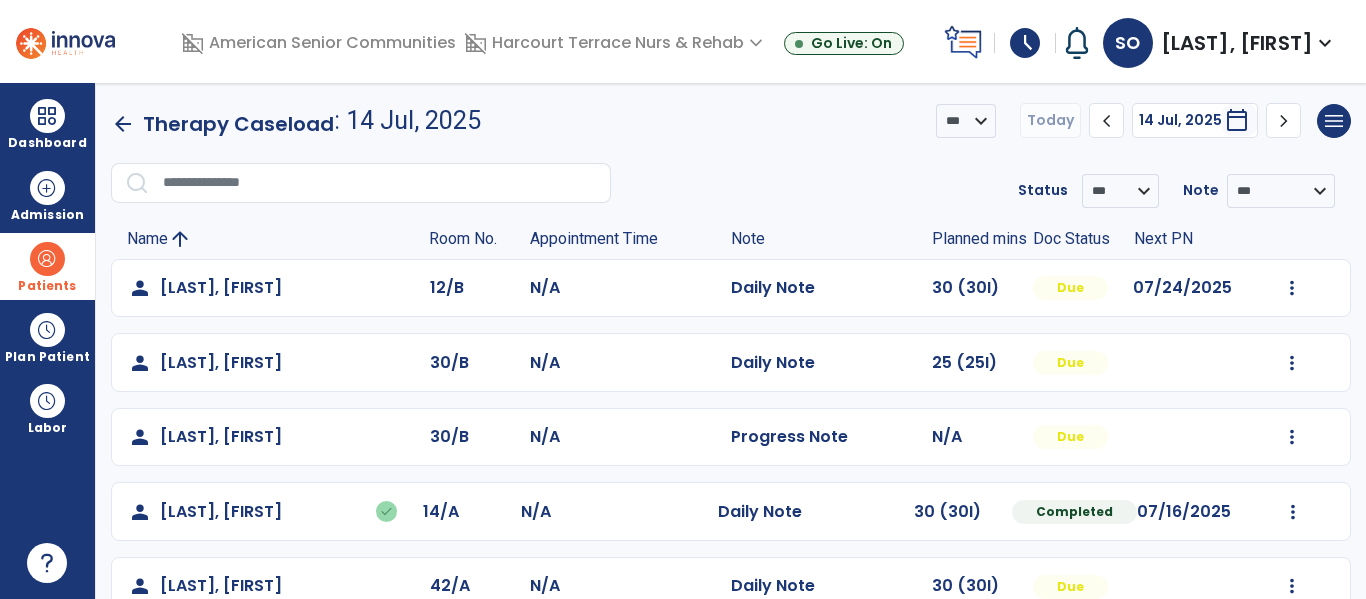 click on "Patients" at bounding box center (47, 266) 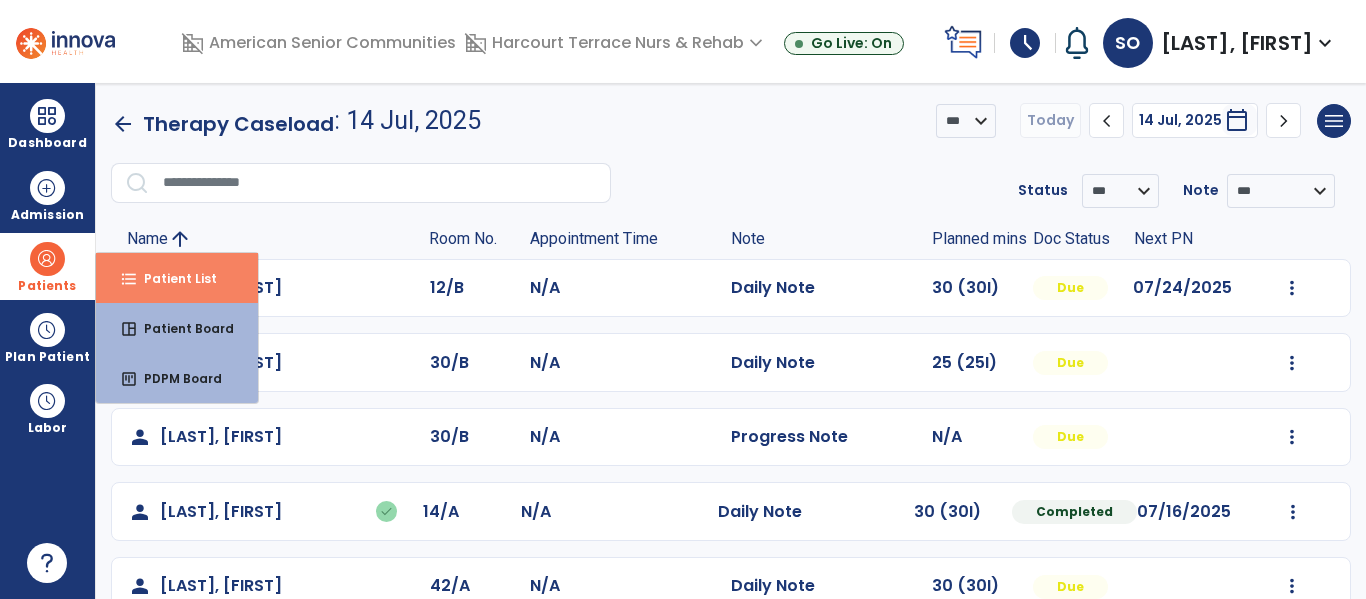 click on "format_list_bulleted" at bounding box center [129, 279] 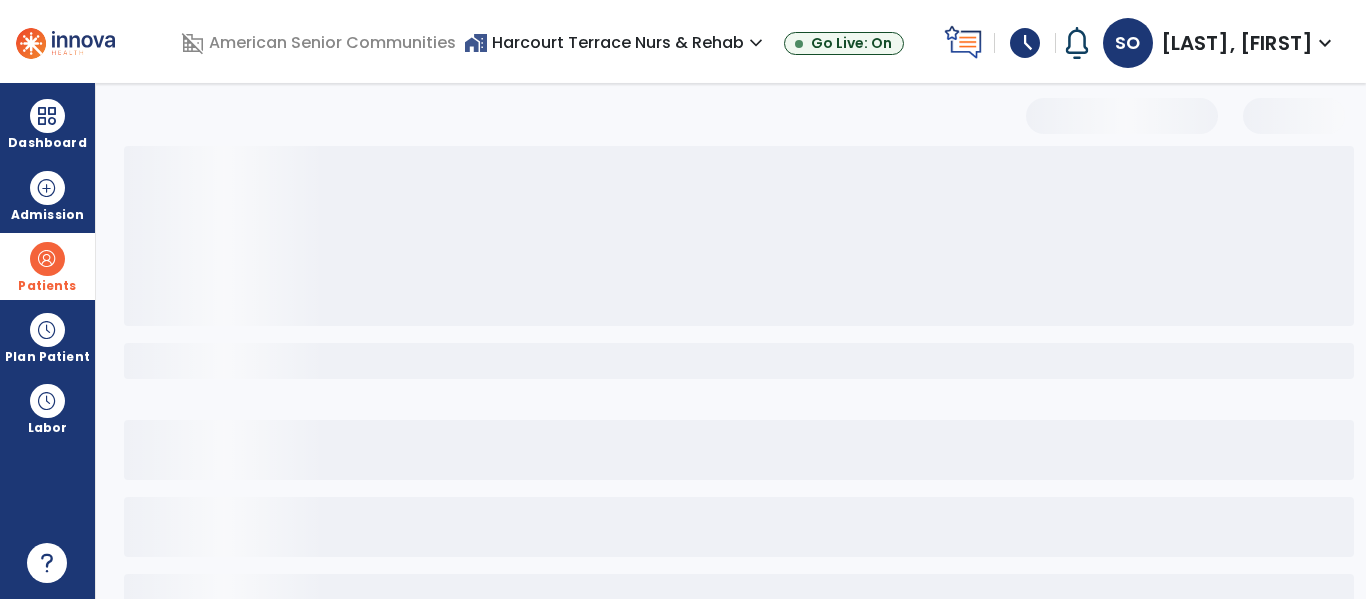 select on "***" 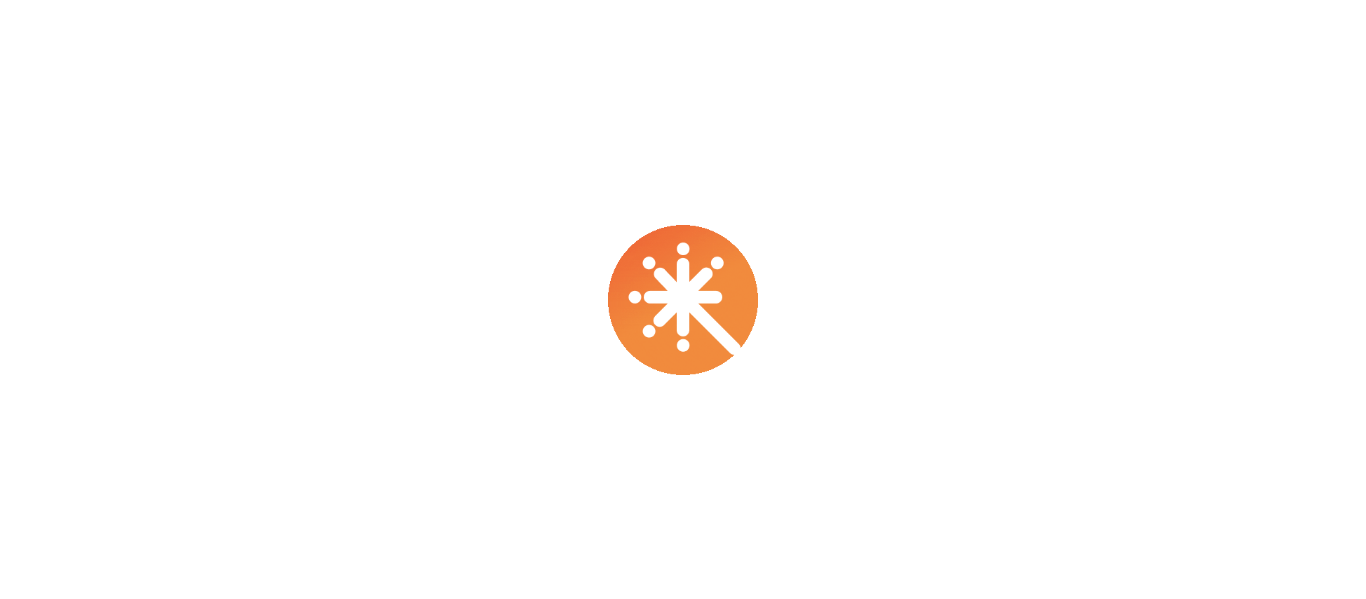 scroll, scrollTop: 0, scrollLeft: 0, axis: both 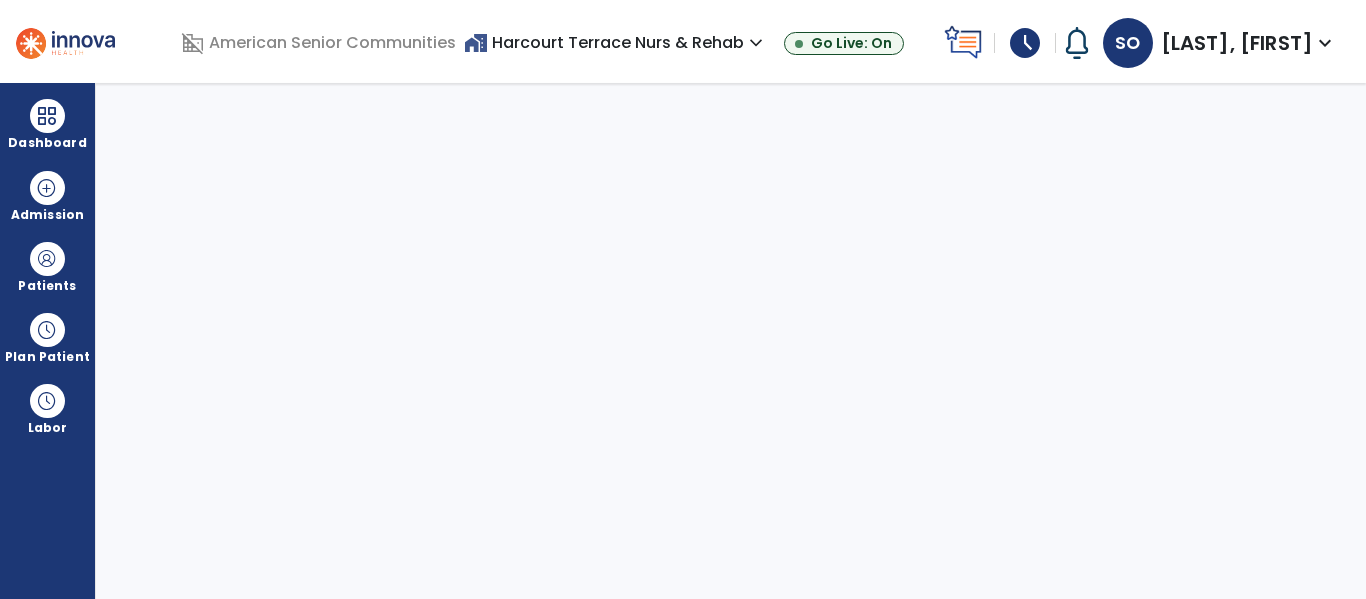 select on "****" 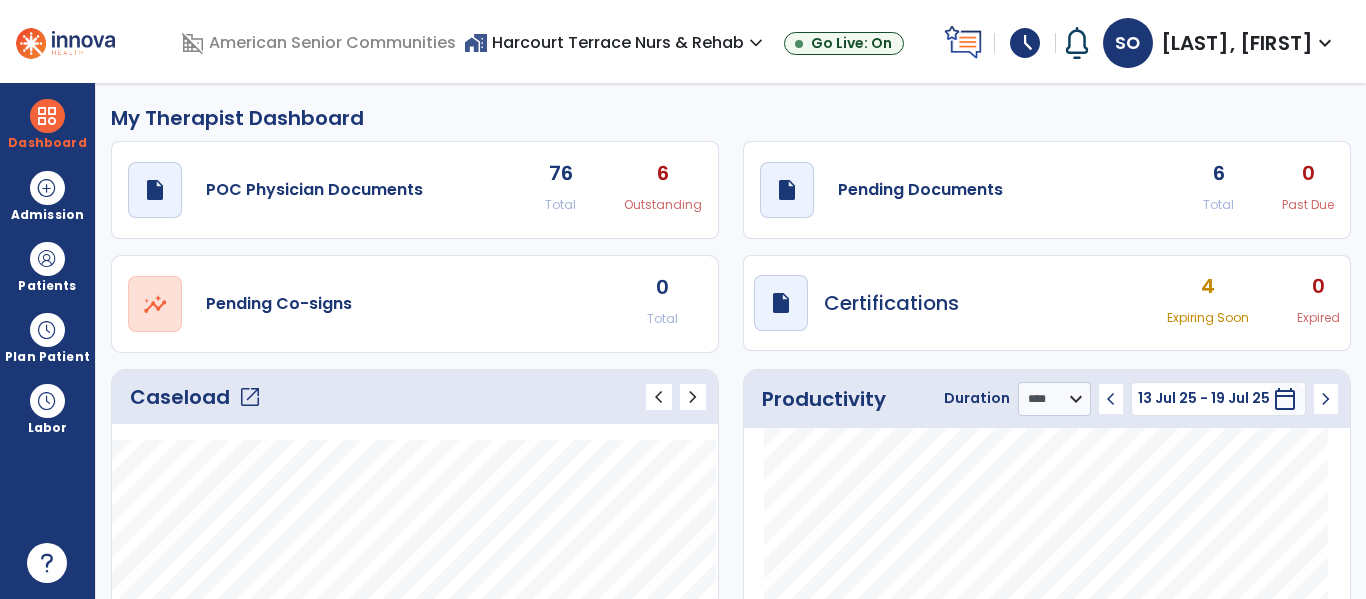 click on "open_in_new" 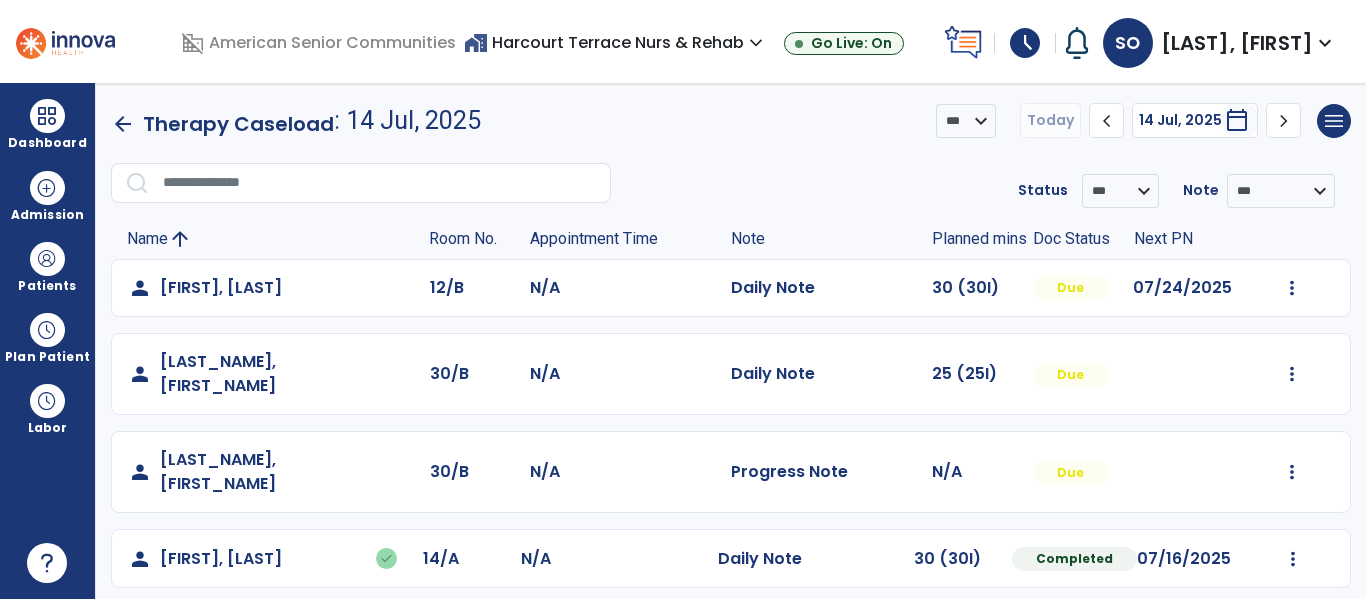 scroll, scrollTop: 264, scrollLeft: 0, axis: vertical 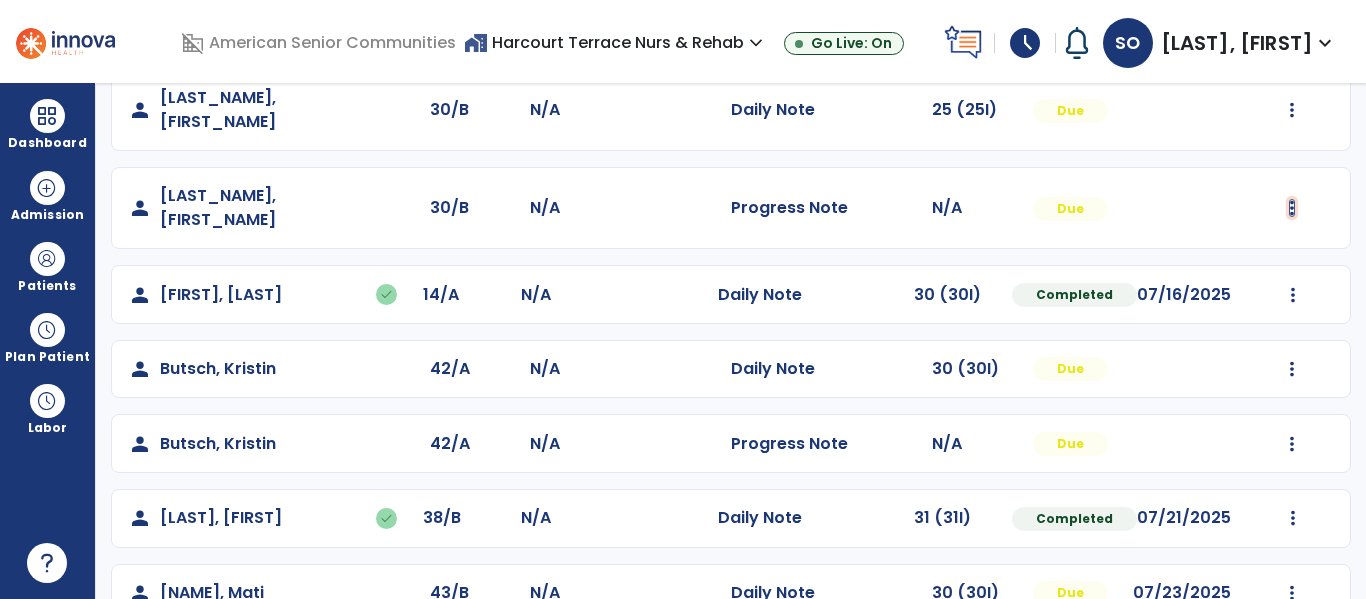click at bounding box center [1292, 24] 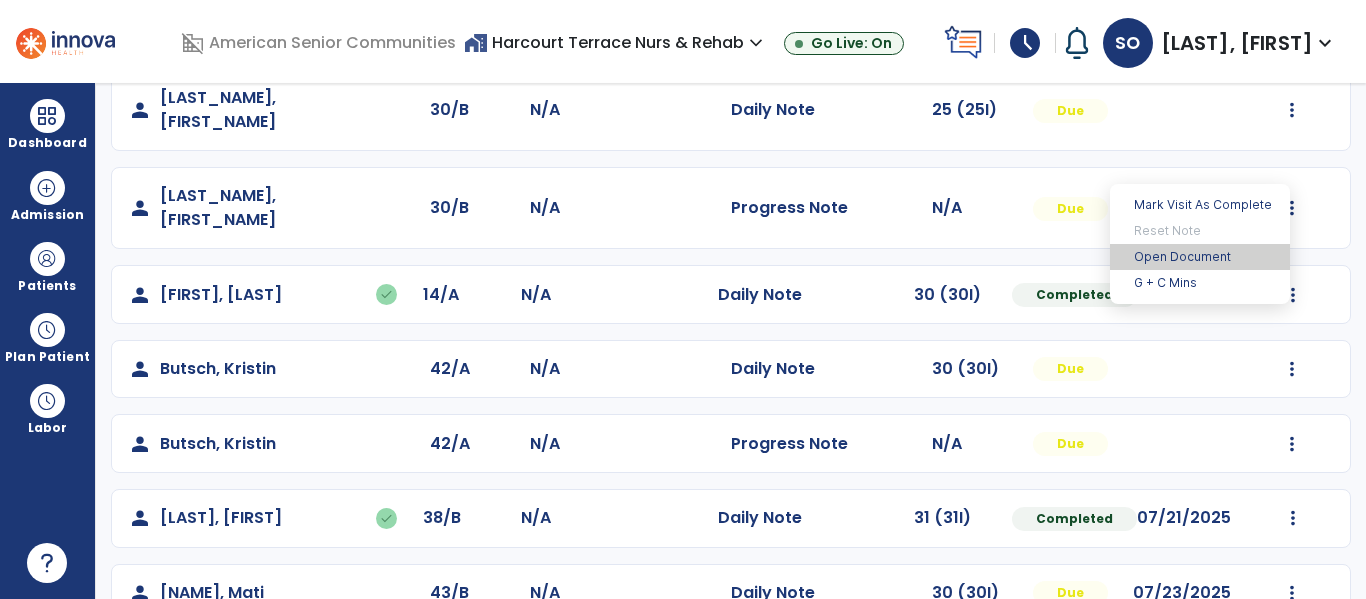 click on "Open Document" at bounding box center (1200, 257) 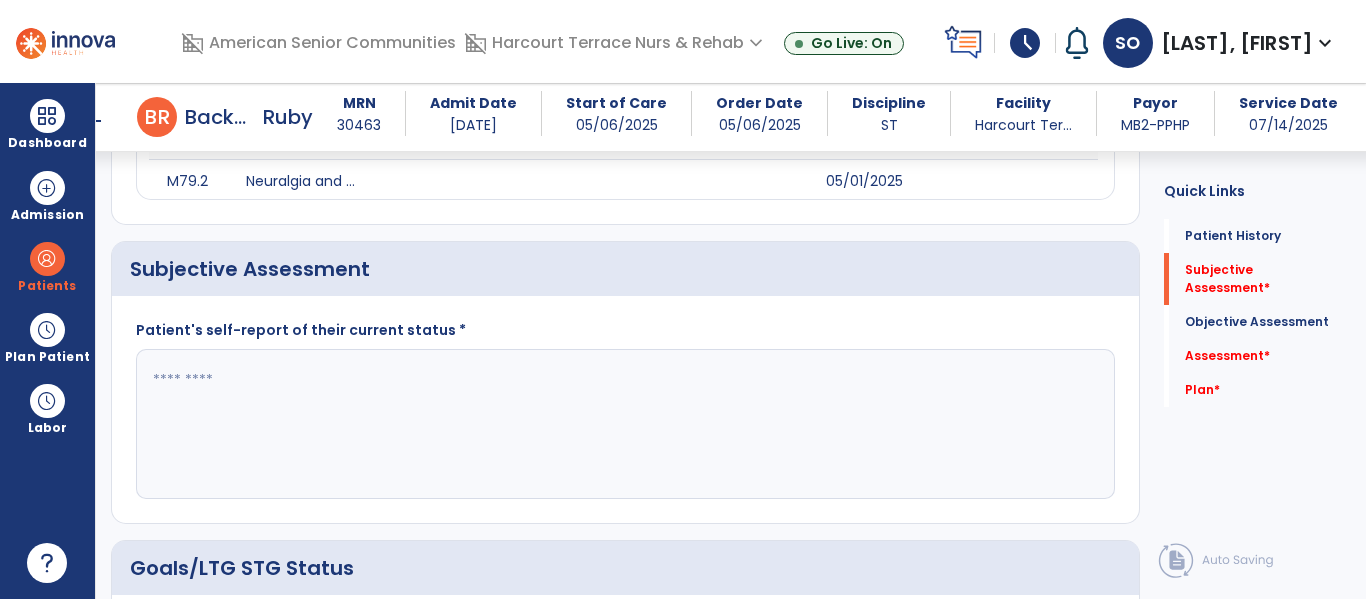 scroll, scrollTop: 451, scrollLeft: 0, axis: vertical 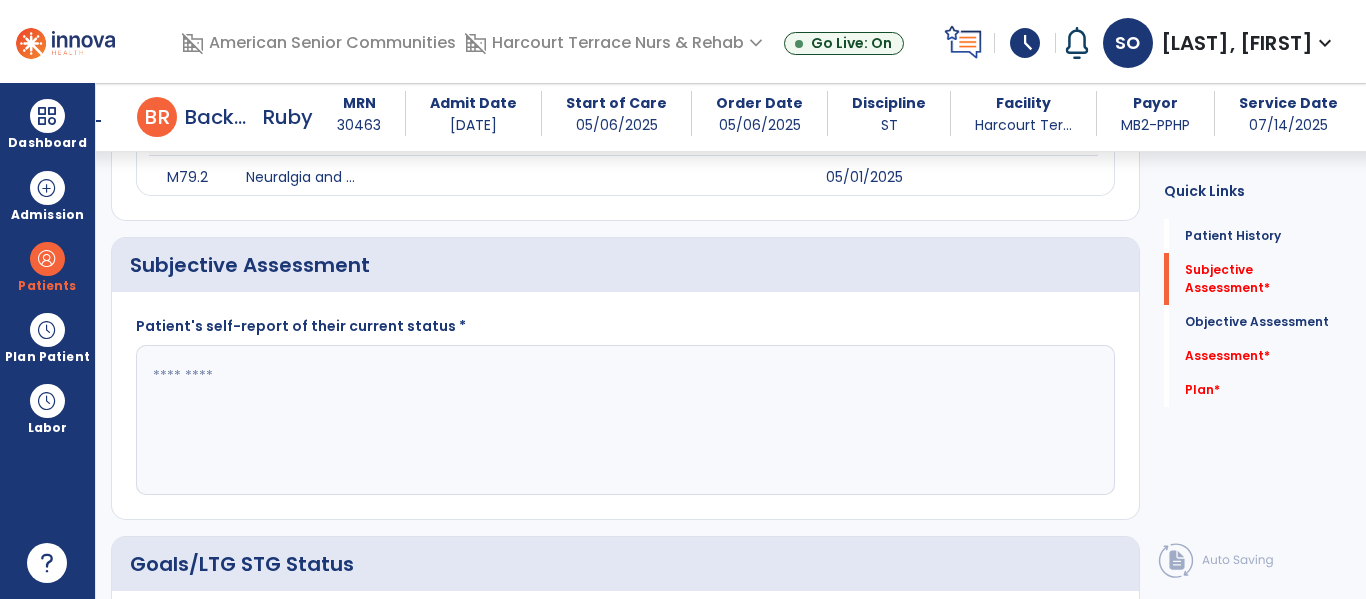 click 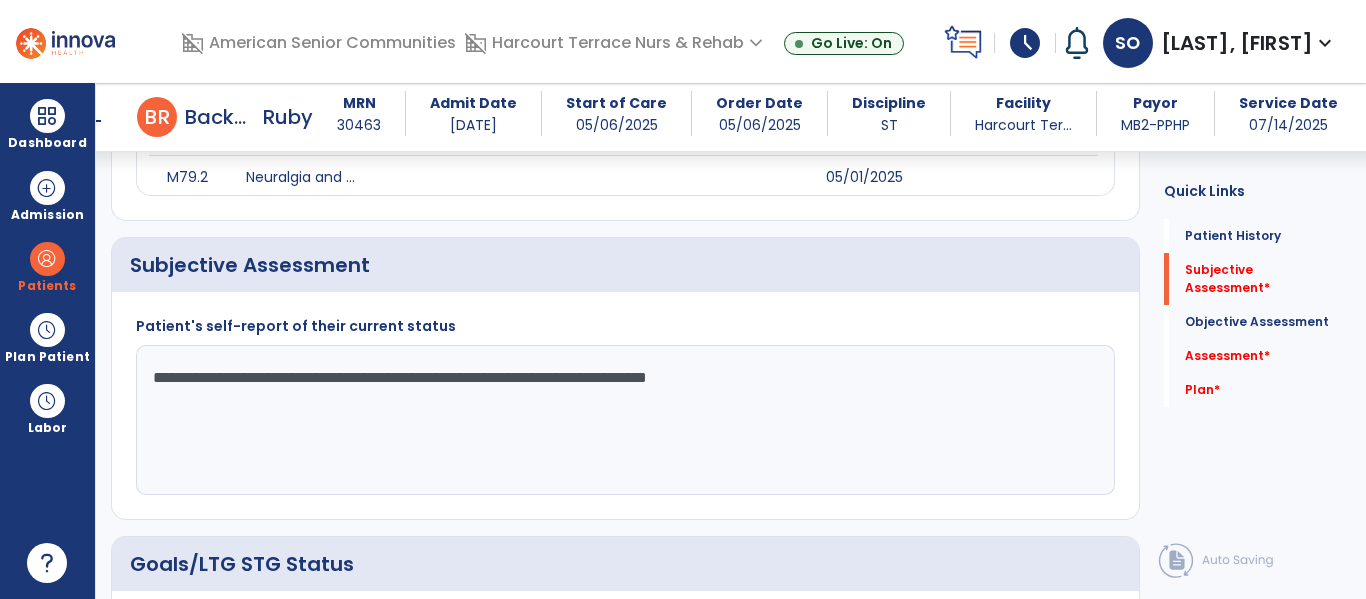 type on "**********" 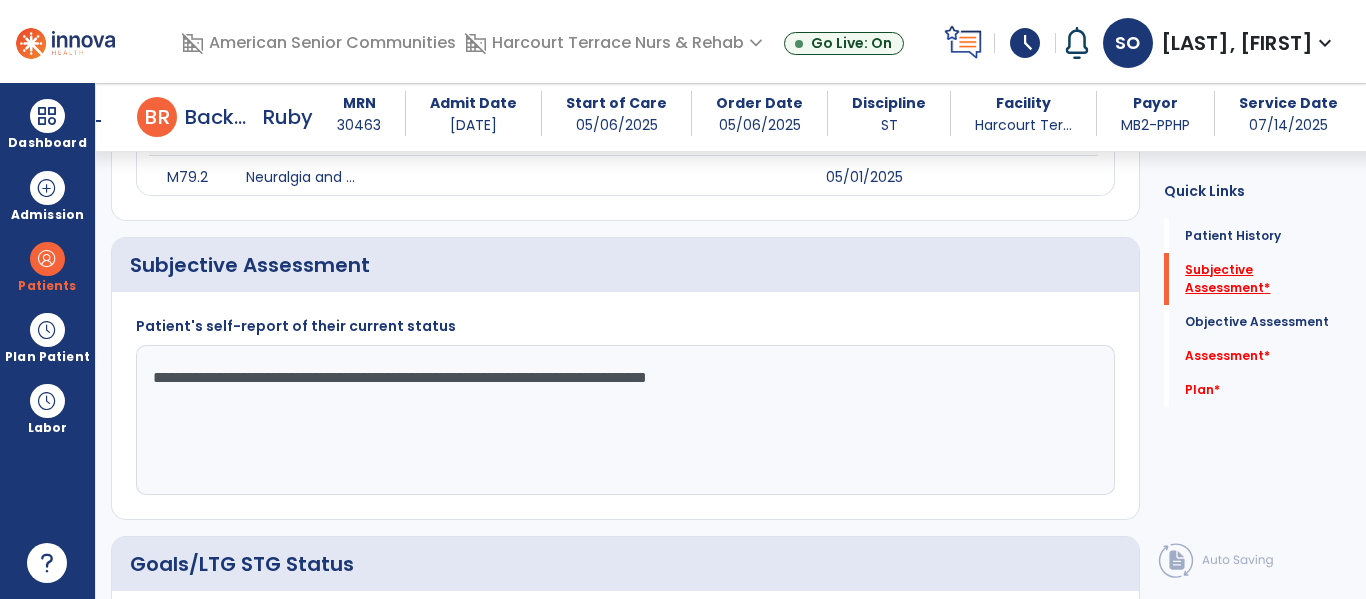 click on "Subjective Assessment   *" 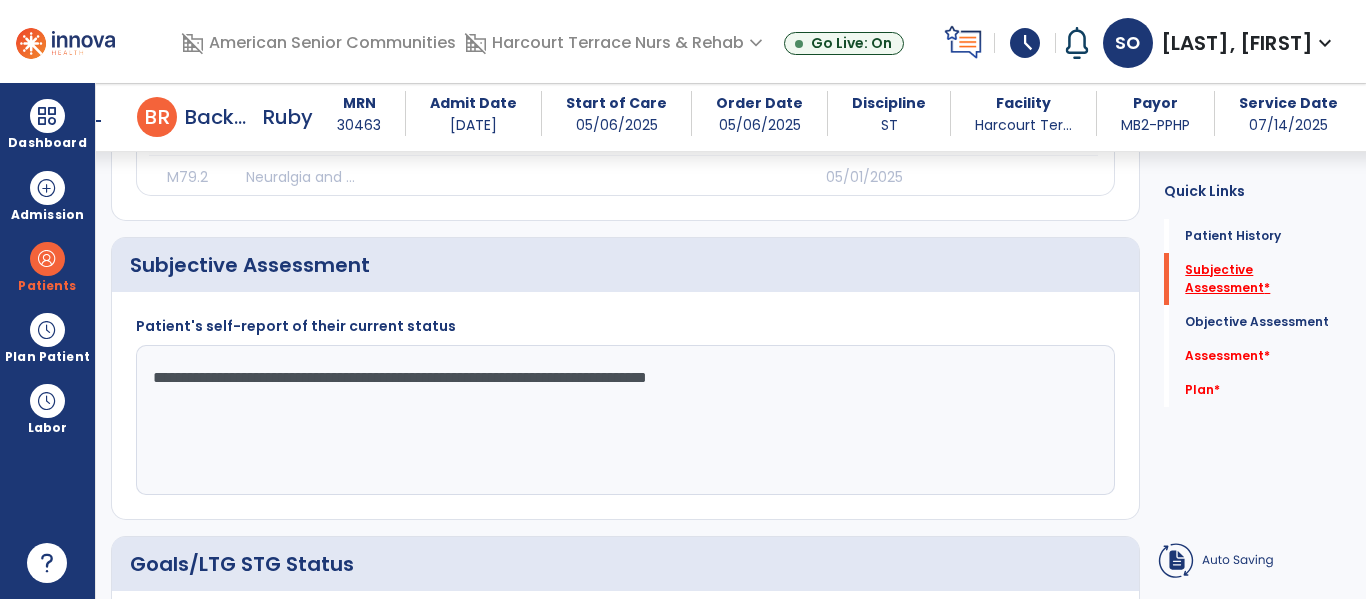 scroll, scrollTop: 41, scrollLeft: 0, axis: vertical 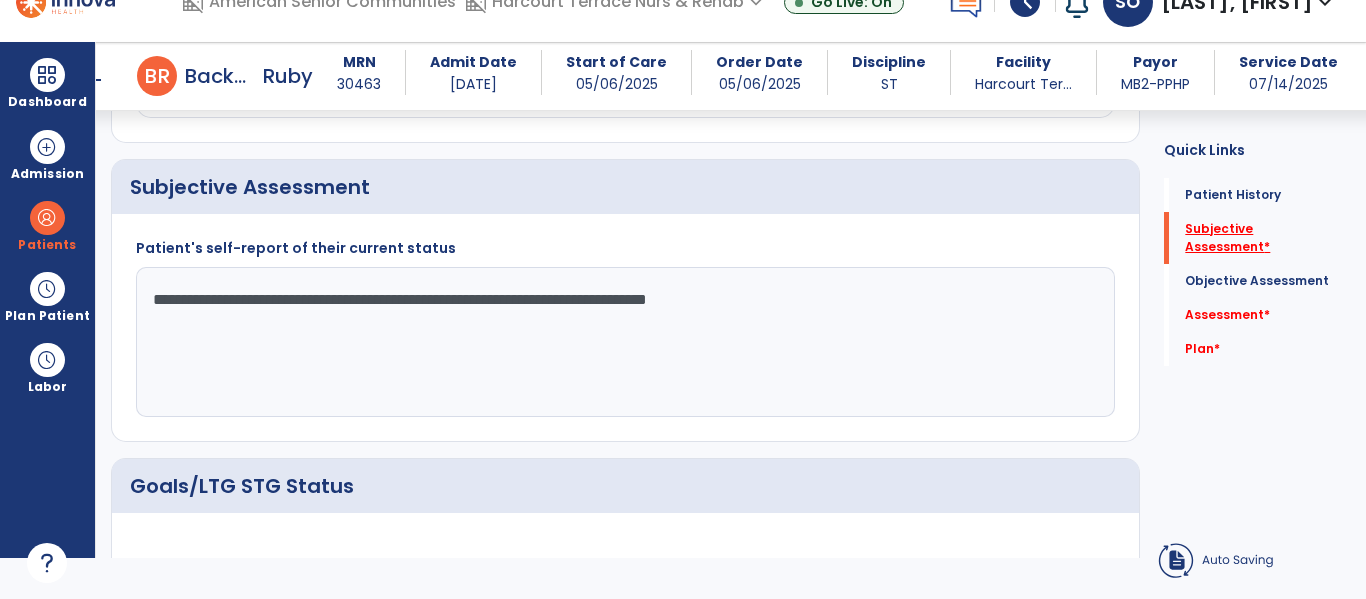 click on "Subjective Assessment   *  Subjective Assessment   *" 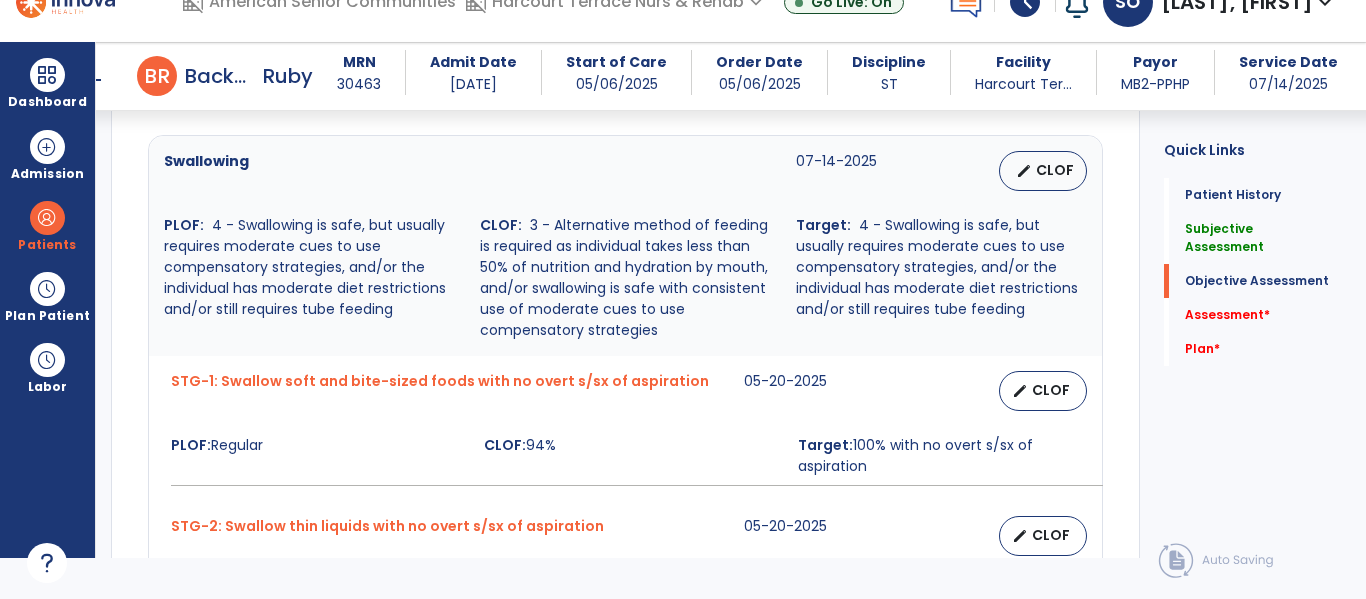 scroll, scrollTop: 917, scrollLeft: 0, axis: vertical 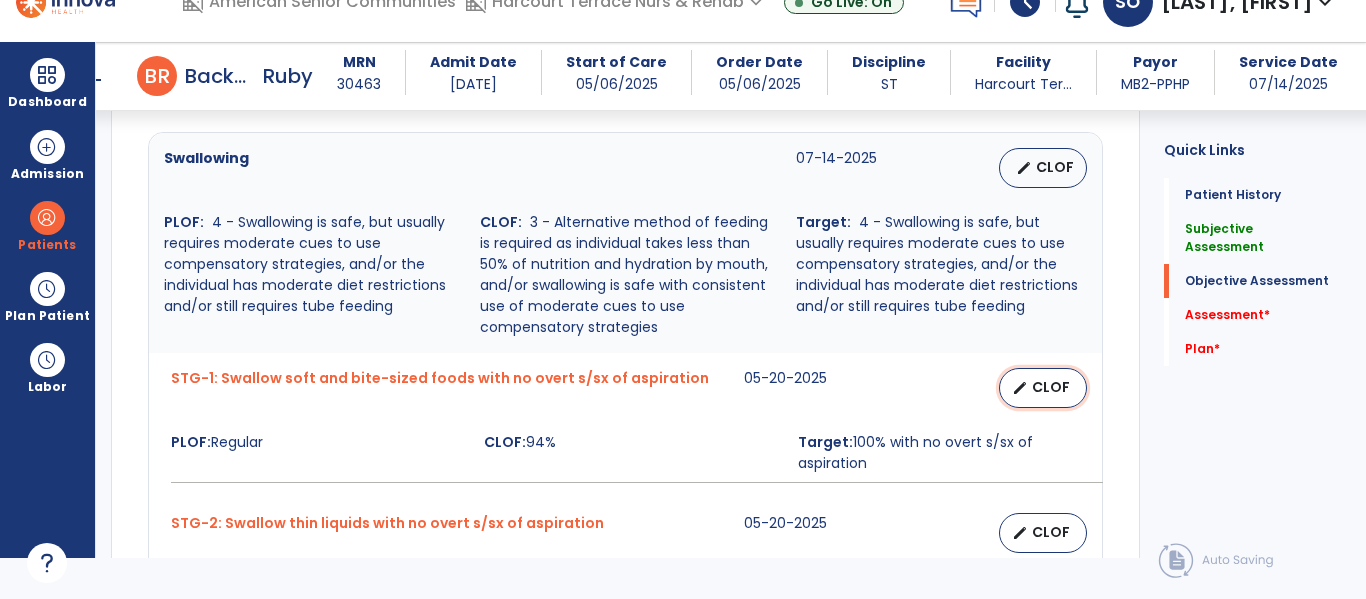 click on "CLOF" at bounding box center (1051, 387) 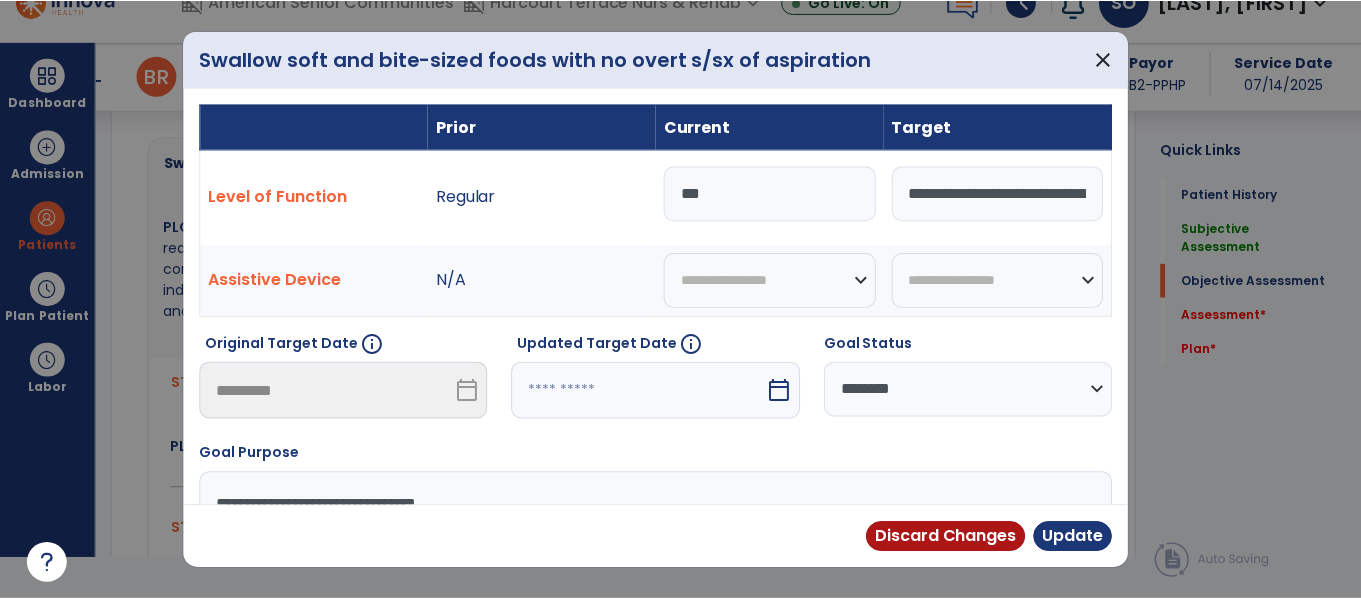 scroll, scrollTop: 0, scrollLeft: 0, axis: both 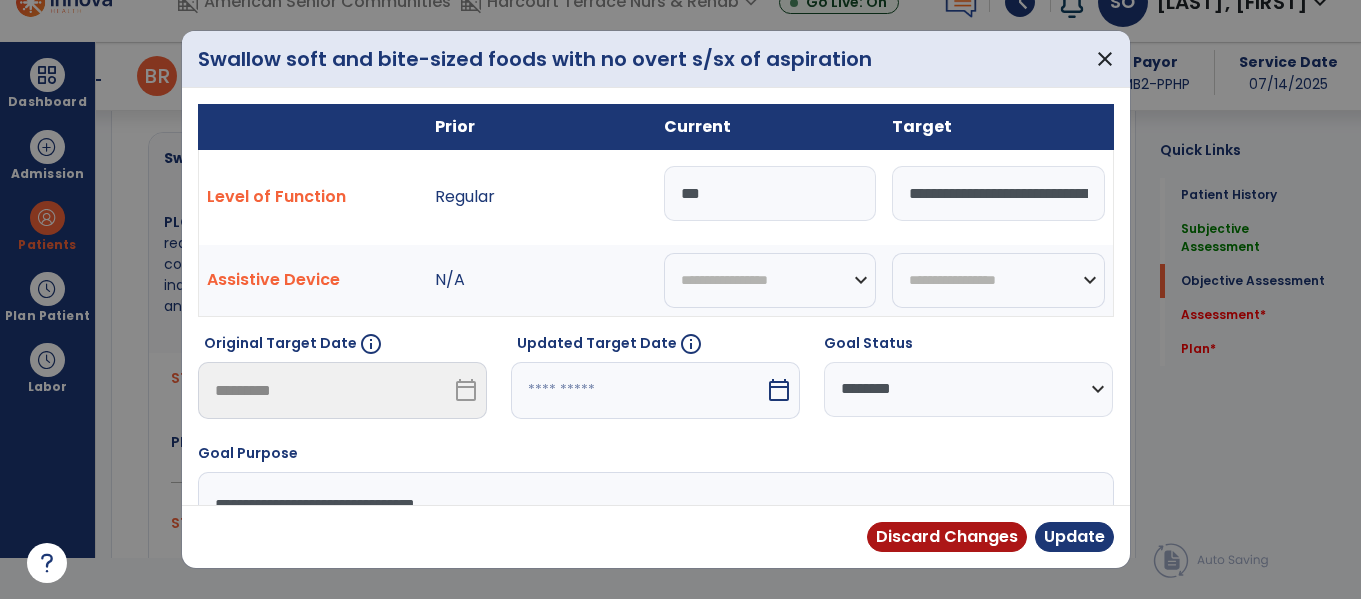 click on "***" at bounding box center (770, 193) 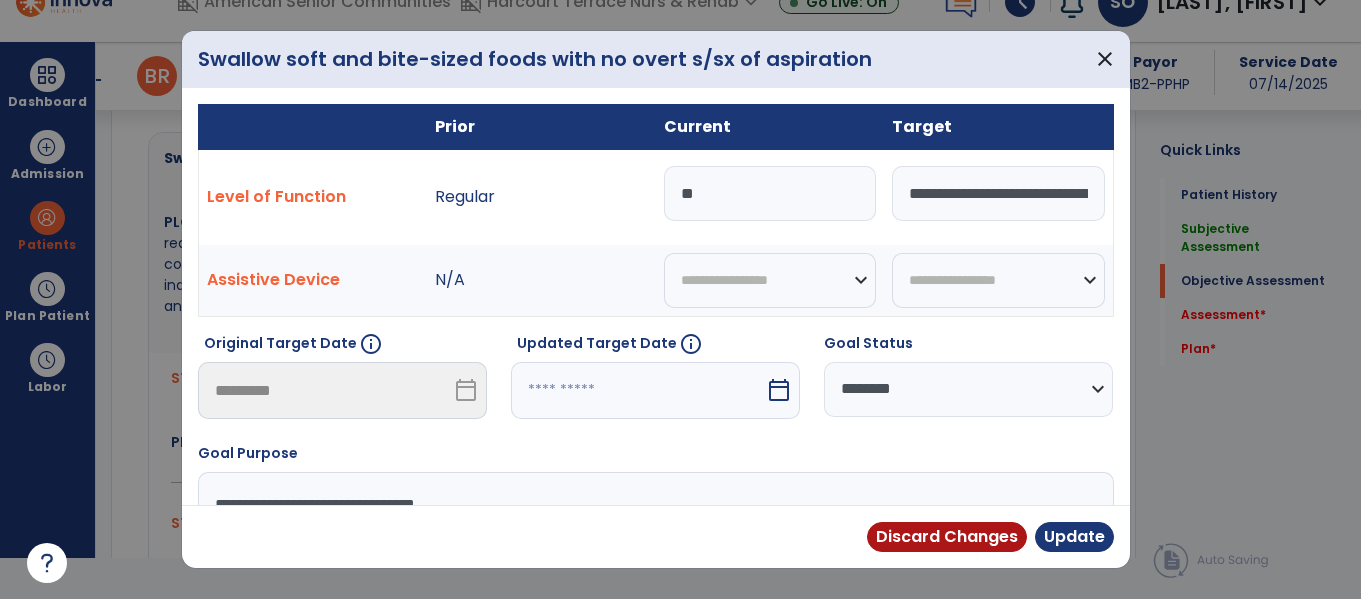 type on "*" 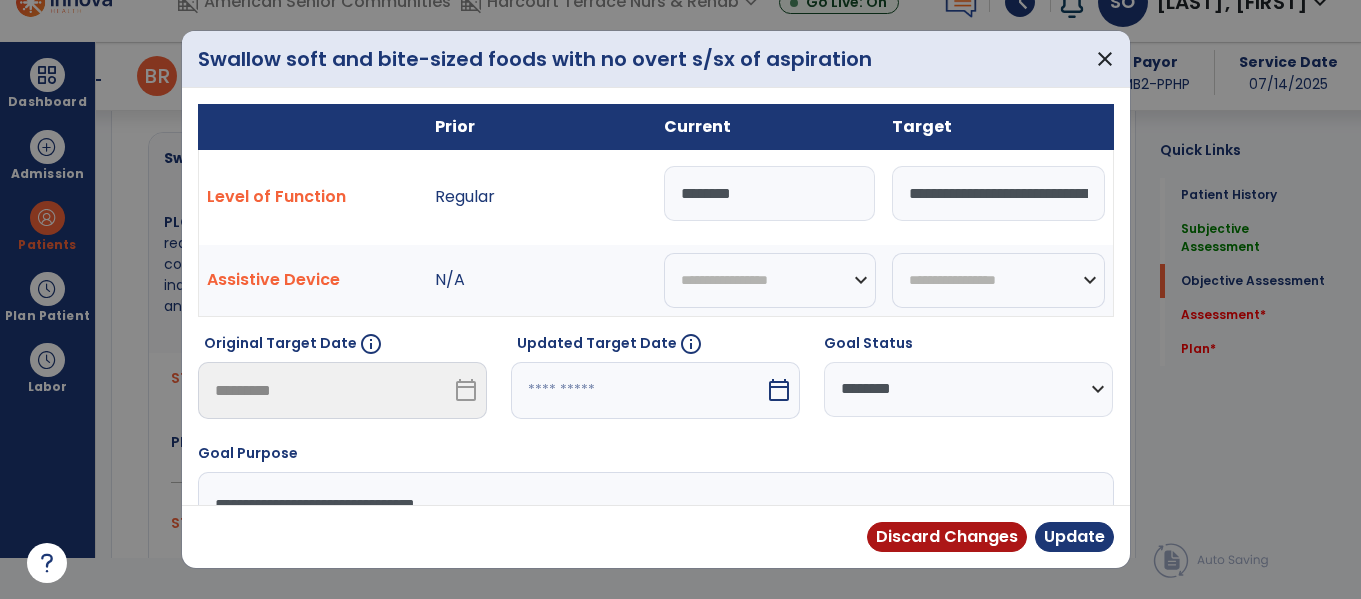 scroll, scrollTop: 0, scrollLeft: 0, axis: both 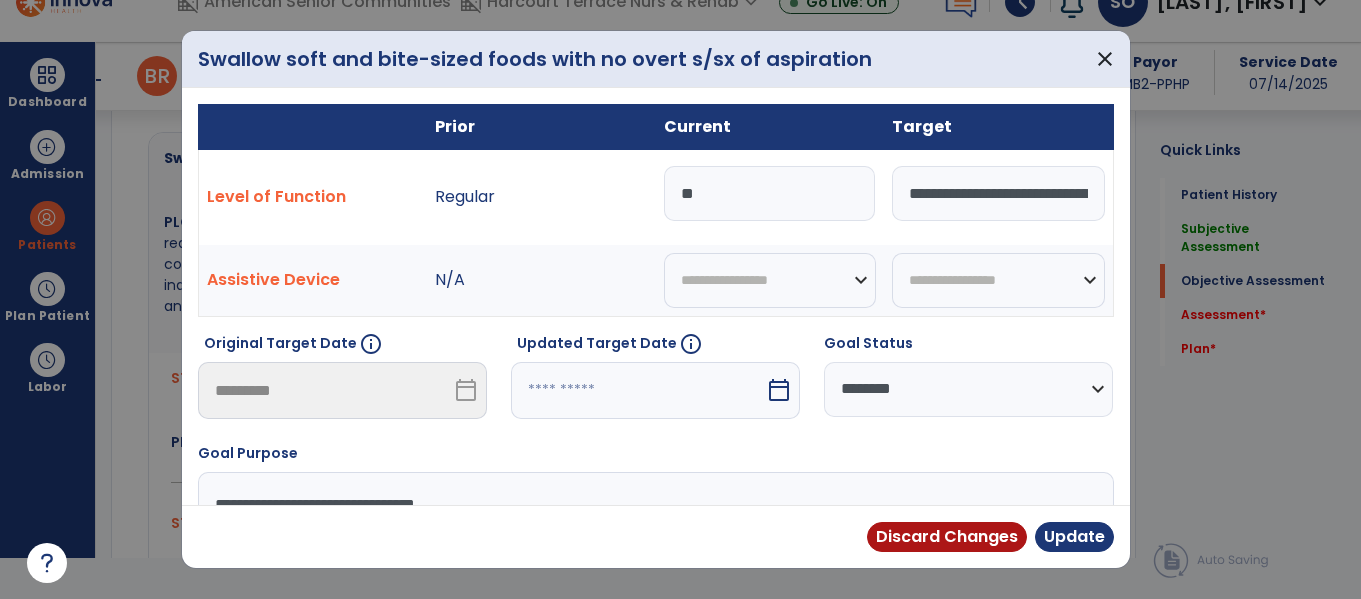 type on "*" 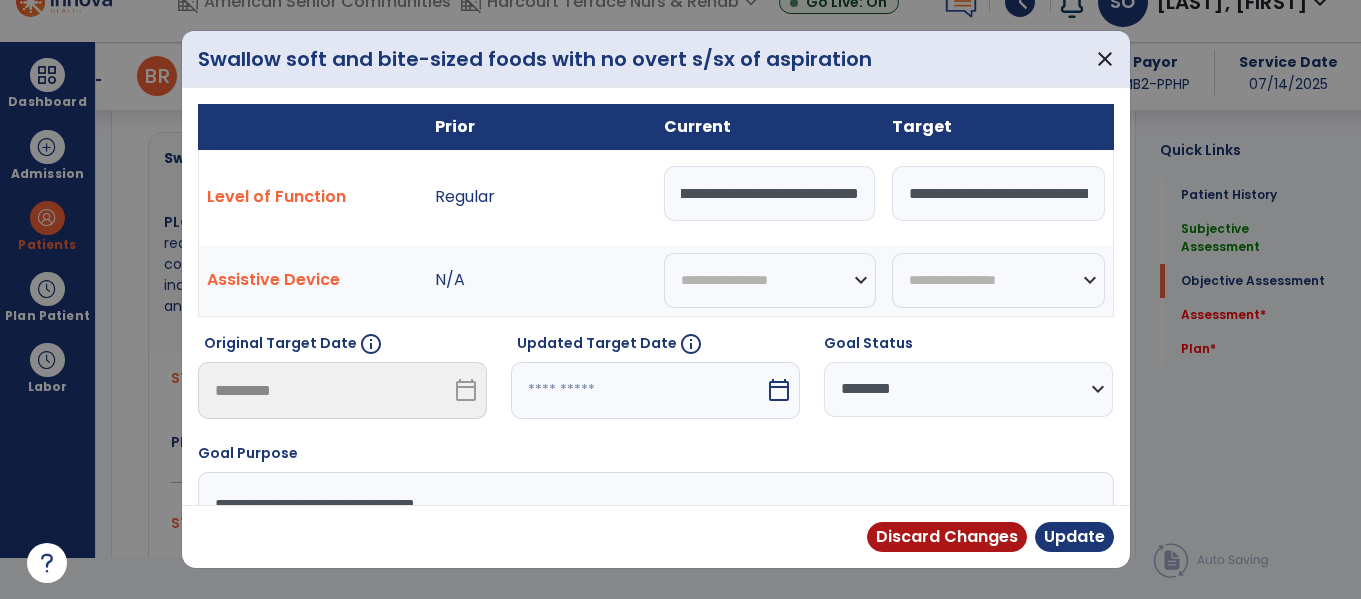 scroll, scrollTop: 0, scrollLeft: 308, axis: horizontal 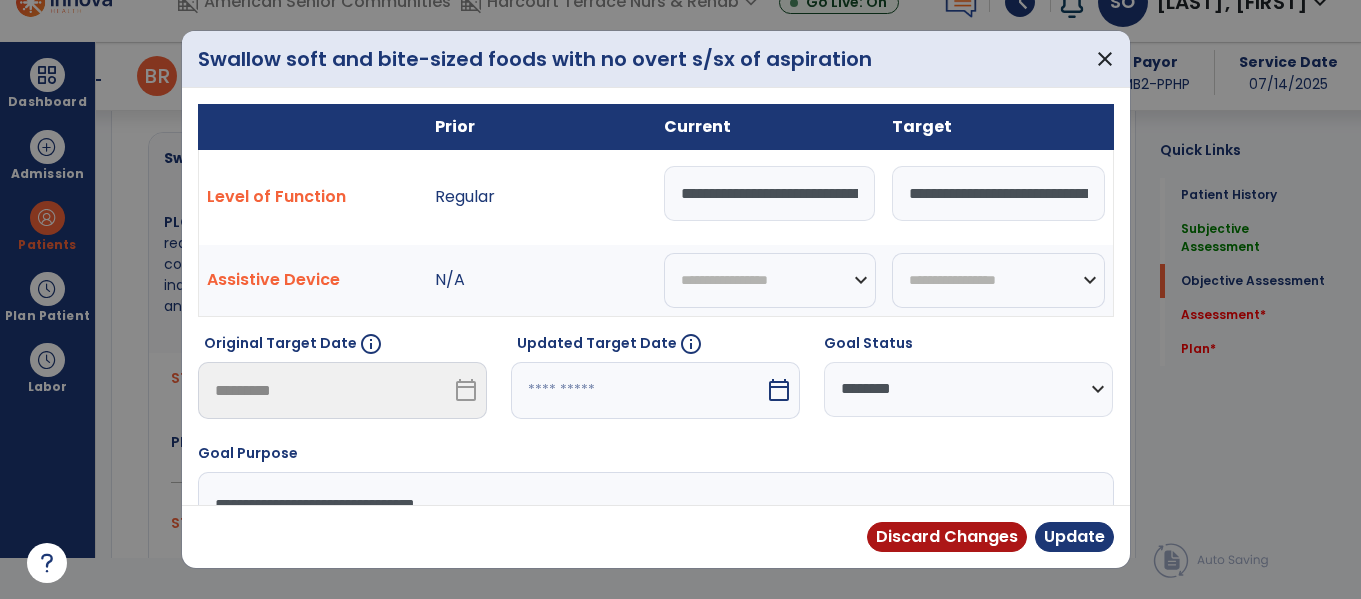 click on "**********" at bounding box center [770, 193] 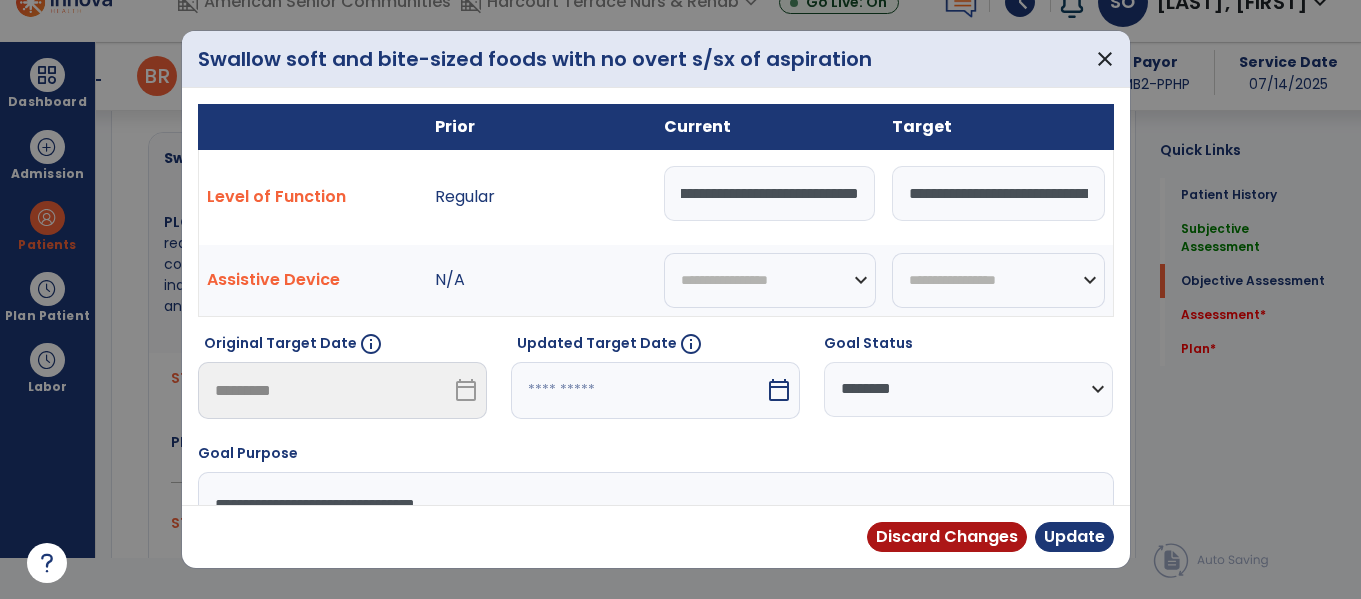 scroll, scrollTop: 0, scrollLeft: 1045, axis: horizontal 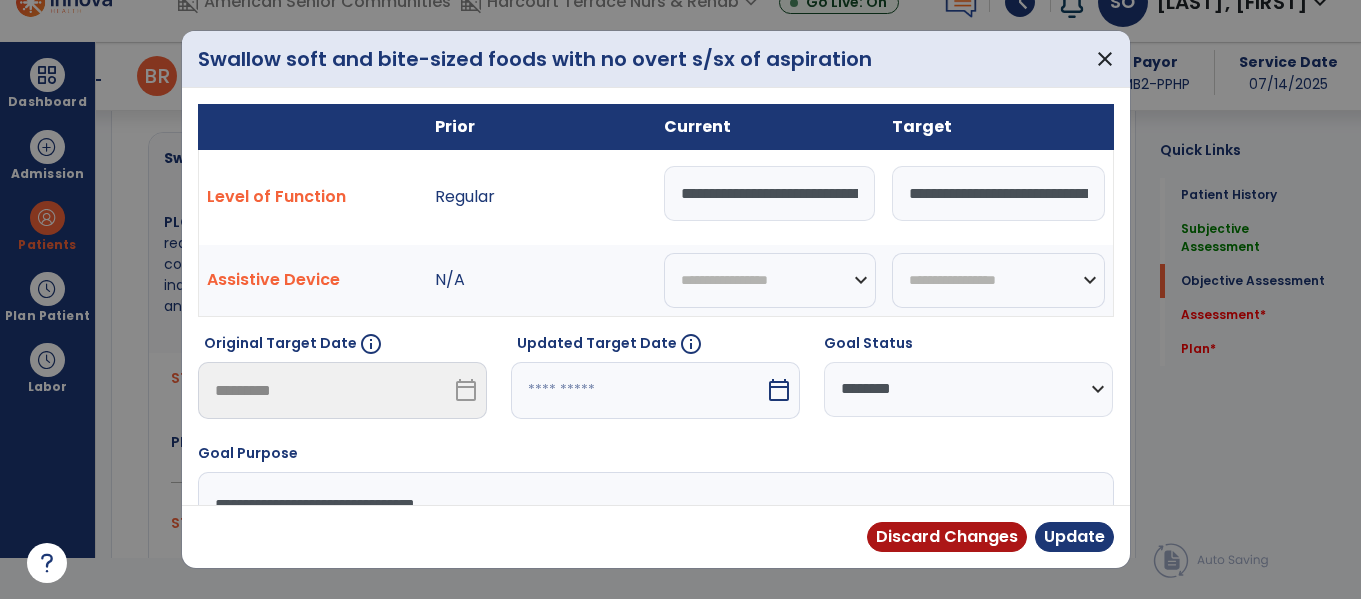 select on "**********" 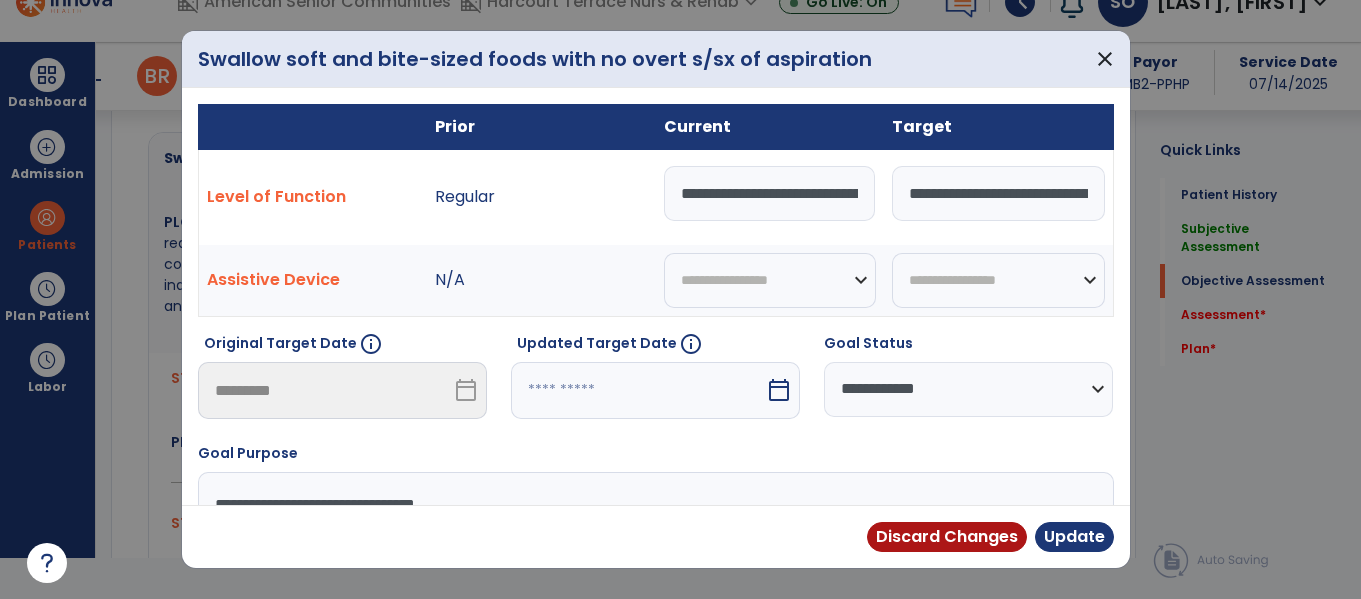 click on "**********" at bounding box center [968, 389] 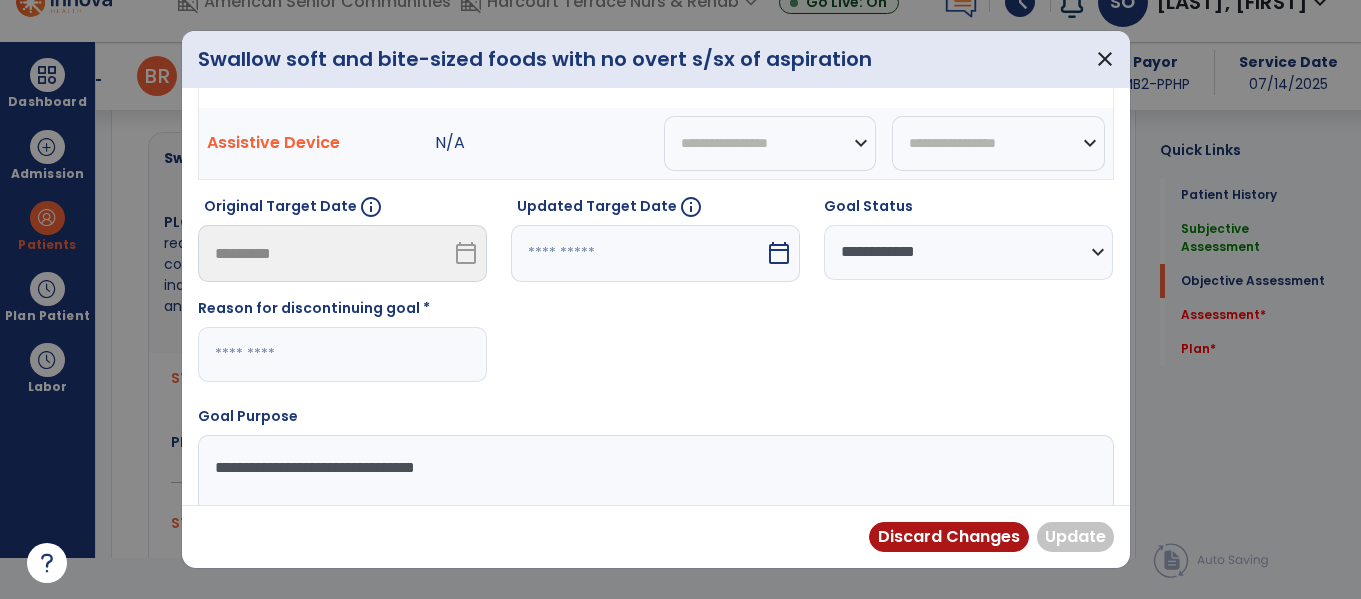 scroll, scrollTop: 139, scrollLeft: 0, axis: vertical 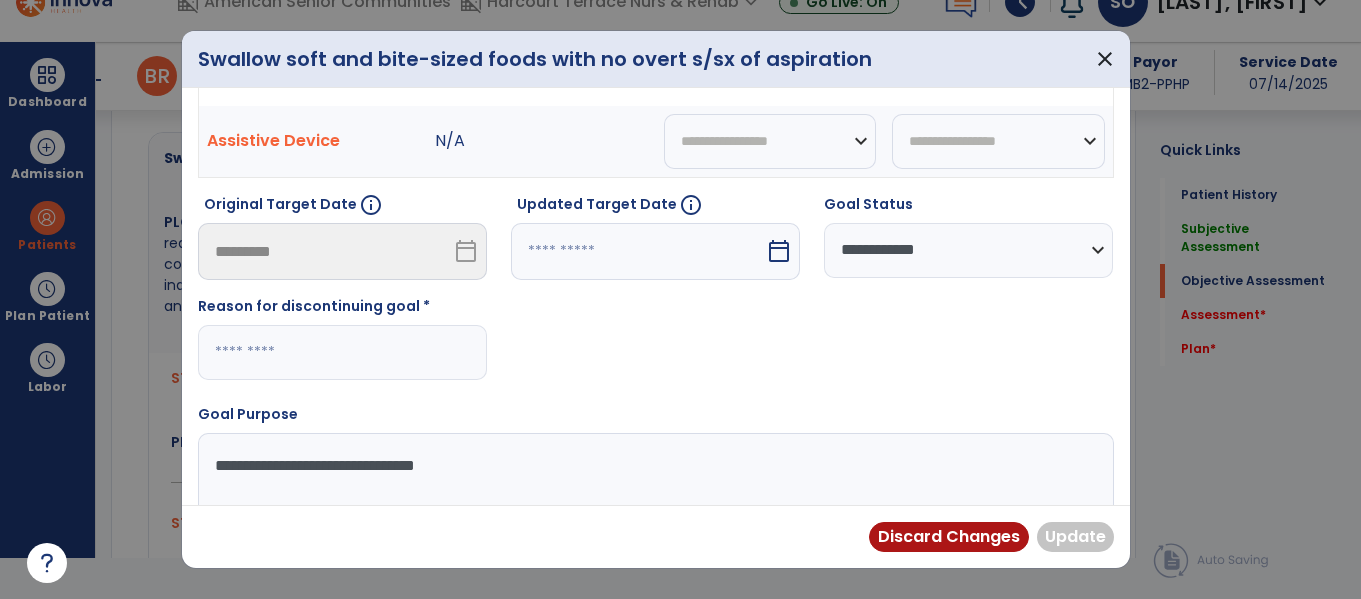click at bounding box center (342, 352) 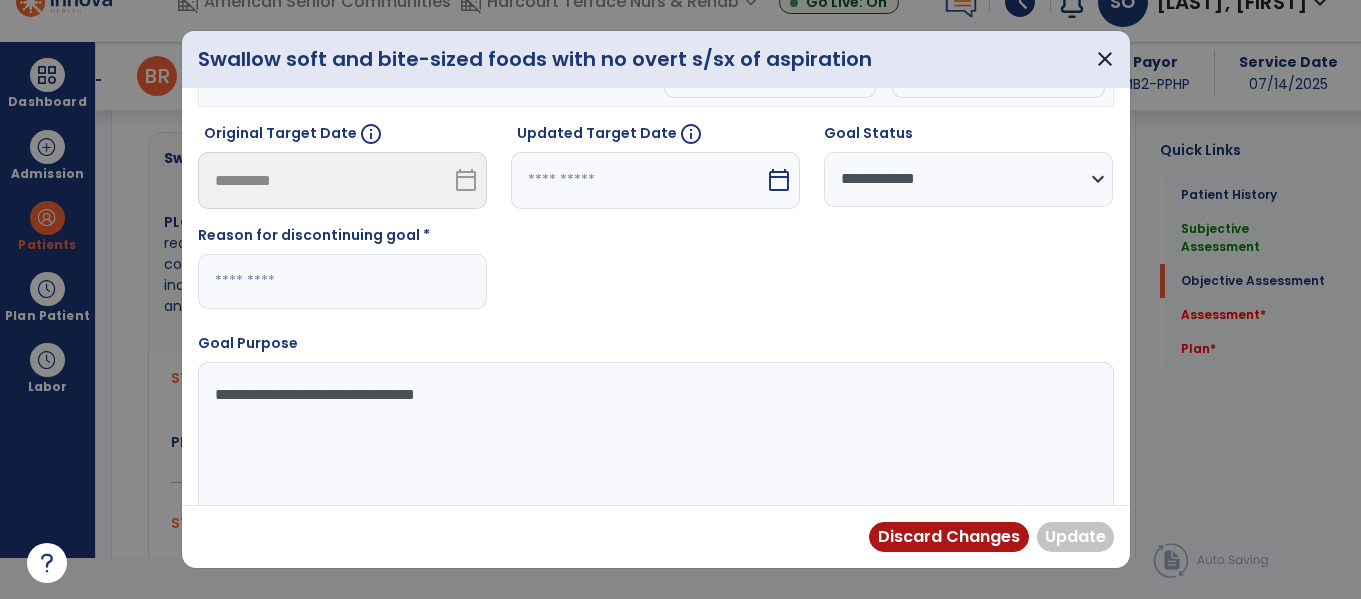 scroll, scrollTop: 212, scrollLeft: 0, axis: vertical 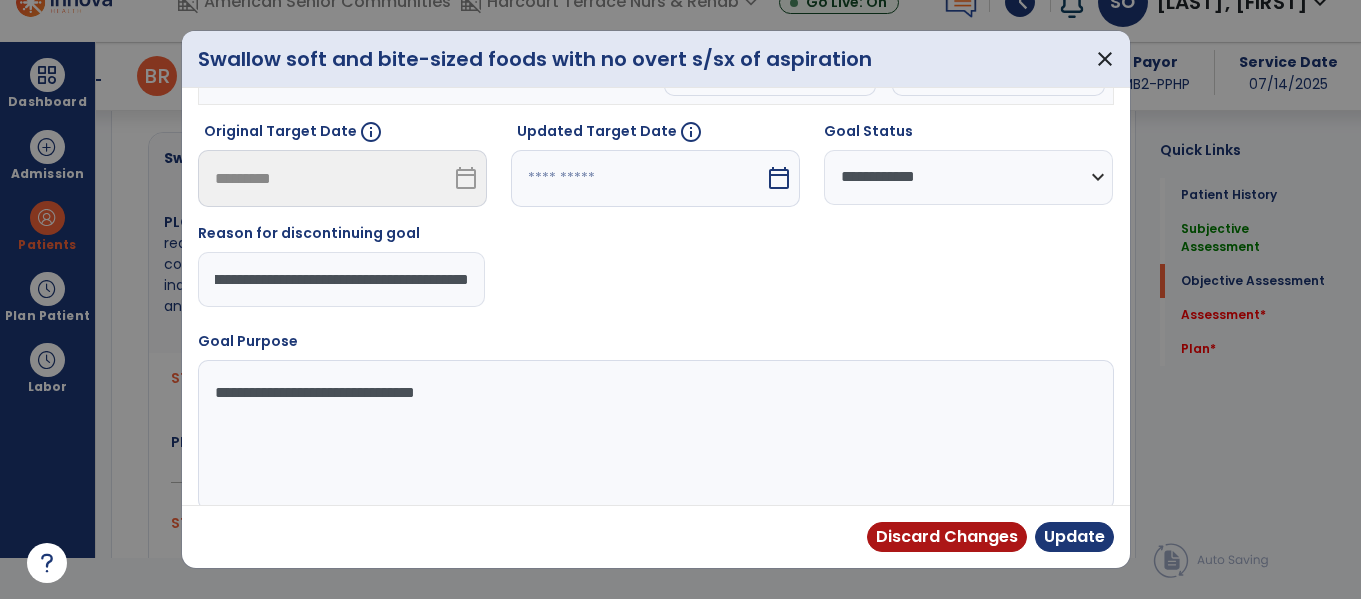 type on "**********" 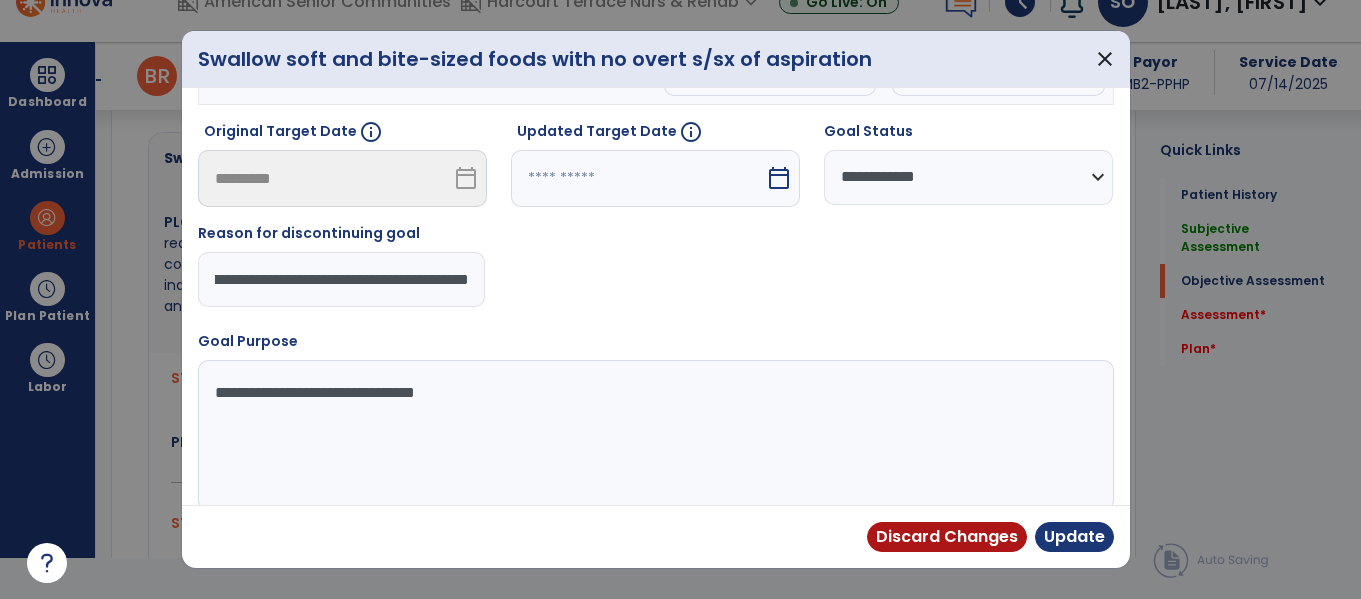 scroll, scrollTop: 0, scrollLeft: 268, axis: horizontal 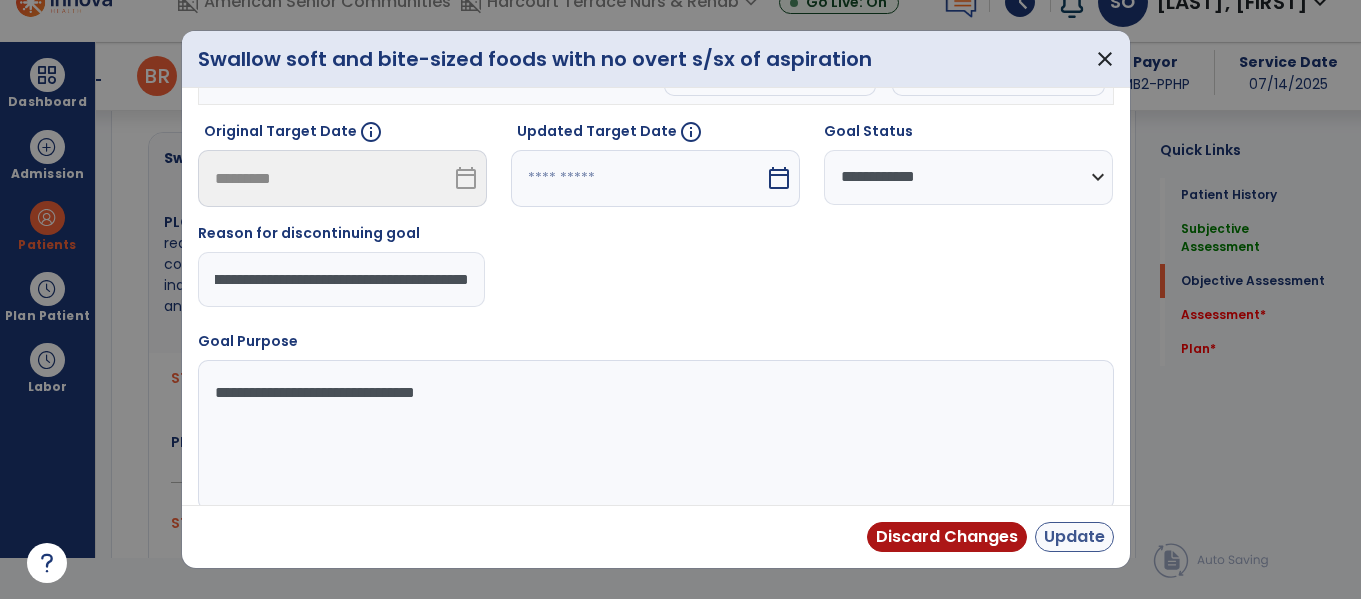 click on "Update" at bounding box center [1074, 537] 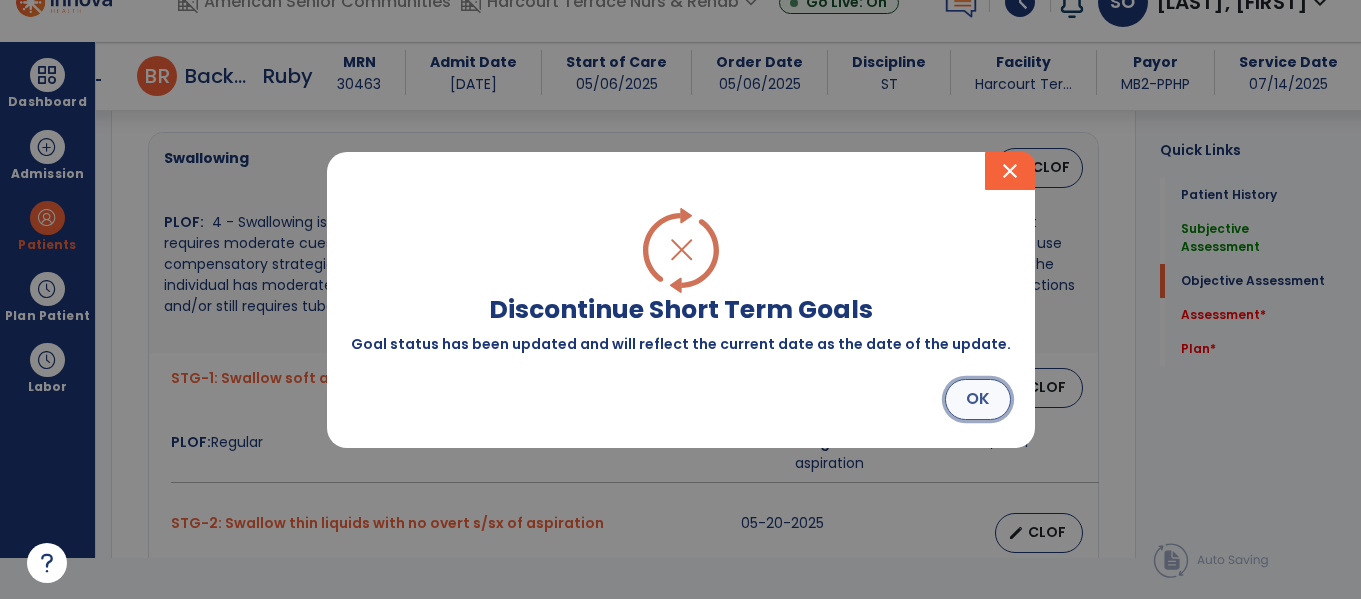 click on "OK" at bounding box center [978, 399] 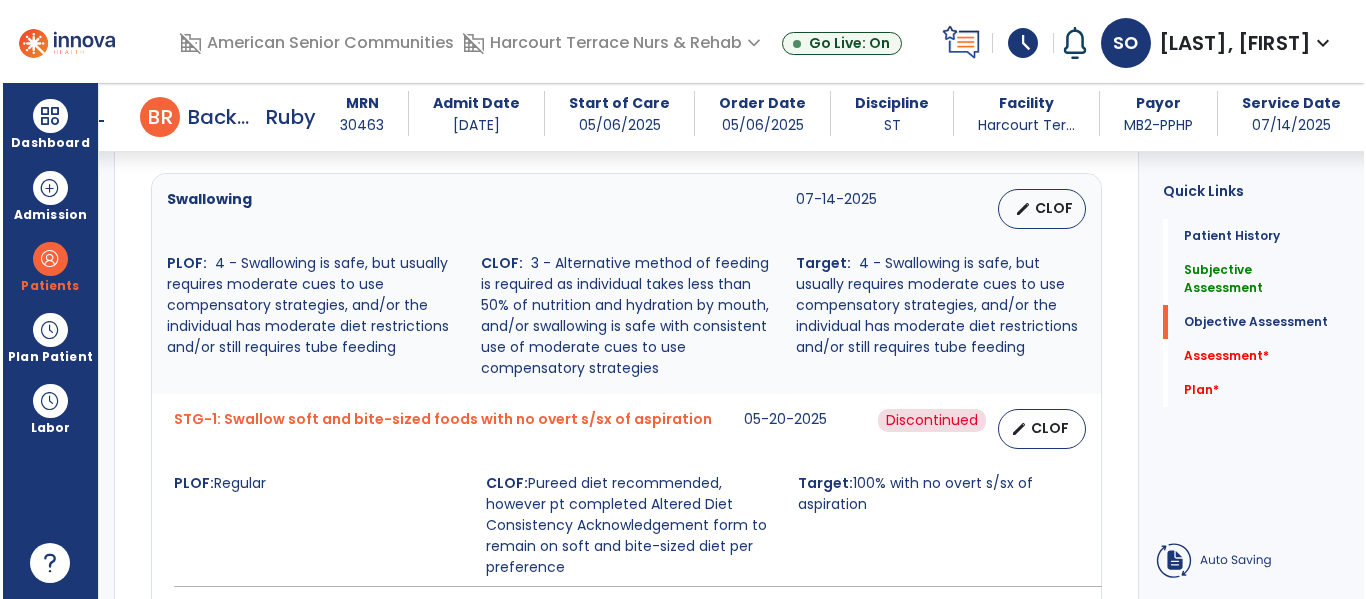 scroll, scrollTop: 41, scrollLeft: 0, axis: vertical 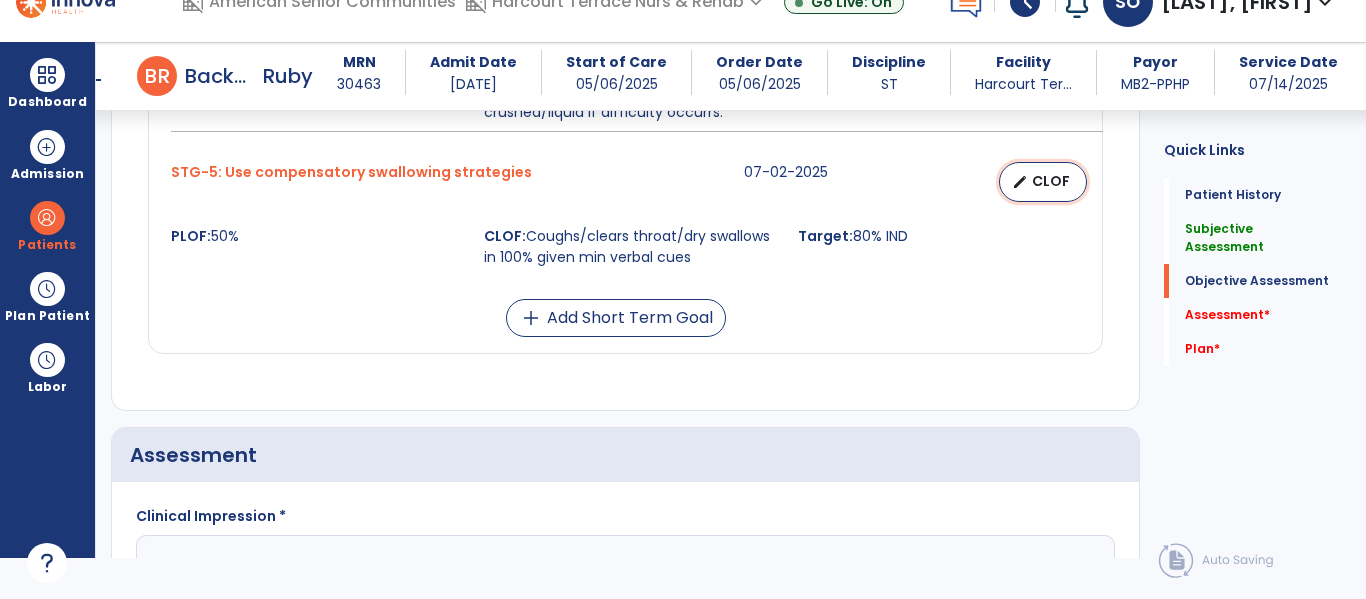 click on "edit   CLOF" at bounding box center (1043, 182) 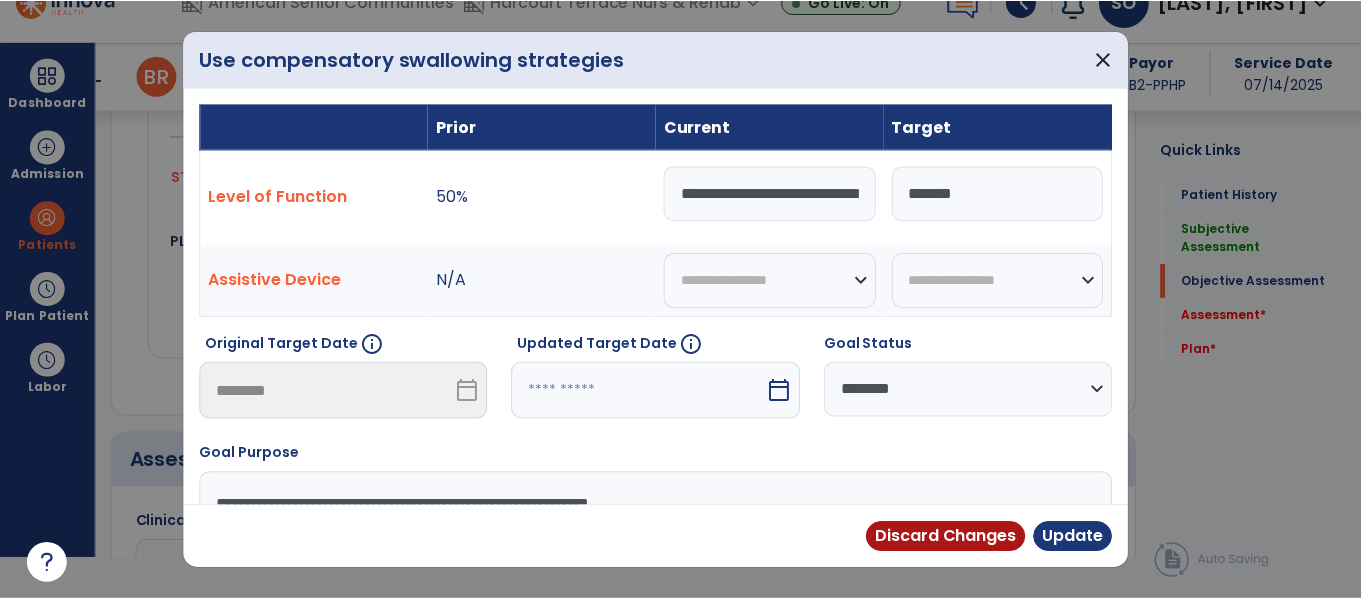 scroll, scrollTop: 0, scrollLeft: 0, axis: both 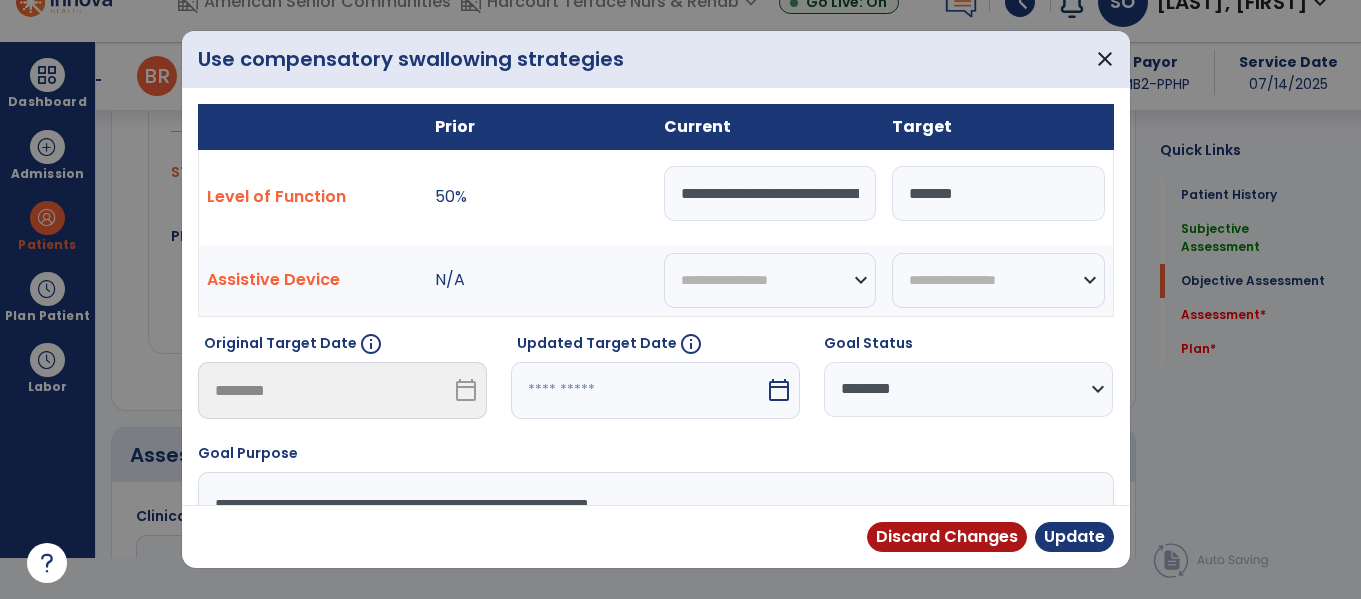 click on "**********" at bounding box center [770, 193] 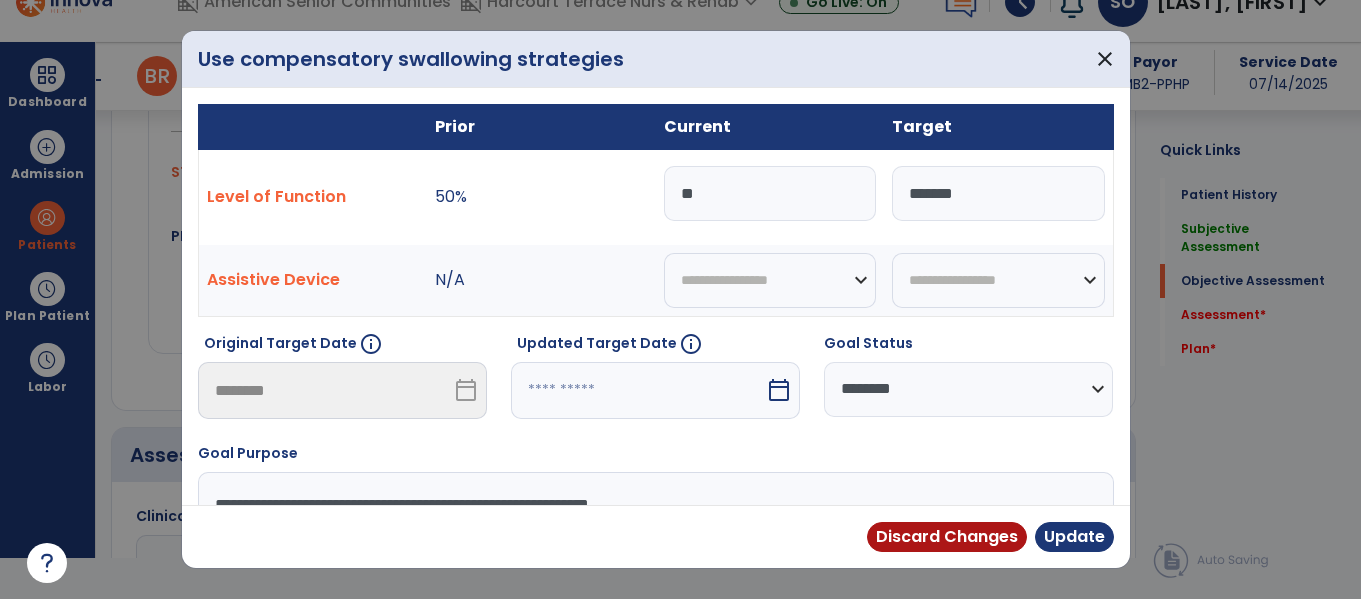 type on "*" 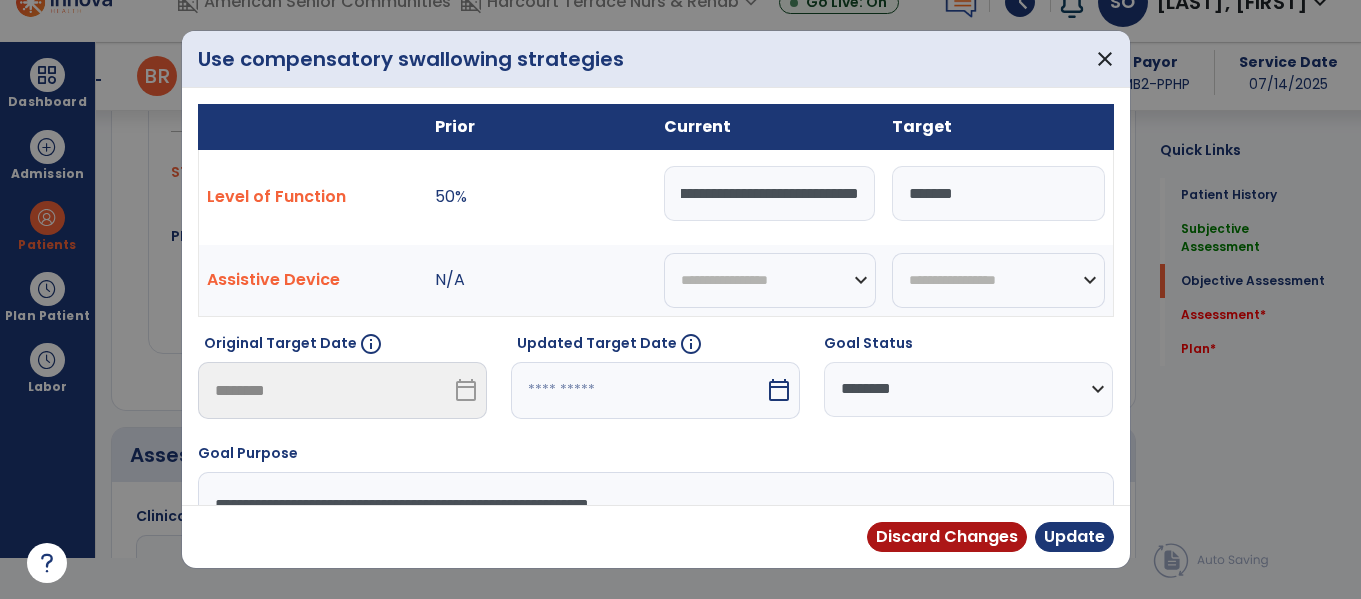 scroll, scrollTop: 0, scrollLeft: 800, axis: horizontal 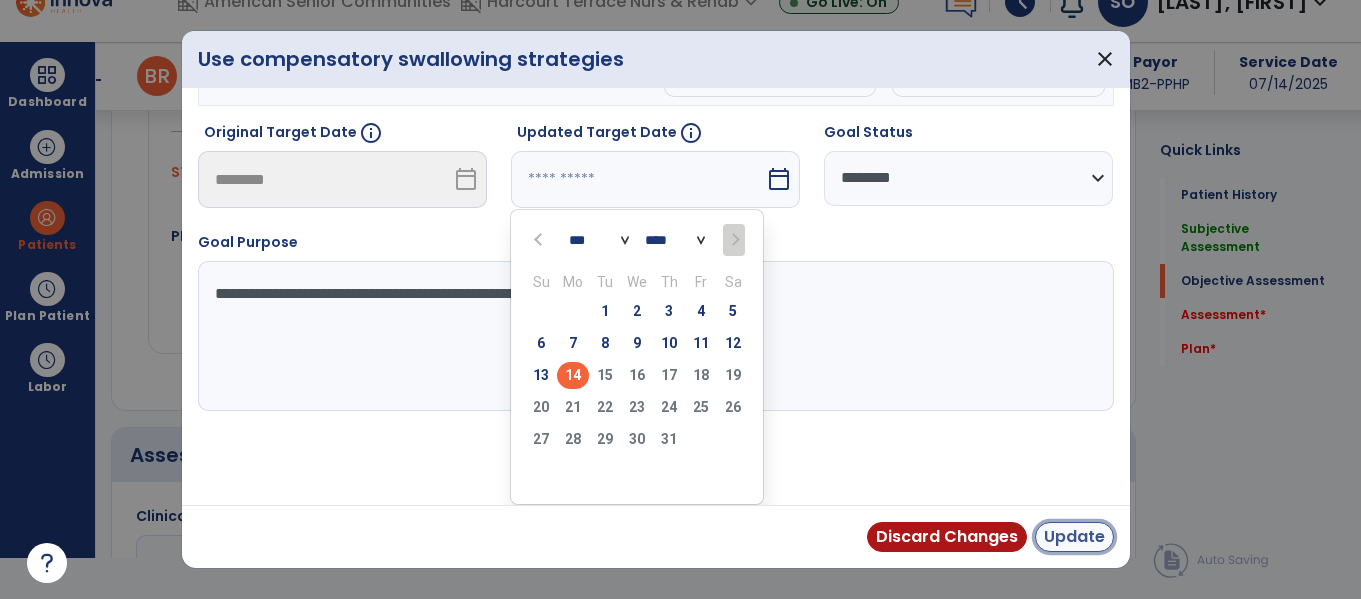 click on "Update" at bounding box center (1074, 537) 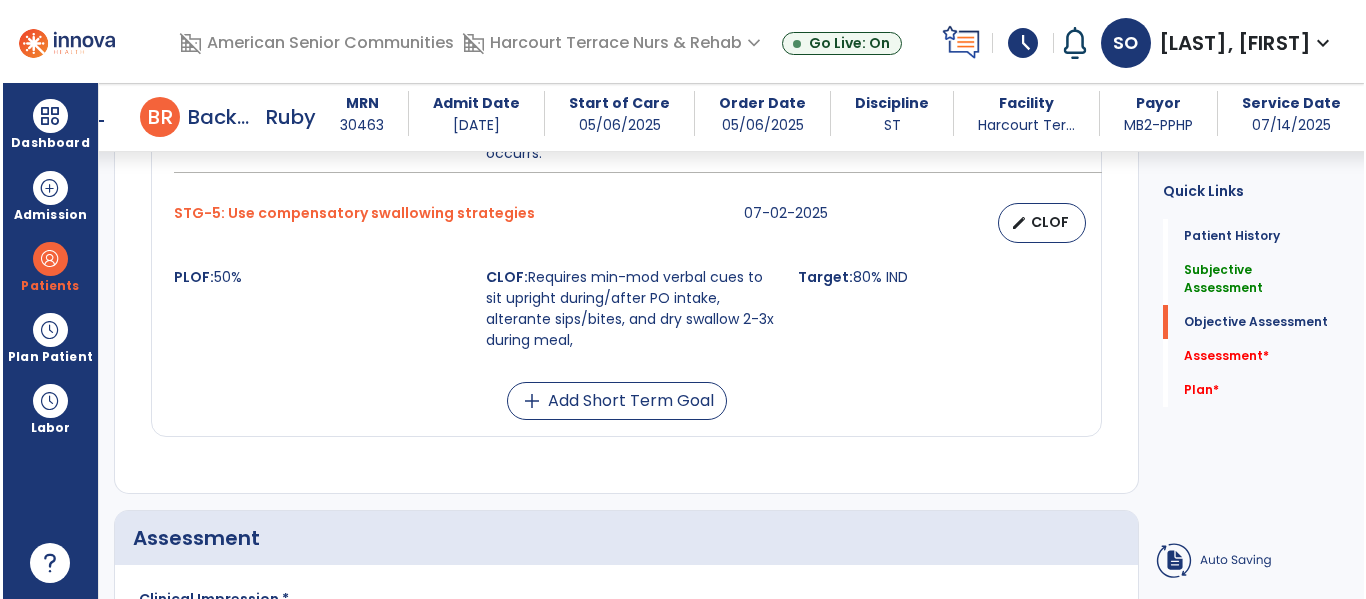 scroll, scrollTop: 41, scrollLeft: 0, axis: vertical 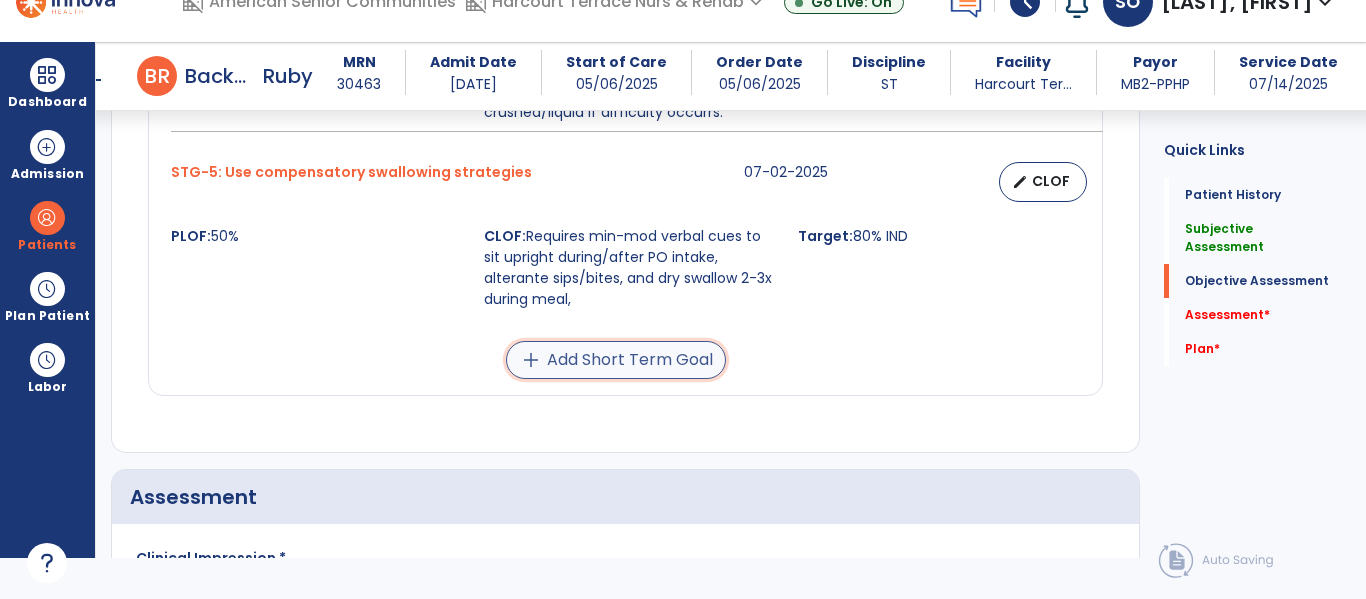click on "add  Add Short Term Goal" at bounding box center (616, 360) 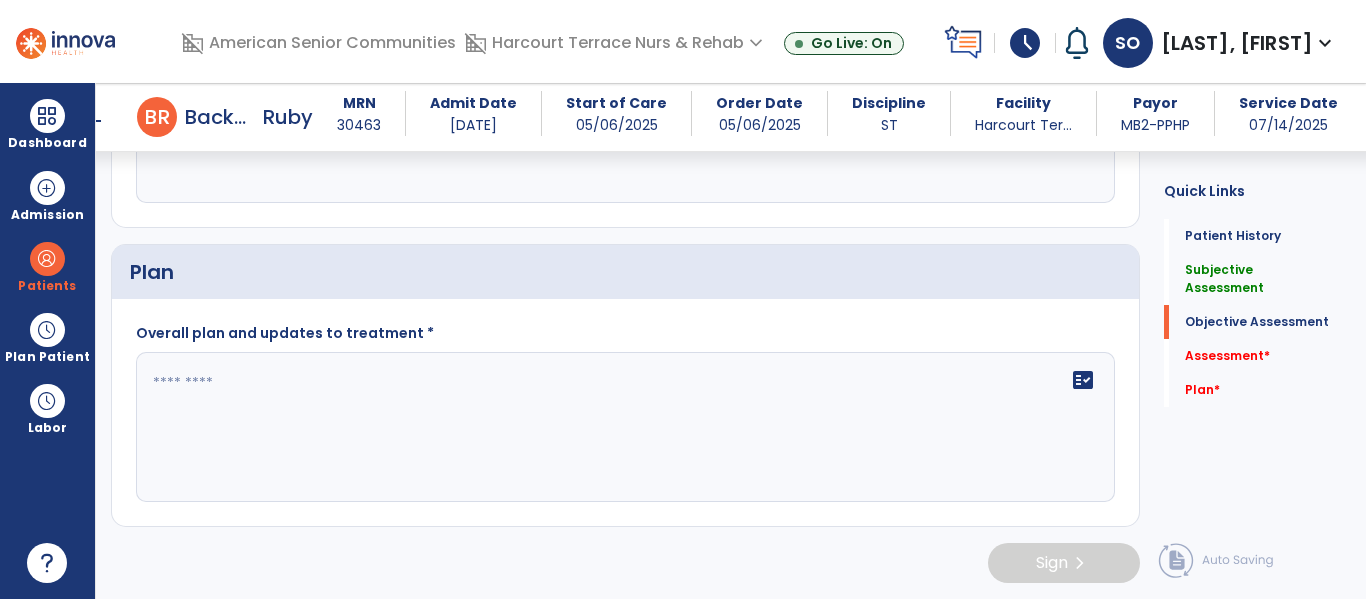 scroll, scrollTop: 0, scrollLeft: 0, axis: both 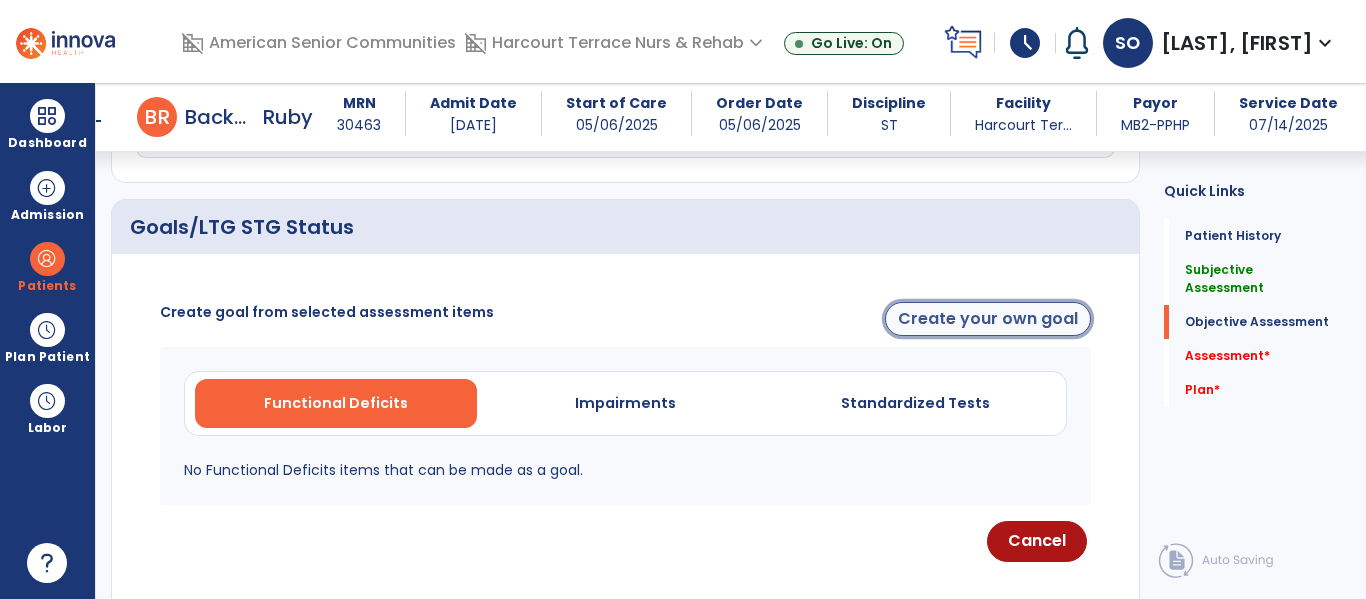click on "Create your own goal" 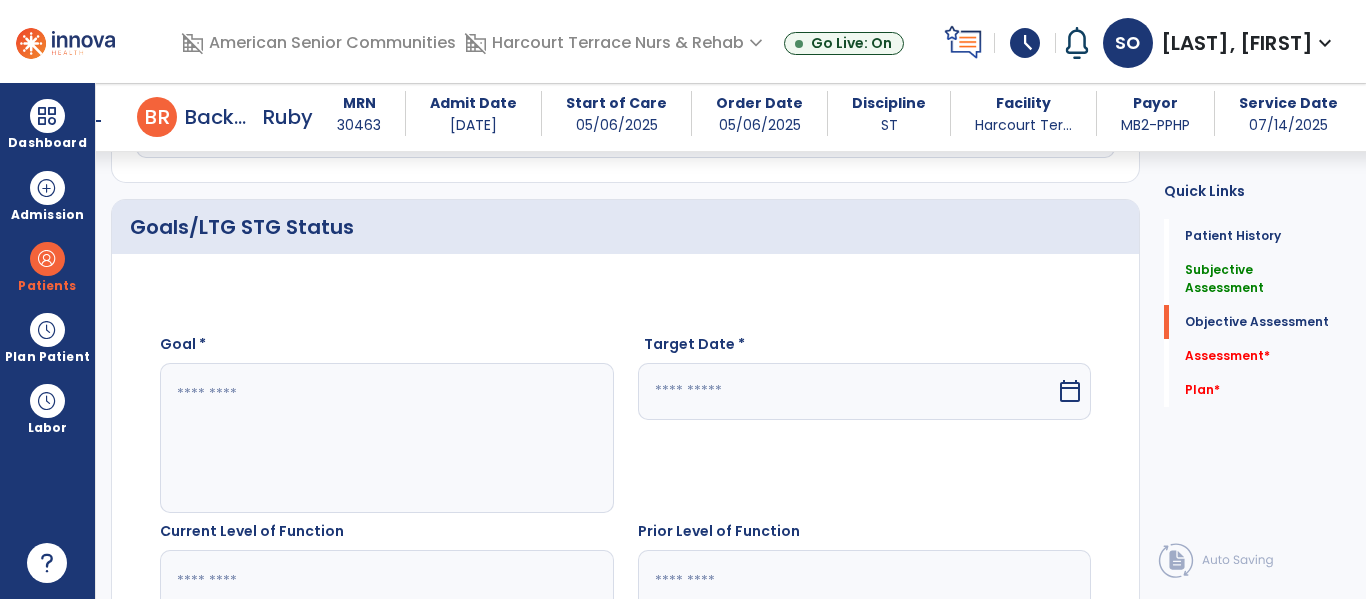 click 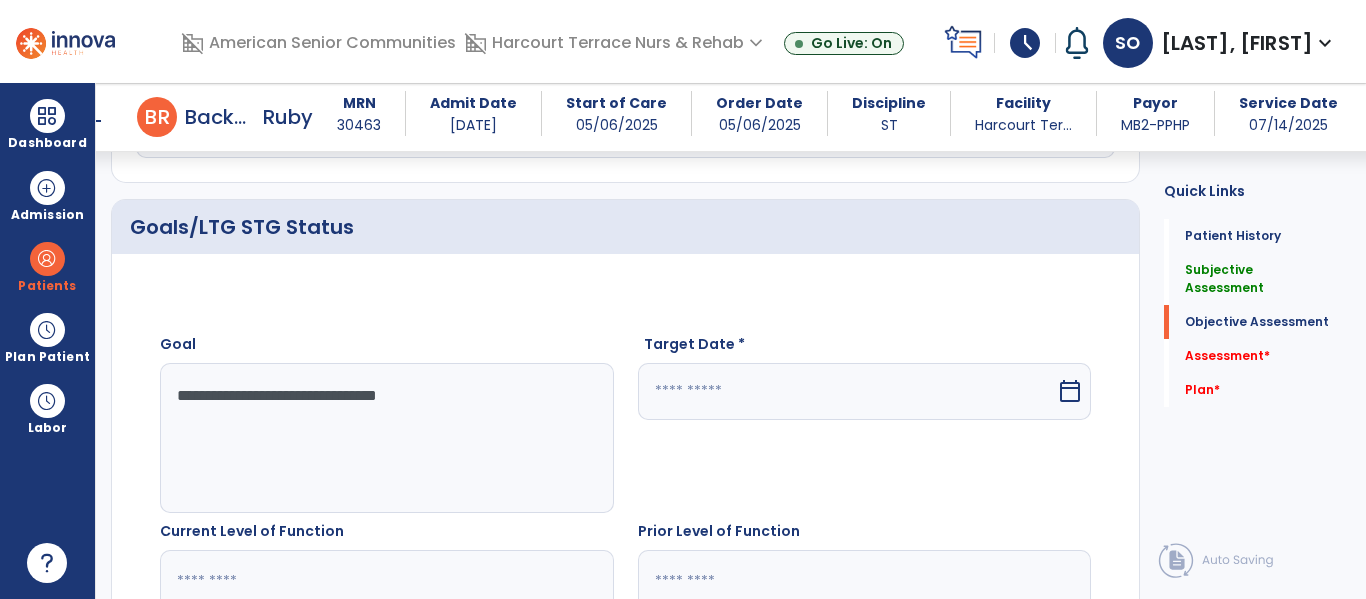type on "**********" 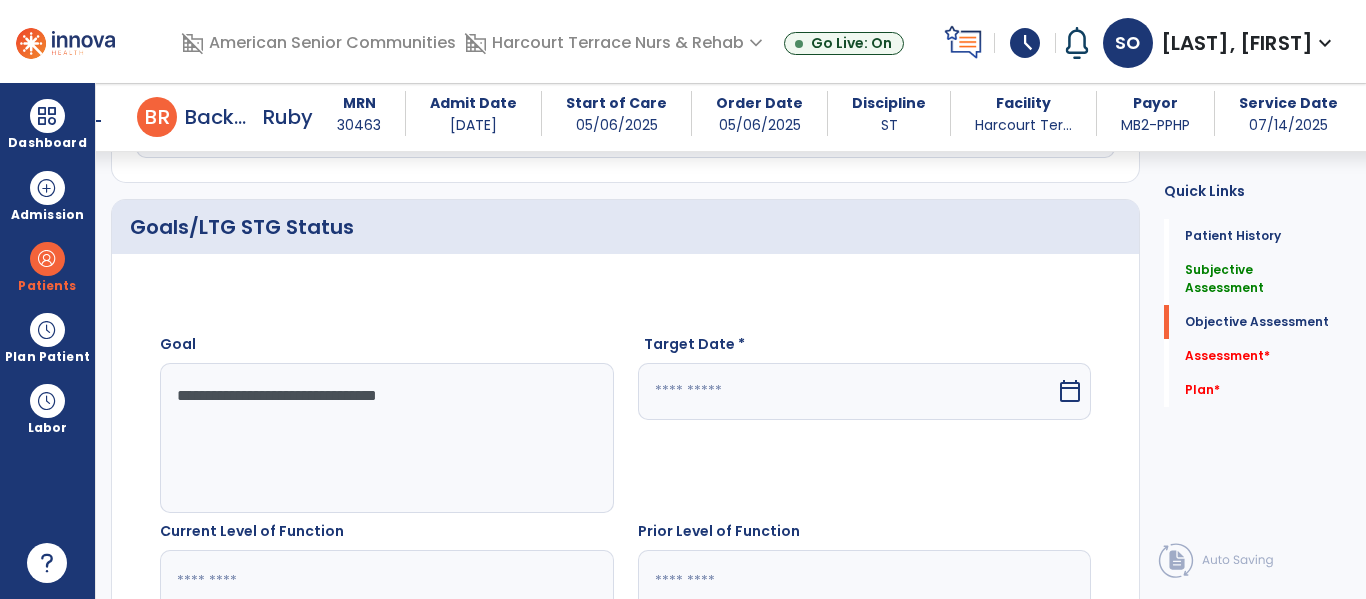 click at bounding box center [847, 391] 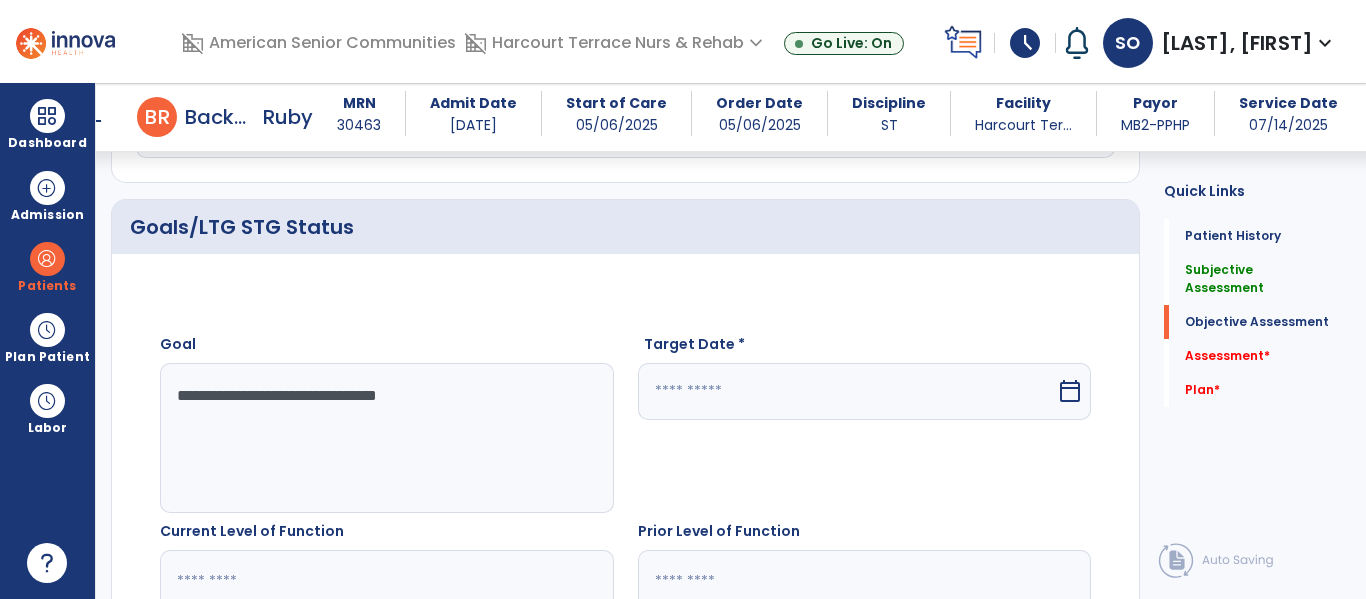 select on "*" 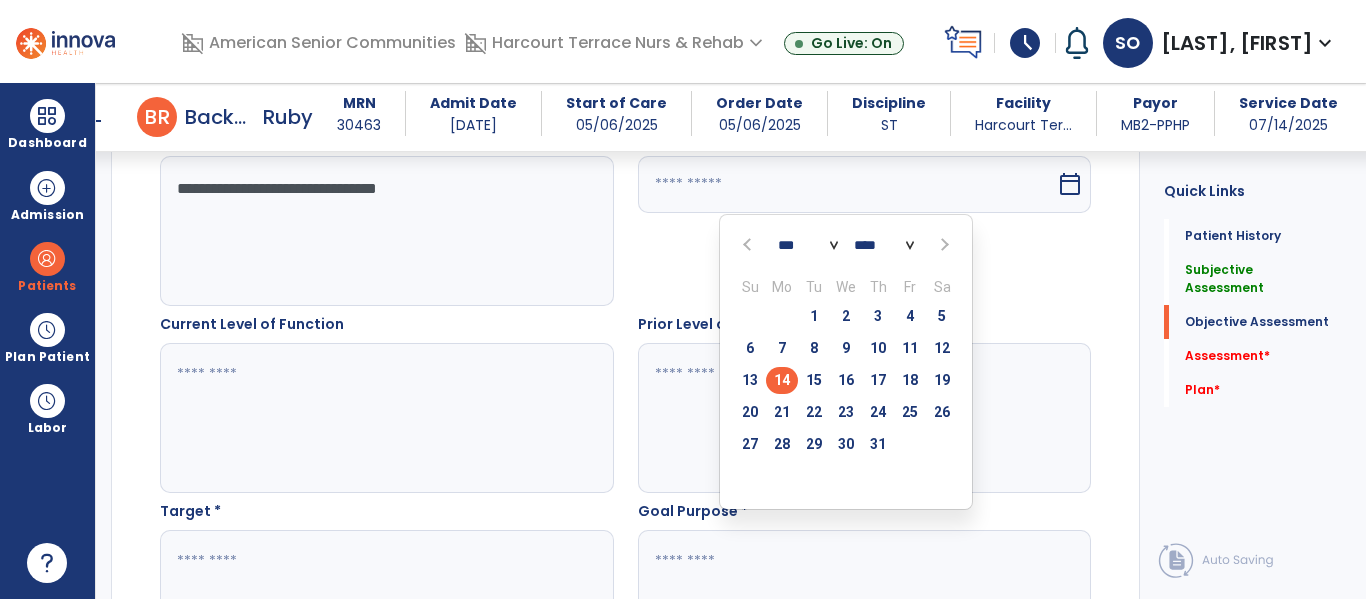 scroll, scrollTop: 1009, scrollLeft: 0, axis: vertical 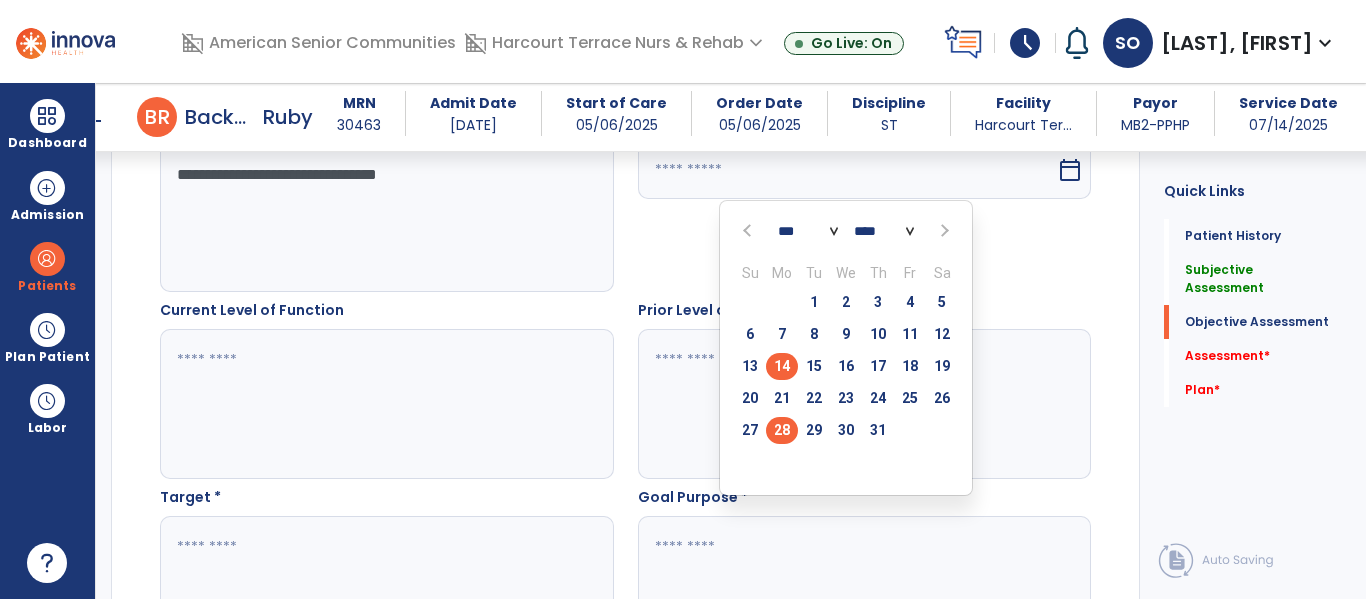click on "28" at bounding box center [782, 430] 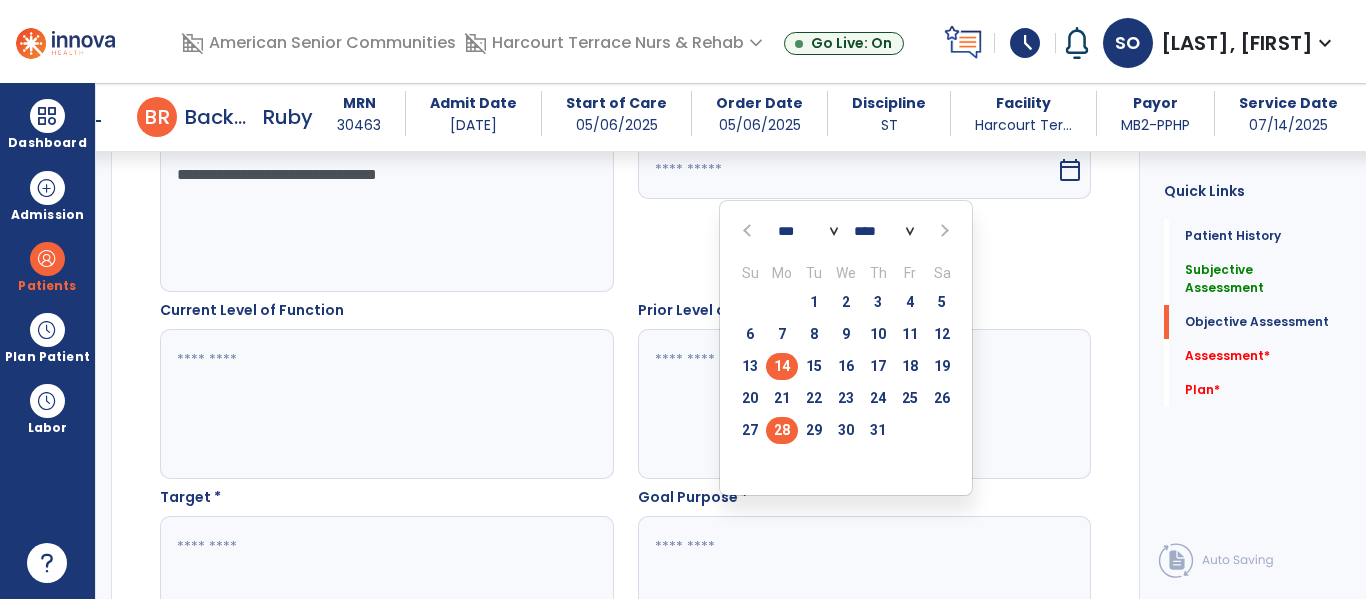 type on "*********" 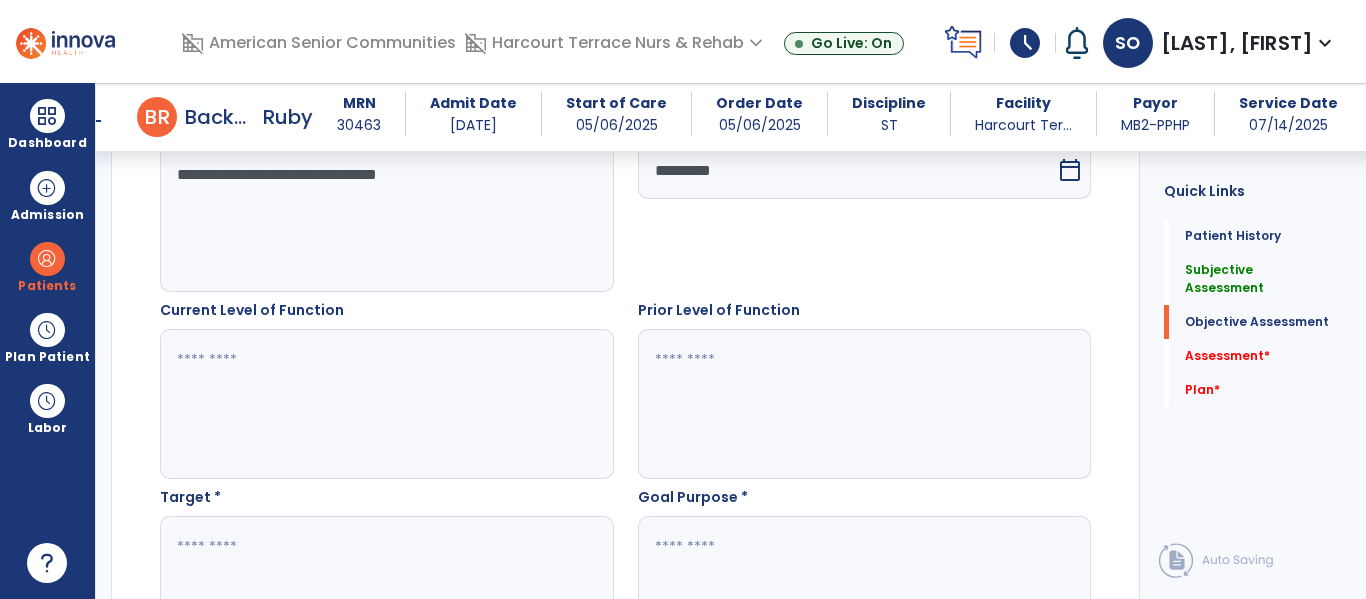click 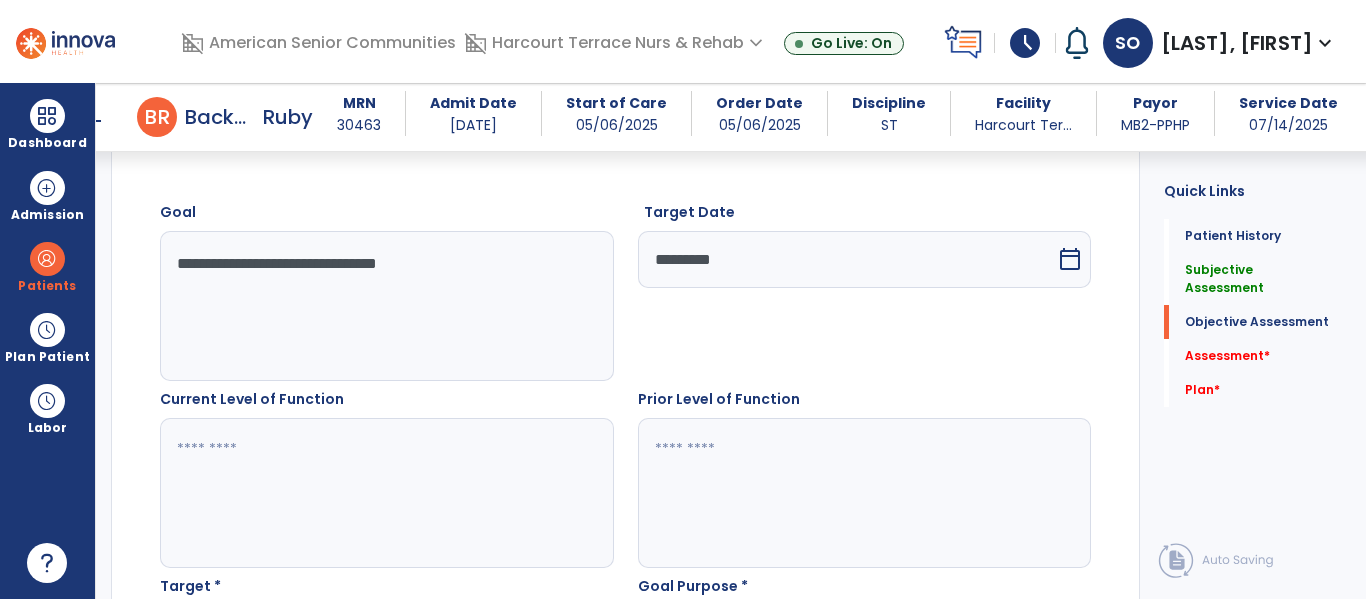 scroll, scrollTop: 907, scrollLeft: 0, axis: vertical 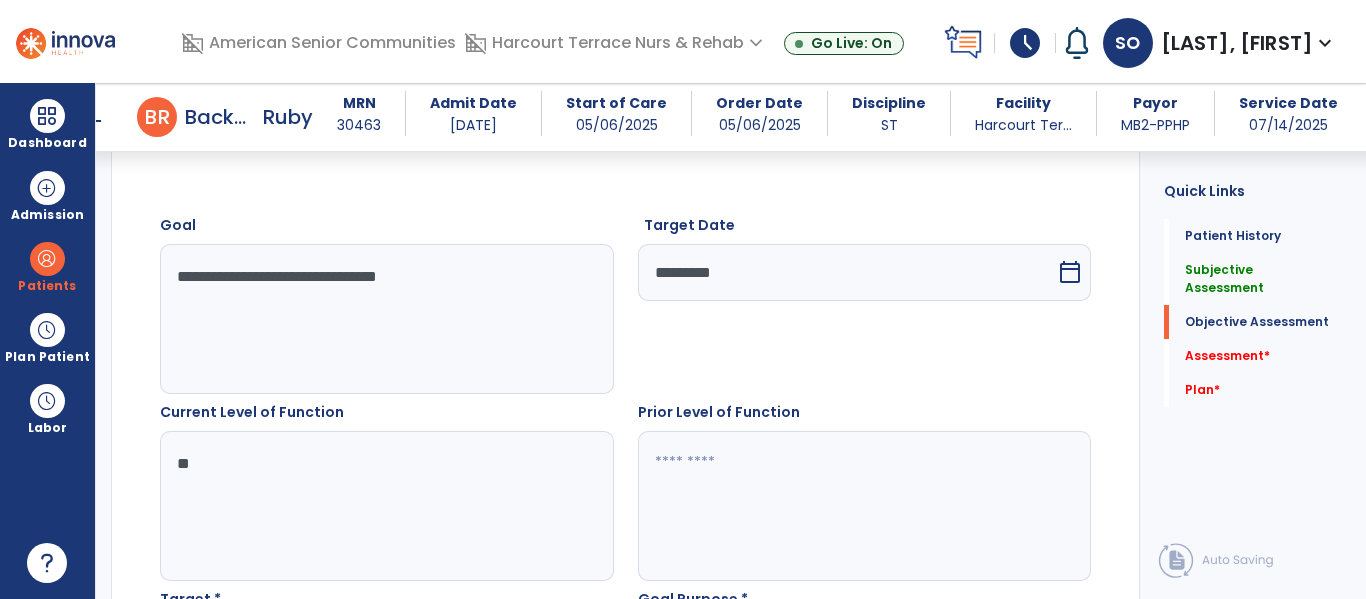 type on "*" 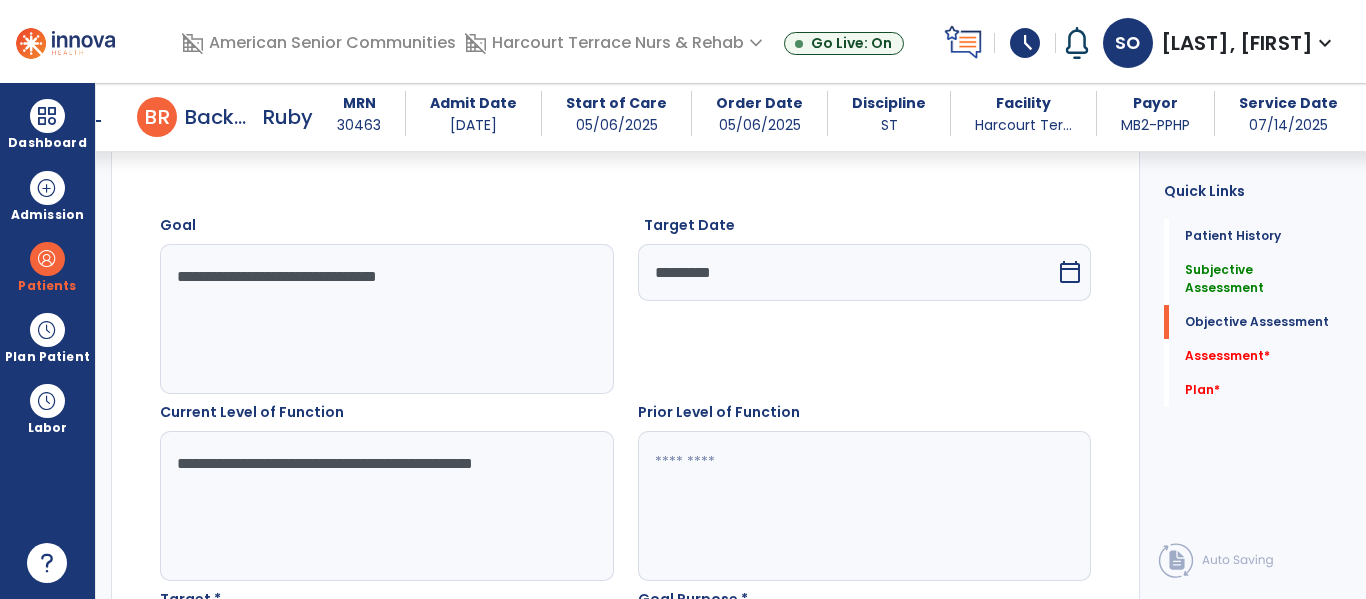 click on "**********" 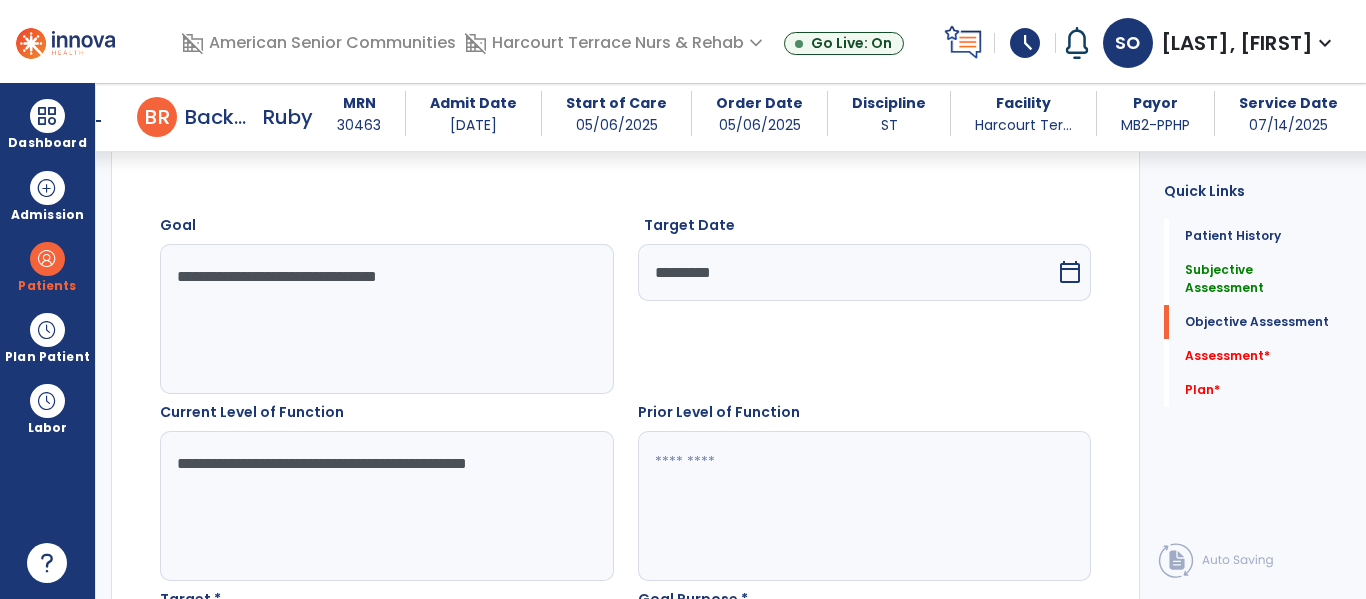 type on "**********" 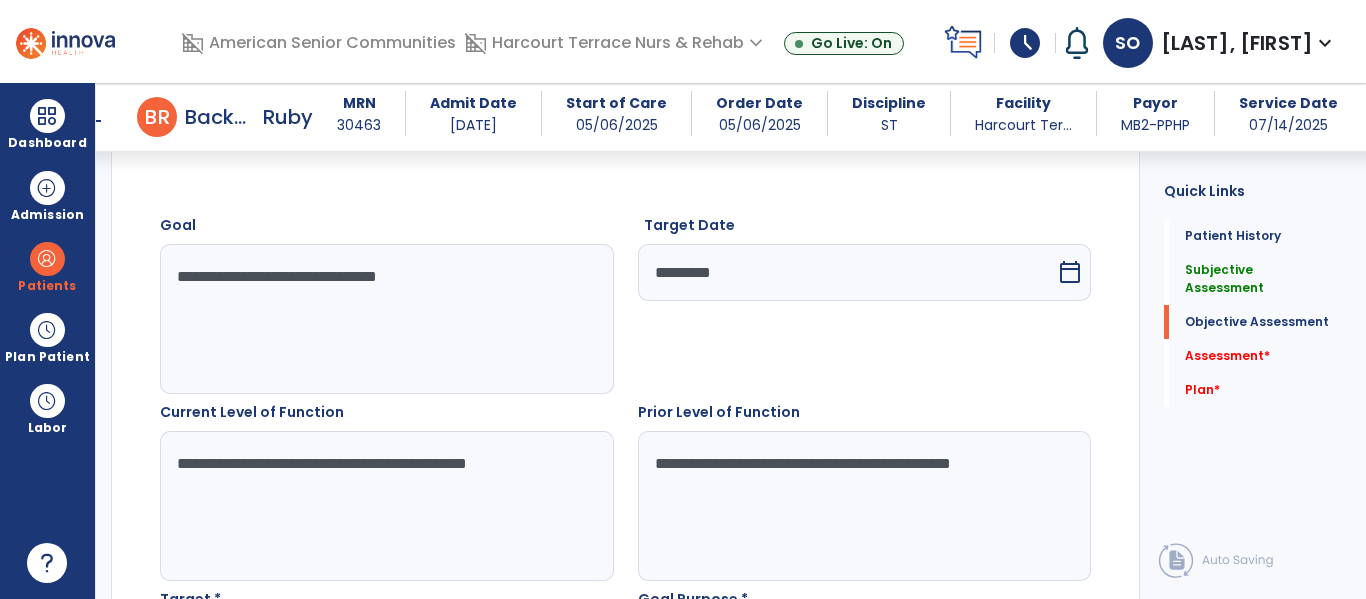 scroll, scrollTop: 1065, scrollLeft: 0, axis: vertical 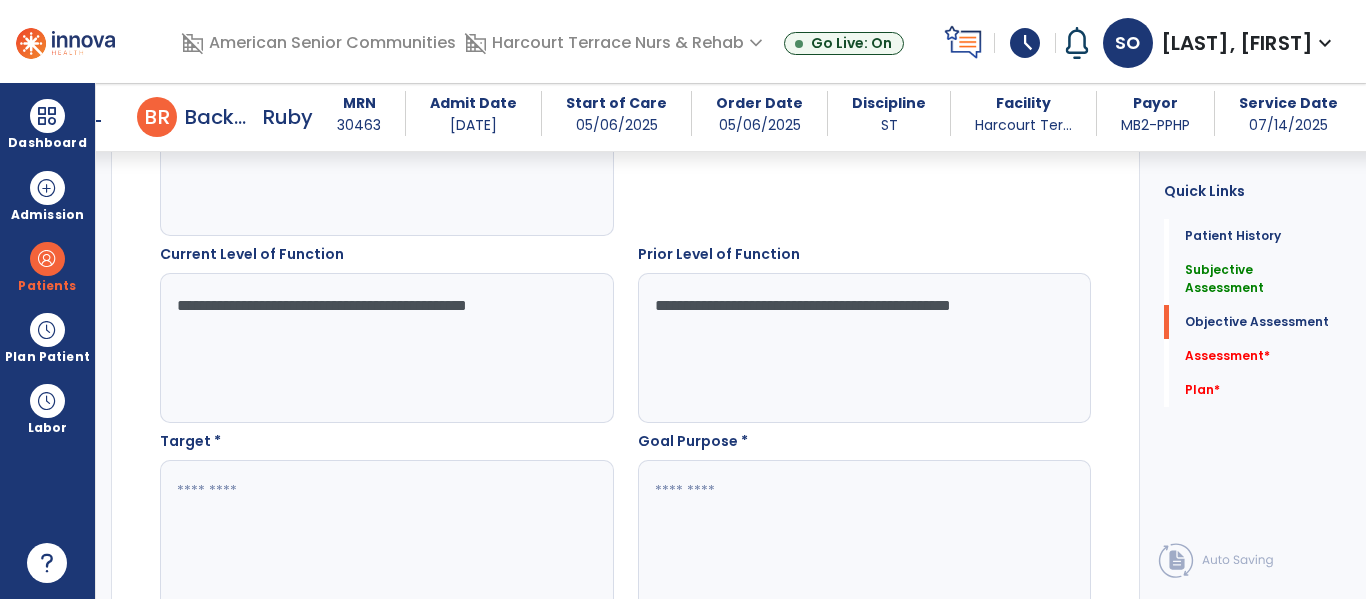 type on "**********" 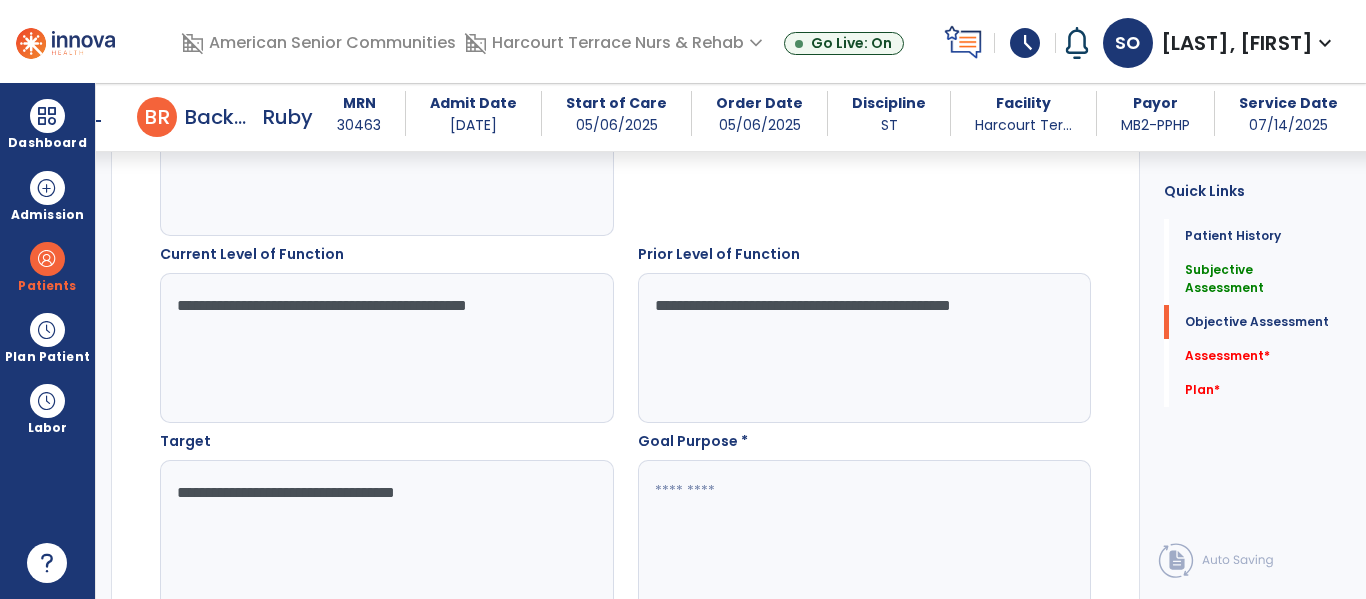 type on "**********" 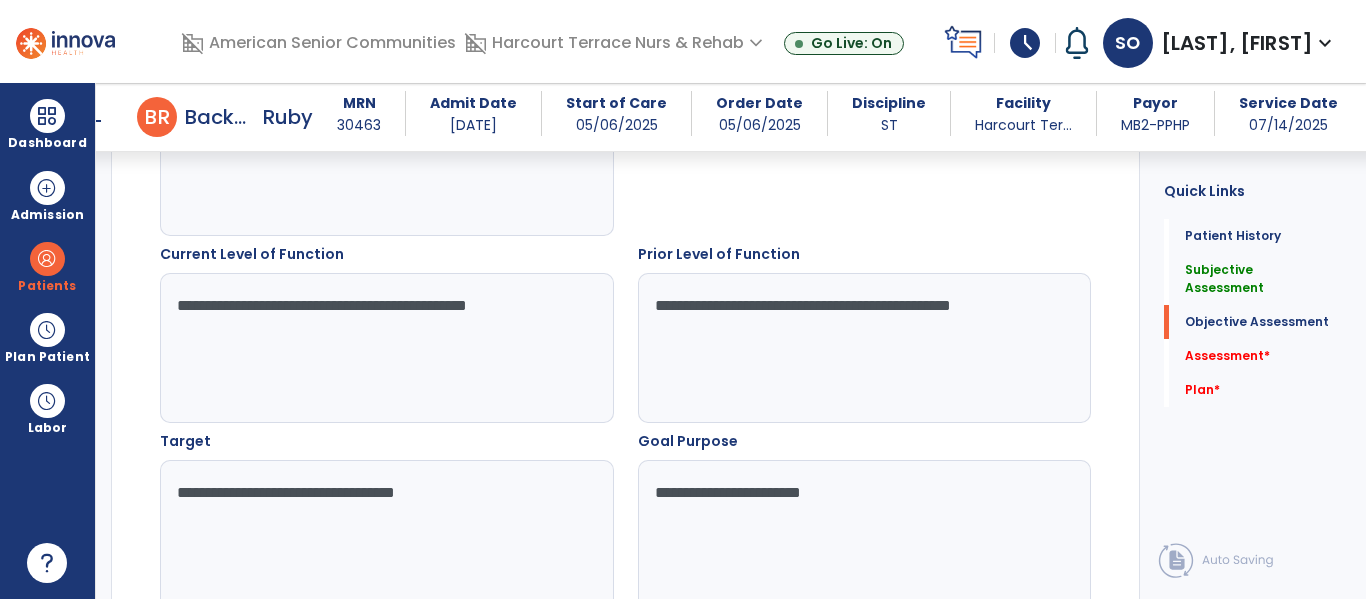 type on "**********" 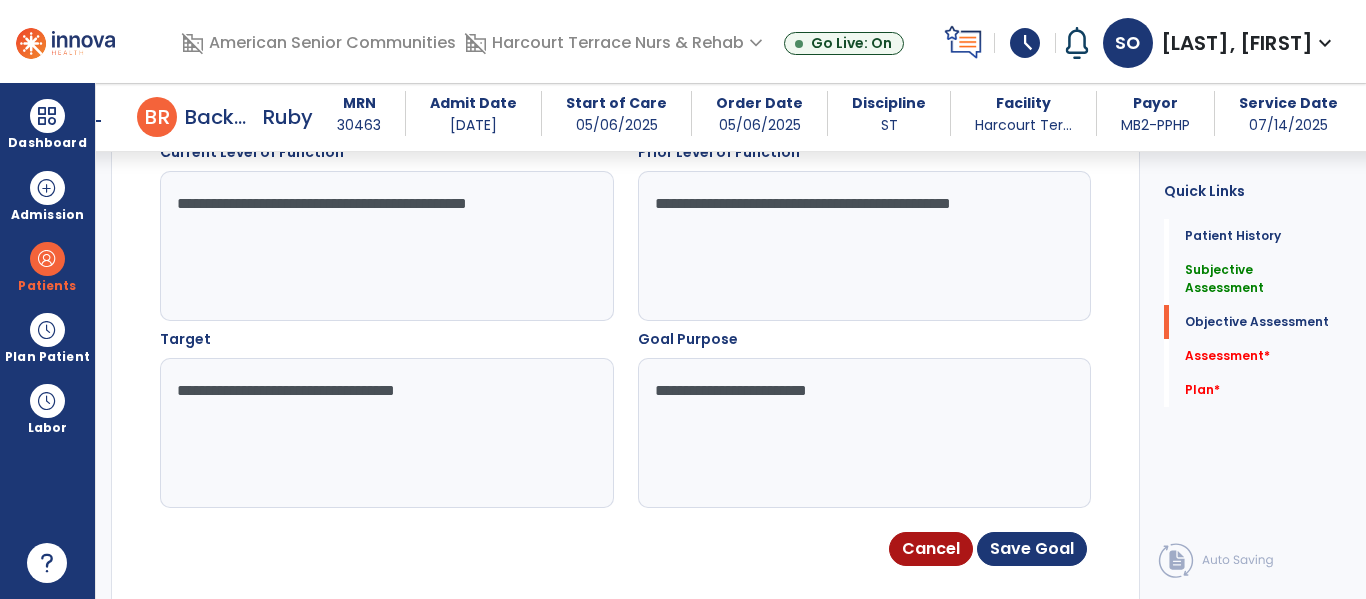 scroll, scrollTop: 1175, scrollLeft: 0, axis: vertical 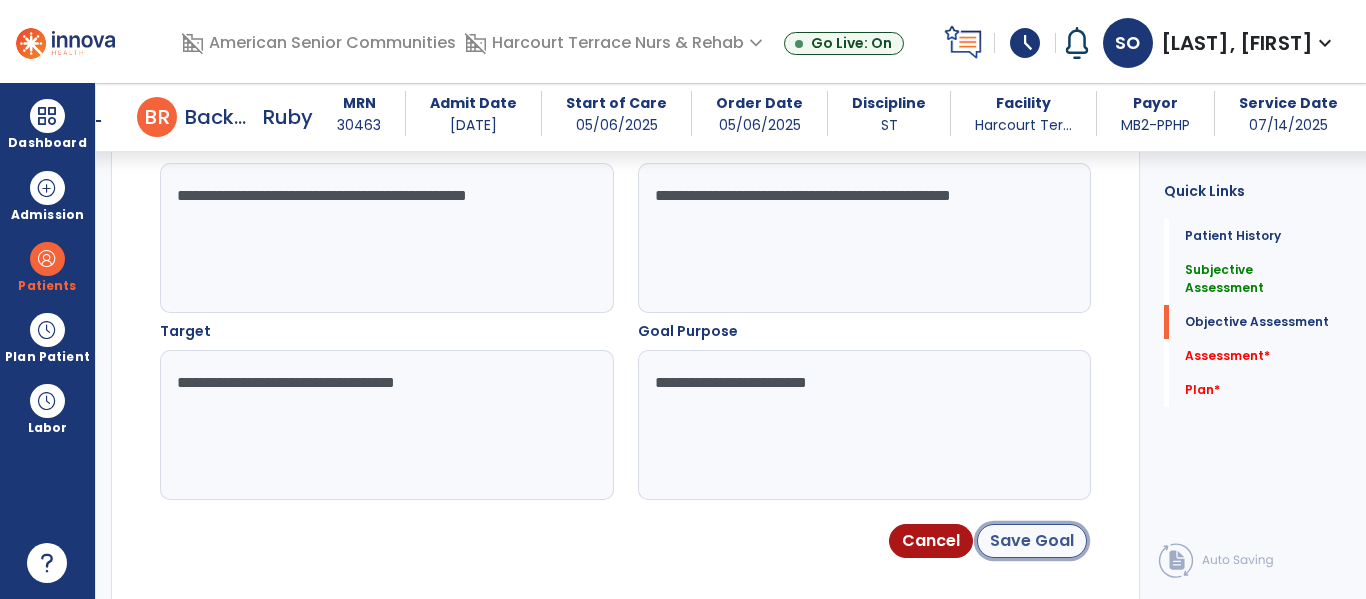 click on "Save Goal" 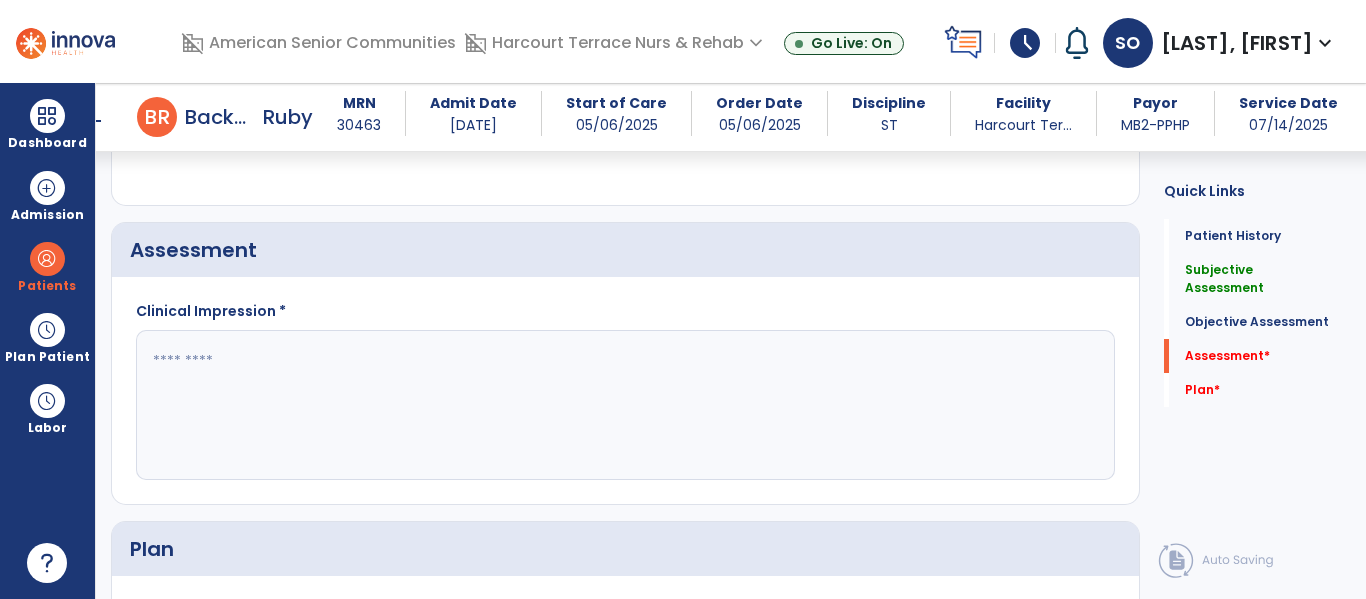 scroll, scrollTop: 2664, scrollLeft: 0, axis: vertical 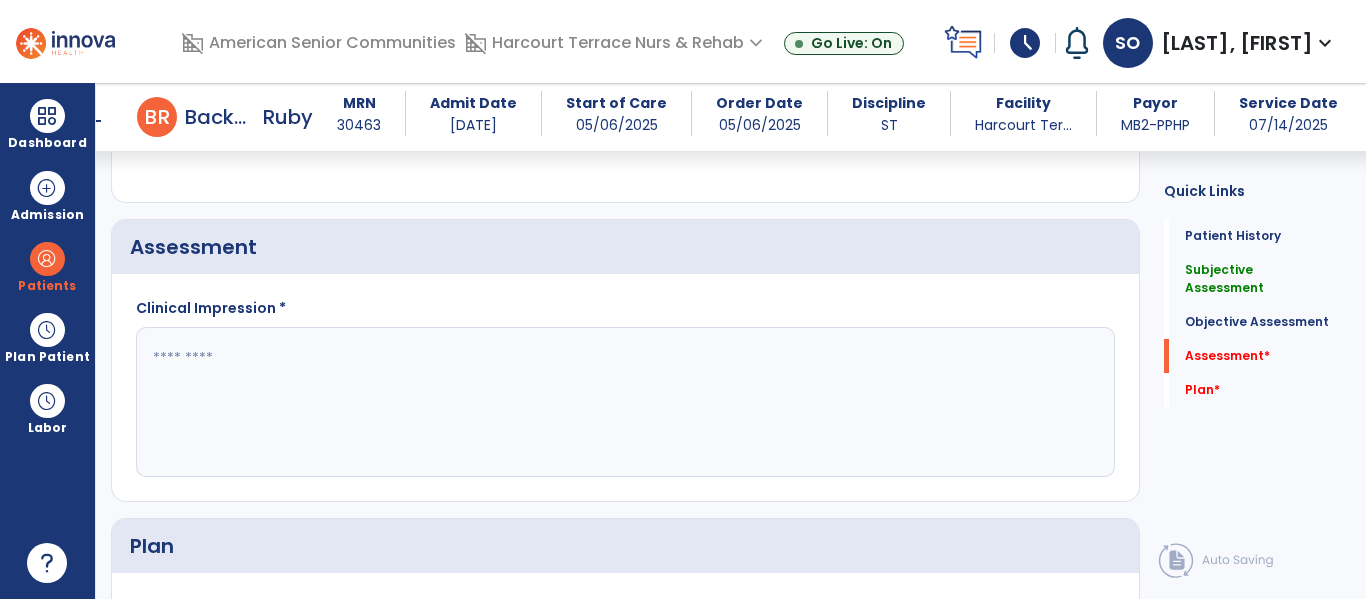 click 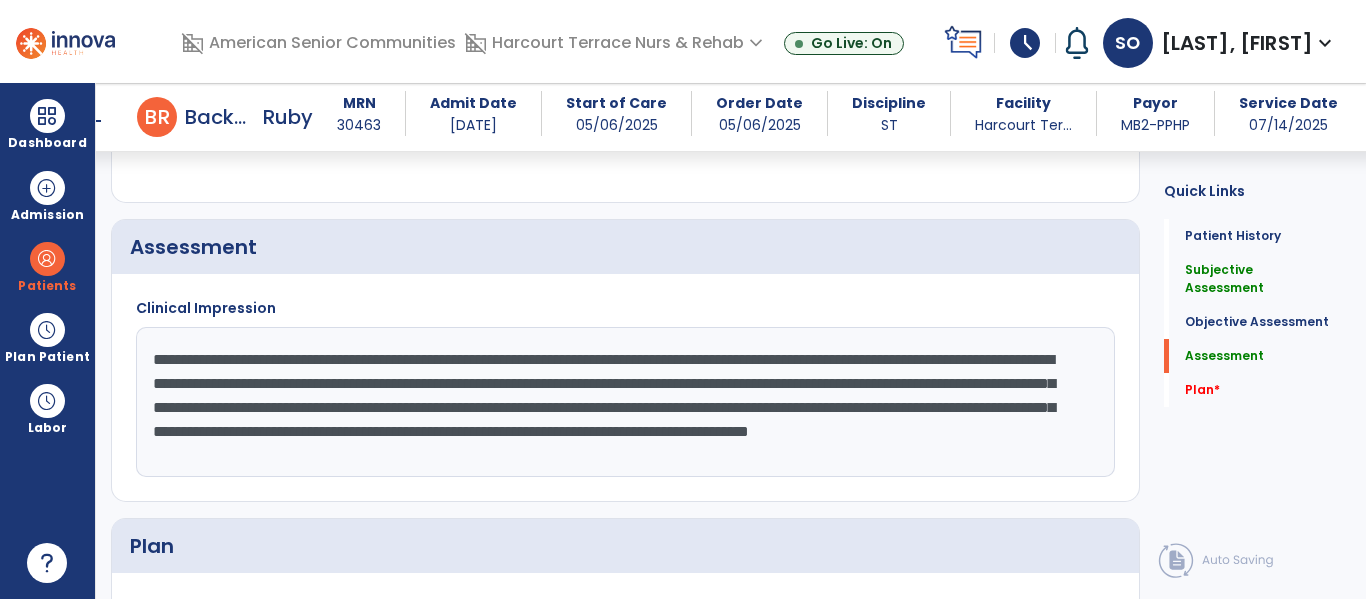 scroll, scrollTop: 15, scrollLeft: 0, axis: vertical 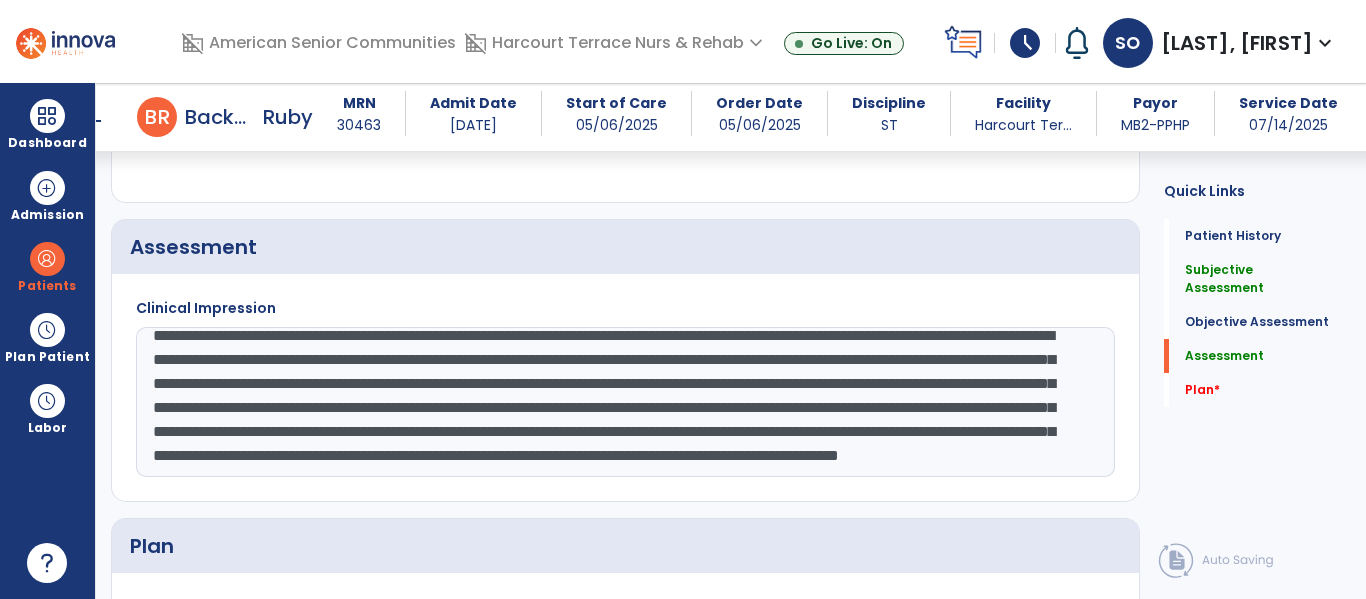 click on "**********" 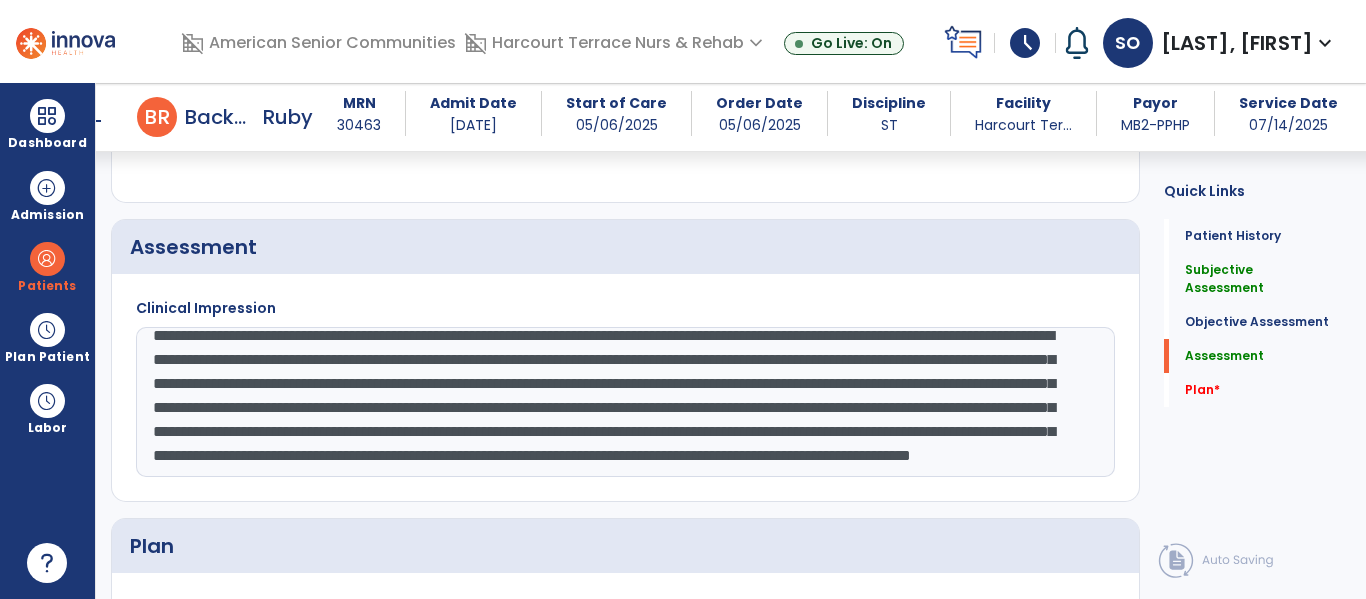 click on "Clinical Impression  Patinet participates in treatment interventions and demonstrates significant swallowing difficulties. Pureed diet recommnedend, however Altered Diet Consistency Acknowledgement form completed to remain on soft and bite-sized diet per preference. Pt requires min-mod verbal prompts to use compensatory slowing strategies to improve safe oral intake. Compensatory swallowing strategies include: sitting upright during/after PO intake, alternate sips/bites, and dry swallow 2-3x/meal. Pt independently takes small bites at a reduced rate. New onset of difficulty chewing d/t missing dentures. Mod verbal promtps to chew thoroughly and spit out food too difficult to masticate in order to improve safe oral intake. Pureed diet recommendation made again after missing dentures, however pt continues to refuse and remain on SBS diet per preference. Pt verbalizes understands risks v" 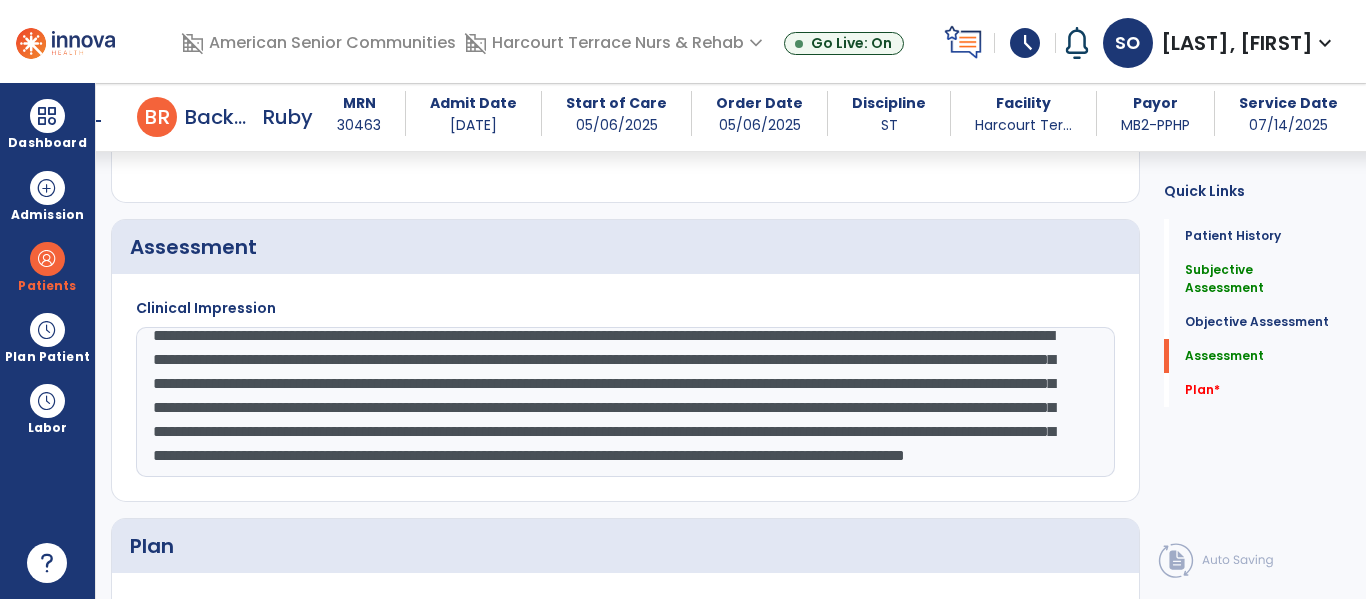 scroll, scrollTop: 72, scrollLeft: 0, axis: vertical 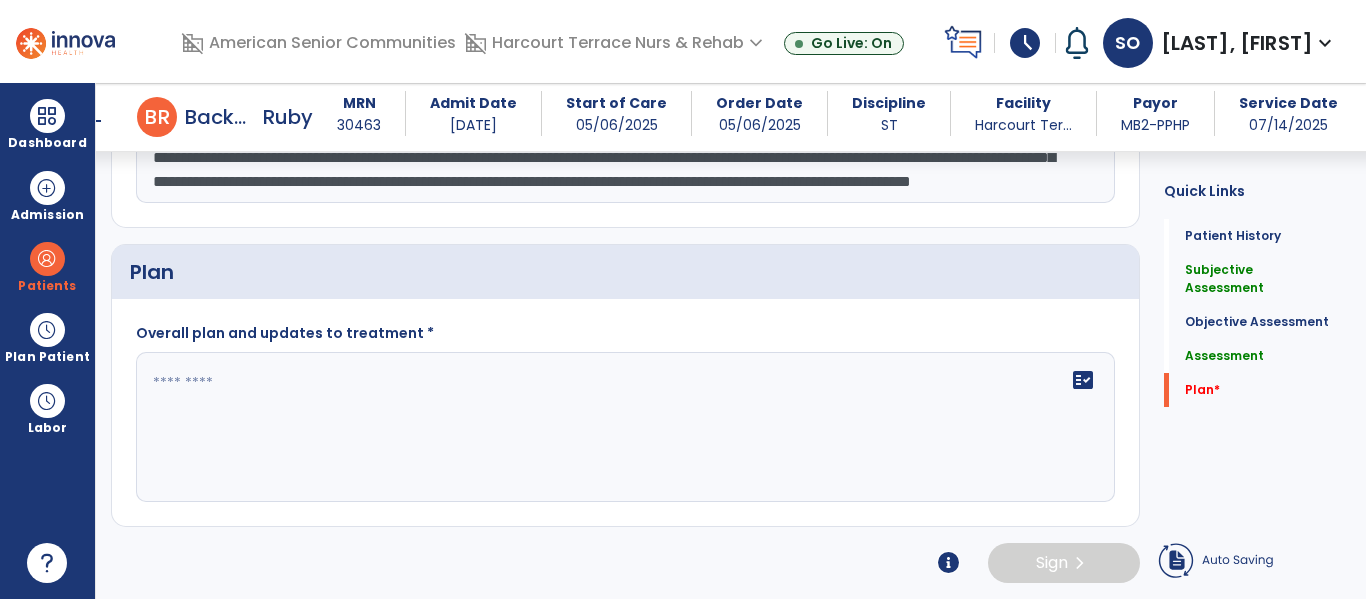 type on "**********" 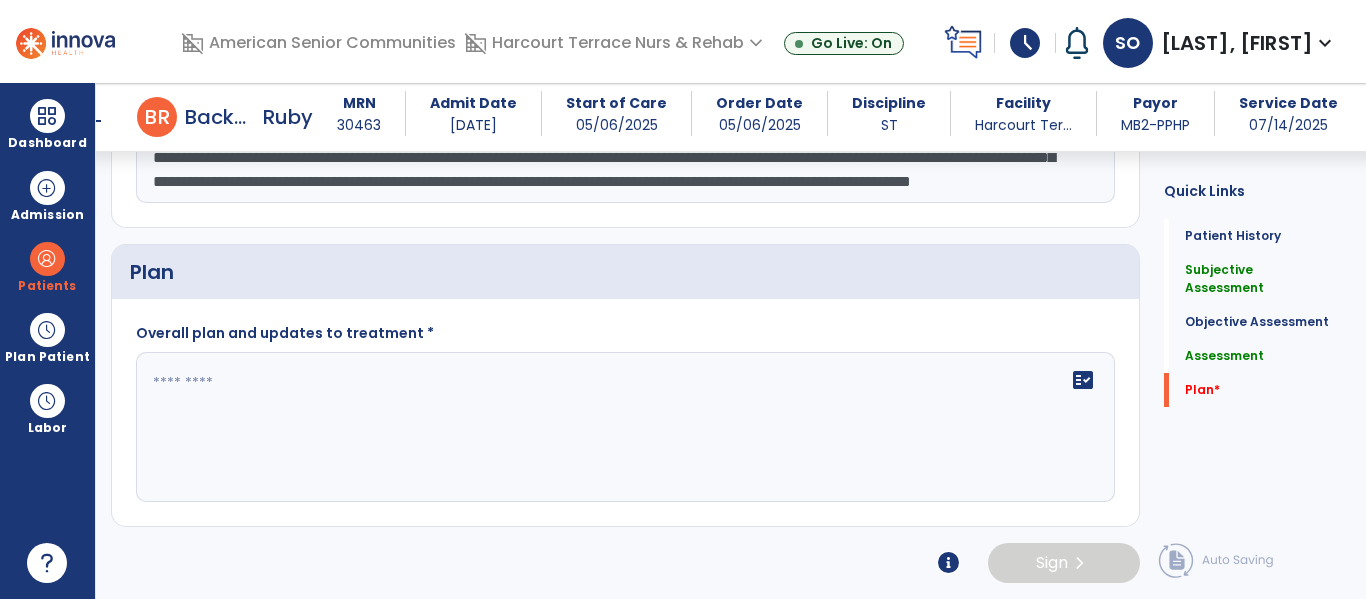 click on "fact_check" 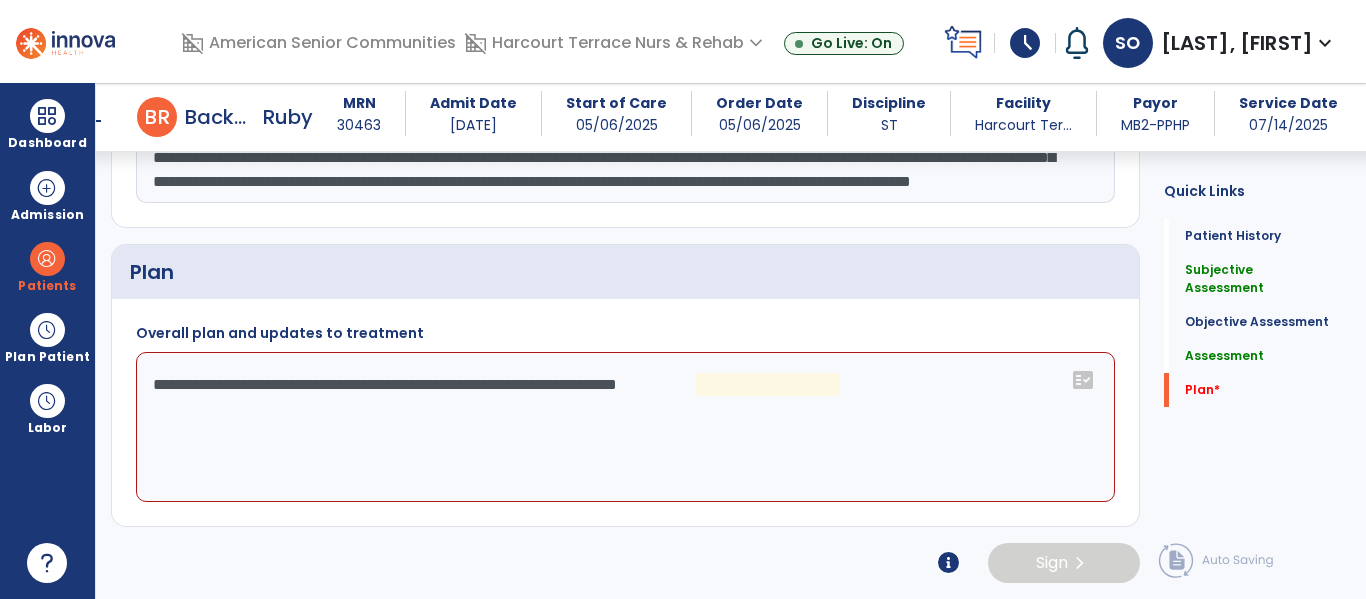 click on "**********" 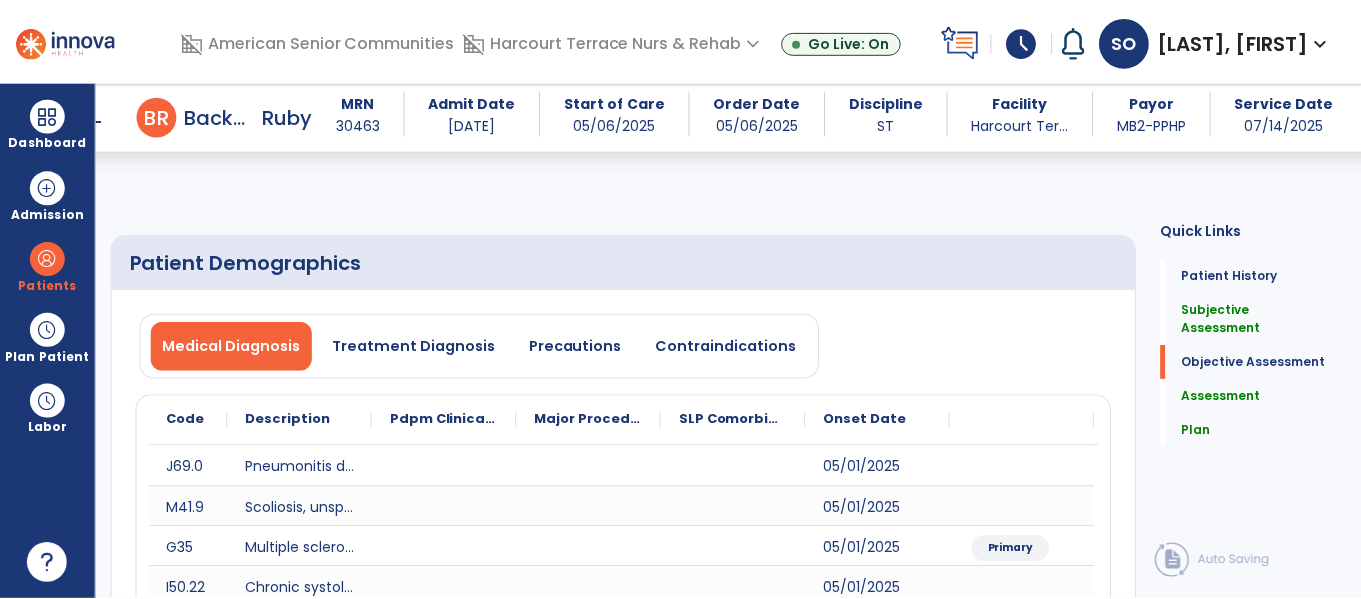 scroll, scrollTop: 2961, scrollLeft: 0, axis: vertical 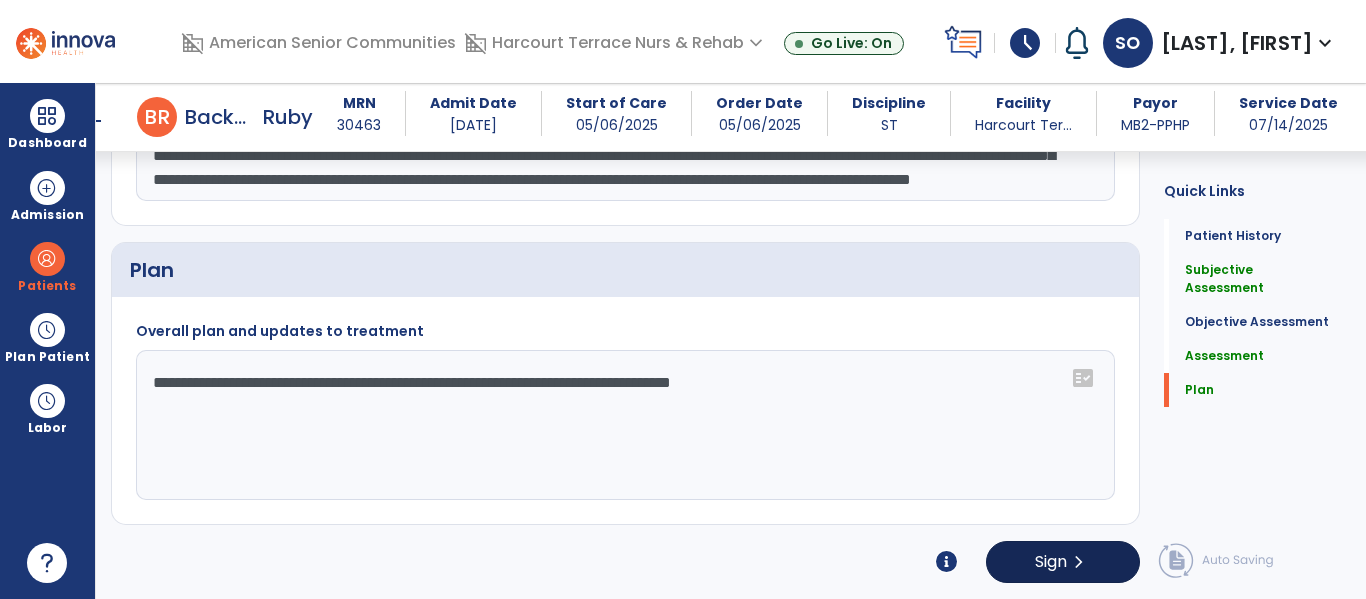 type on "**********" 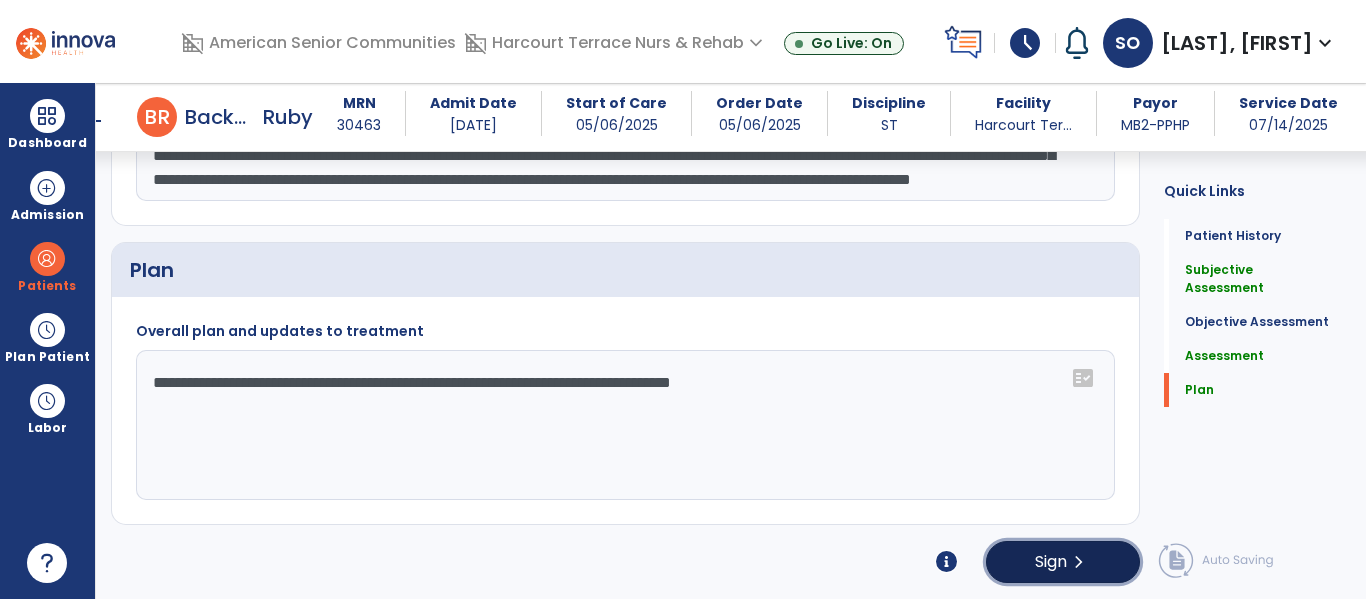click on "Sign" 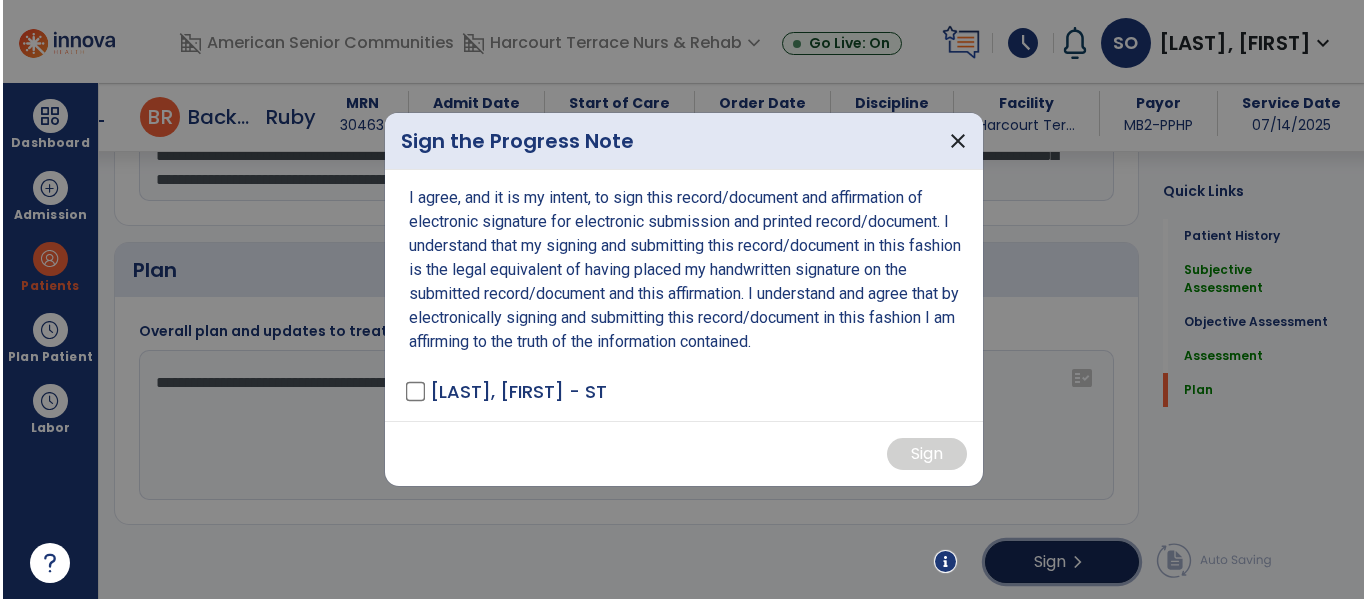 scroll, scrollTop: 2982, scrollLeft: 0, axis: vertical 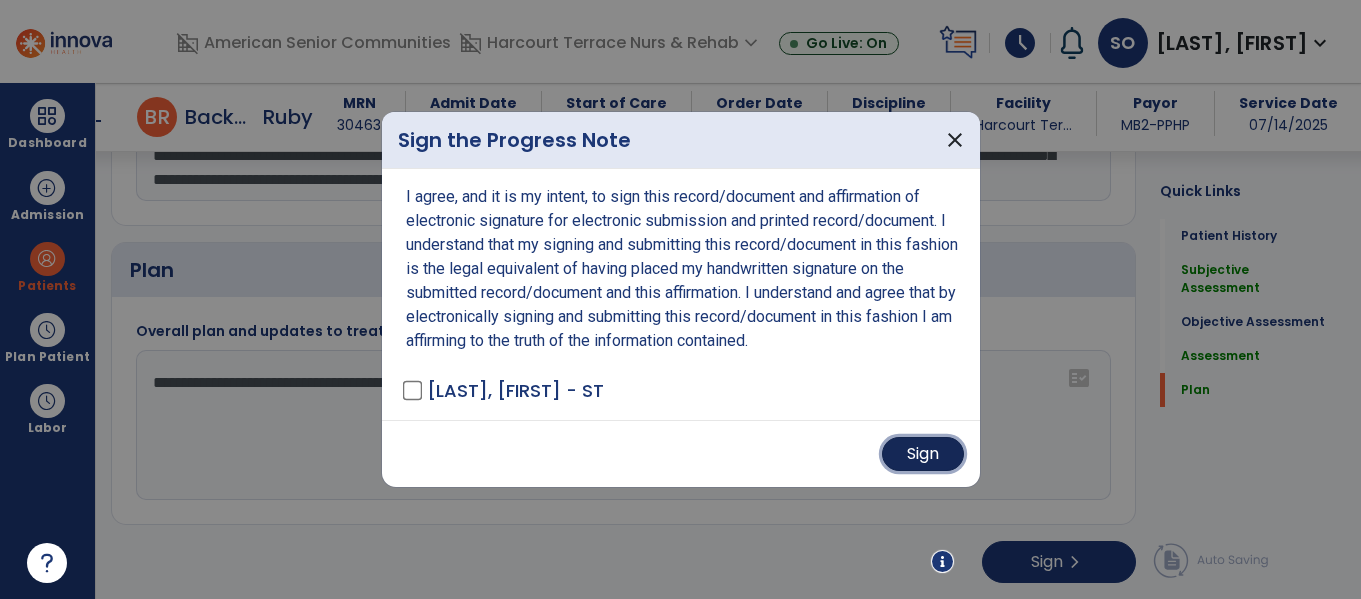 click on "Sign" at bounding box center (923, 454) 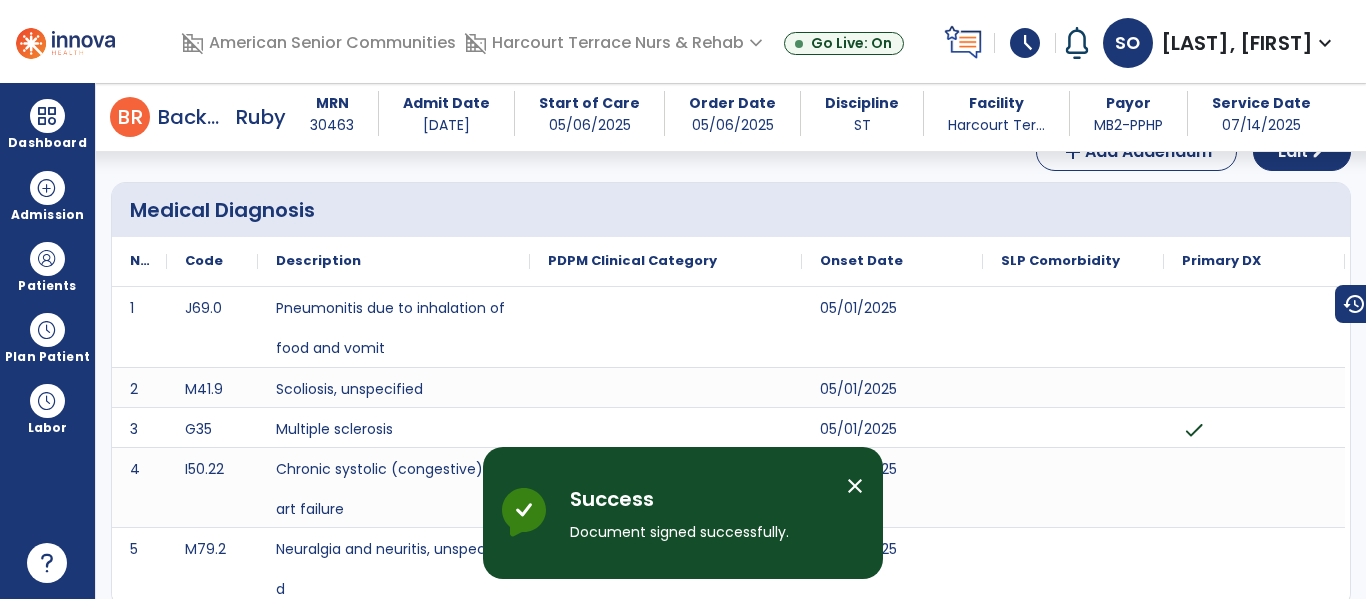 scroll, scrollTop: 0, scrollLeft: 0, axis: both 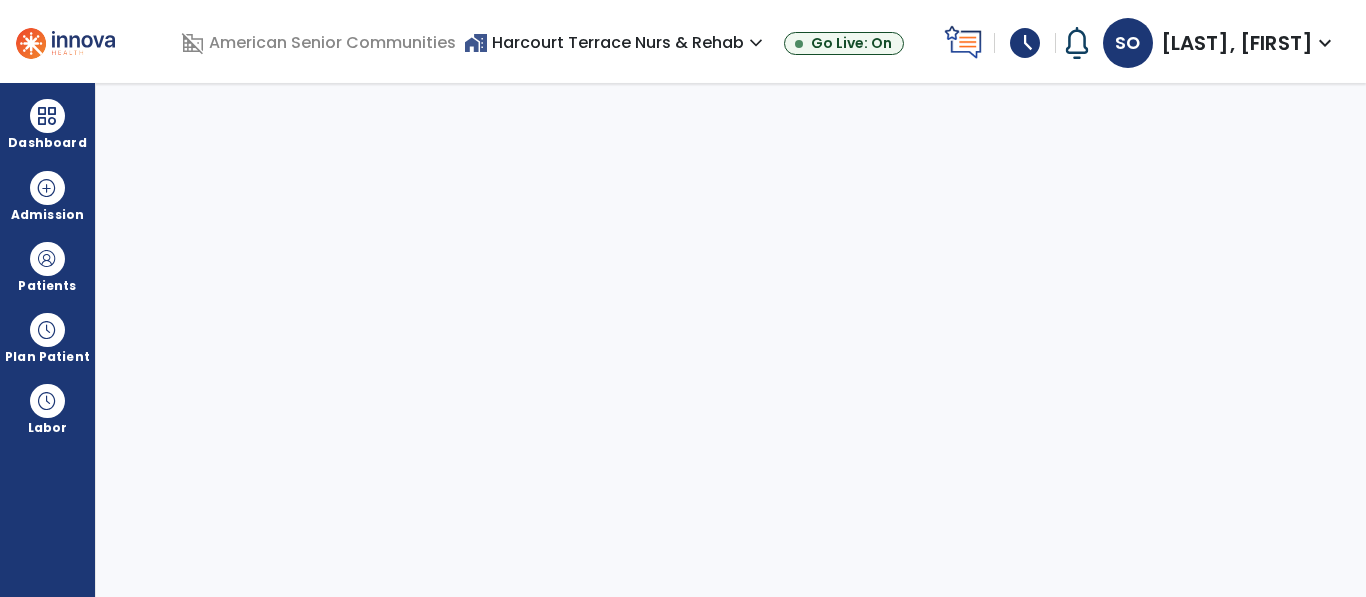 select on "****" 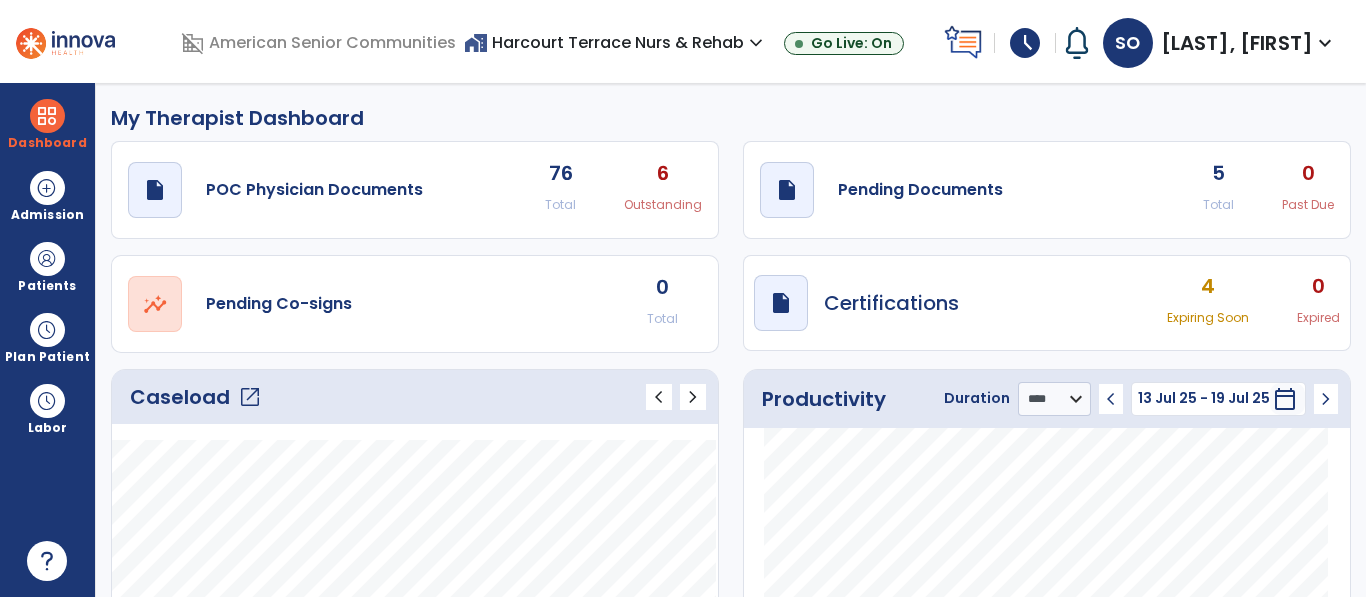 click on "open_in_new" 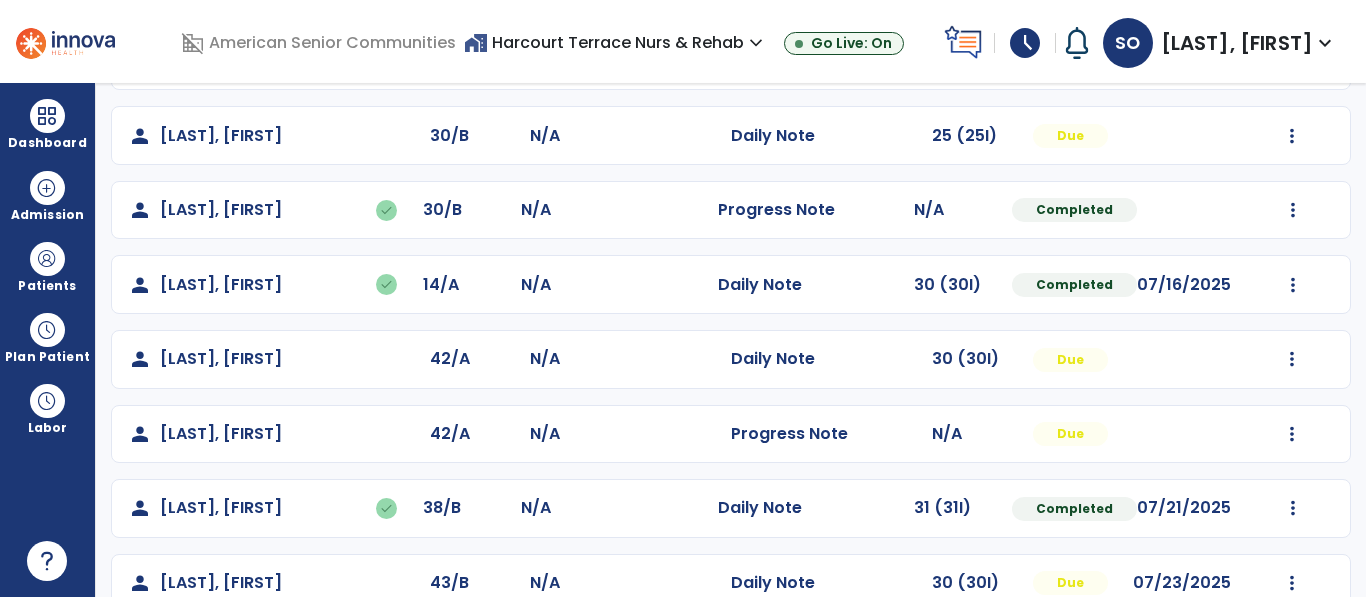 scroll, scrollTop: 266, scrollLeft: 0, axis: vertical 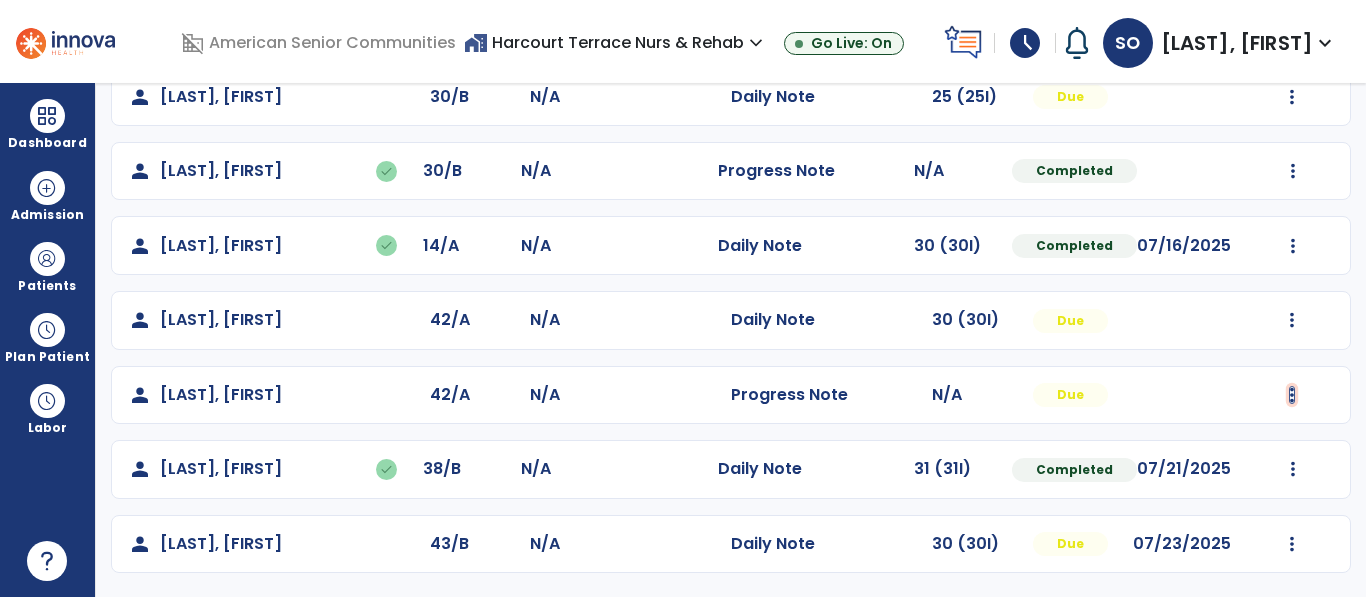 click at bounding box center (1292, 22) 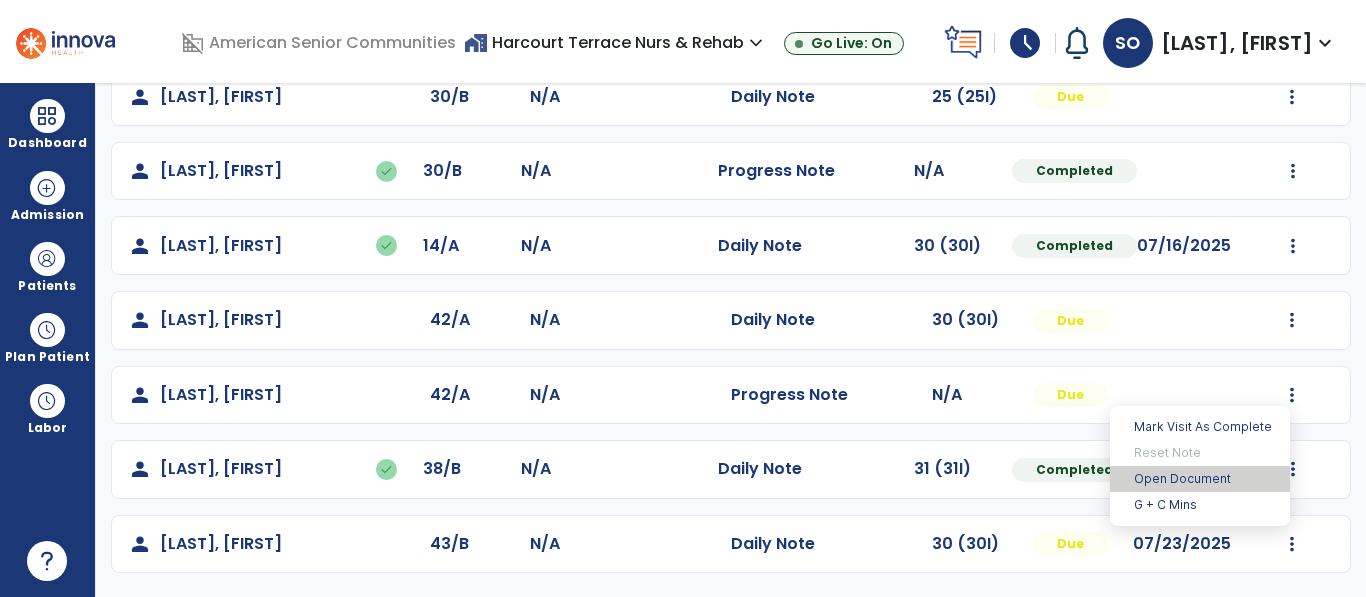 click on "Open Document" at bounding box center [1200, 479] 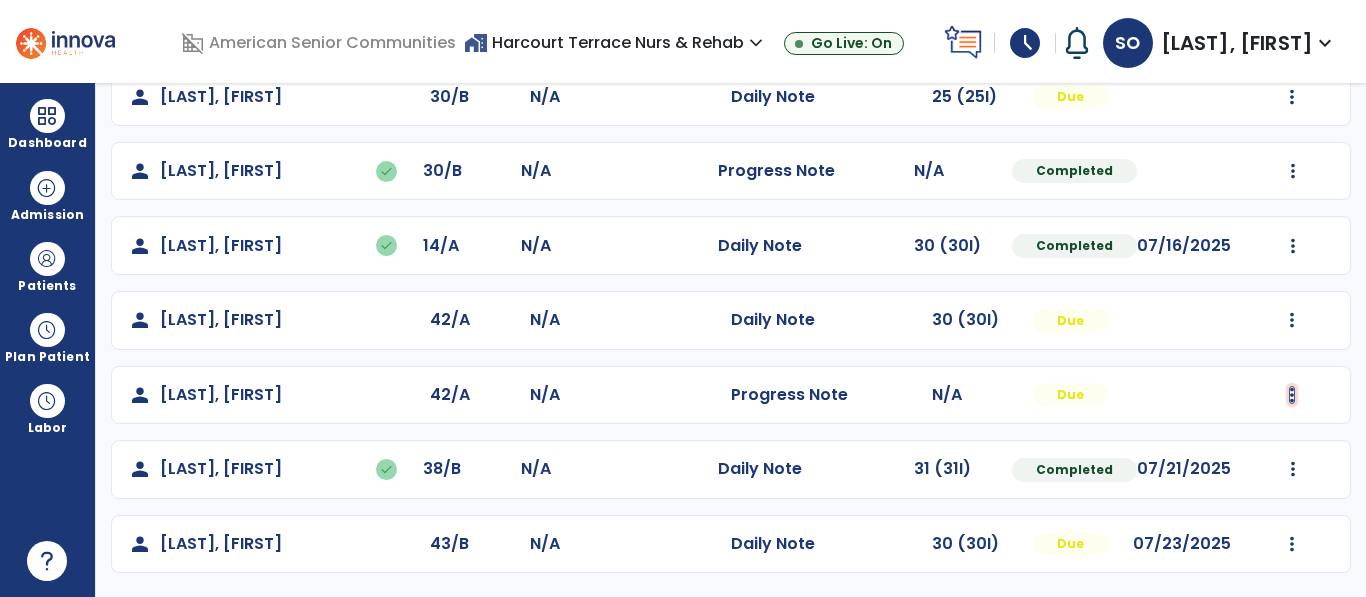 click at bounding box center (1292, 22) 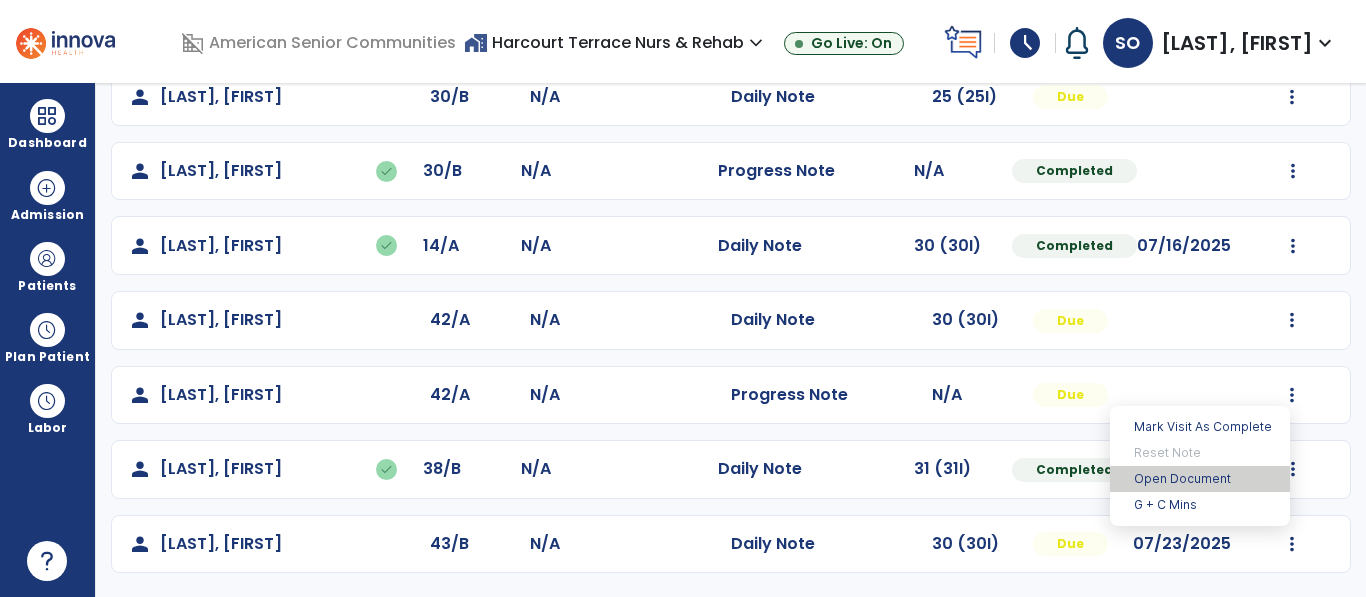 click on "Open Document" at bounding box center [1200, 479] 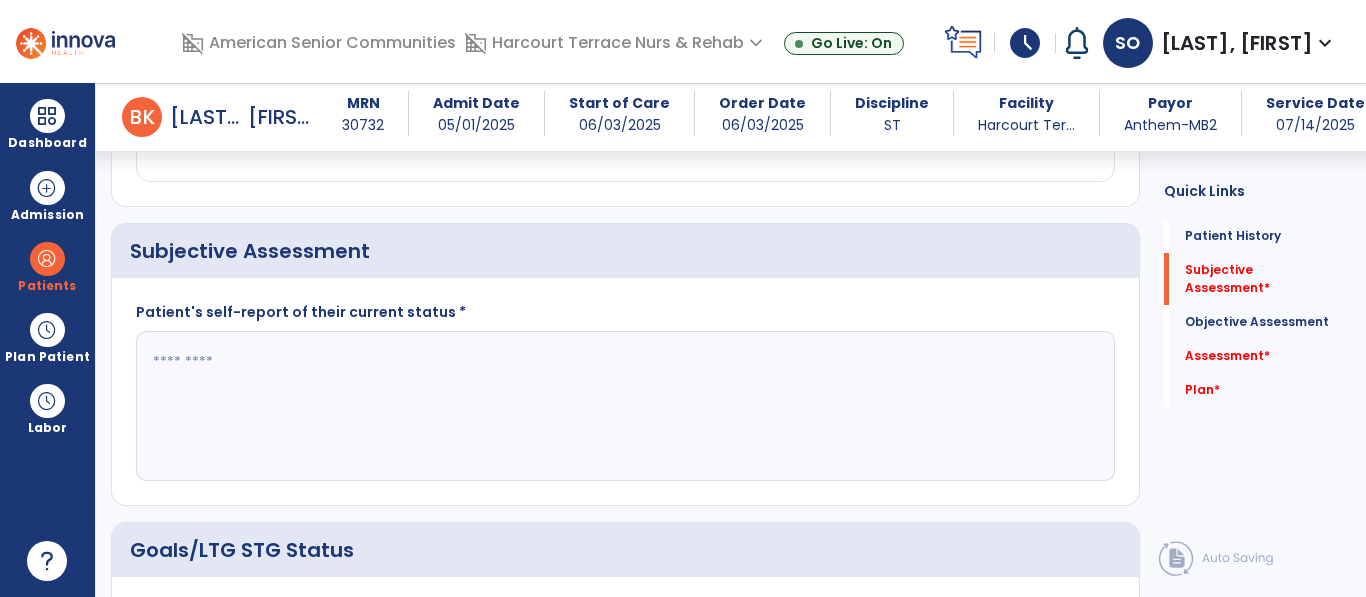 scroll, scrollTop: 432, scrollLeft: 0, axis: vertical 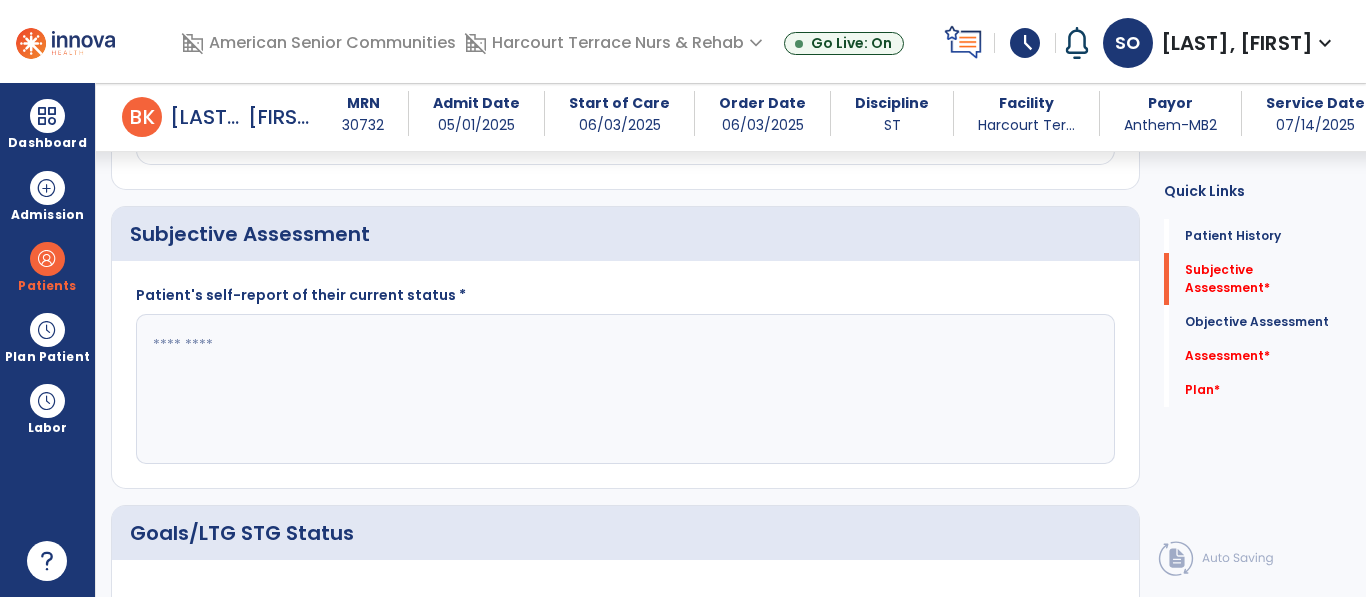 click 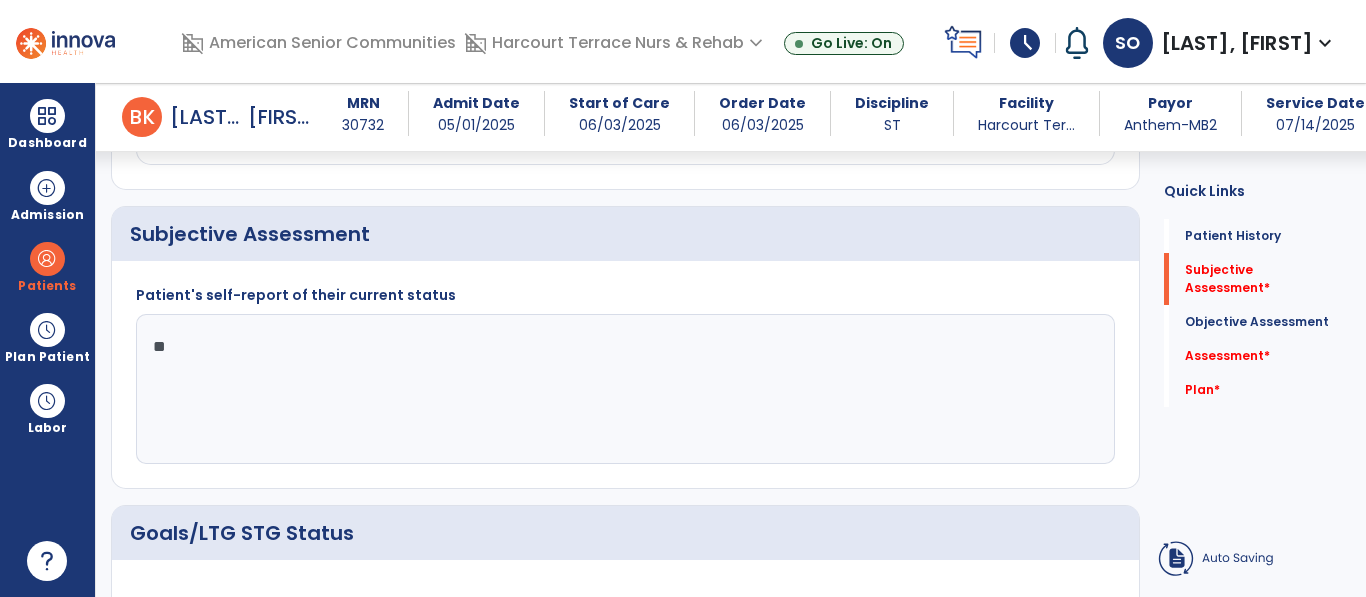 type on "*" 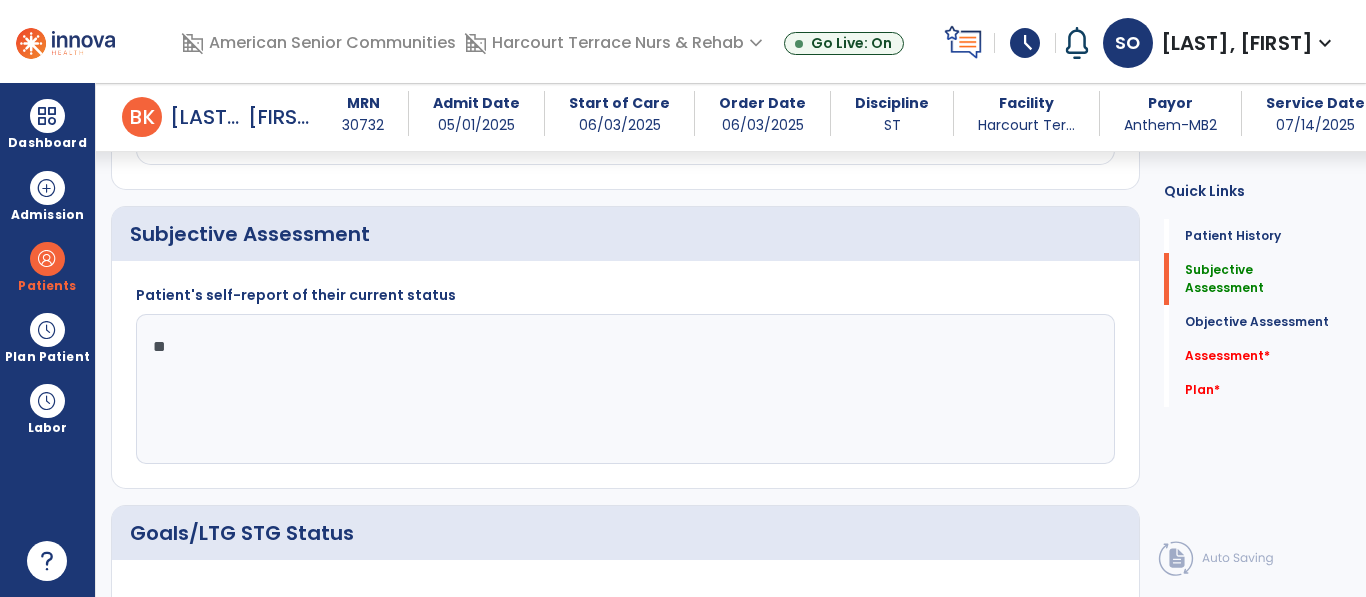 type on "*" 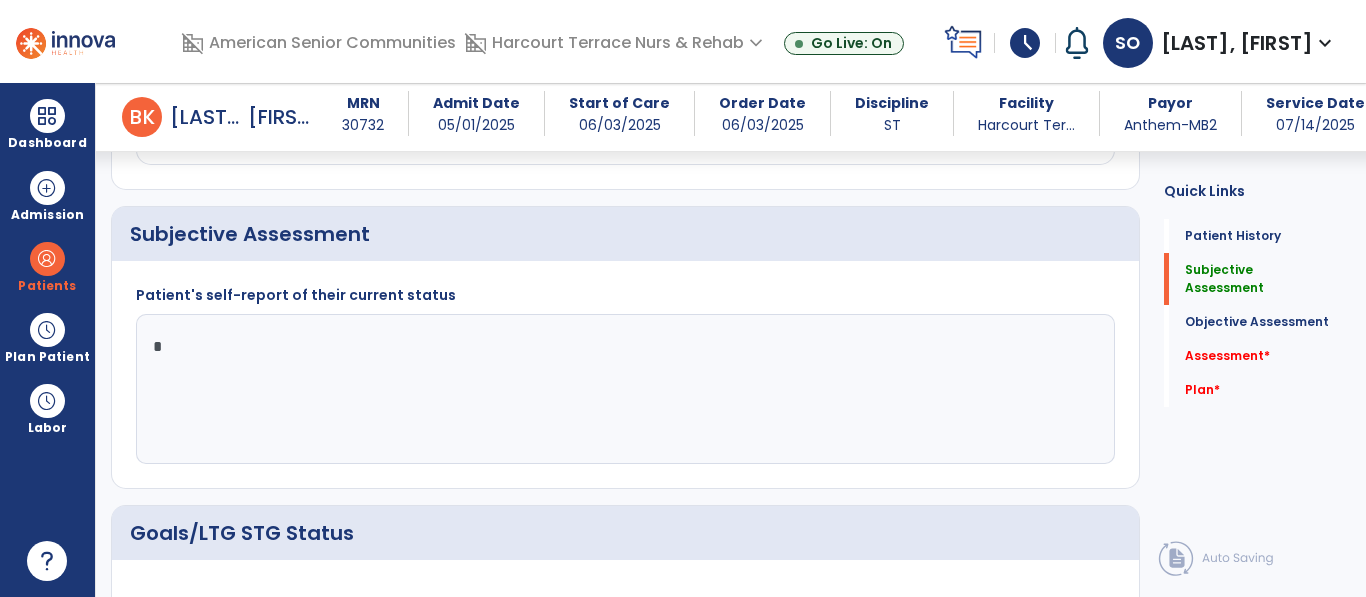 type 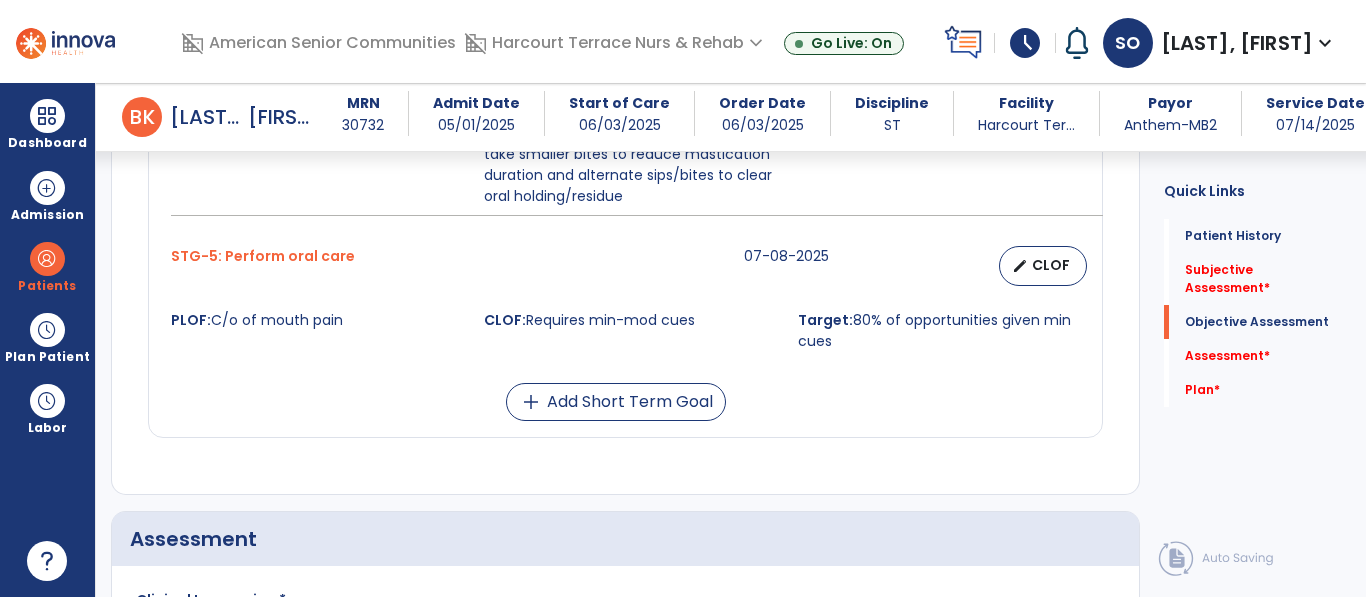 scroll, scrollTop: 1672, scrollLeft: 0, axis: vertical 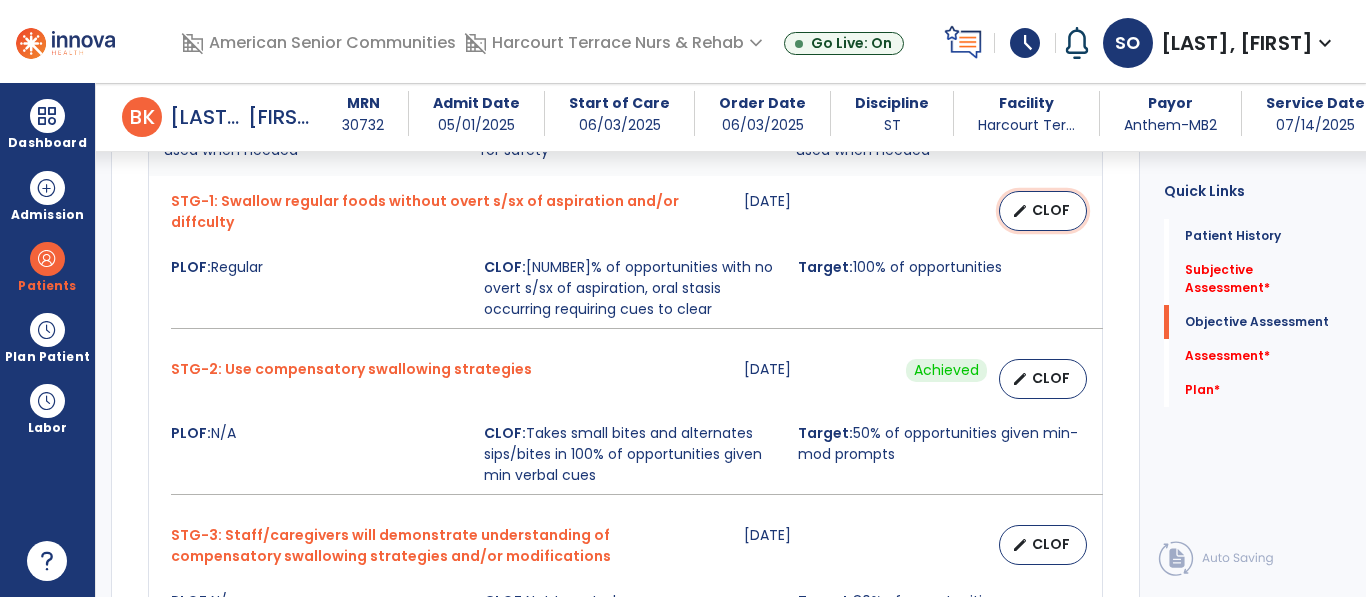 click on "CLOF" at bounding box center [1051, 210] 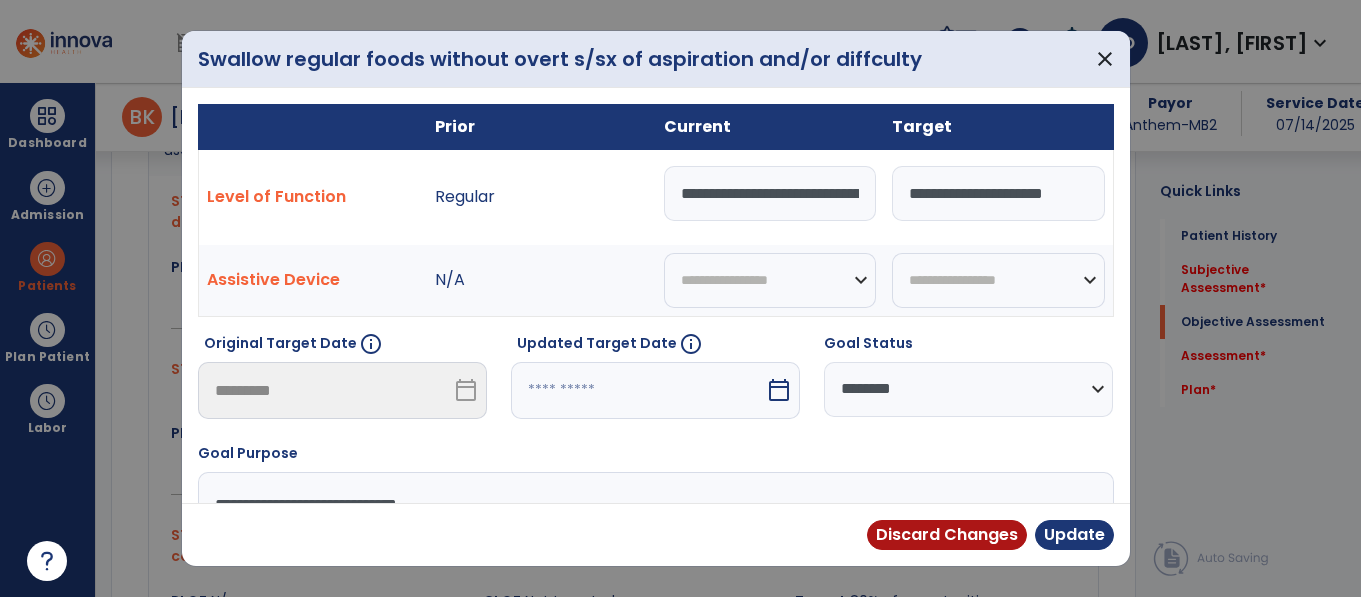 scroll, scrollTop: 1085, scrollLeft: 0, axis: vertical 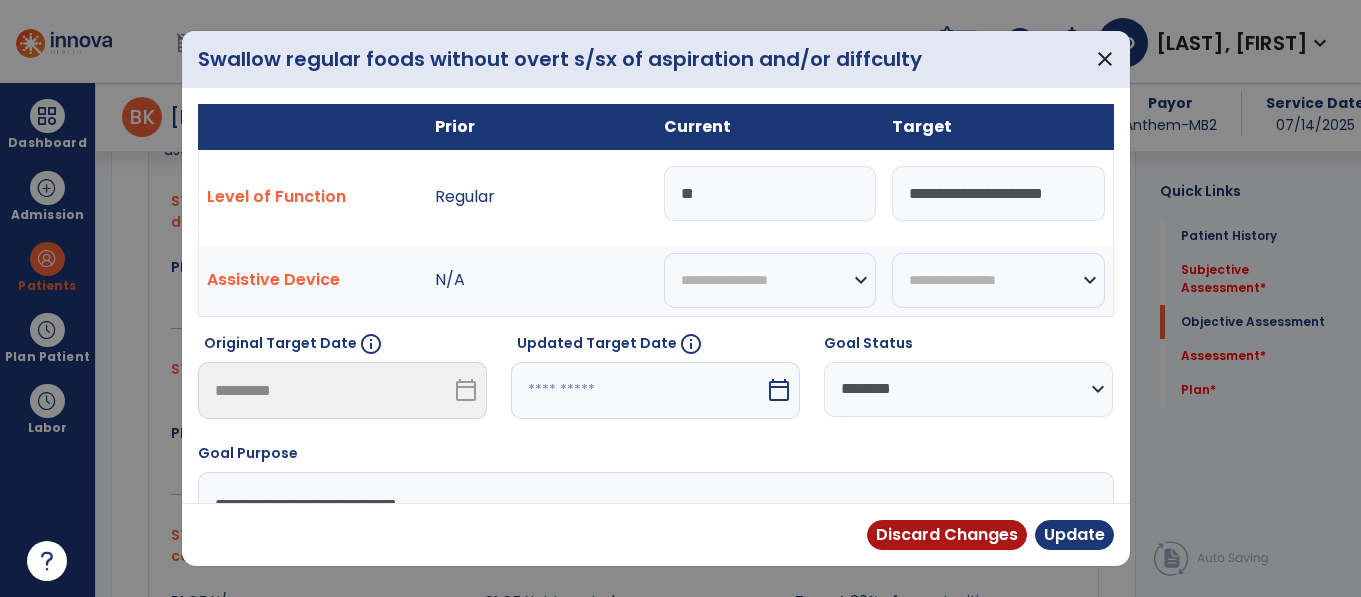 type on "*" 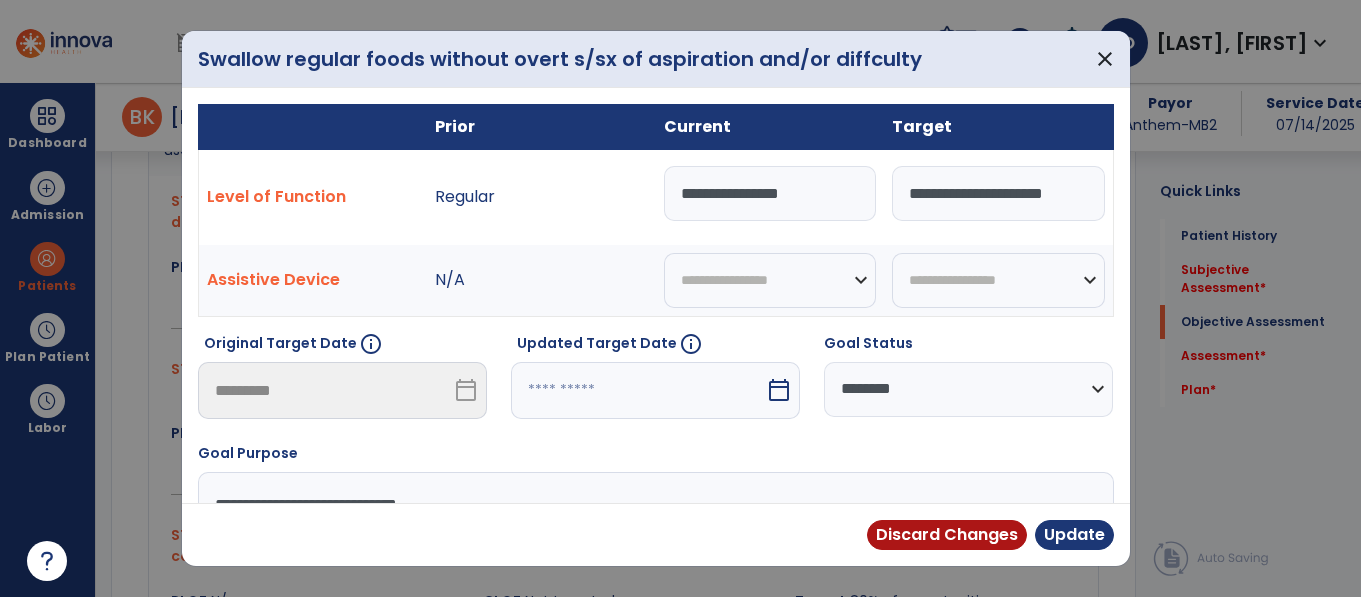 click on "**********" at bounding box center (770, 193) 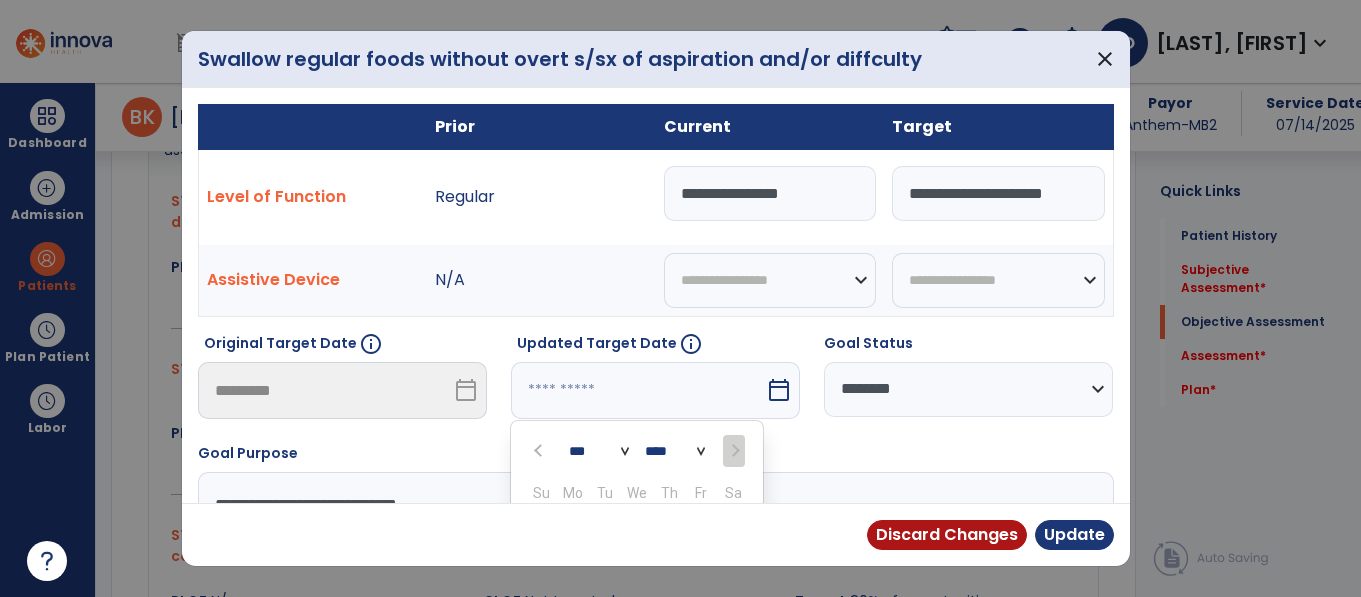 scroll, scrollTop: 213, scrollLeft: 0, axis: vertical 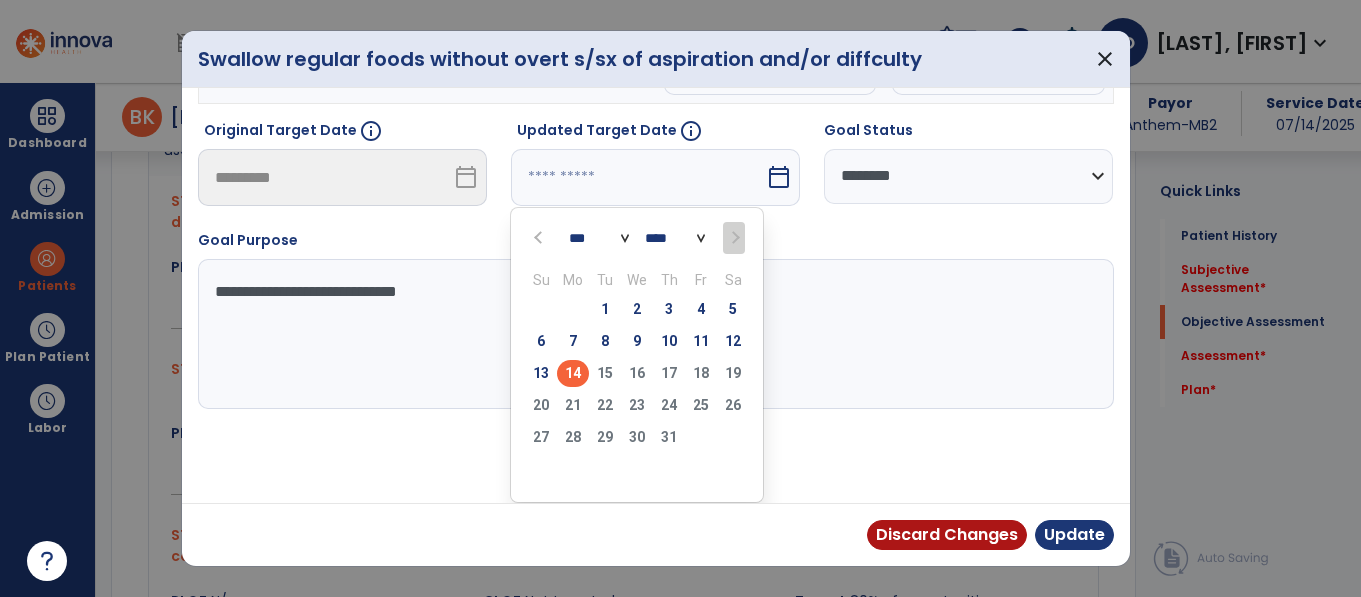 click on "14" at bounding box center [573, 373] 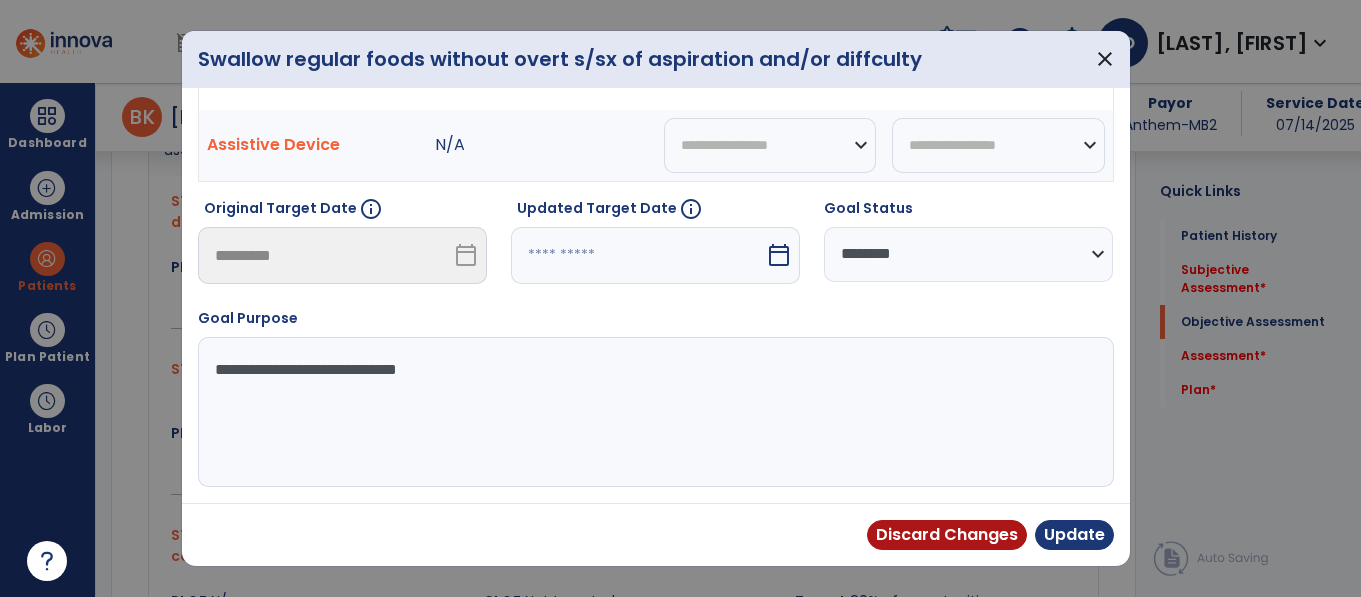 type on "*********" 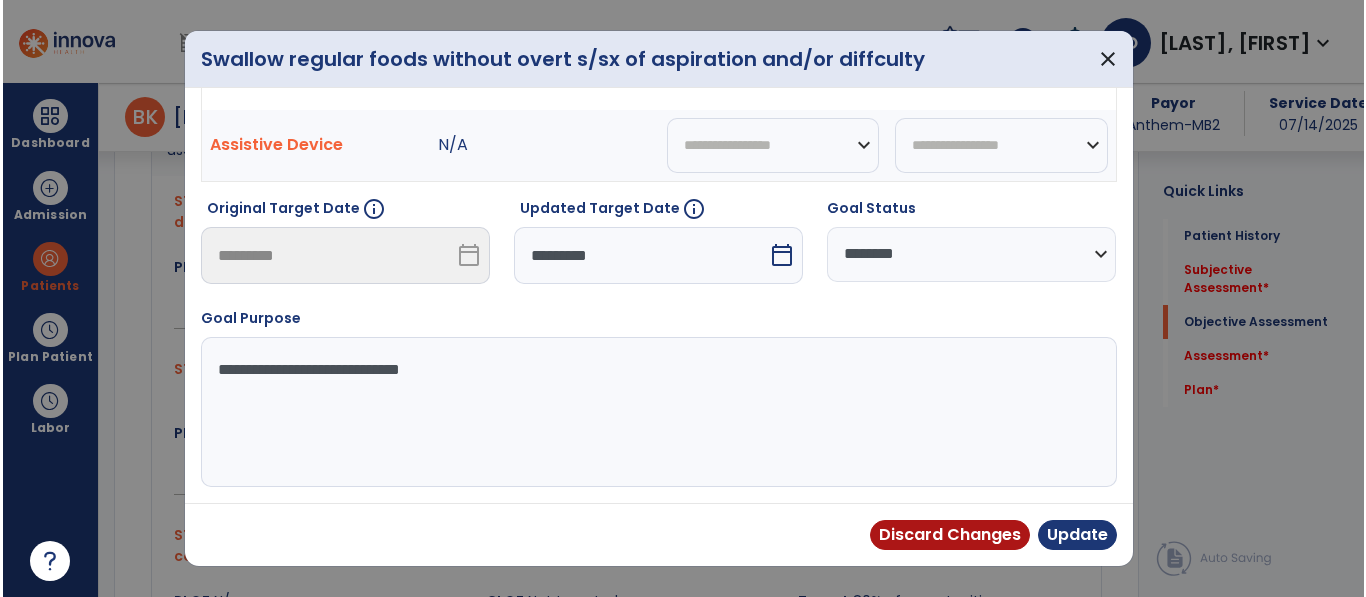 scroll, scrollTop: 135, scrollLeft: 0, axis: vertical 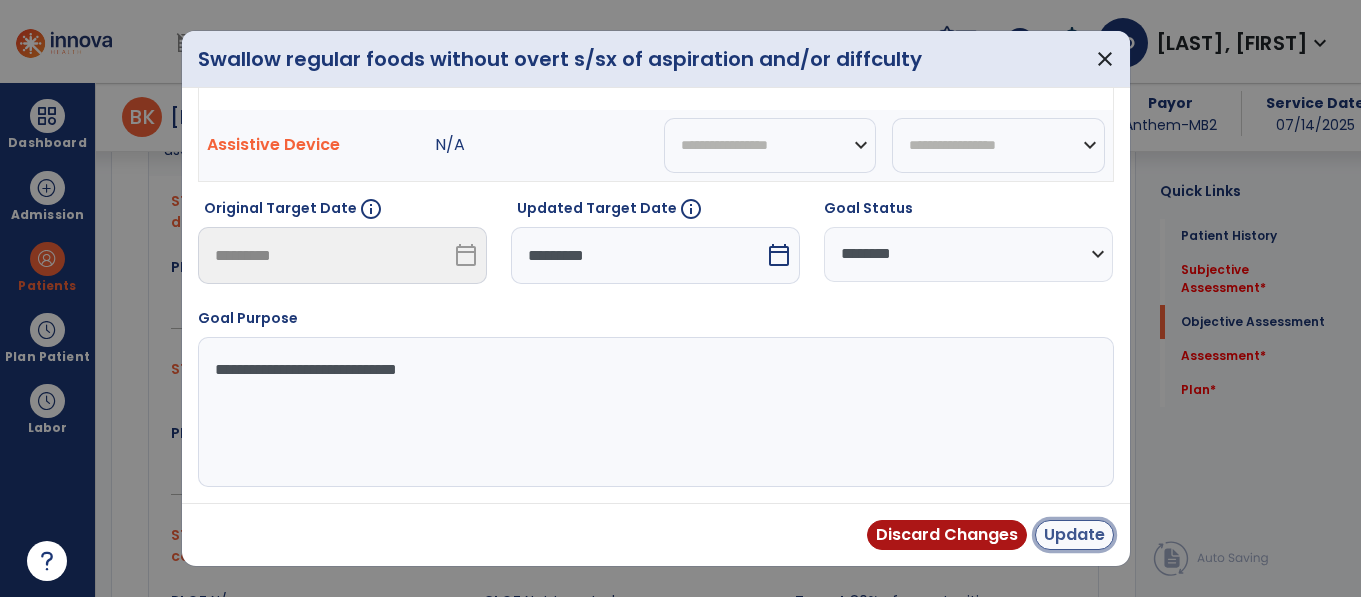 click on "Update" at bounding box center (1074, 535) 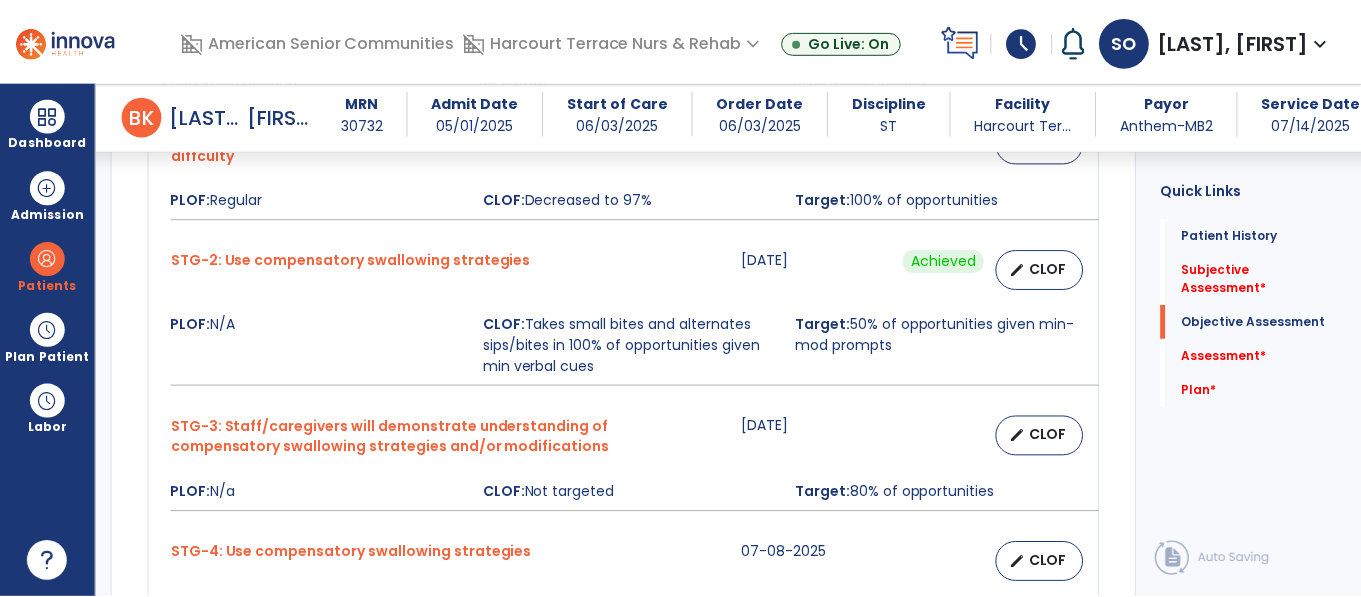 scroll, scrollTop: 1153, scrollLeft: 0, axis: vertical 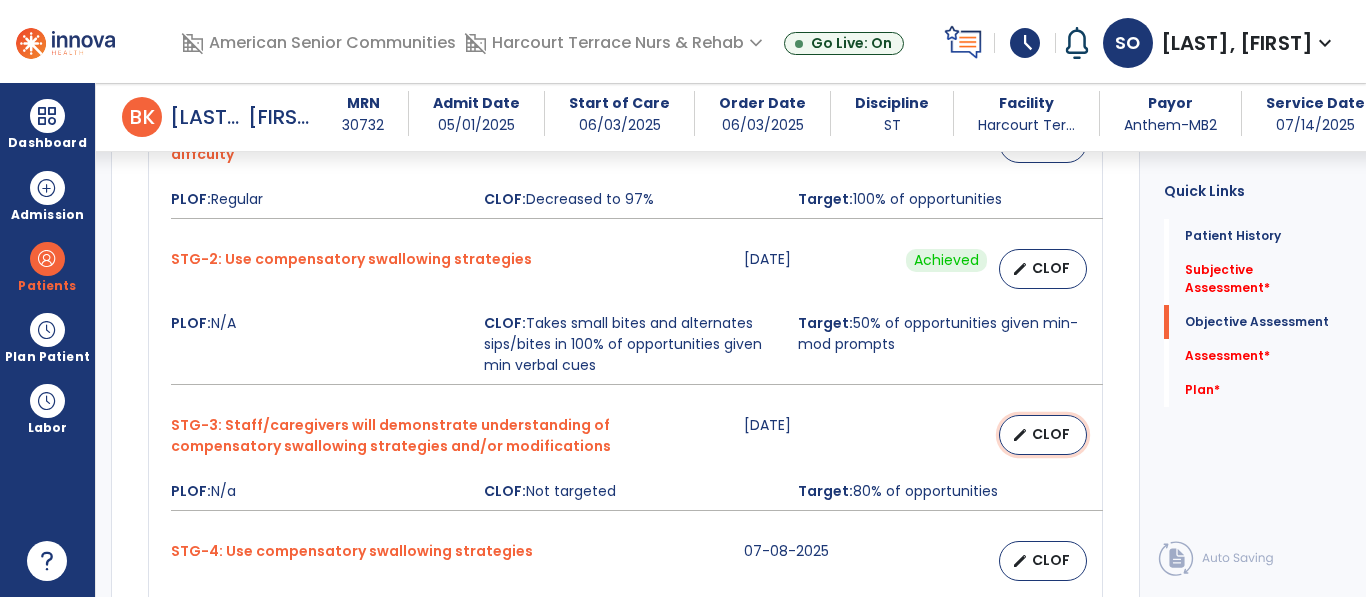 click on "CLOF" at bounding box center [1051, 434] 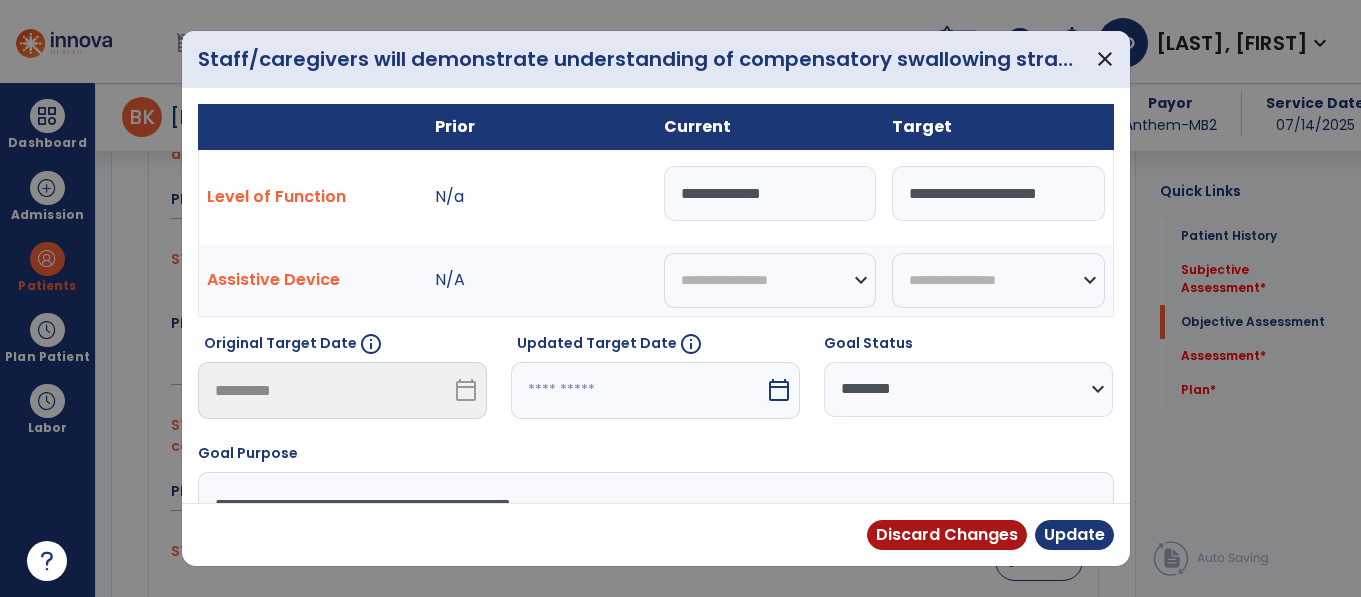 scroll, scrollTop: 1153, scrollLeft: 0, axis: vertical 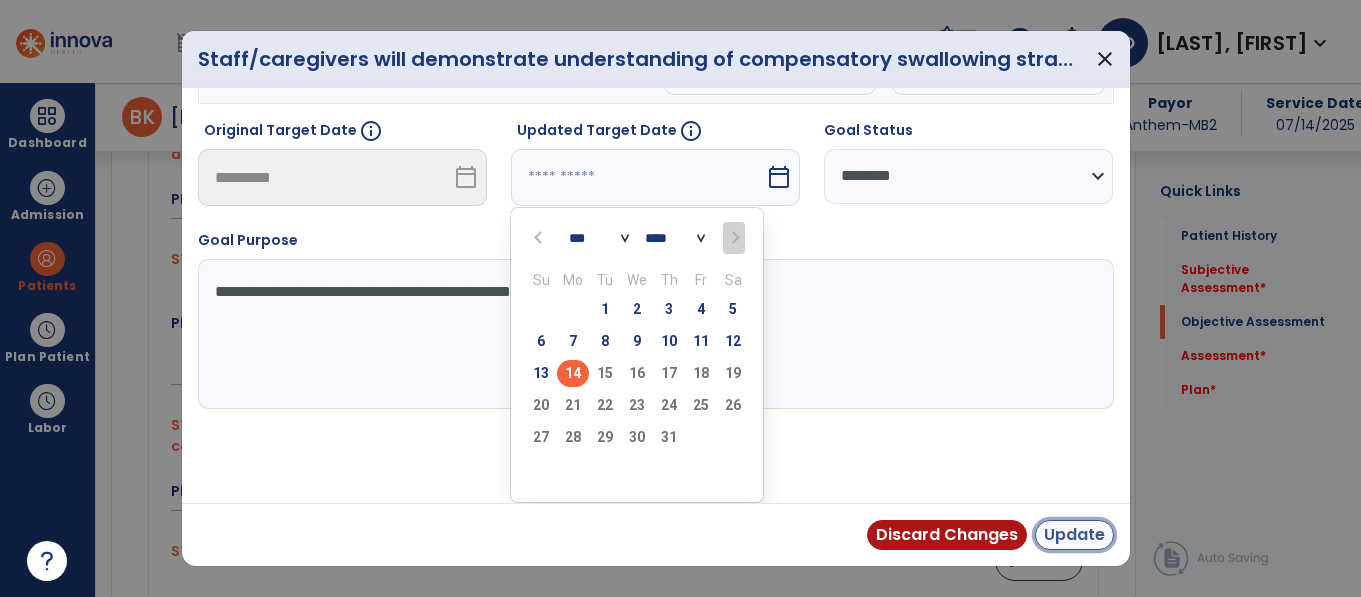 click on "Update" at bounding box center [1074, 535] 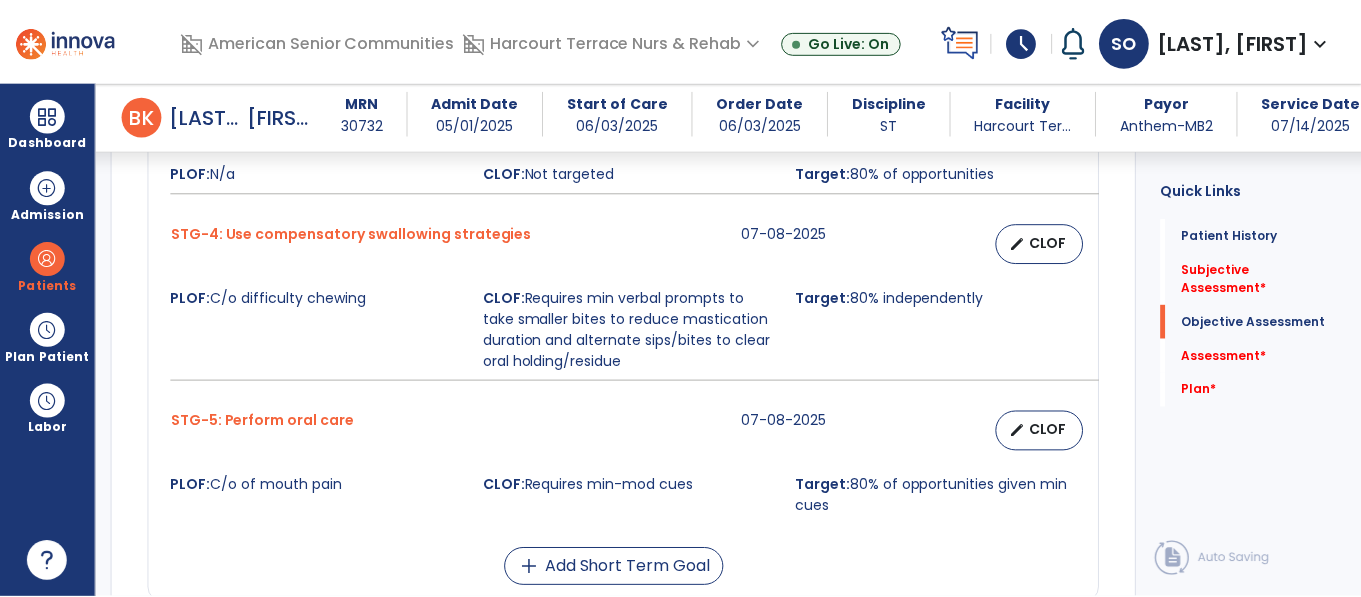 scroll, scrollTop: 1471, scrollLeft: 0, axis: vertical 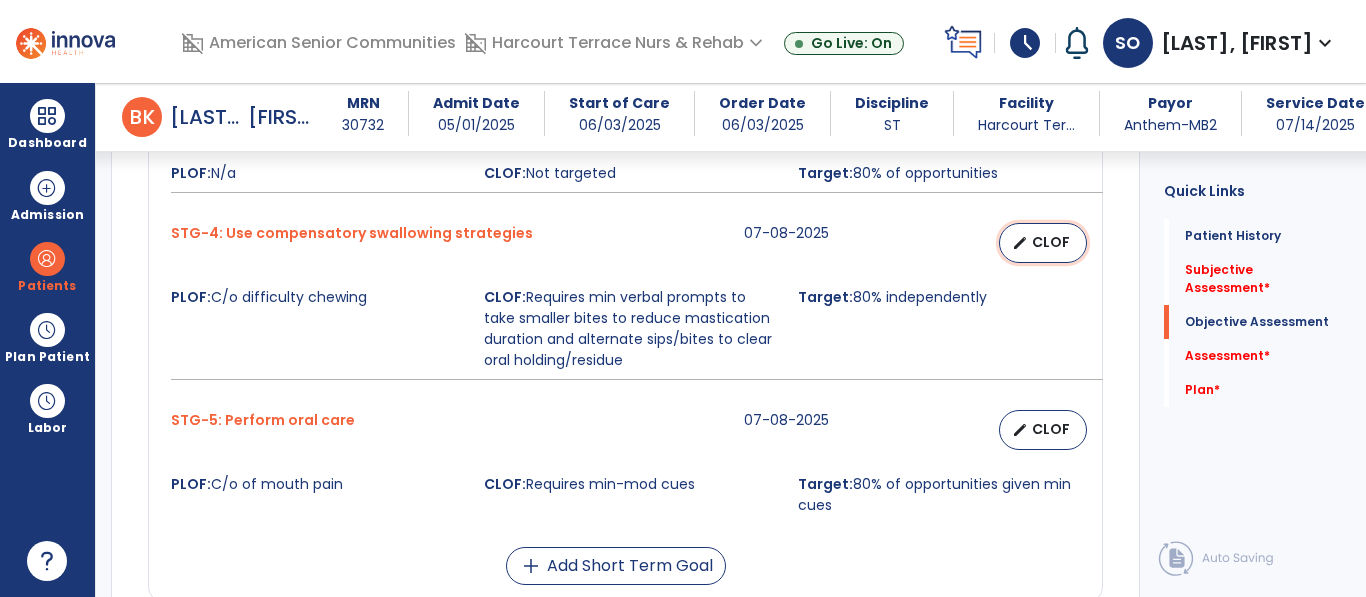 click on "edit" at bounding box center (1020, 243) 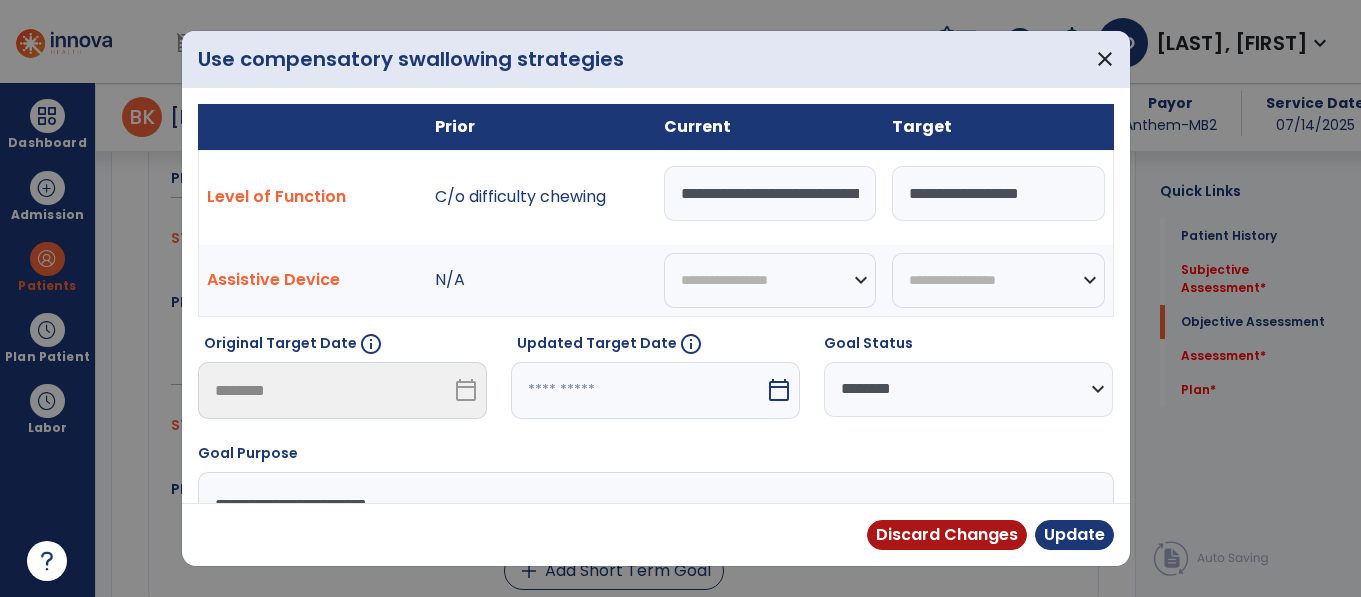 scroll, scrollTop: 1471, scrollLeft: 0, axis: vertical 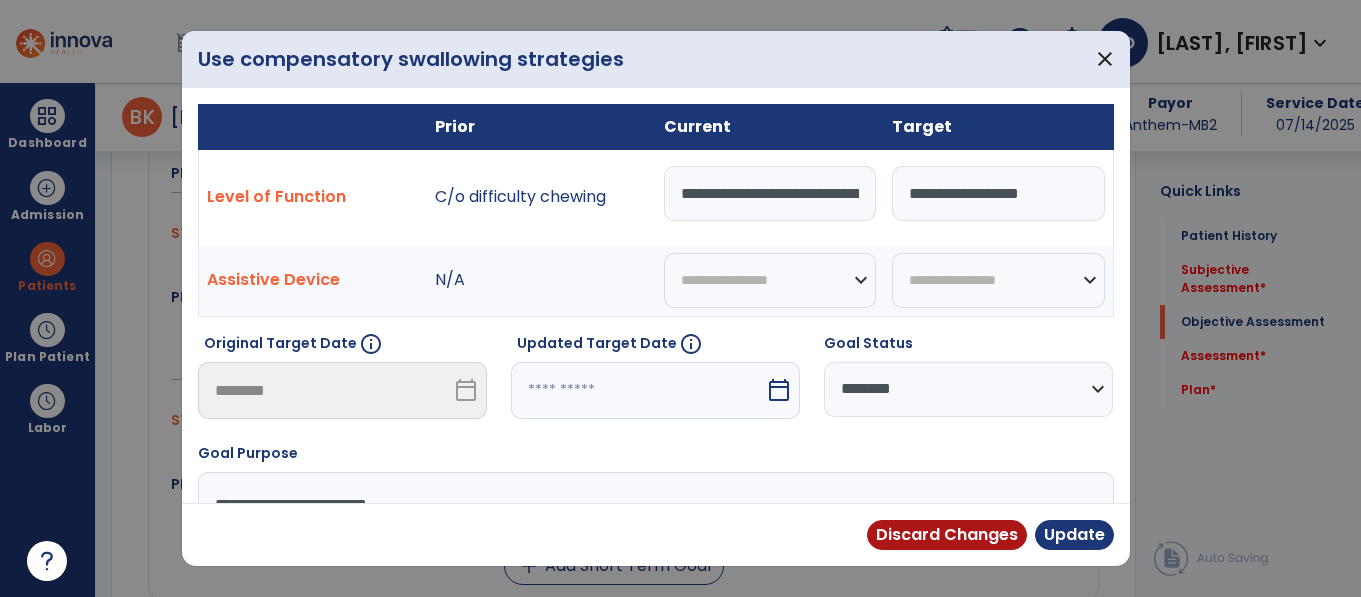 click on "**********" at bounding box center [770, 193] 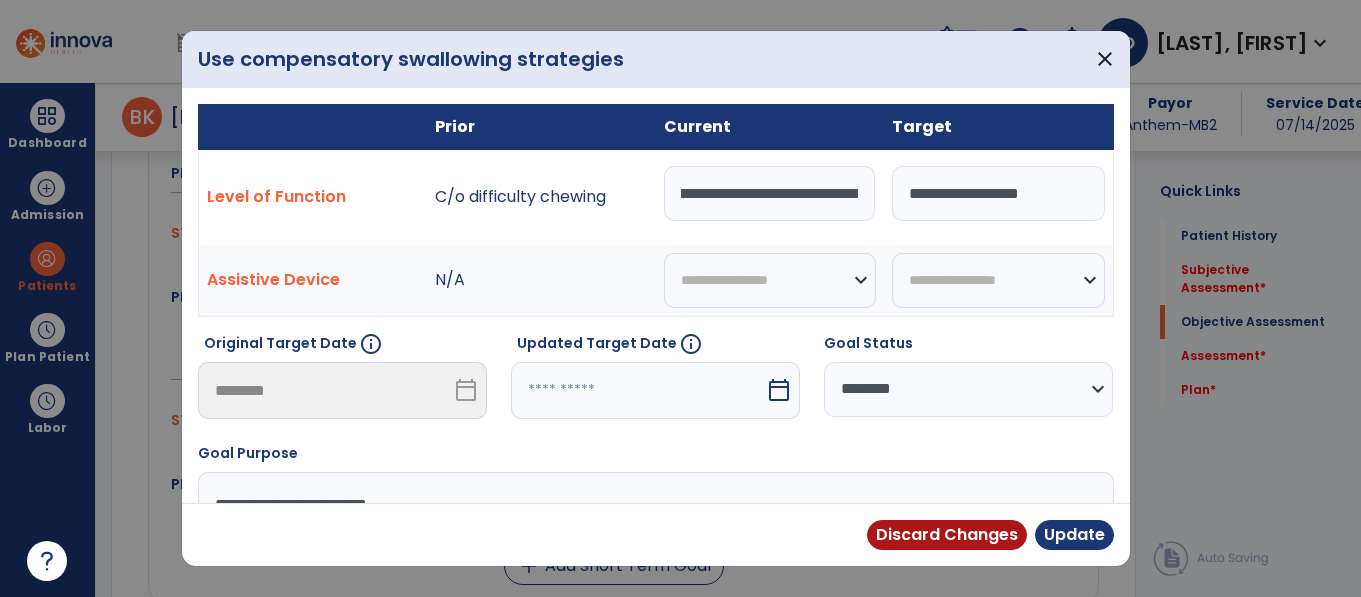 scroll, scrollTop: 0, scrollLeft: 272, axis: horizontal 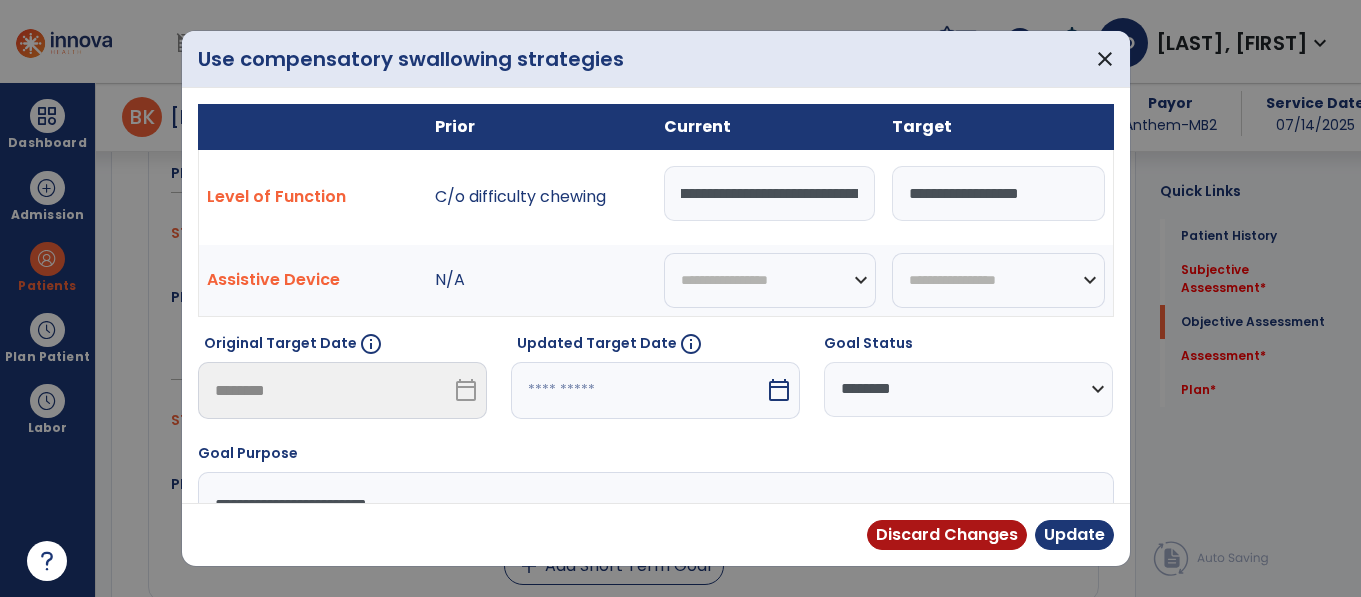 drag, startPoint x: 786, startPoint y: 205, endPoint x: 658, endPoint y: 182, distance: 130.04999 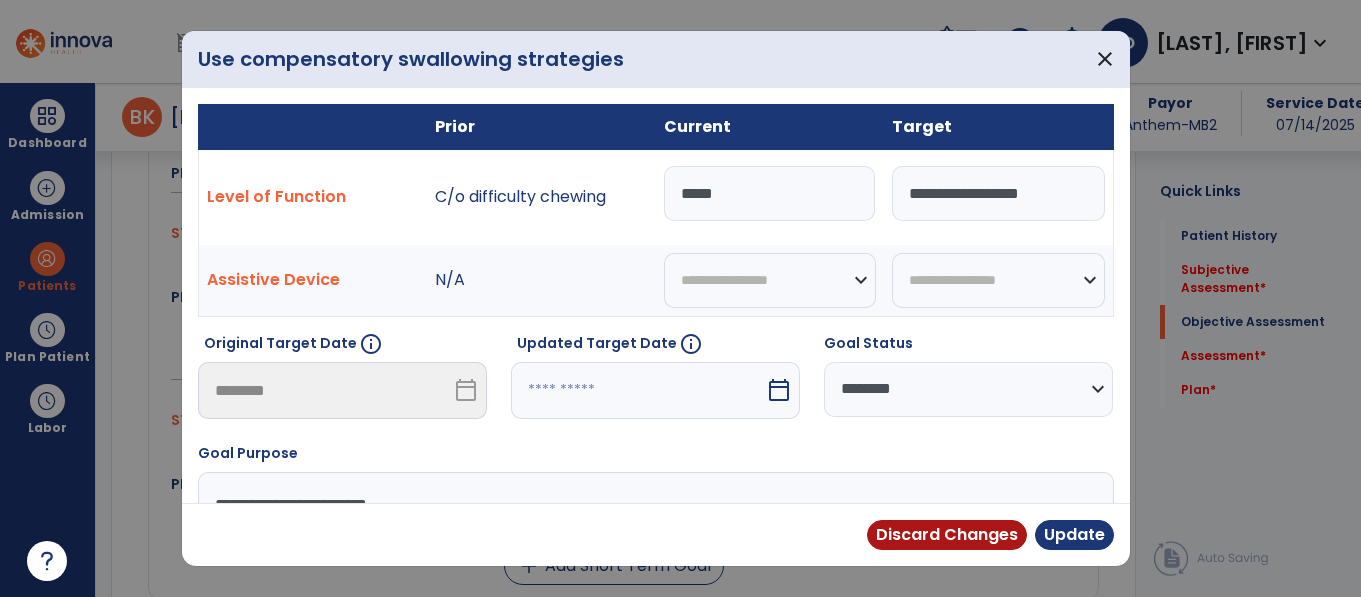 scroll, scrollTop: 0, scrollLeft: 0, axis: both 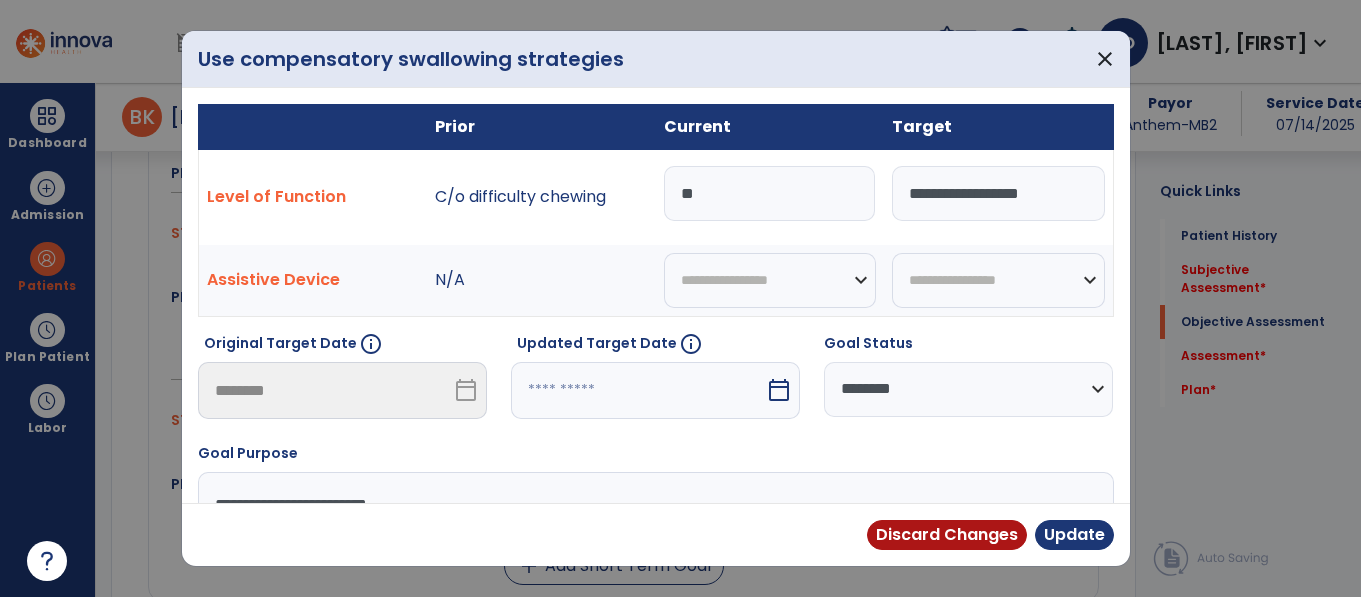 type on "*" 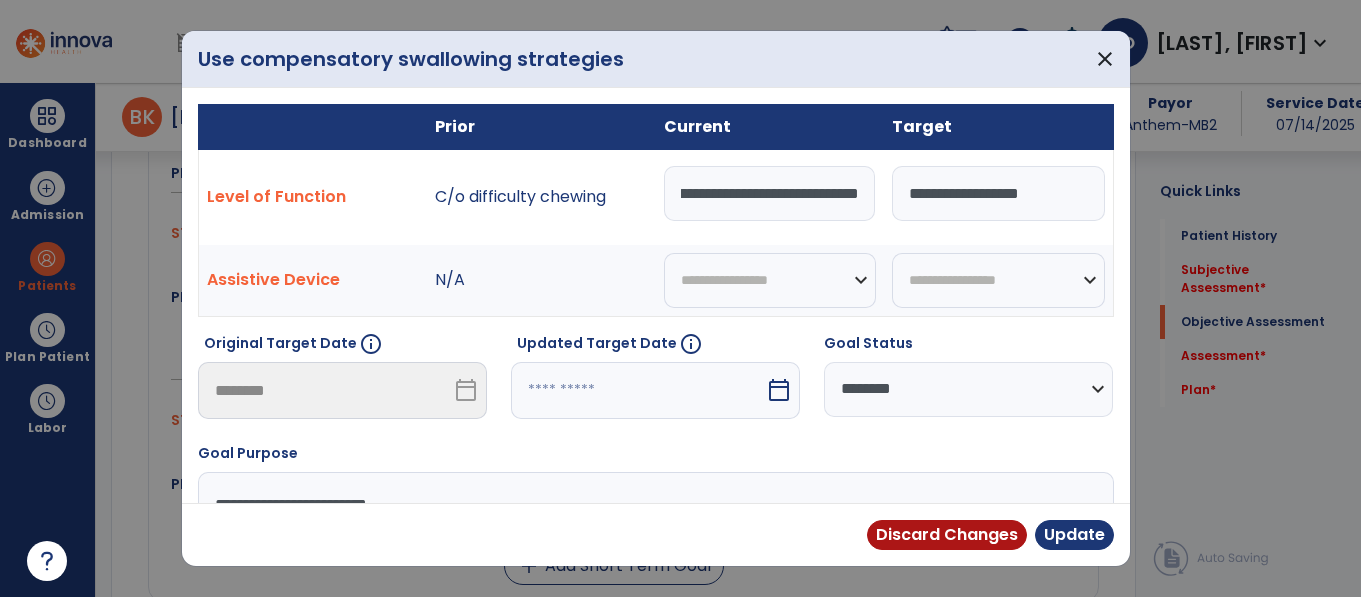 scroll, scrollTop: 0, scrollLeft: 149, axis: horizontal 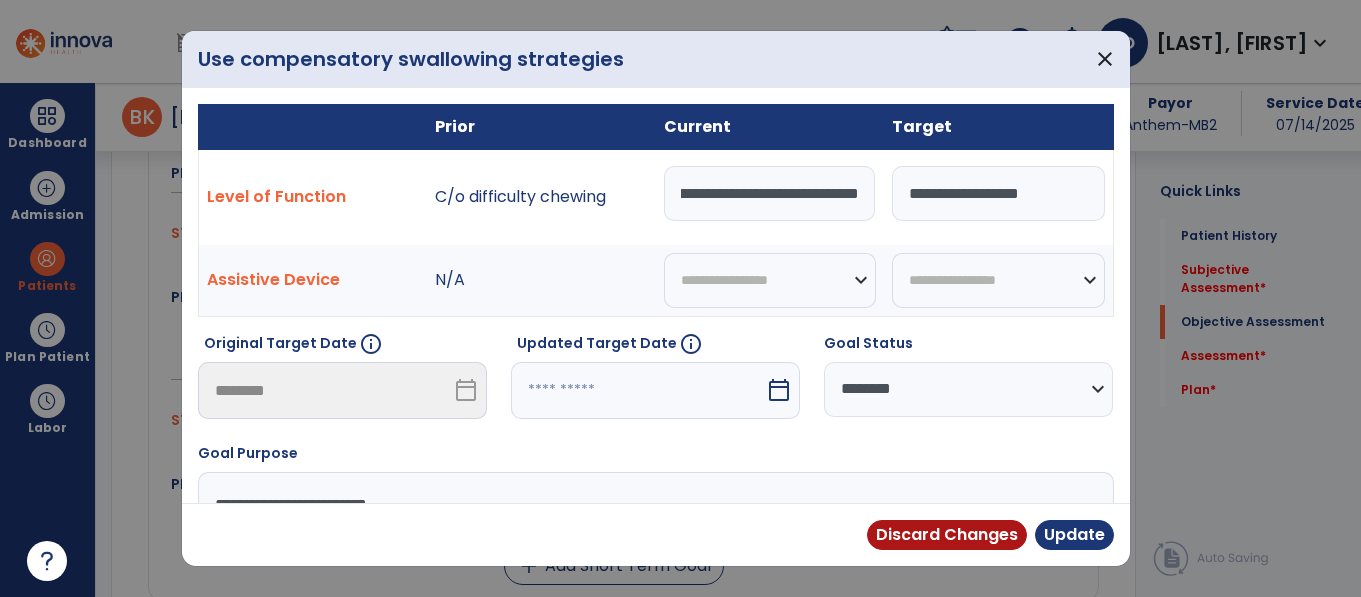 type on "**********" 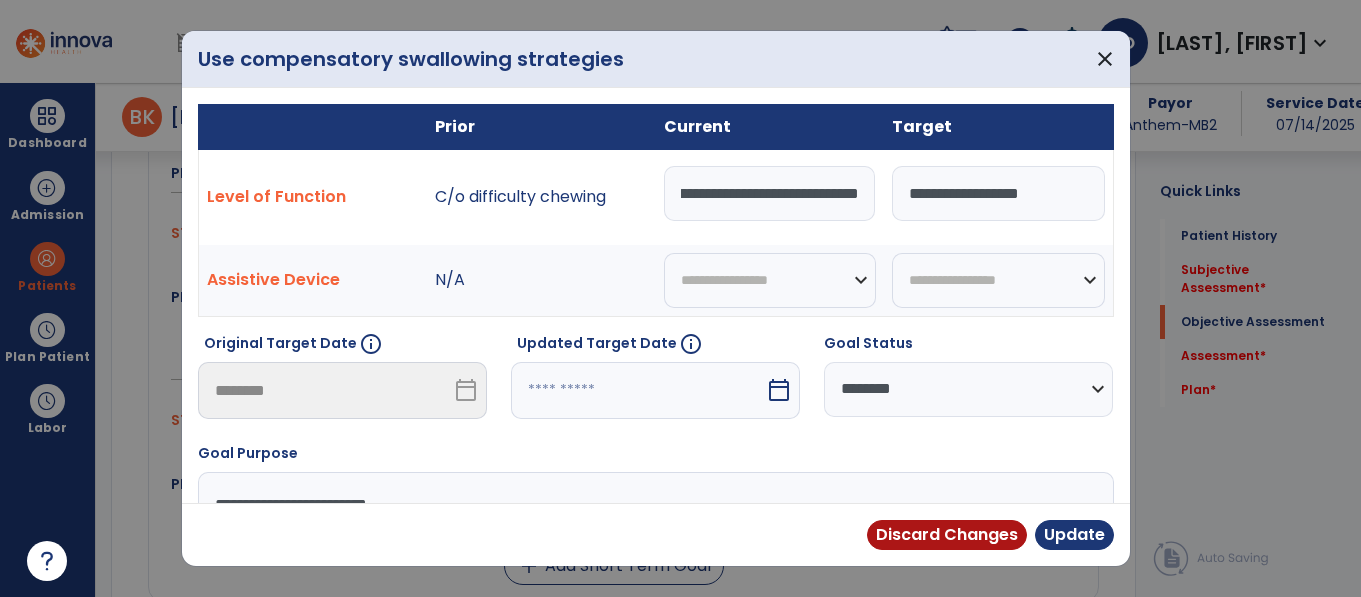 select on "*" 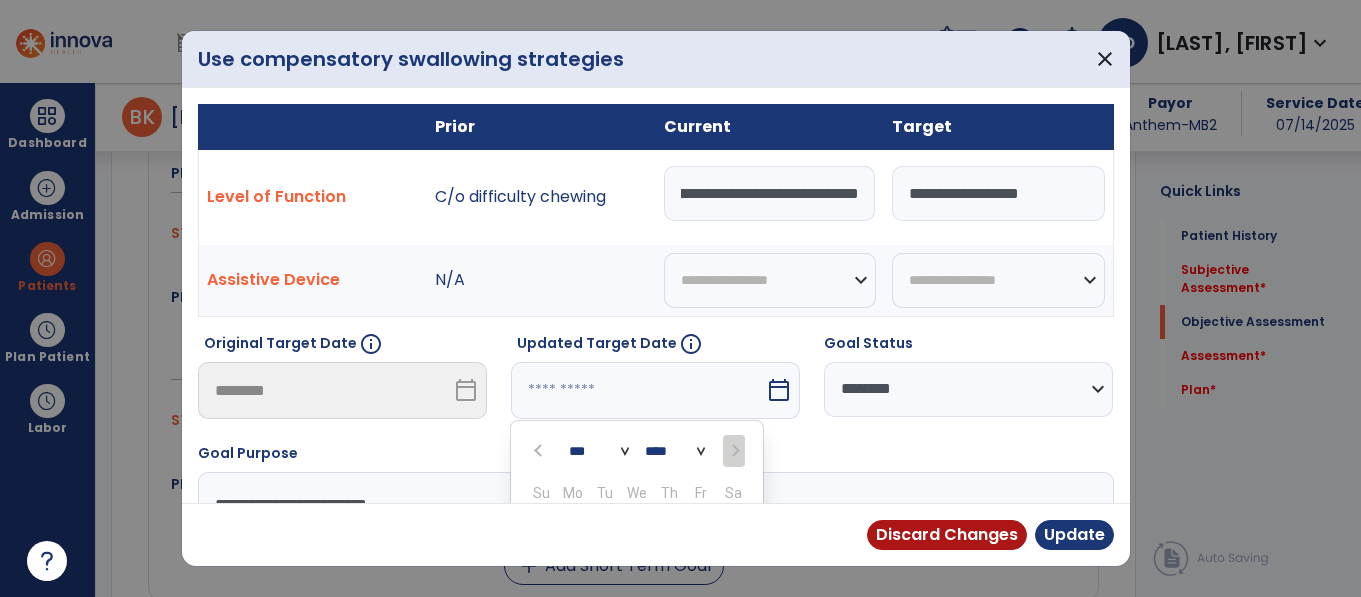 scroll, scrollTop: 0, scrollLeft: 0, axis: both 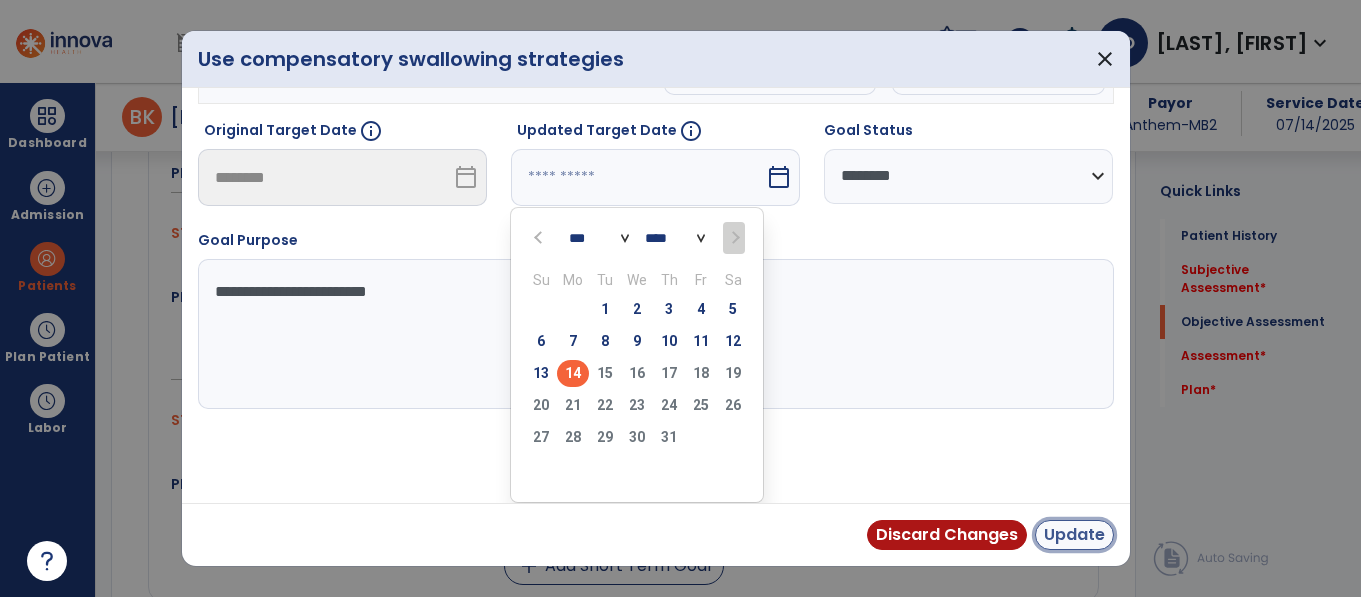 click on "Update" at bounding box center (1074, 535) 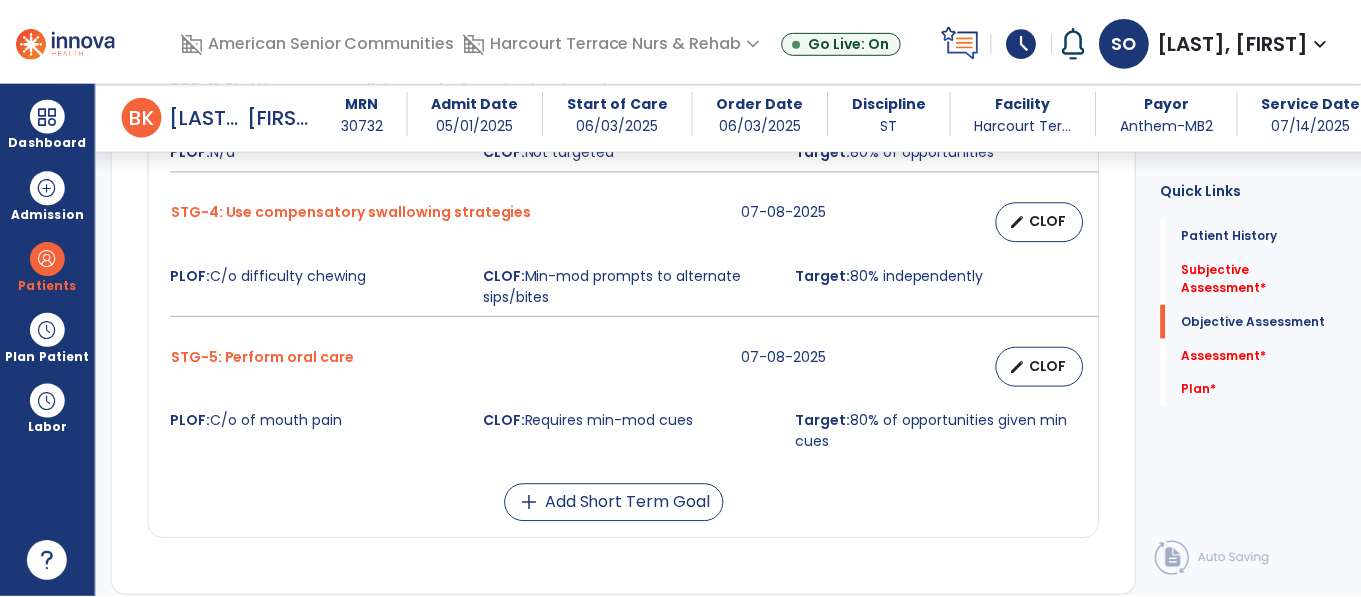 scroll, scrollTop: 1494, scrollLeft: 0, axis: vertical 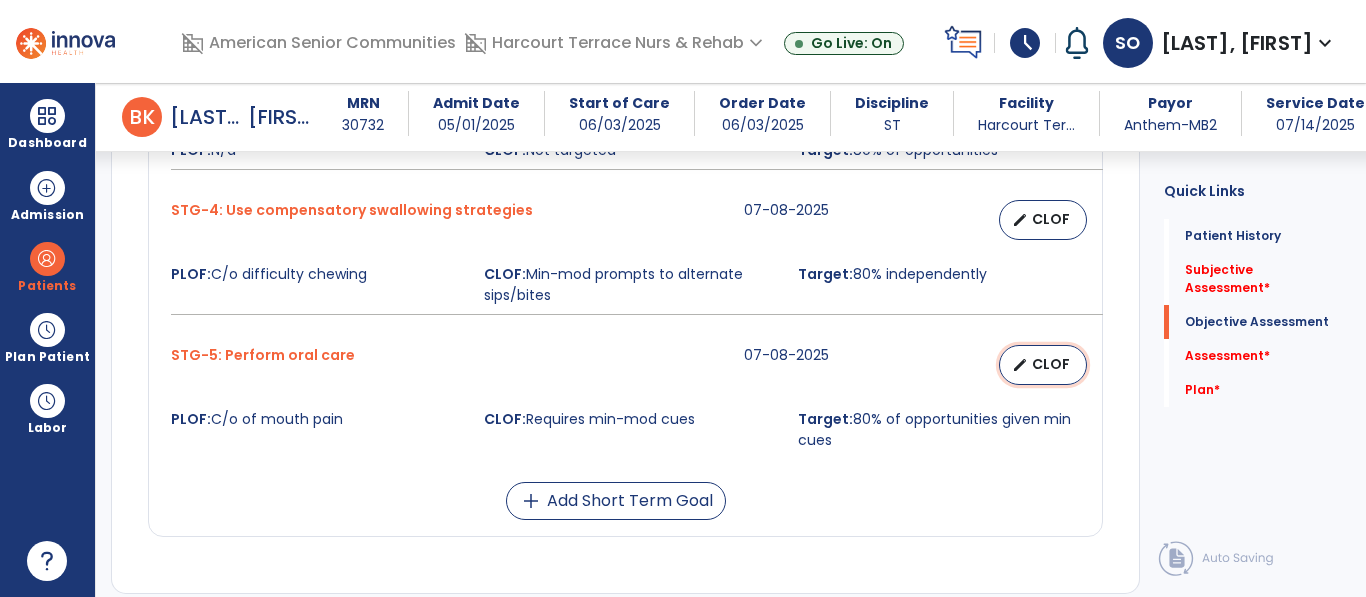 click on "edit   CLOF" at bounding box center [1043, 365] 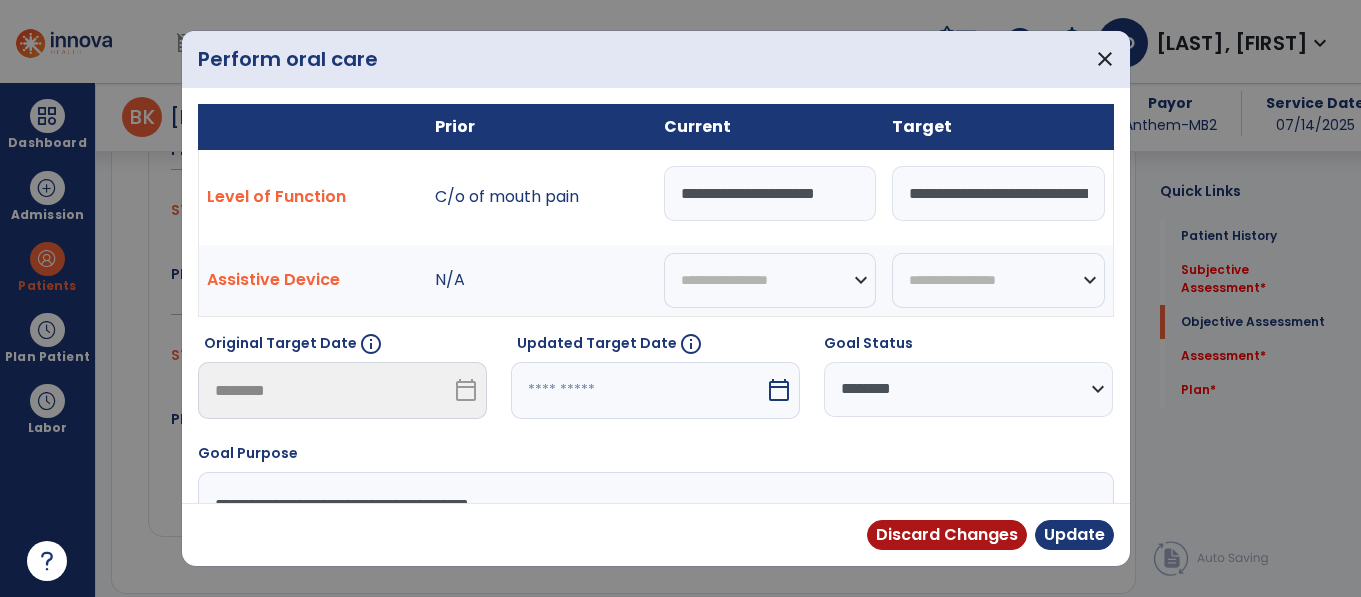 scroll, scrollTop: 1494, scrollLeft: 0, axis: vertical 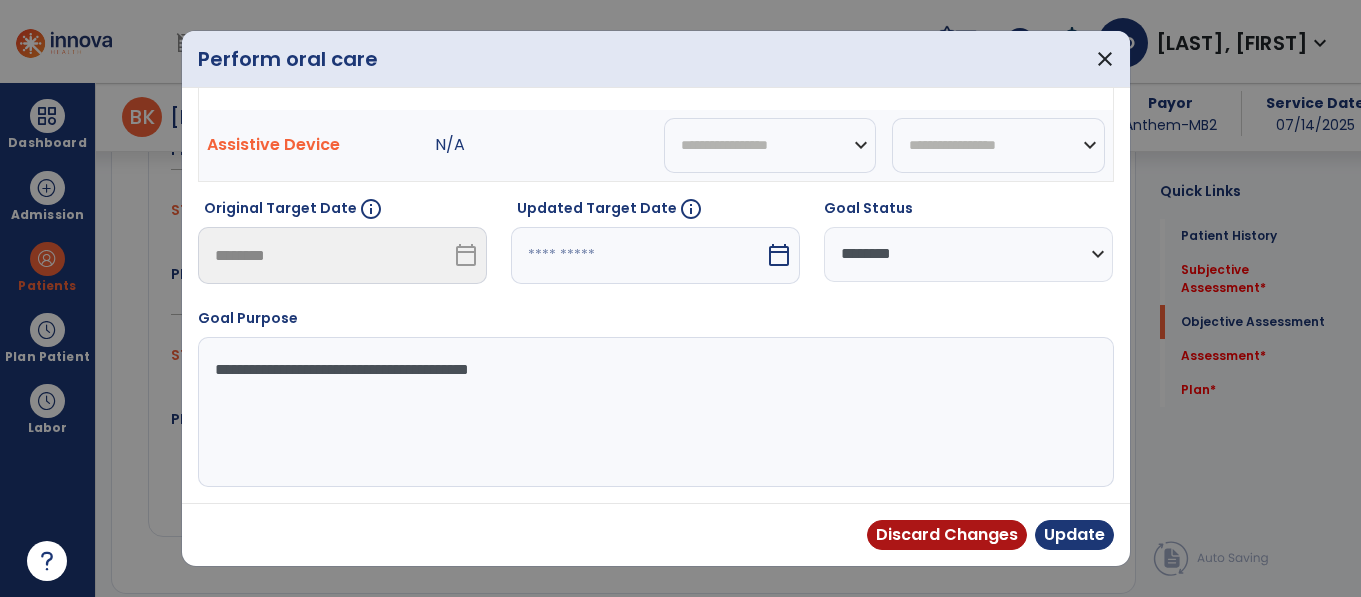 select on "*" 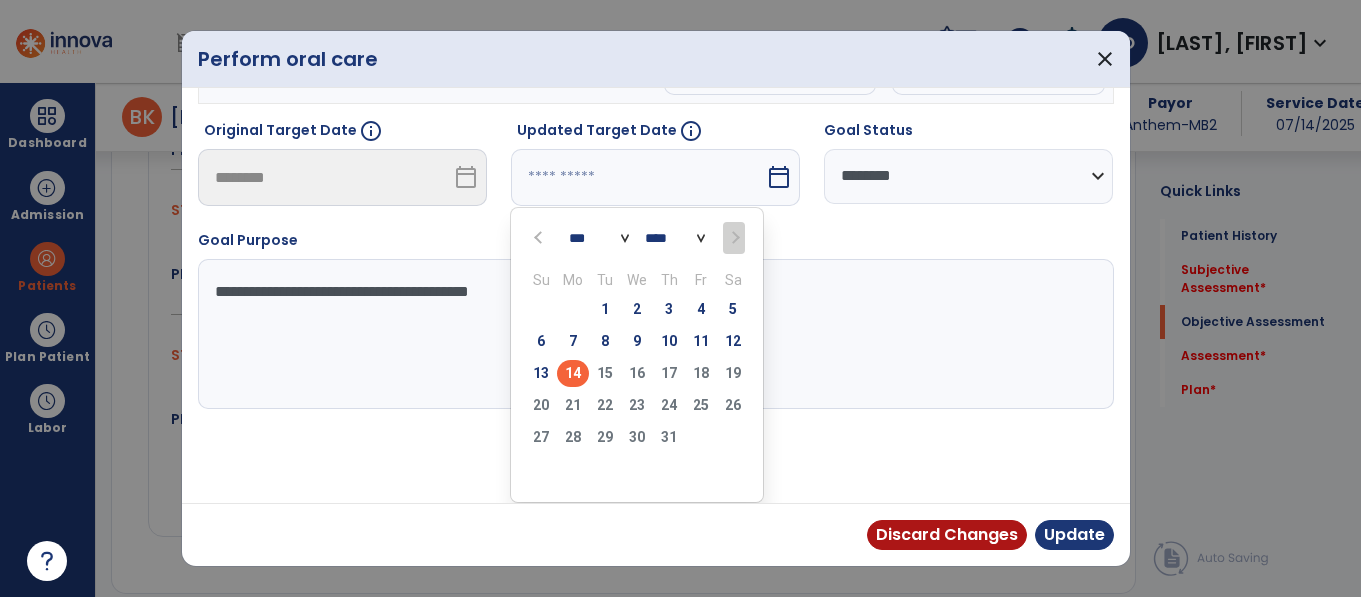 click on "14" at bounding box center (573, 373) 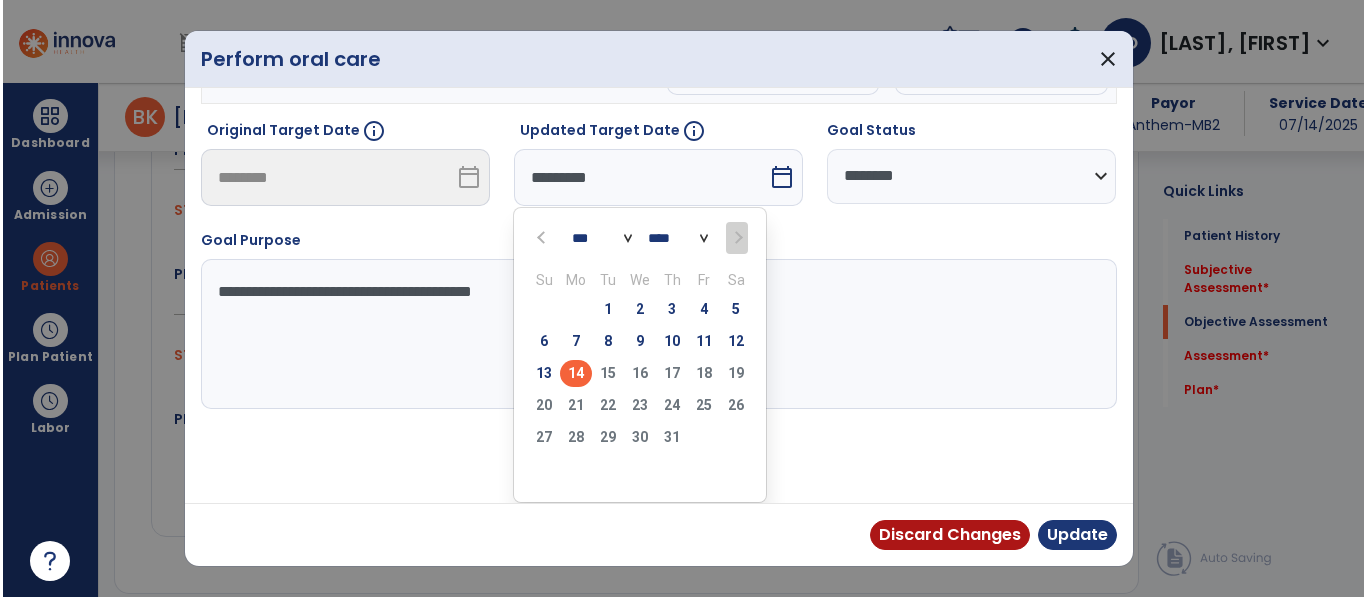 scroll, scrollTop: 135, scrollLeft: 0, axis: vertical 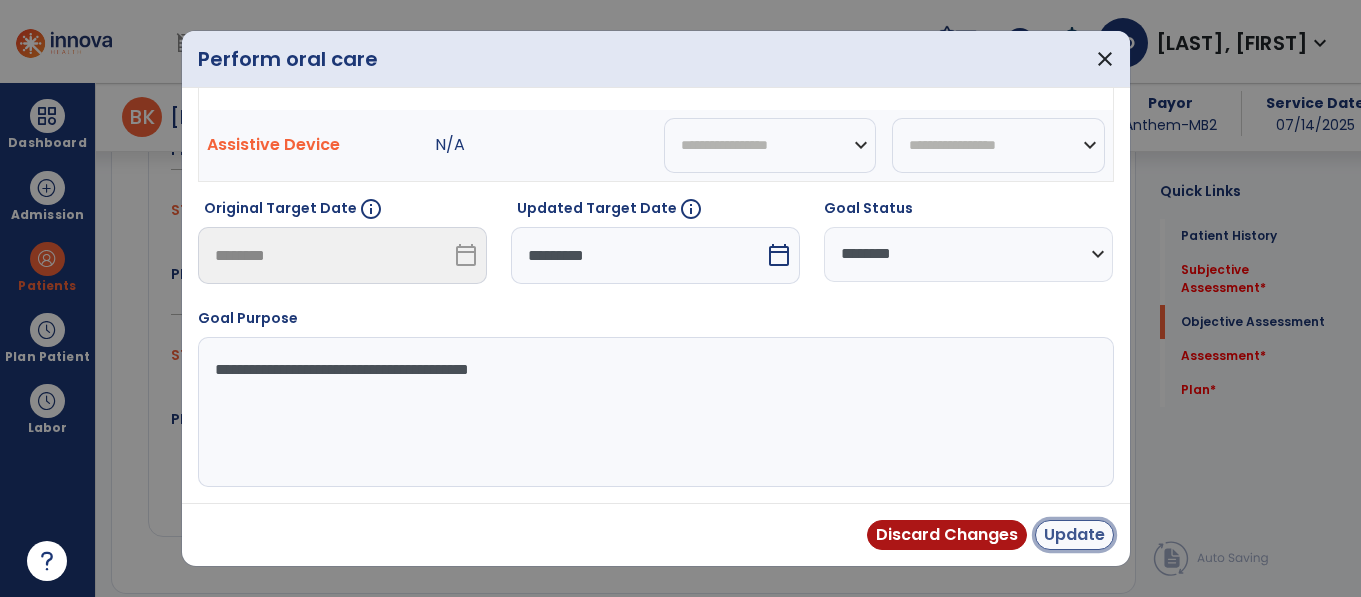 click on "Update" at bounding box center (1074, 535) 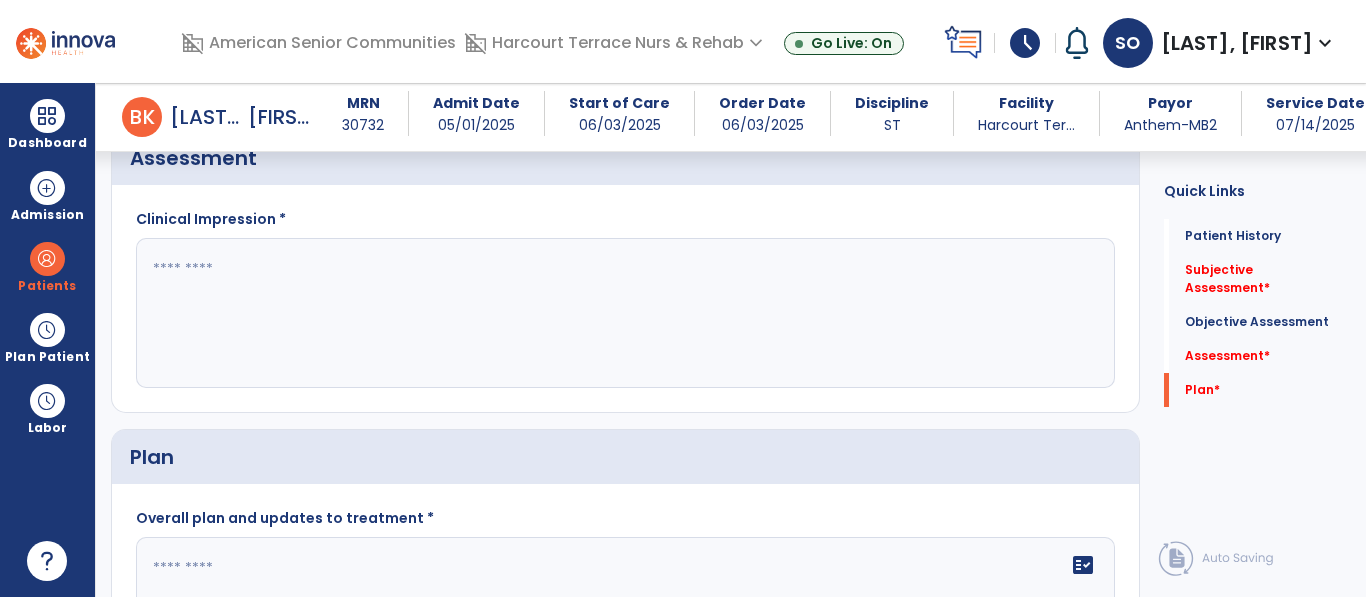 scroll, scrollTop: 2005, scrollLeft: 0, axis: vertical 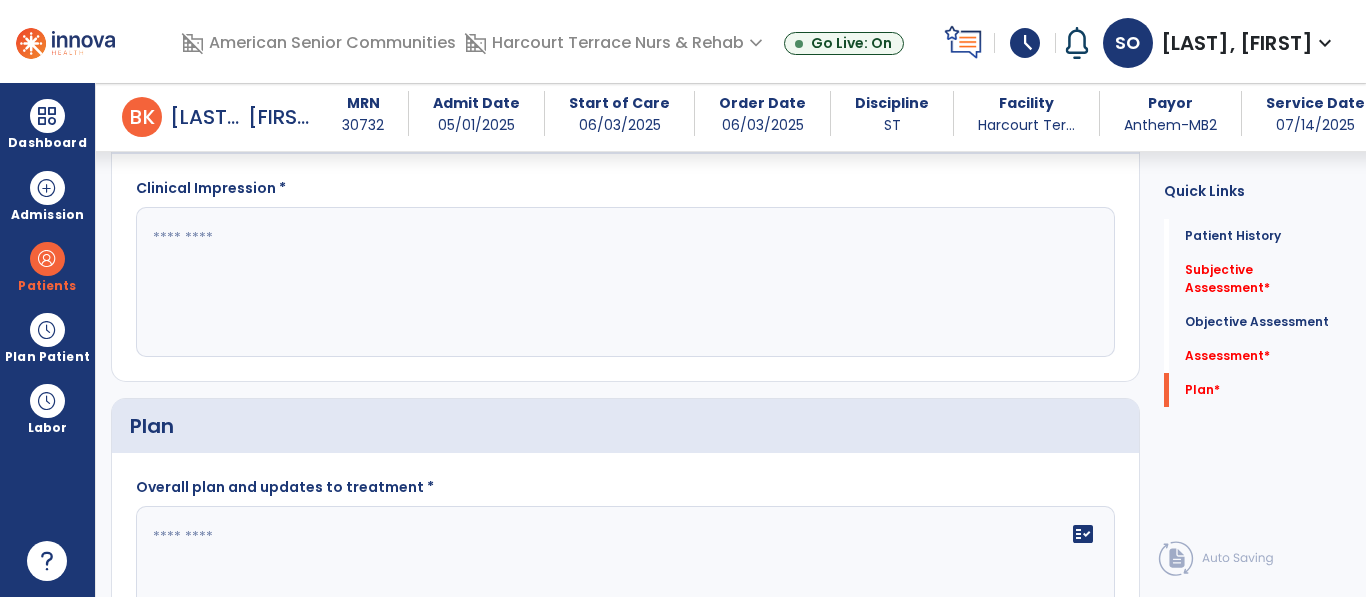click 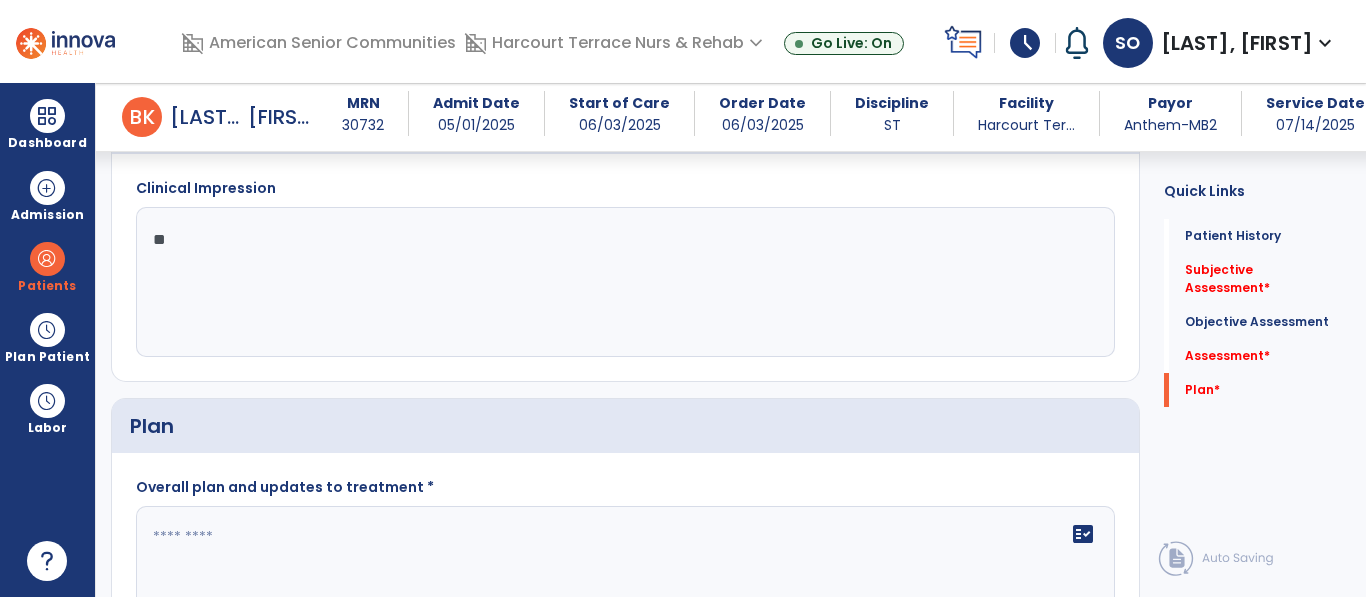 type on "*" 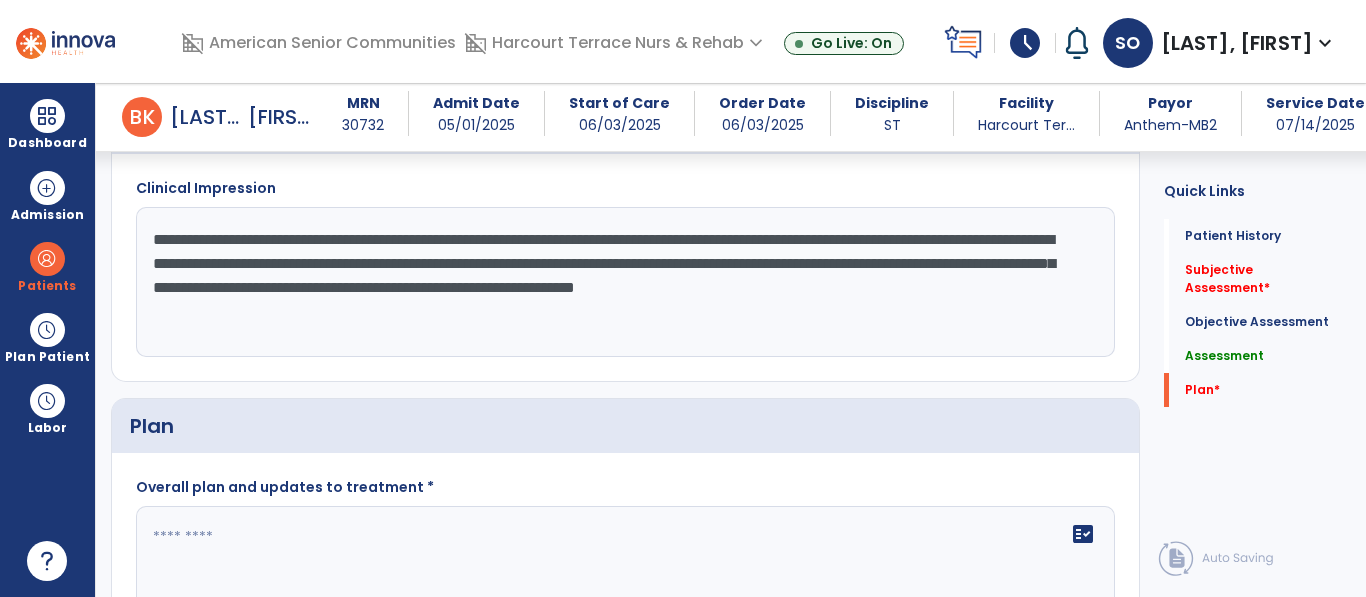 scroll, scrollTop: 2060, scrollLeft: 0, axis: vertical 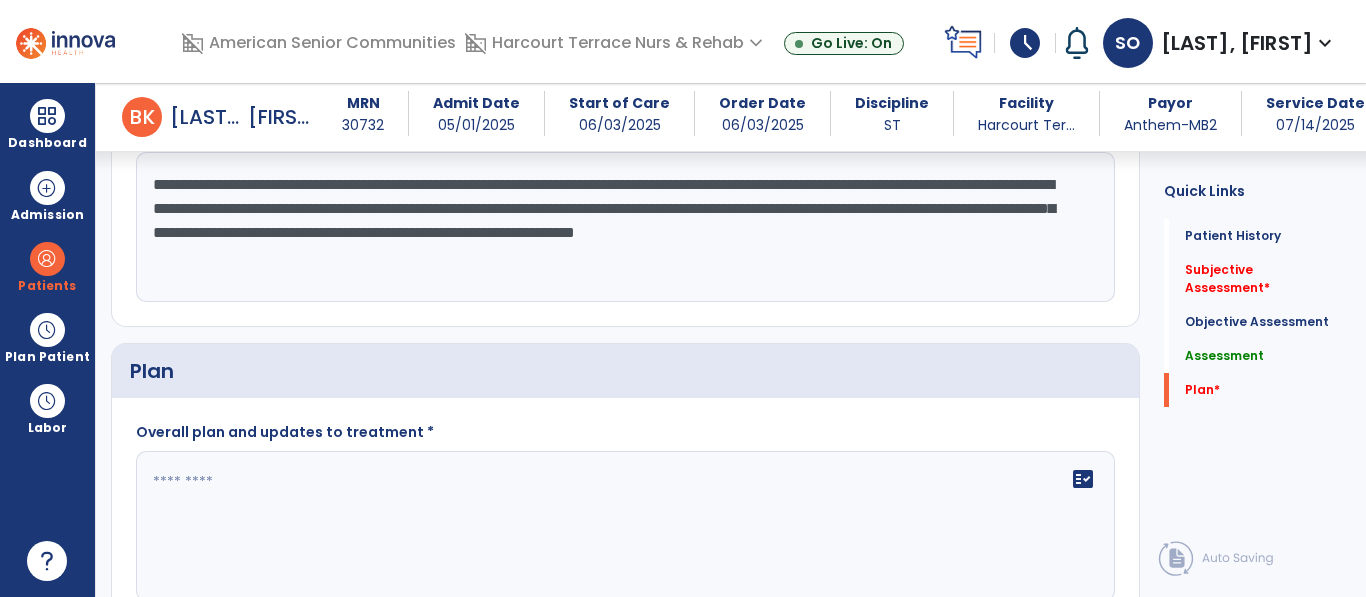 type on "**********" 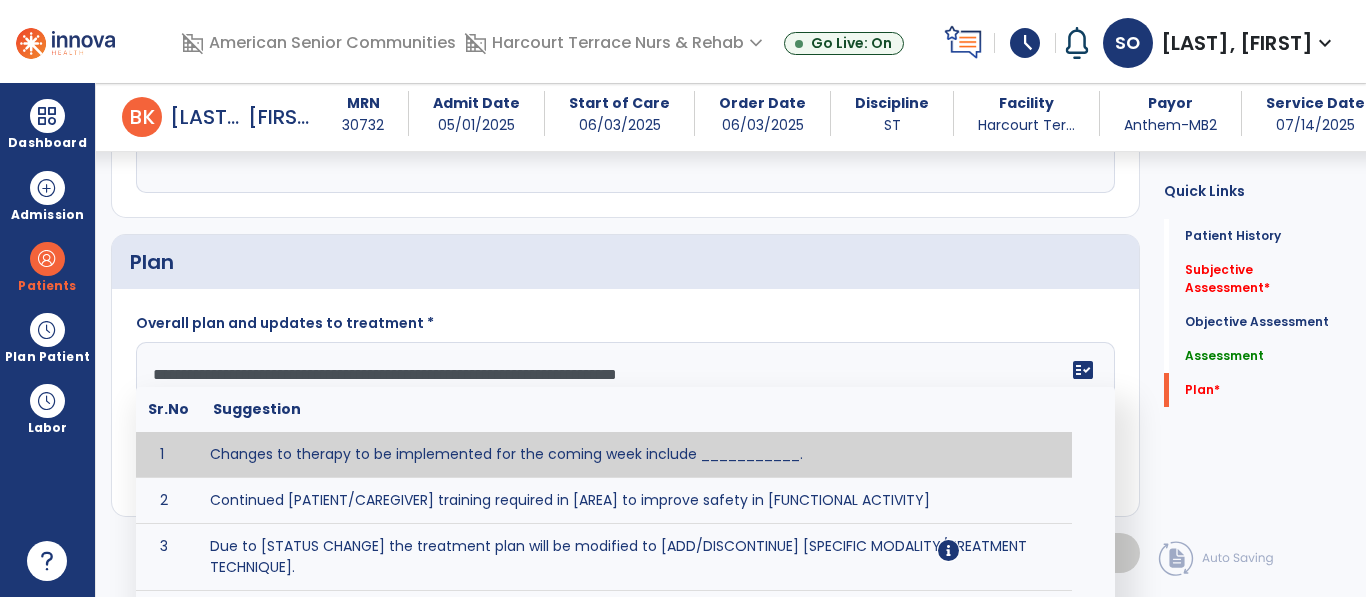 scroll, scrollTop: 2060, scrollLeft: 0, axis: vertical 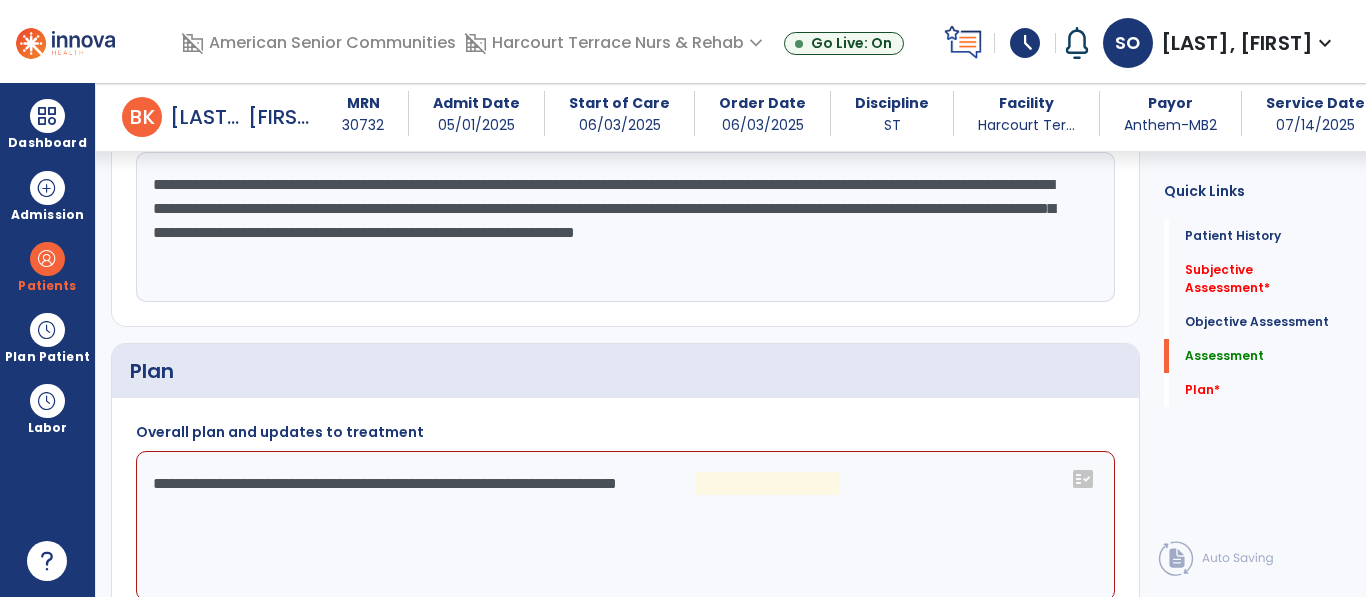 click on "**********" 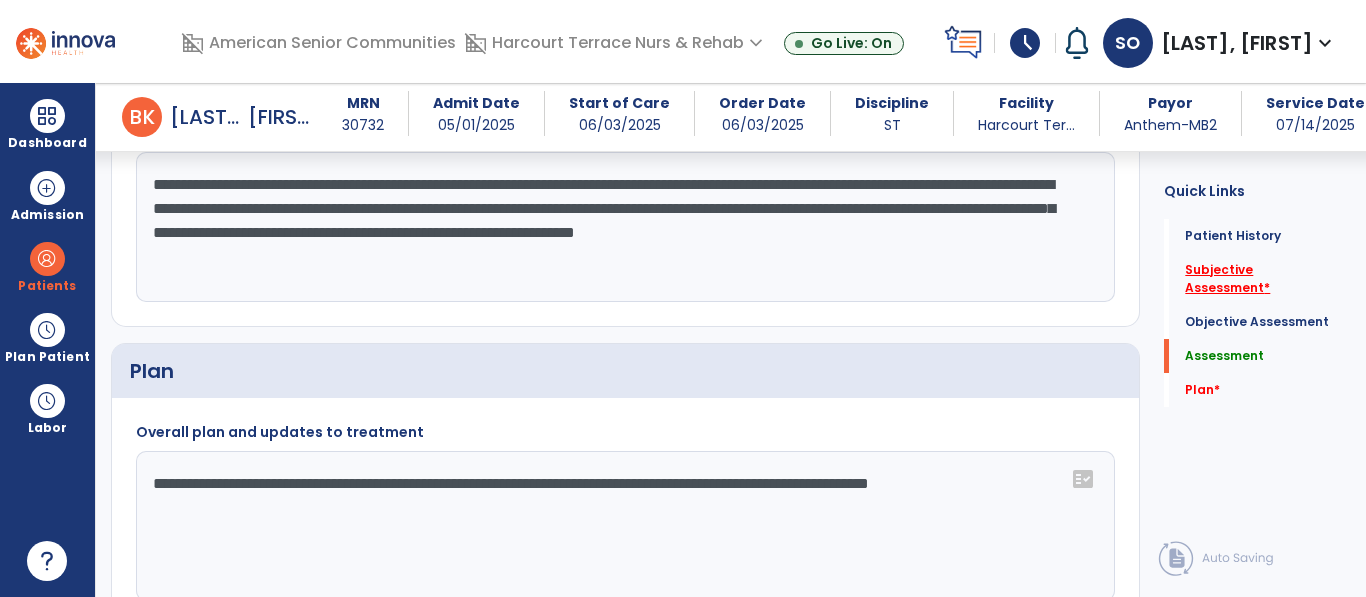 type on "**********" 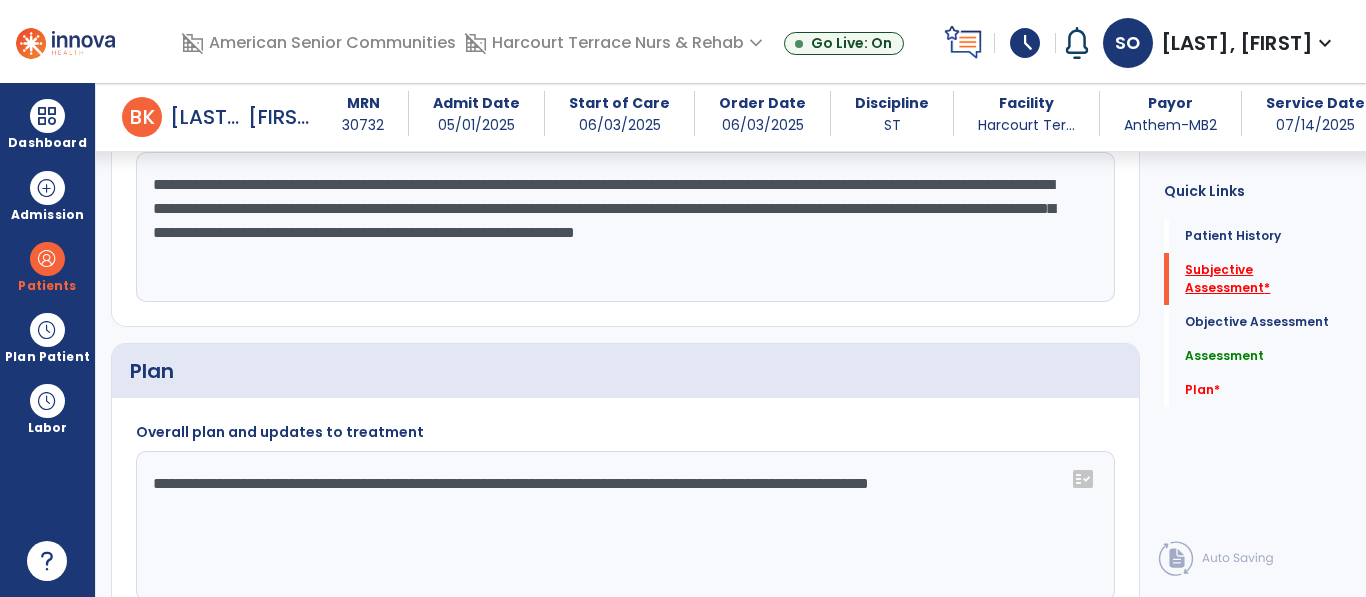 scroll, scrollTop: 1961, scrollLeft: 0, axis: vertical 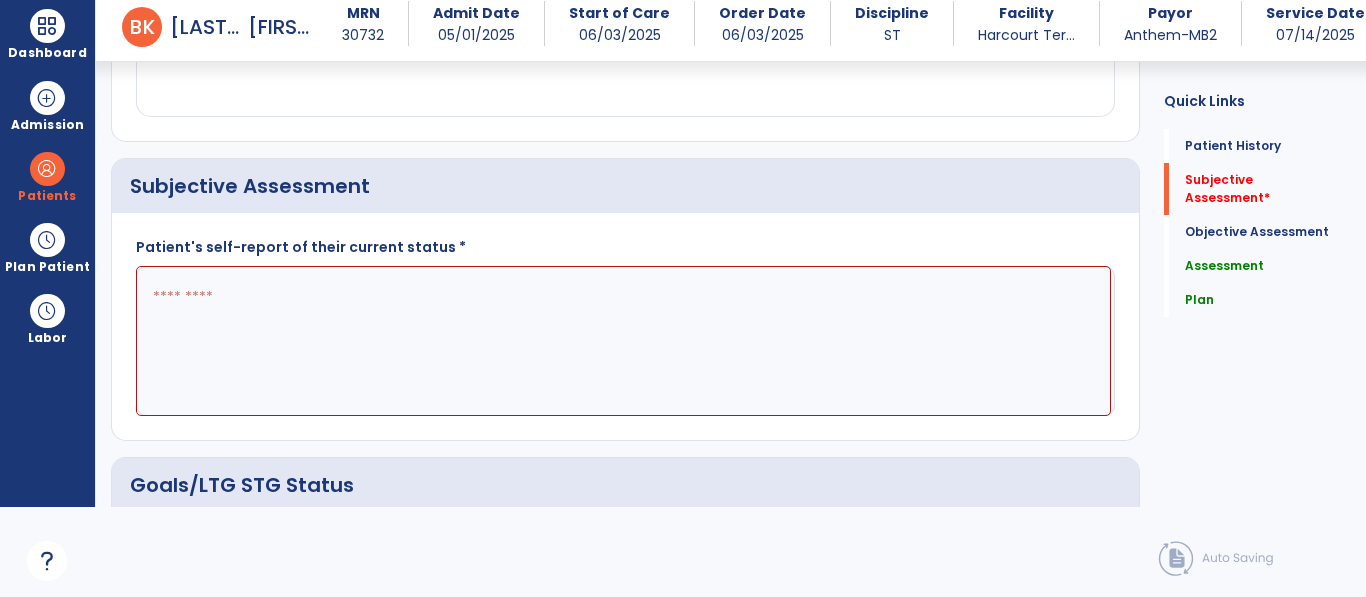 click 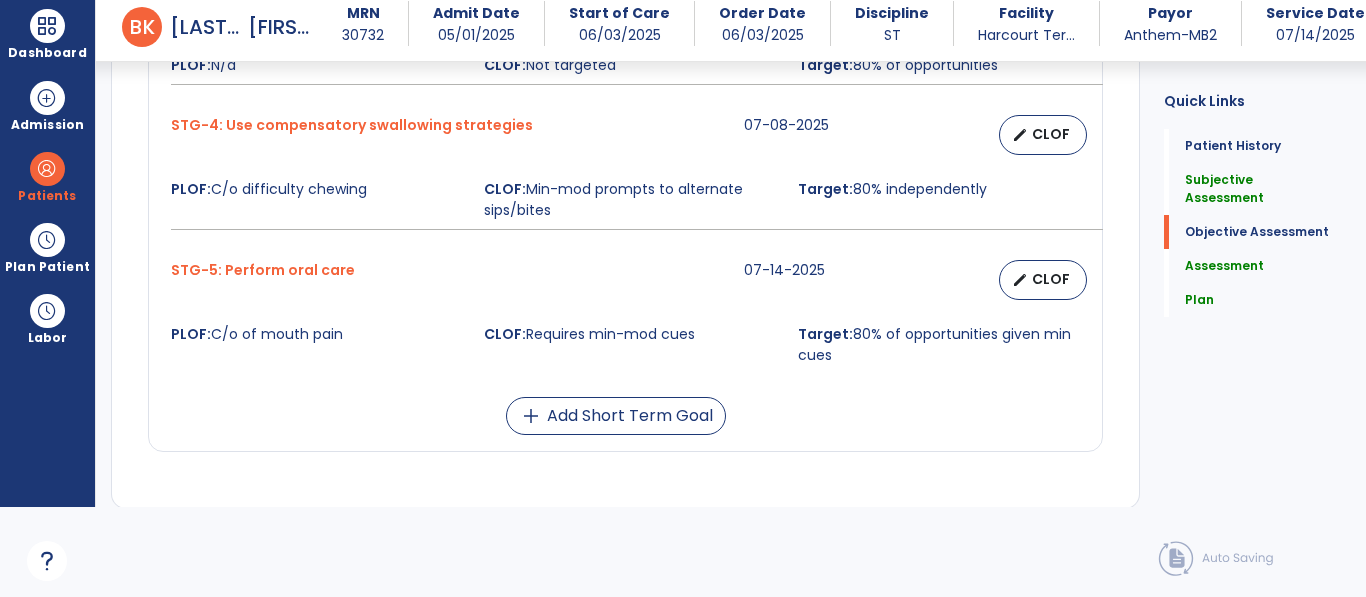 scroll, scrollTop: 2062, scrollLeft: 0, axis: vertical 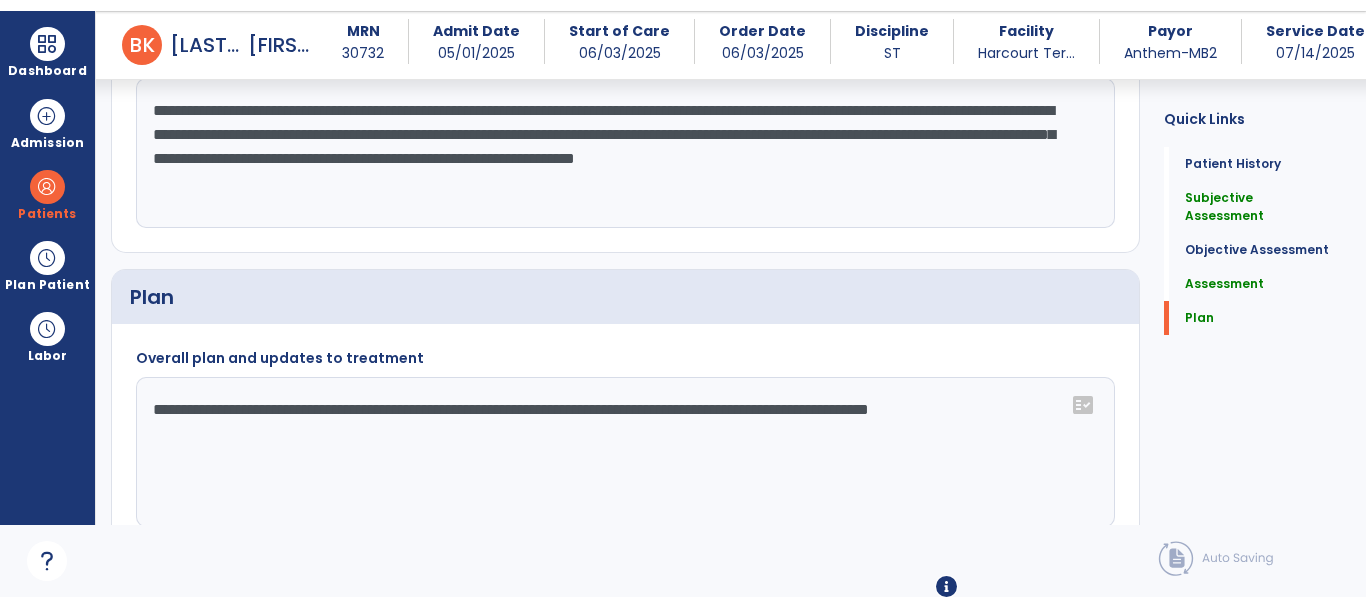 type on "**********" 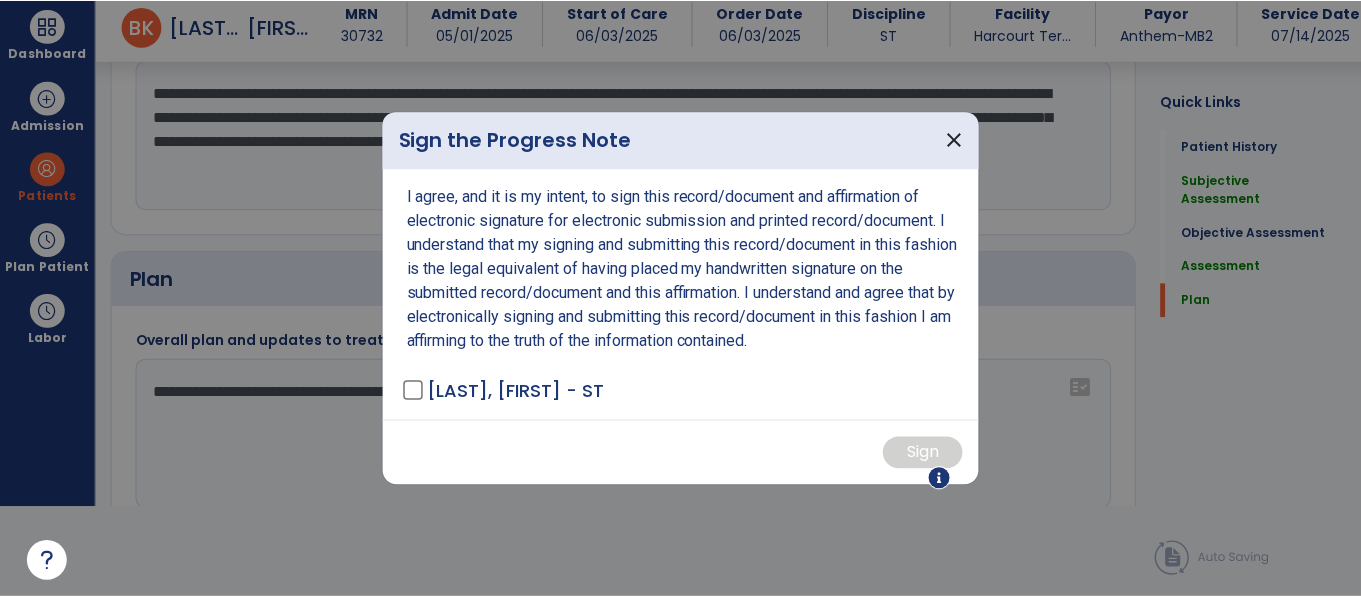 scroll, scrollTop: 0, scrollLeft: 0, axis: both 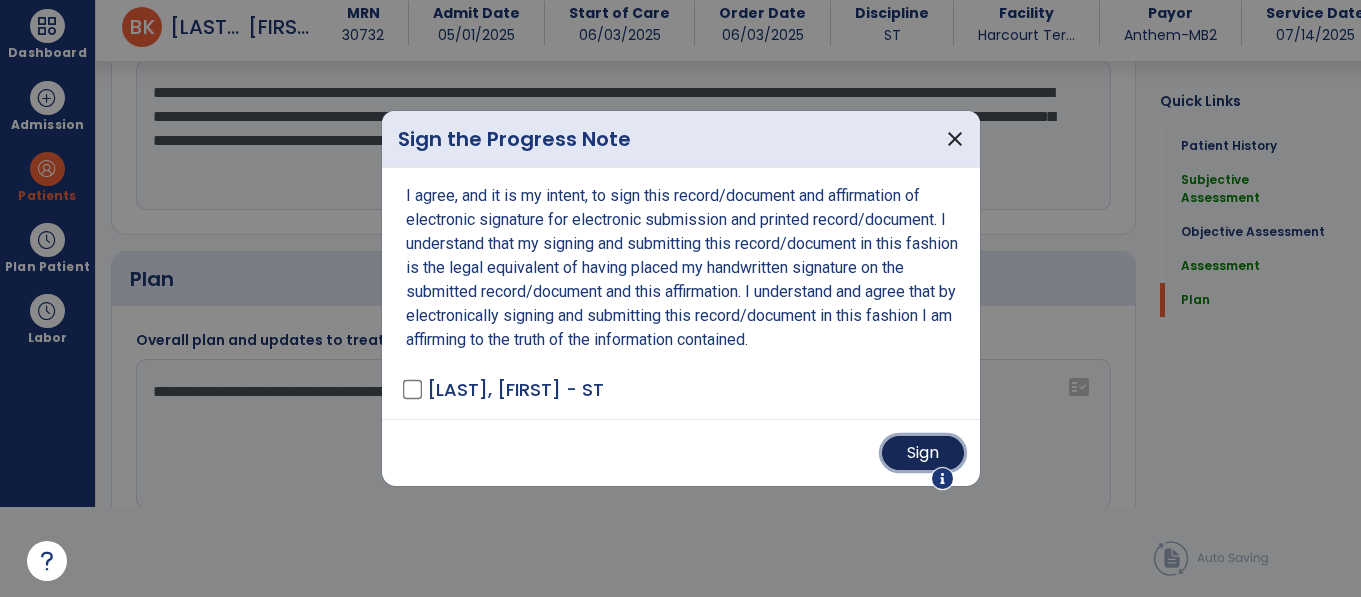 click on "Sign" at bounding box center [923, 453] 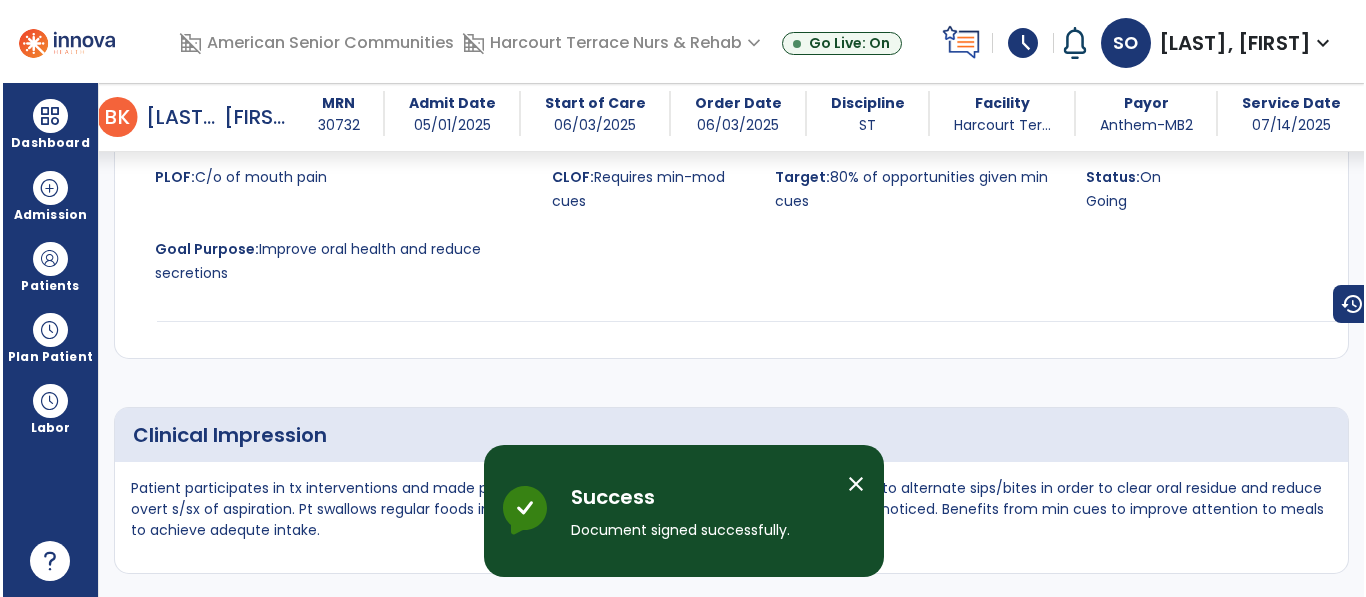 scroll, scrollTop: 90, scrollLeft: 0, axis: vertical 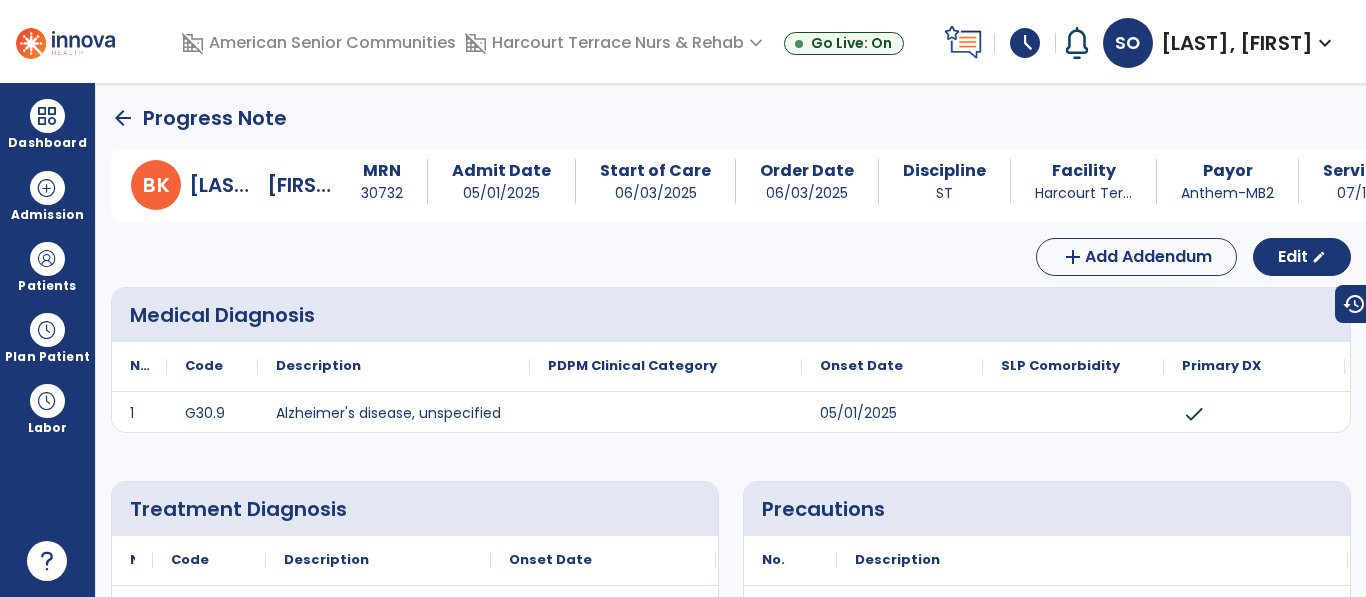 click on "arrow_back" 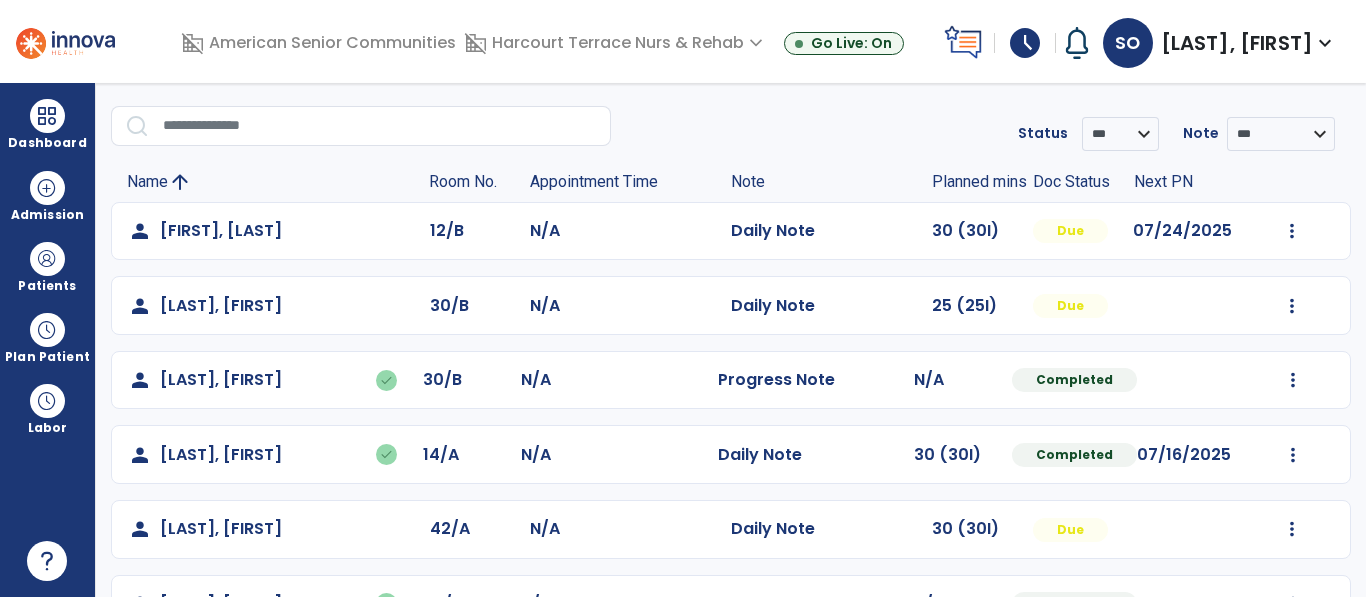 scroll, scrollTop: 56, scrollLeft: 0, axis: vertical 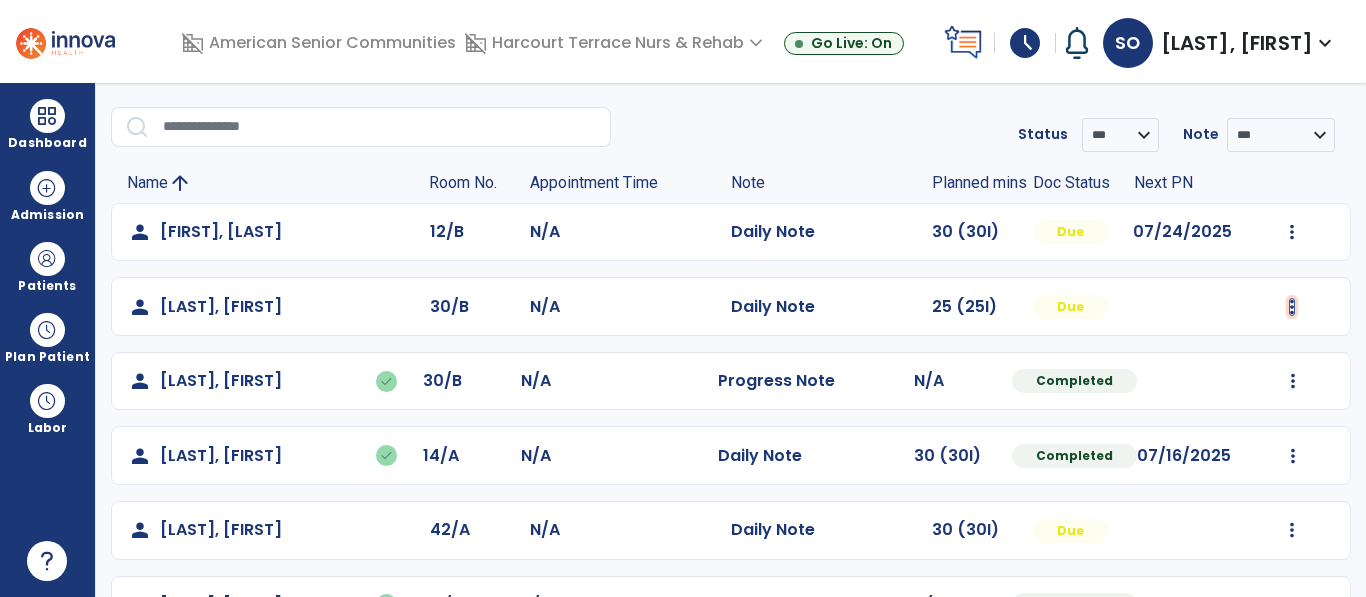 click at bounding box center [1292, 232] 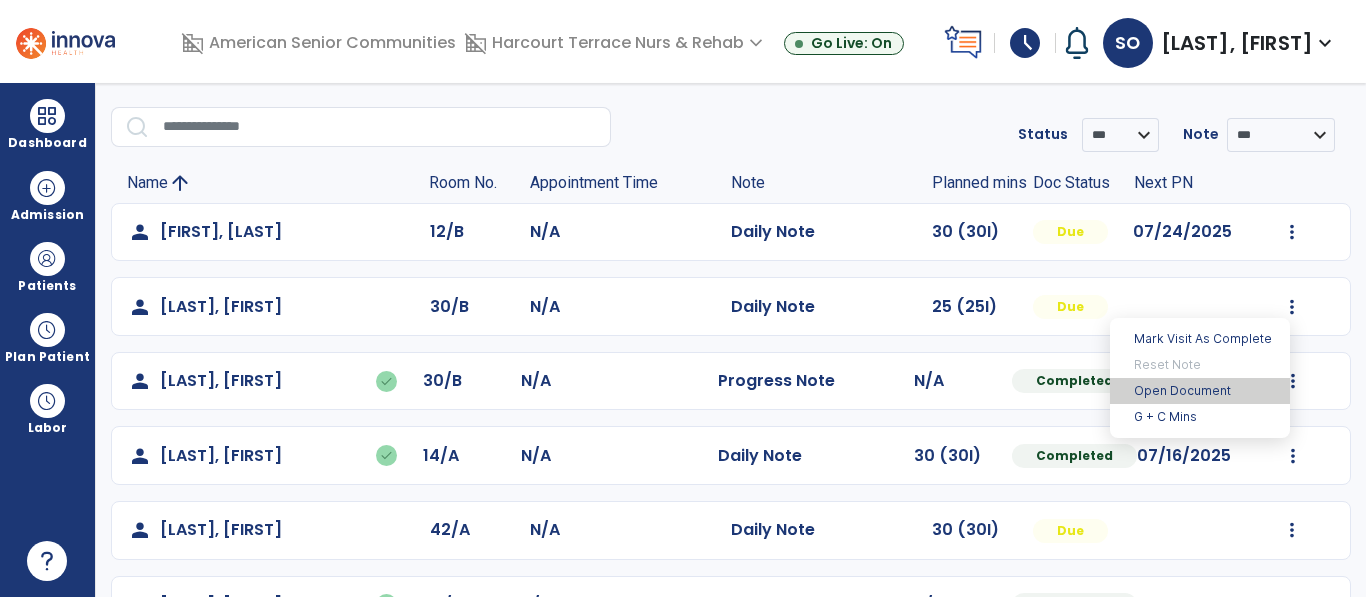 click on "Open Document" at bounding box center [1200, 391] 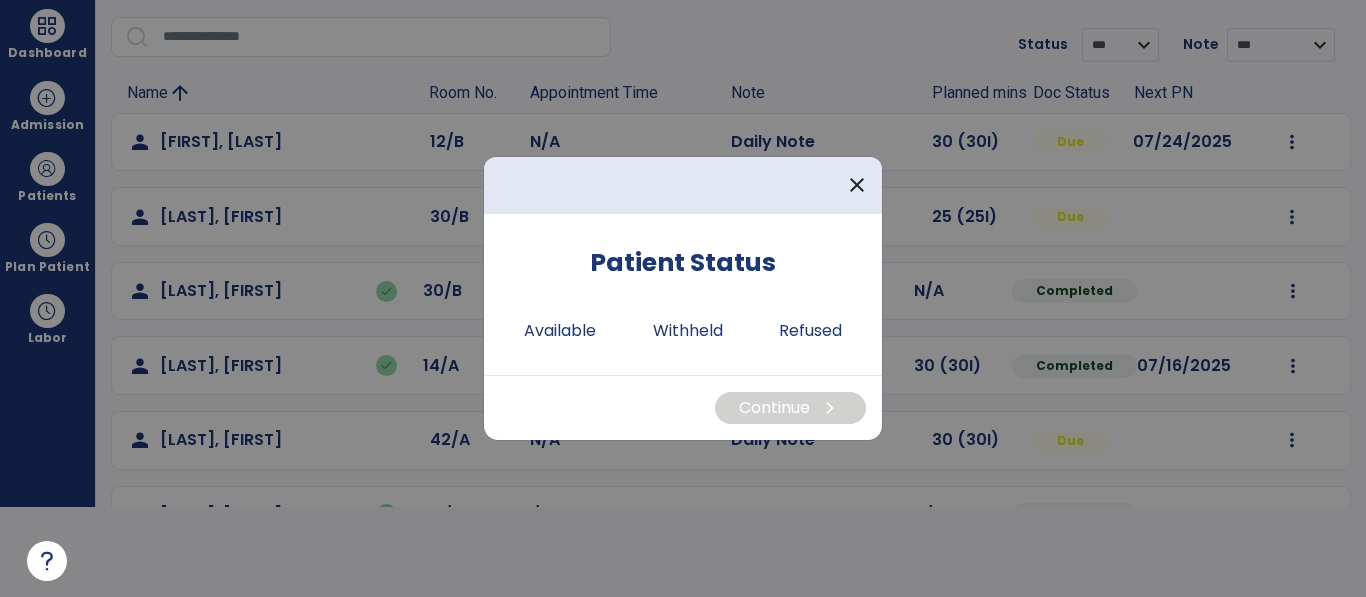 scroll, scrollTop: 0, scrollLeft: 0, axis: both 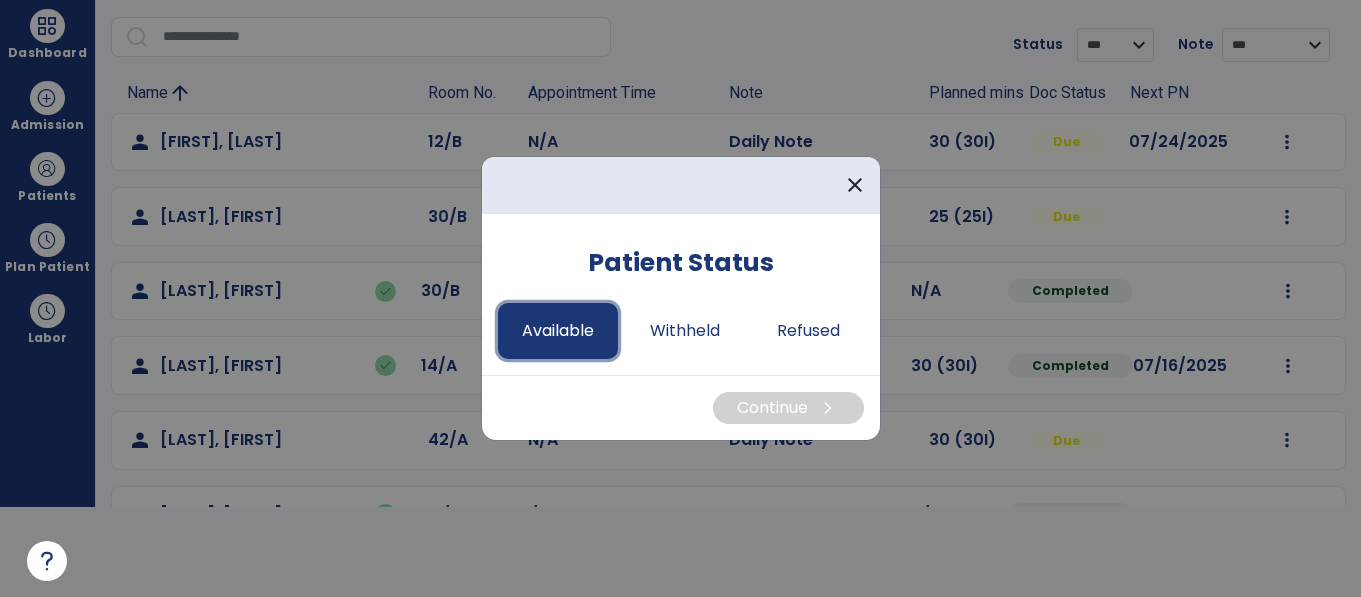 click on "Available" at bounding box center [558, 331] 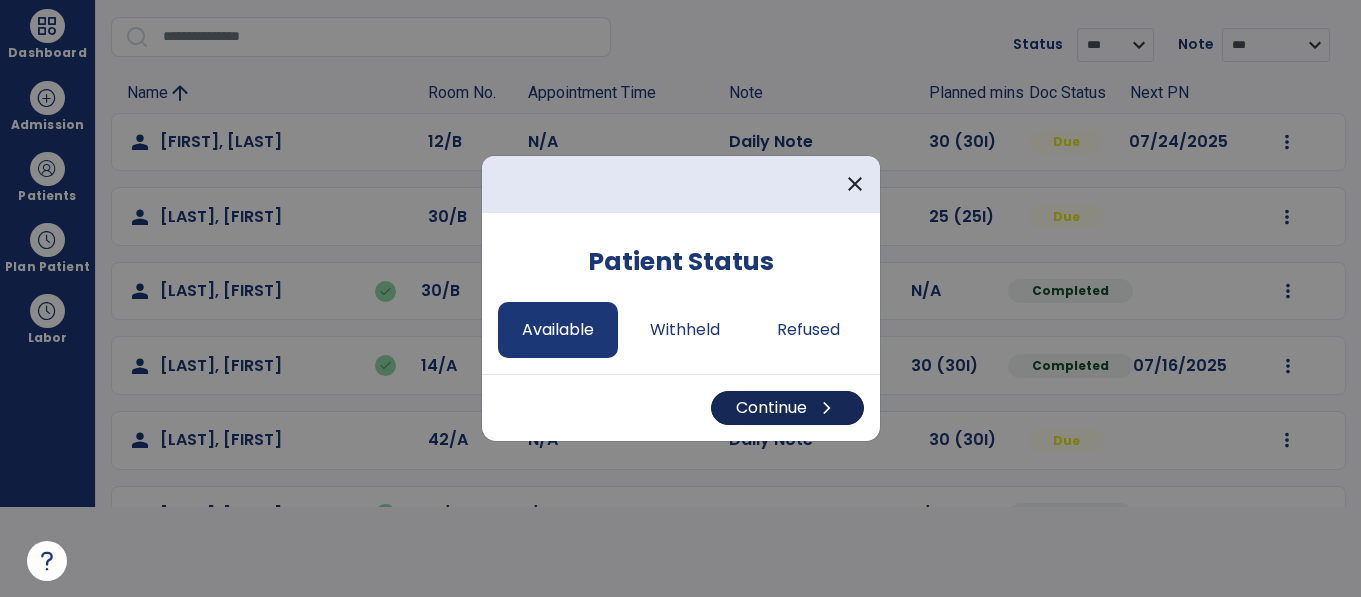 click on "chevron_right" at bounding box center (827, 408) 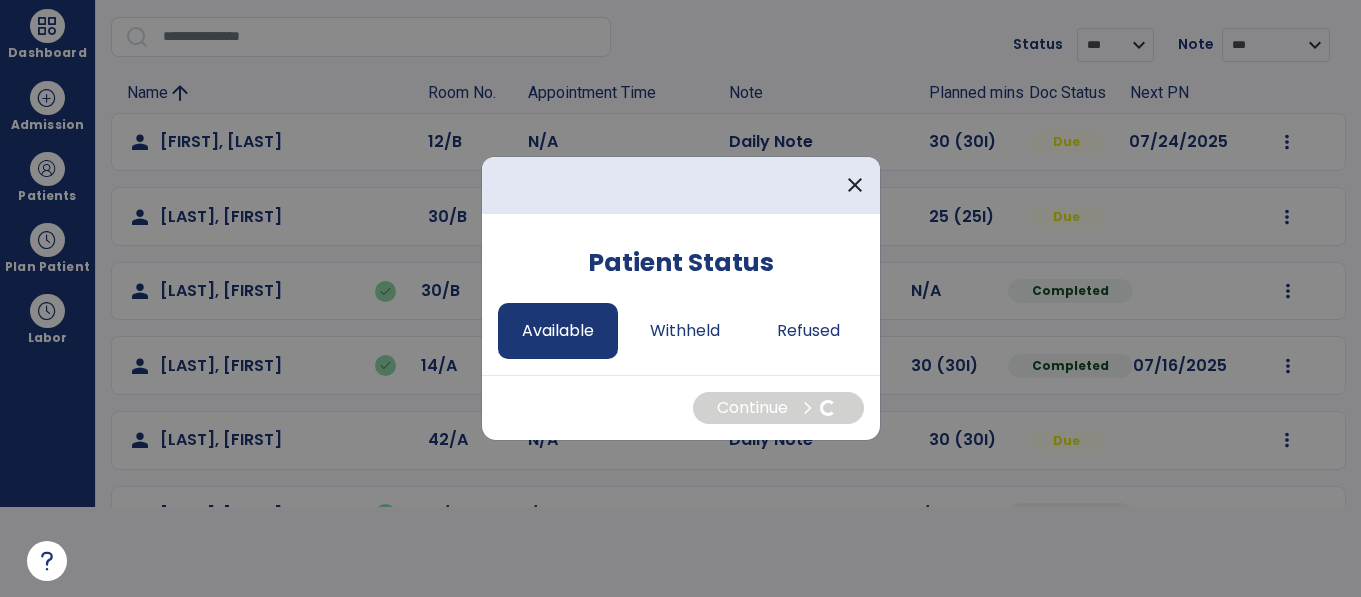 select on "*" 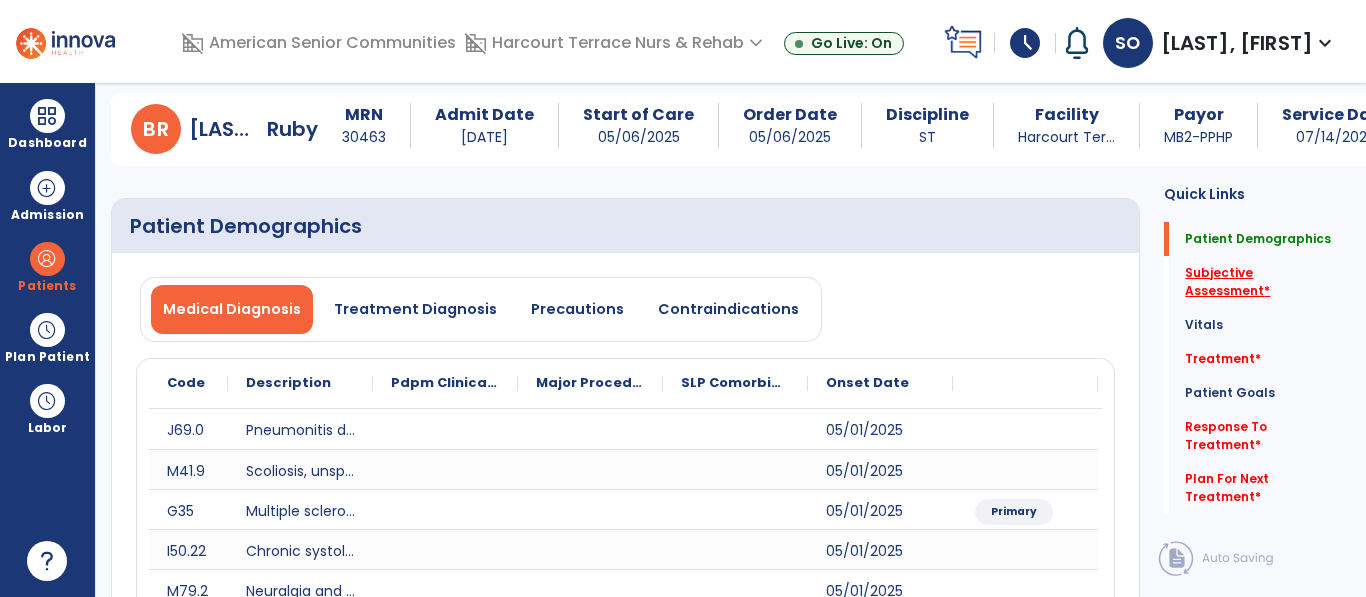 click on "Subjective Assessment   *" 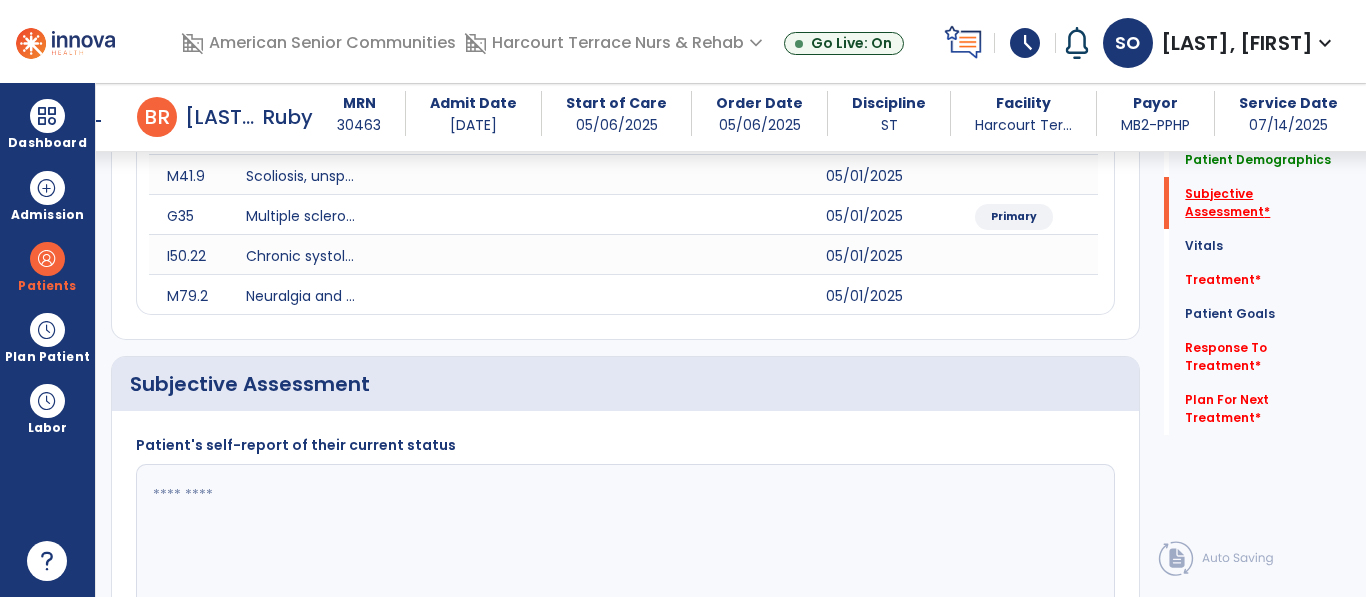 scroll, scrollTop: 508, scrollLeft: 0, axis: vertical 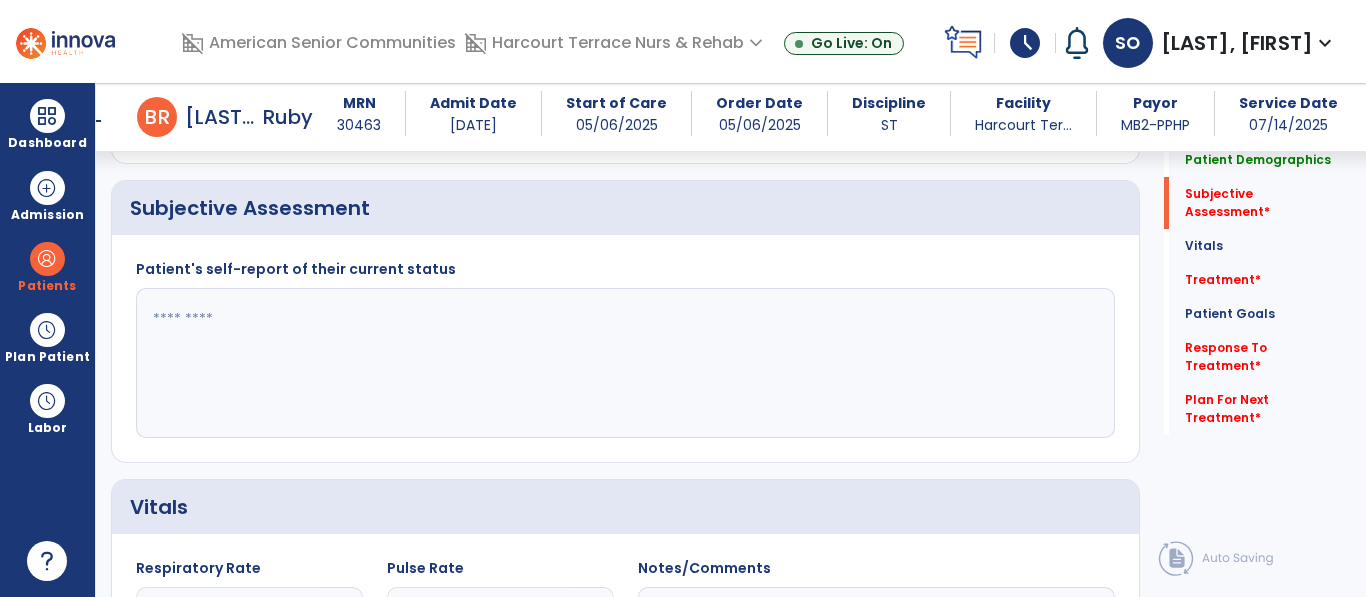 click 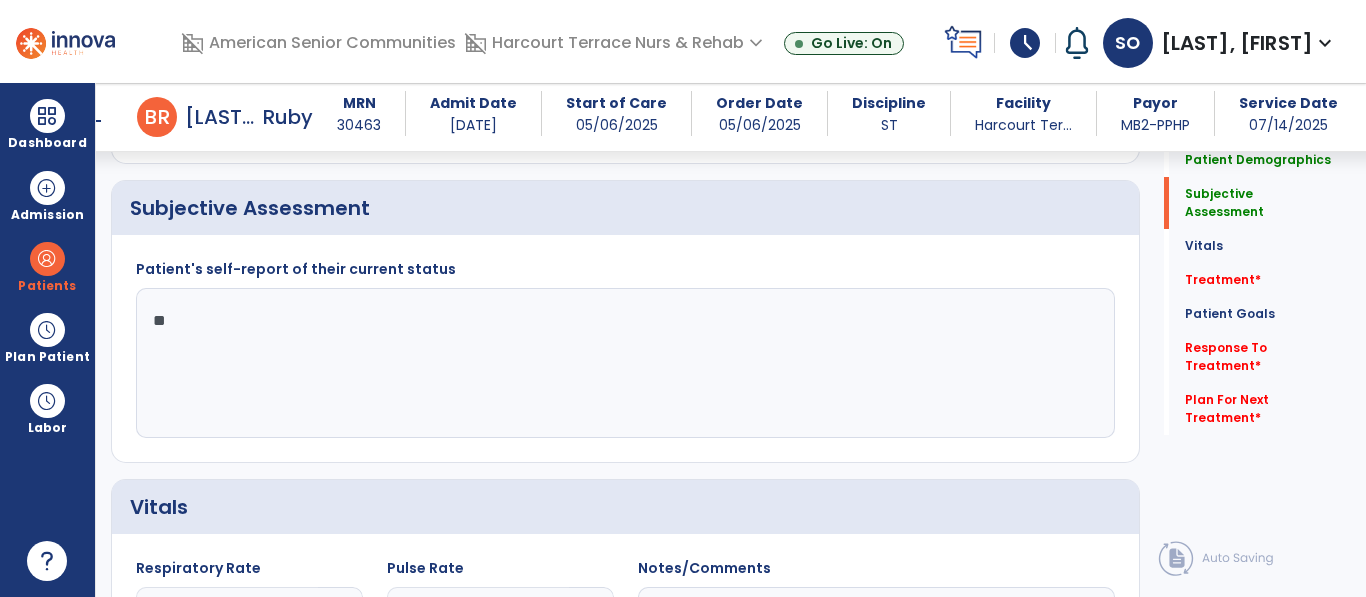 type on "*" 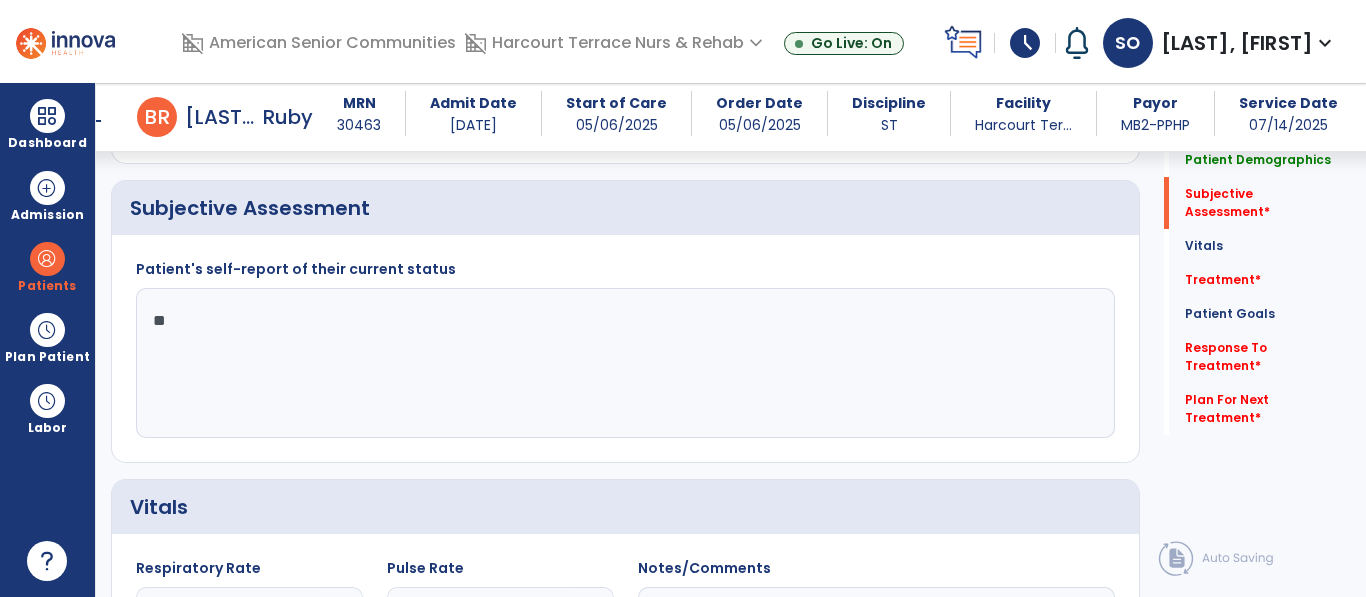 type on "*" 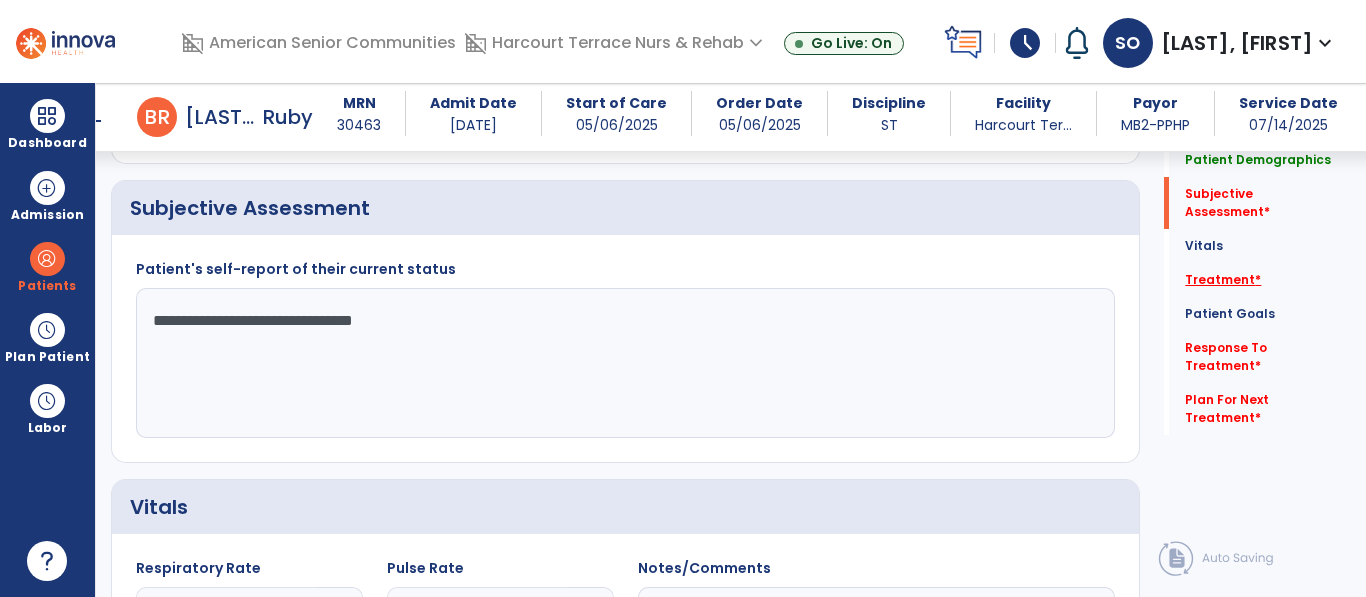 type on "**********" 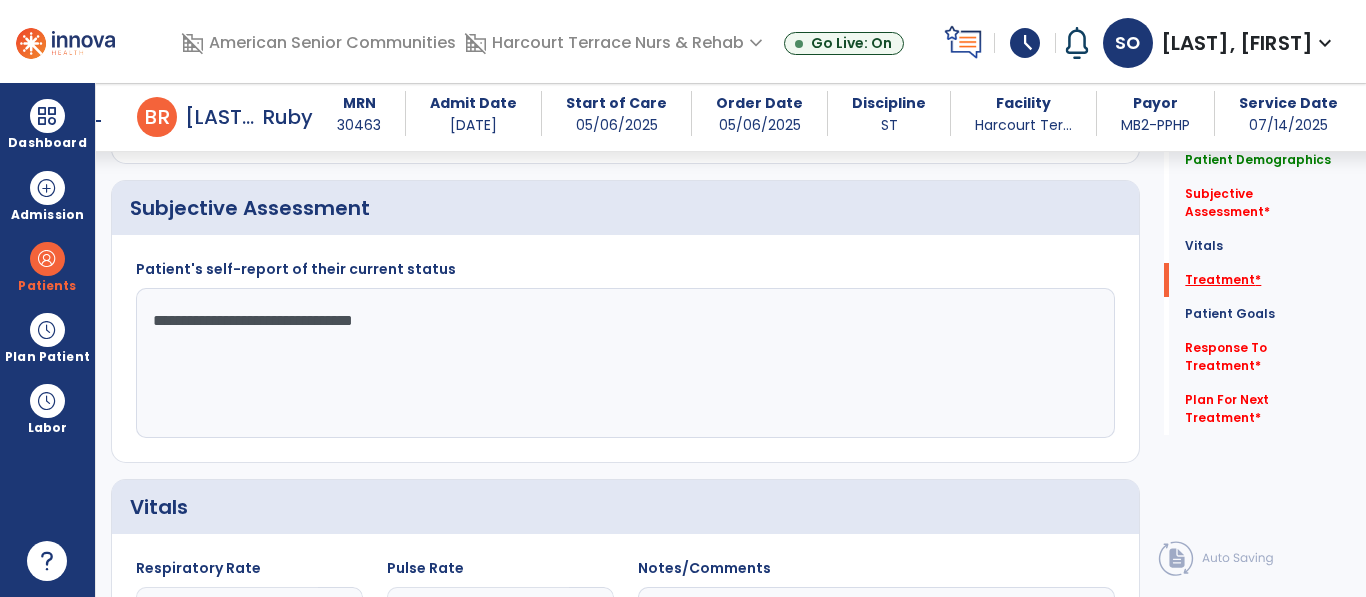click on "Treatment   *" 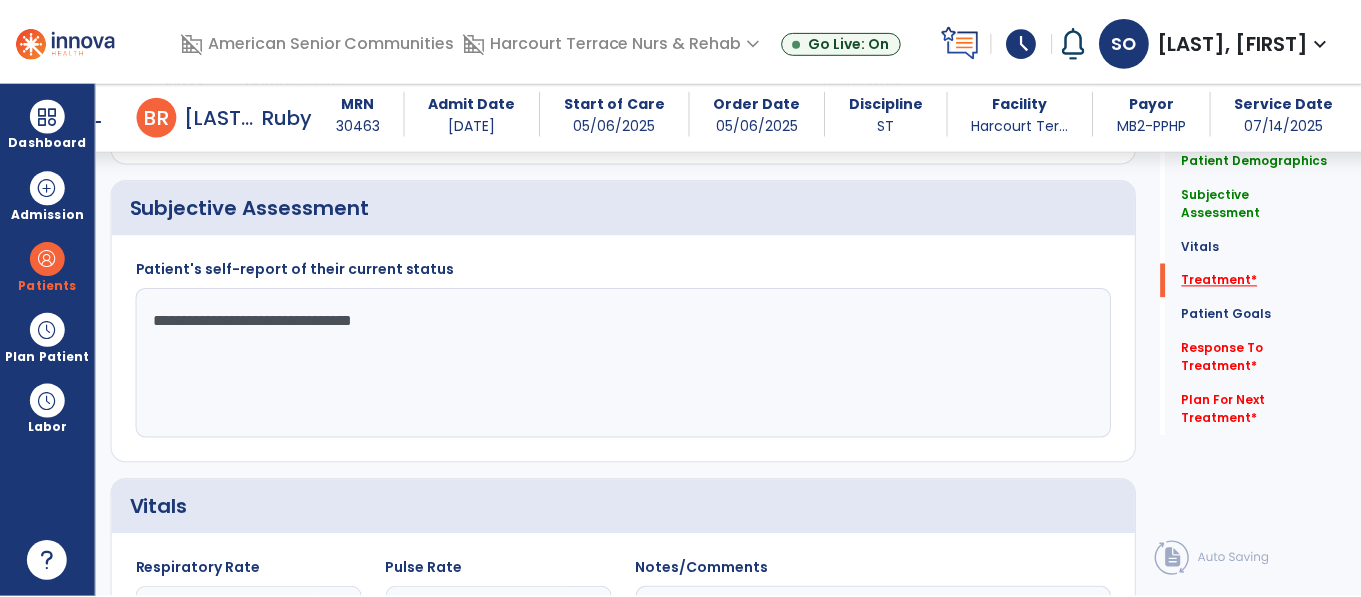 scroll, scrollTop: 1197, scrollLeft: 0, axis: vertical 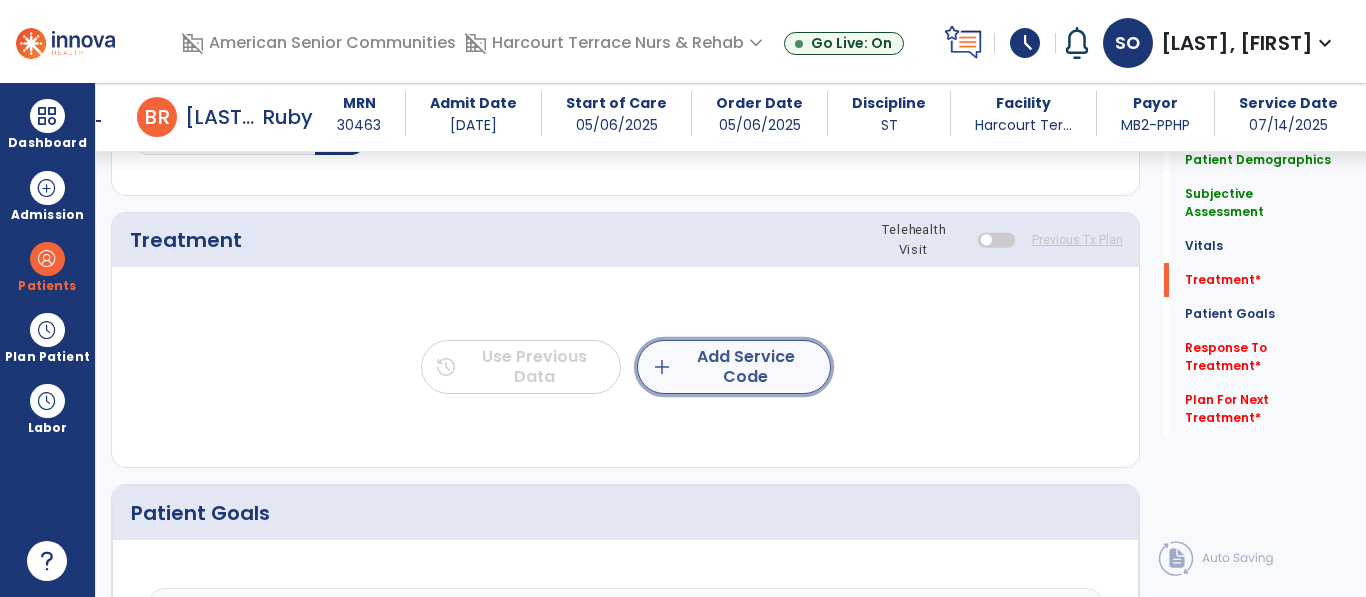 click on "add  Add Service Code" 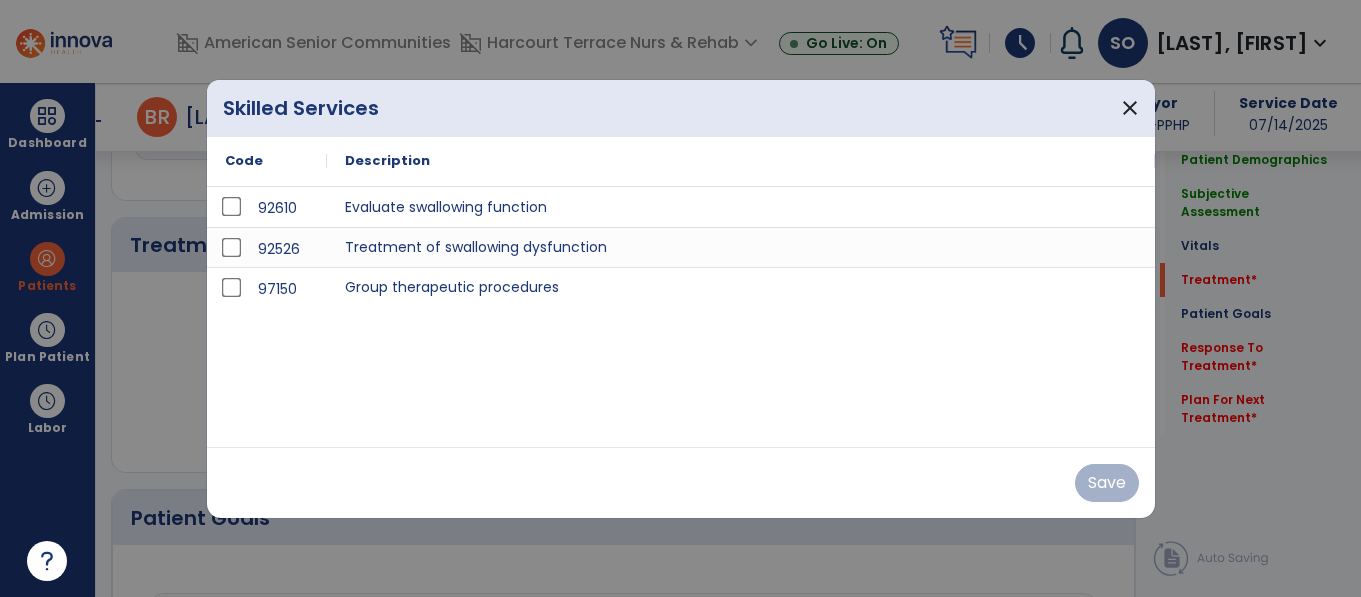 scroll, scrollTop: 1197, scrollLeft: 0, axis: vertical 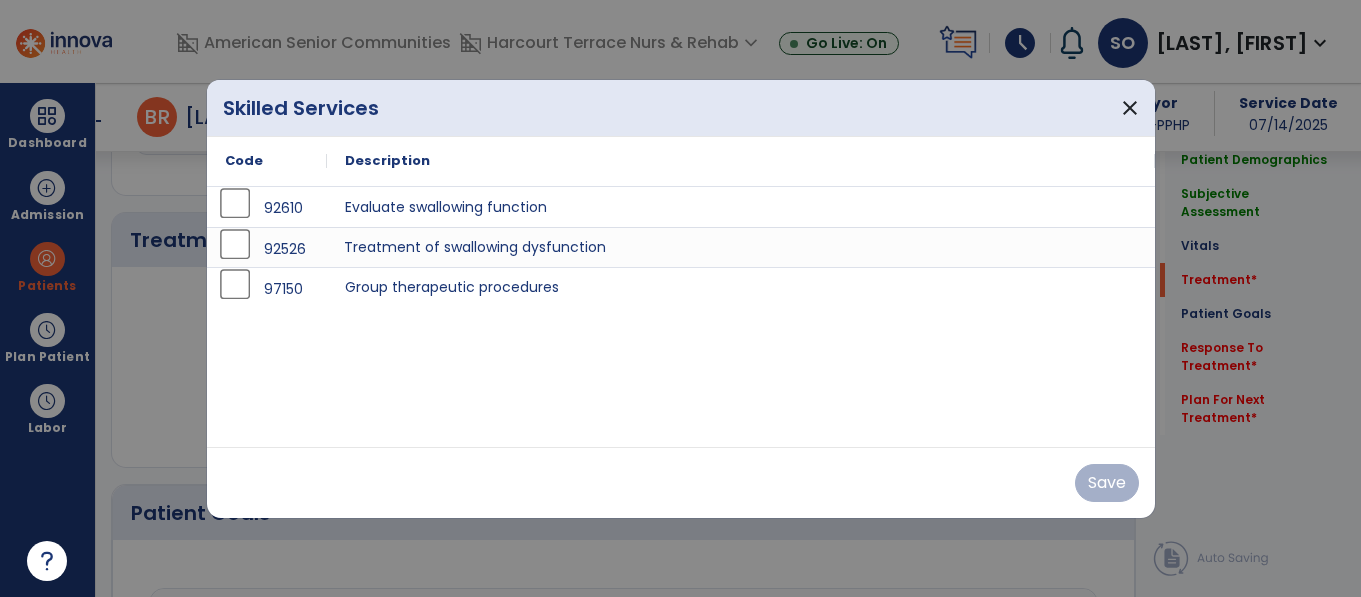 click on "Treatment of swallowing dysfunction" at bounding box center (741, 247) 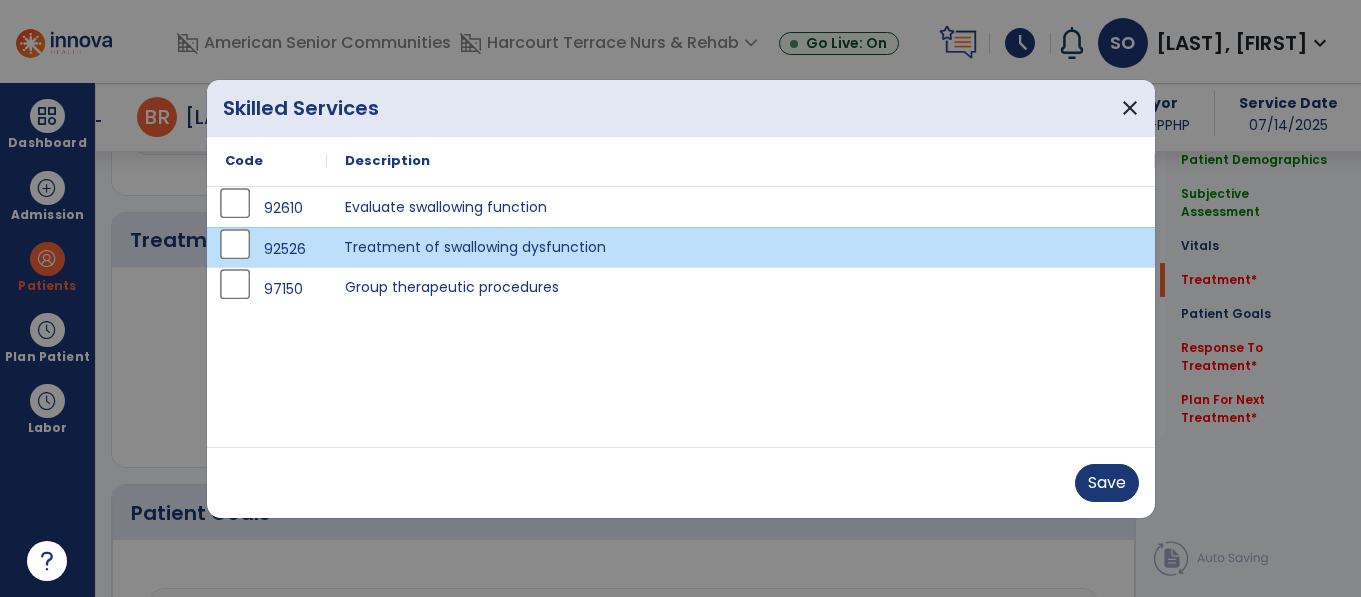 click at bounding box center [680, 298] 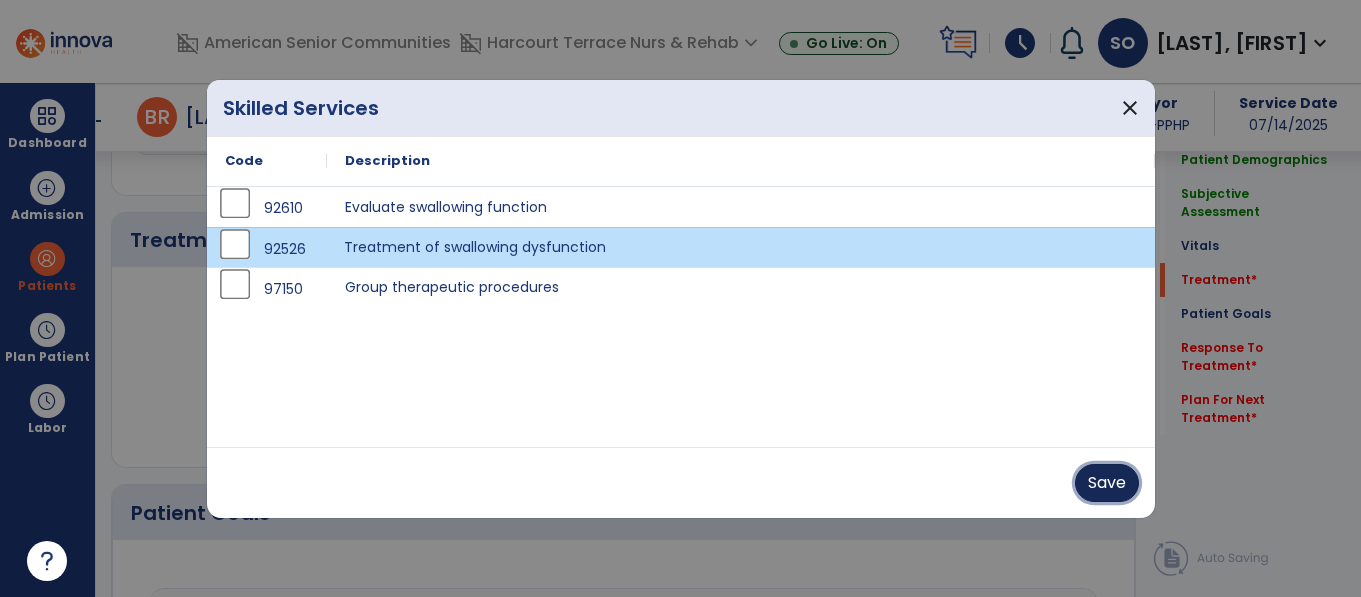 click on "Save" at bounding box center (1107, 483) 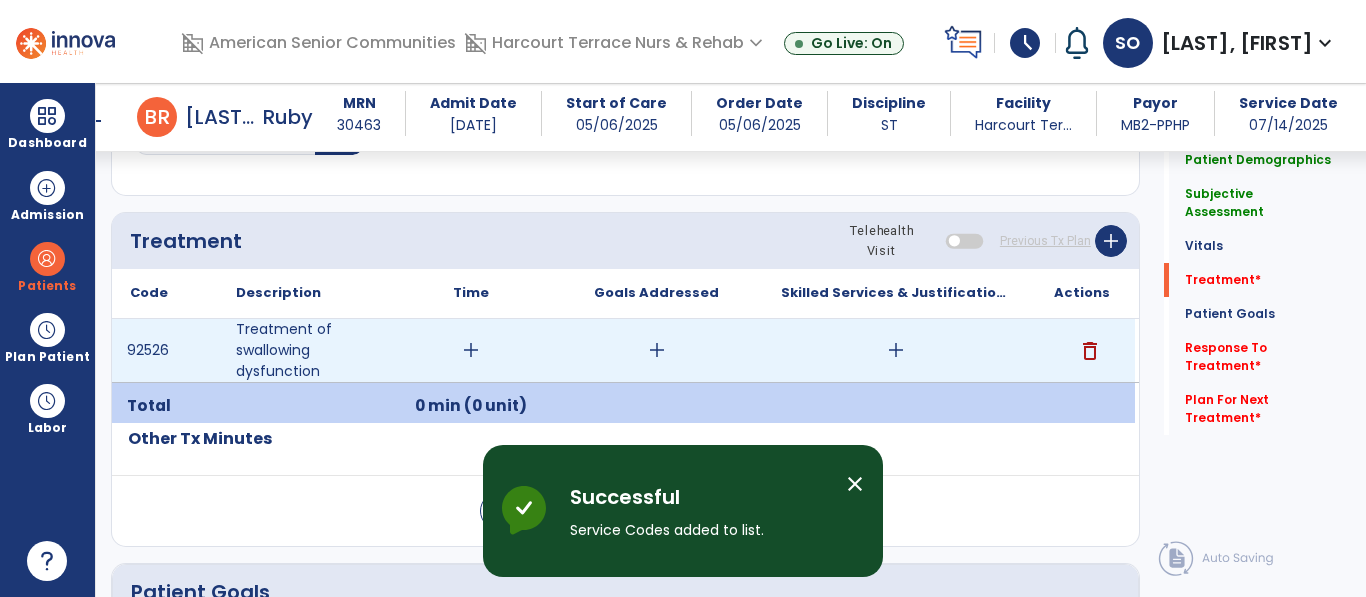 click on "add" at bounding box center (656, 350) 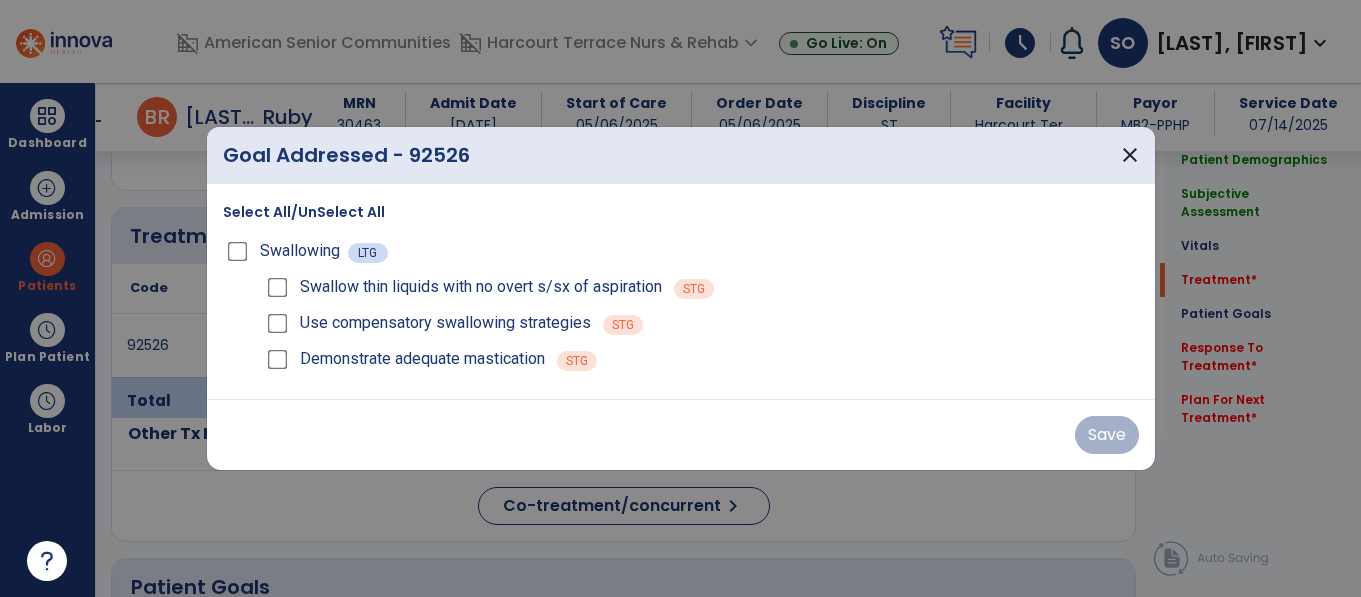 scroll, scrollTop: 1197, scrollLeft: 0, axis: vertical 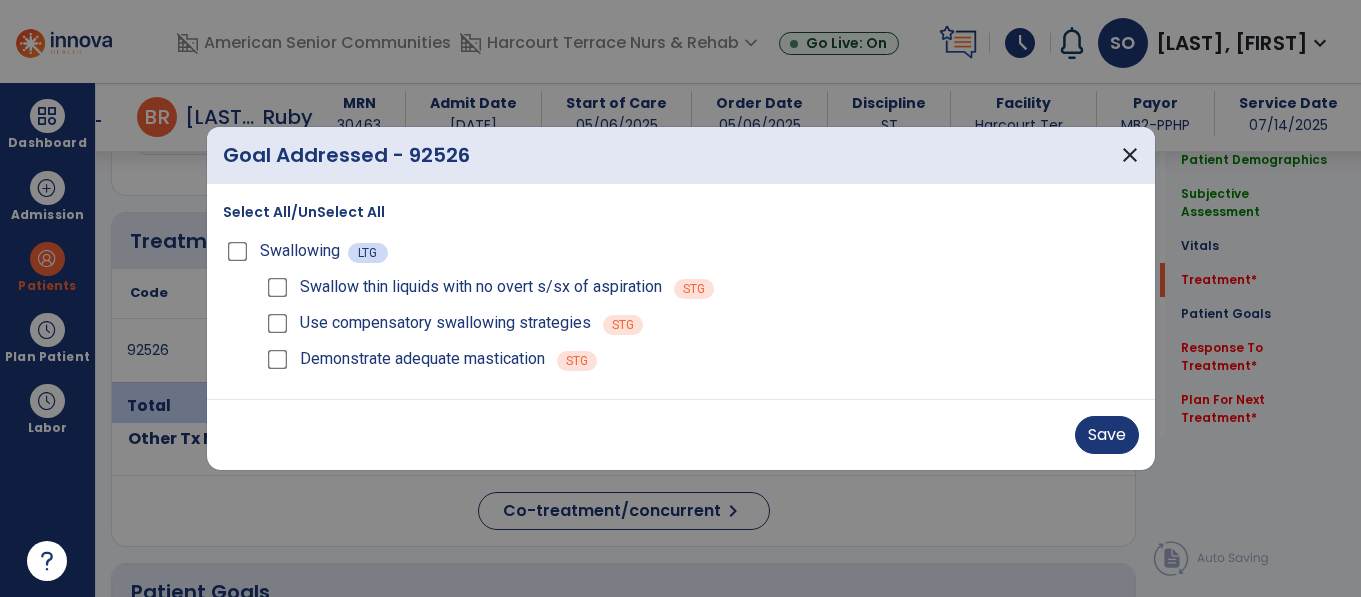click on "Use compensatory swallowing strategies   STG" at bounding box center (701, 323) 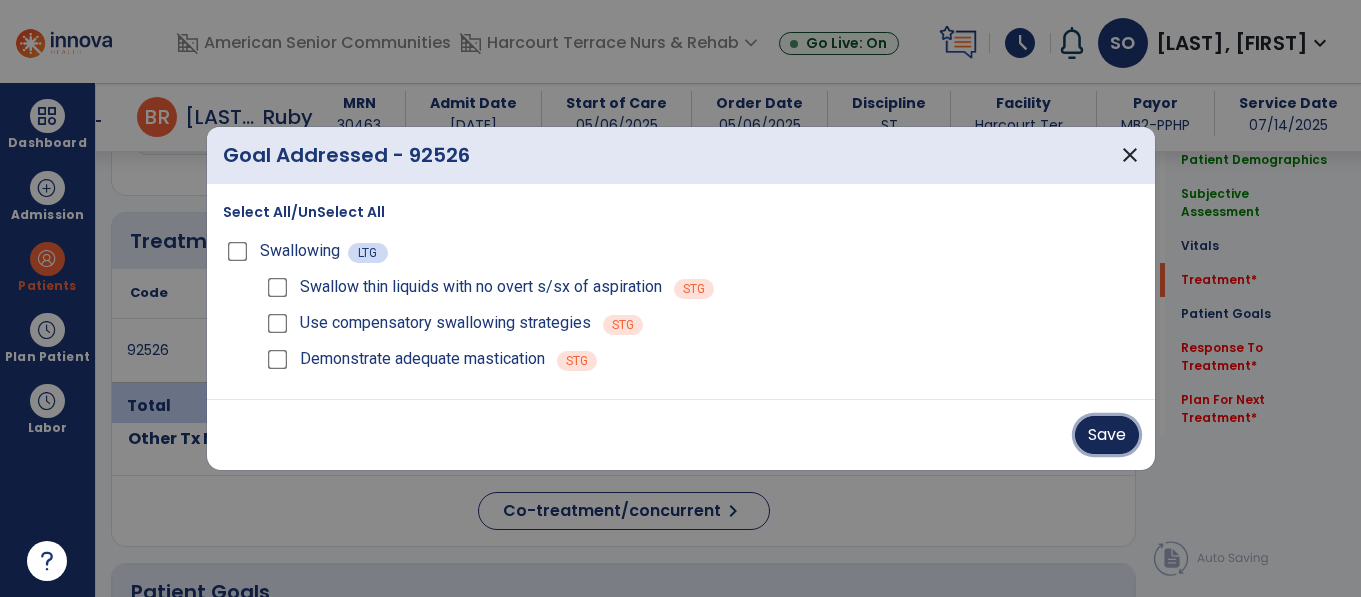 click on "Save" at bounding box center (1107, 435) 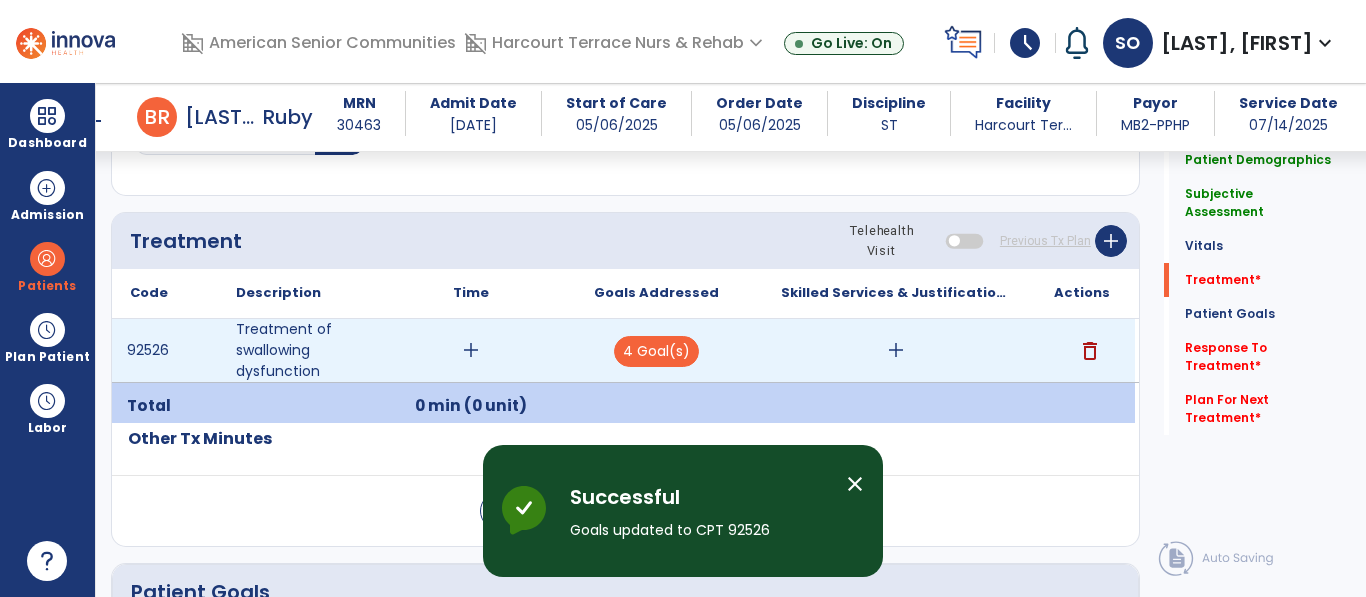 click on "add" at bounding box center (896, 350) 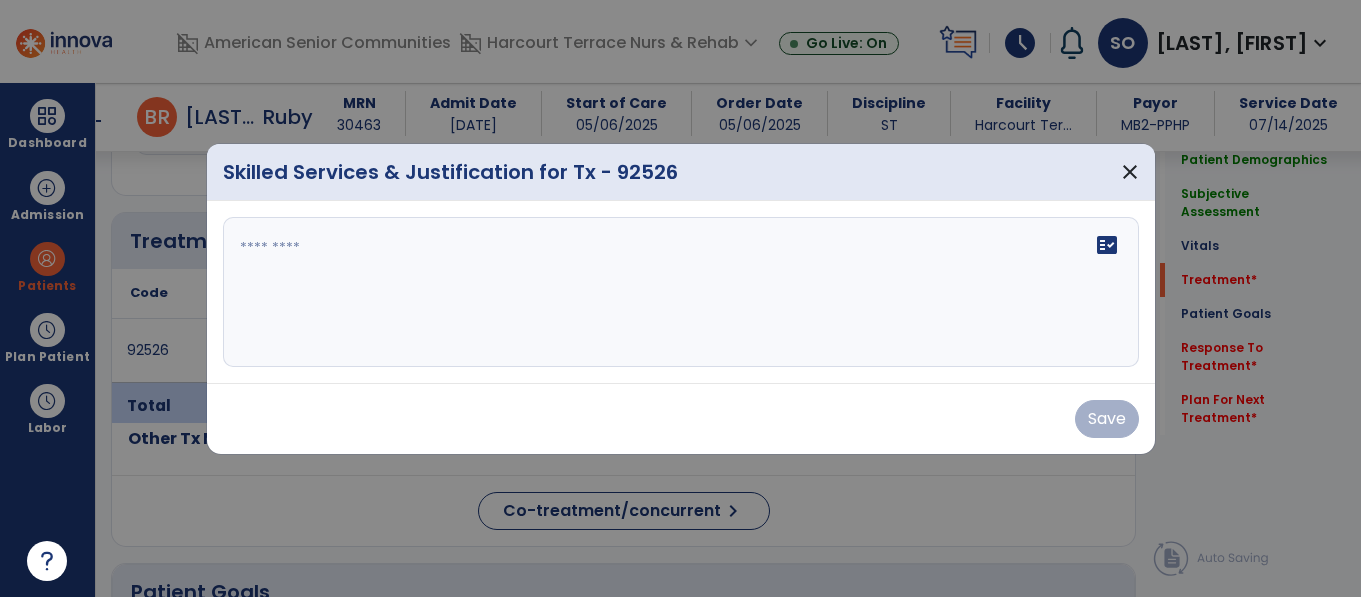 scroll, scrollTop: 1197, scrollLeft: 0, axis: vertical 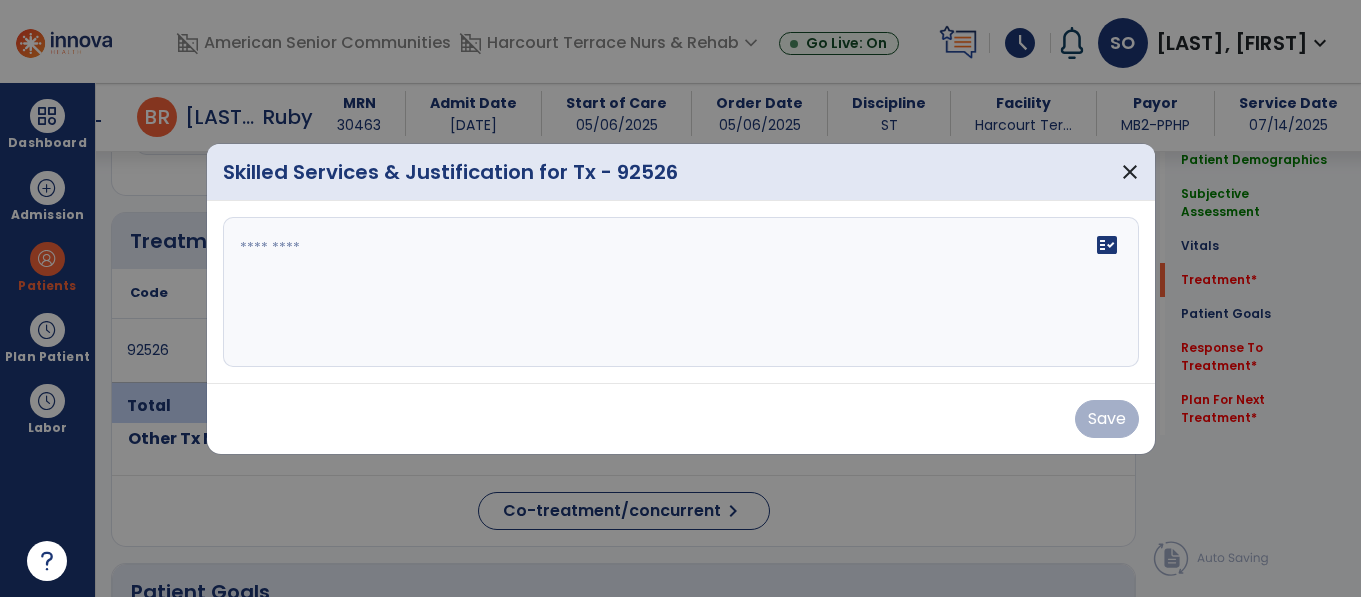click on "fact_check" at bounding box center [681, 292] 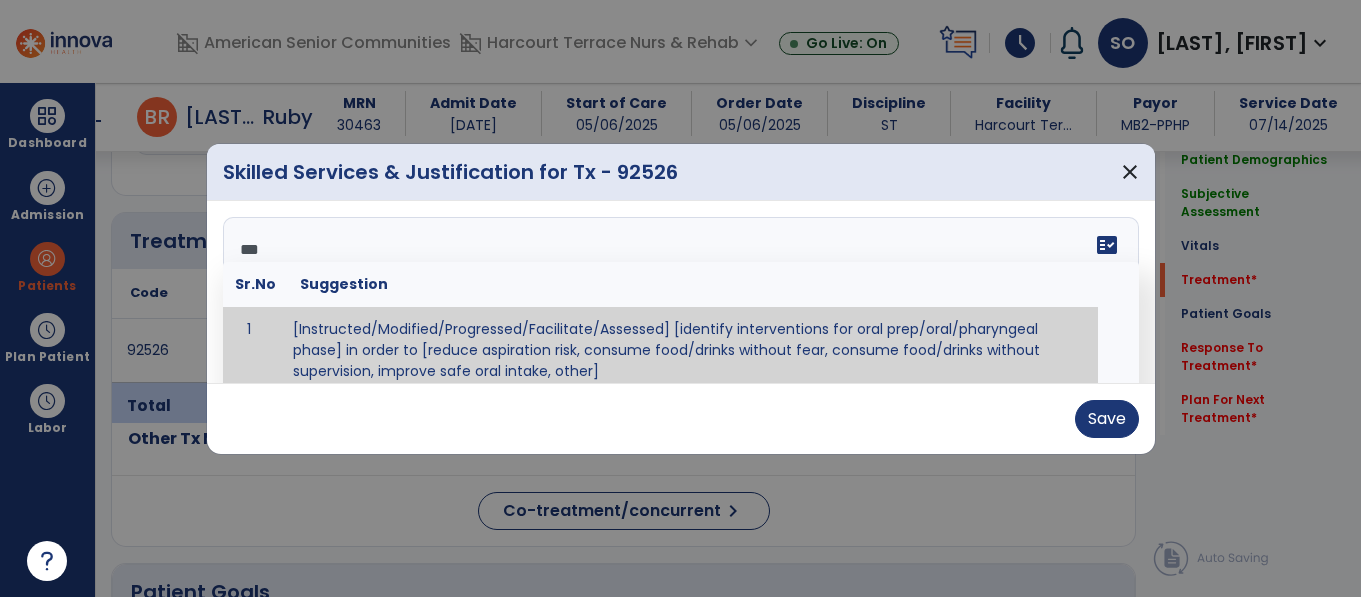 scroll, scrollTop: 0, scrollLeft: 0, axis: both 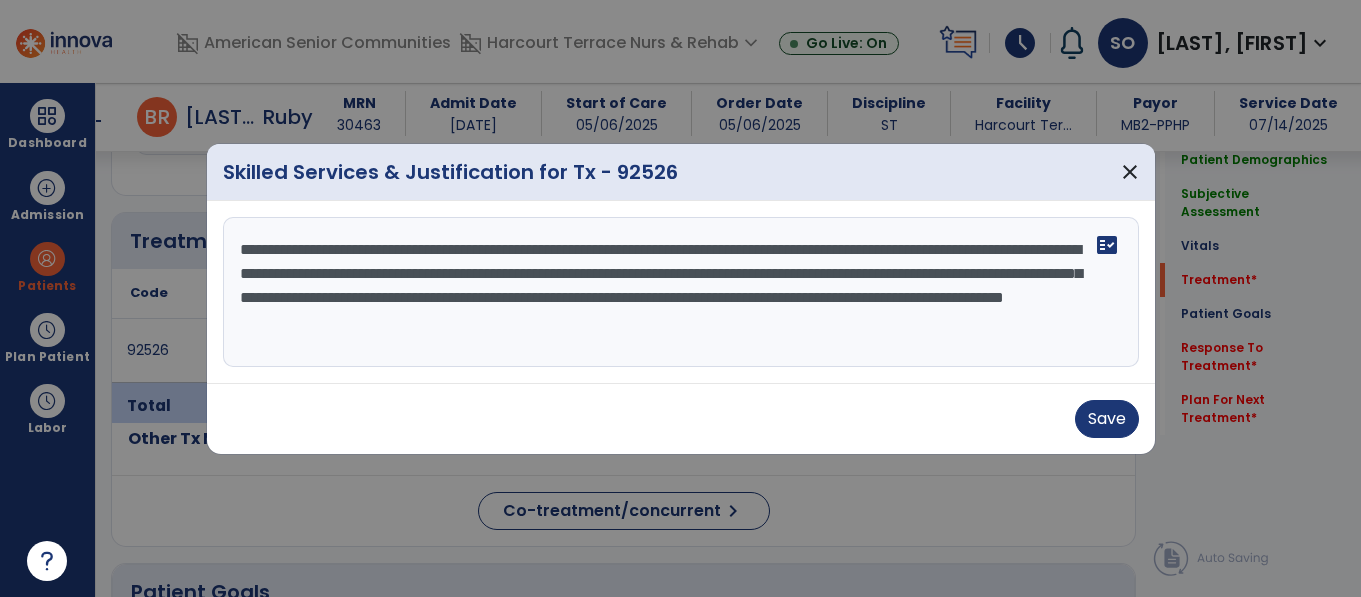 click on "**********" at bounding box center [681, 292] 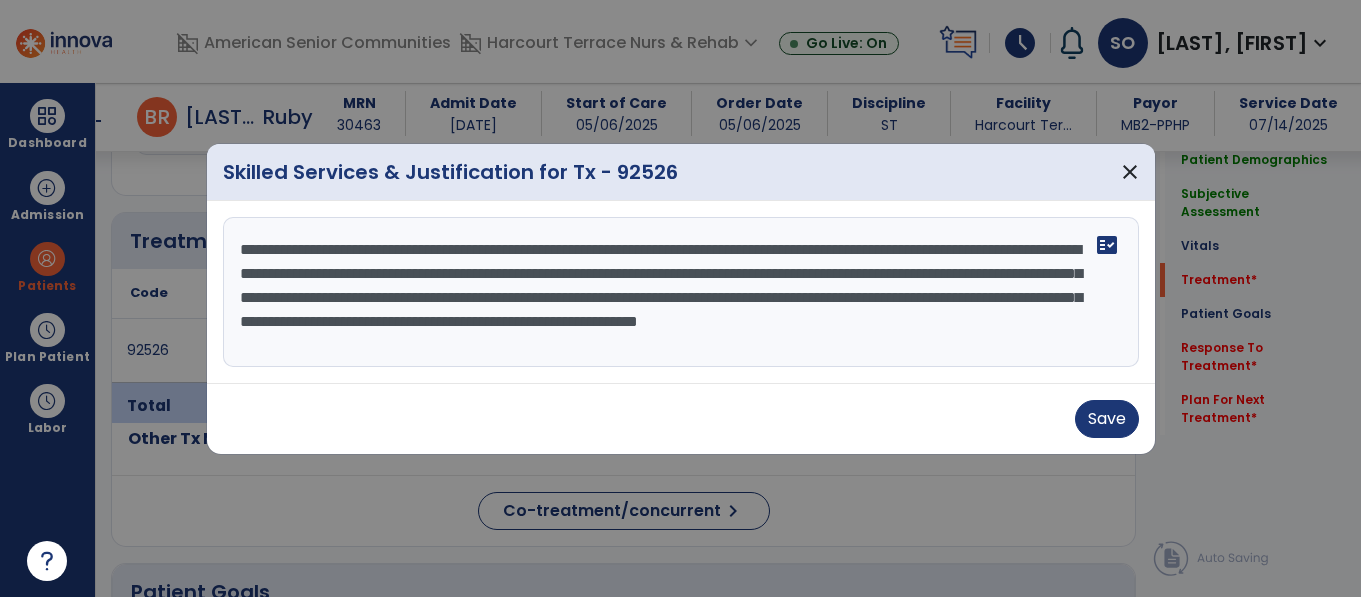 click on "**********" at bounding box center [681, 292] 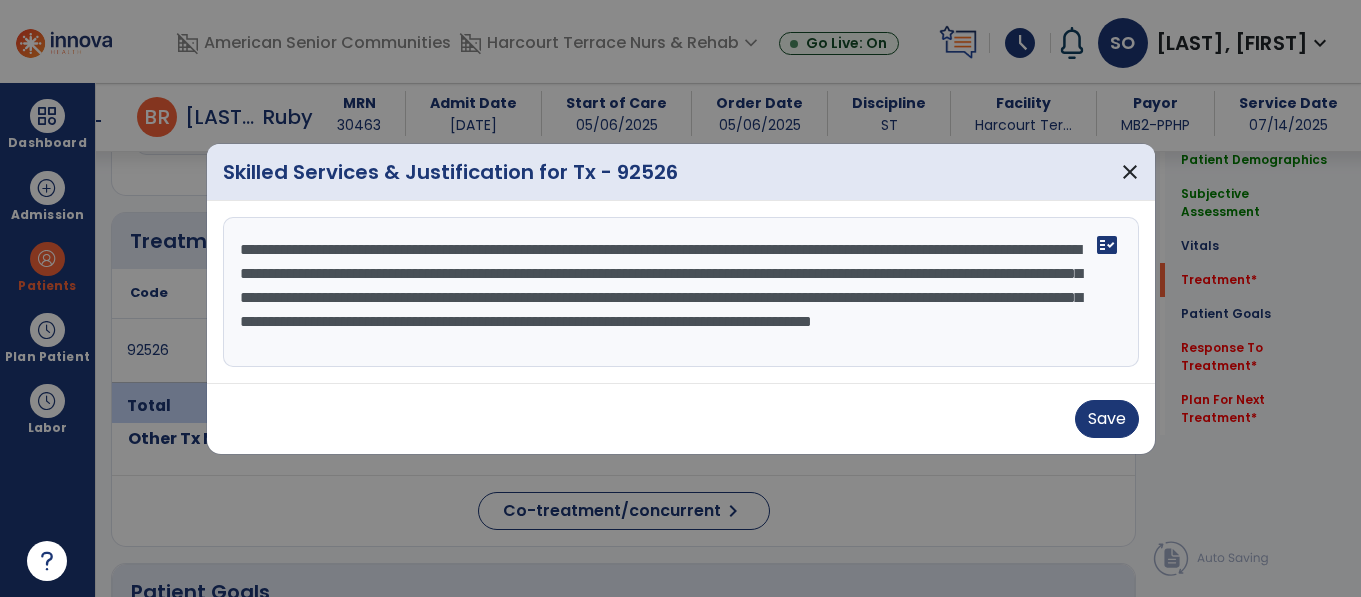 scroll, scrollTop: 16, scrollLeft: 0, axis: vertical 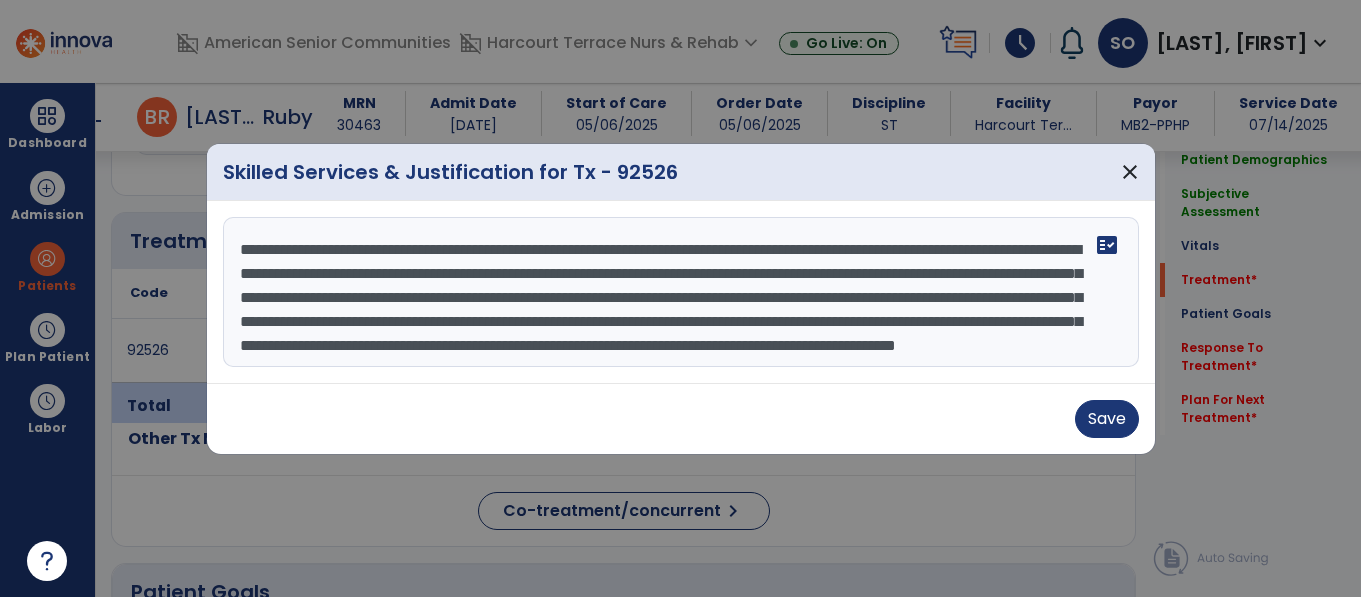 click on "**********" at bounding box center (681, 292) 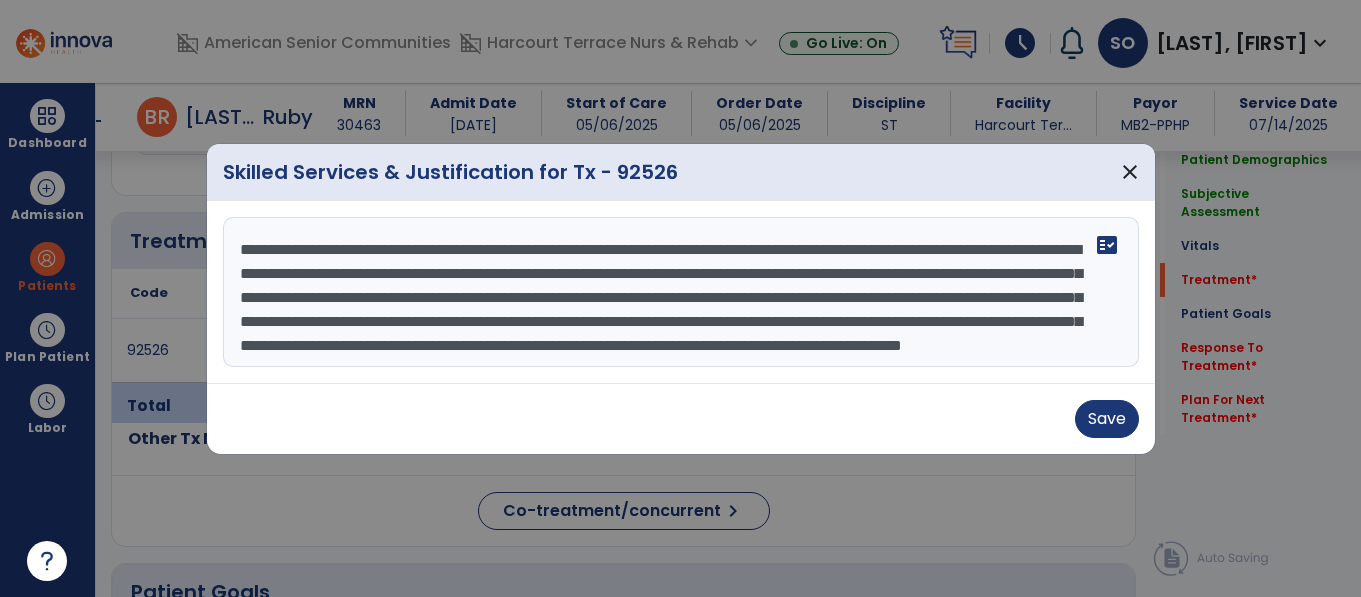 click on "**********" at bounding box center [681, 292] 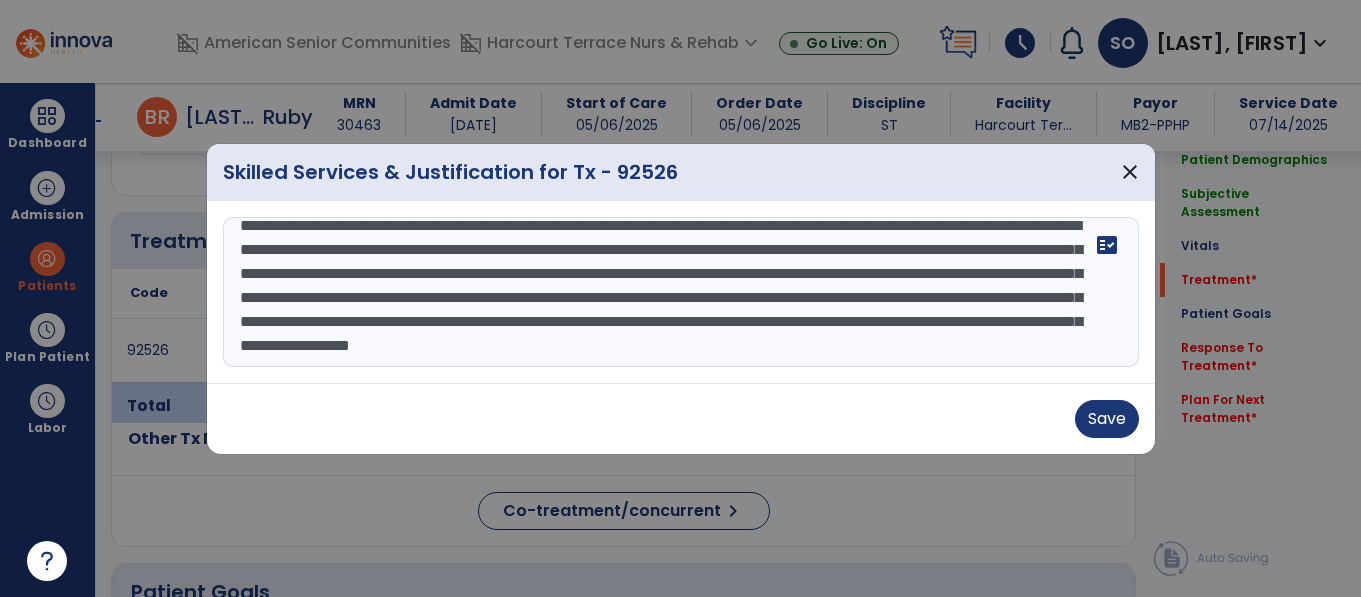 scroll, scrollTop: 64, scrollLeft: 0, axis: vertical 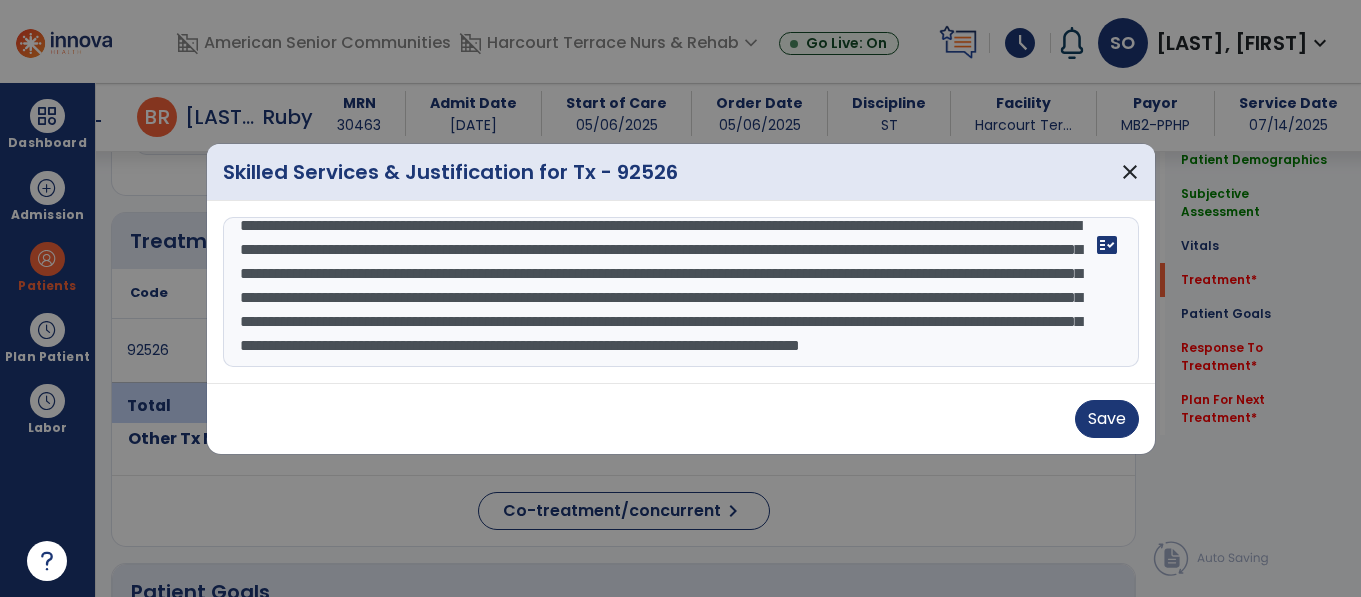 click on "**********" at bounding box center (681, 292) 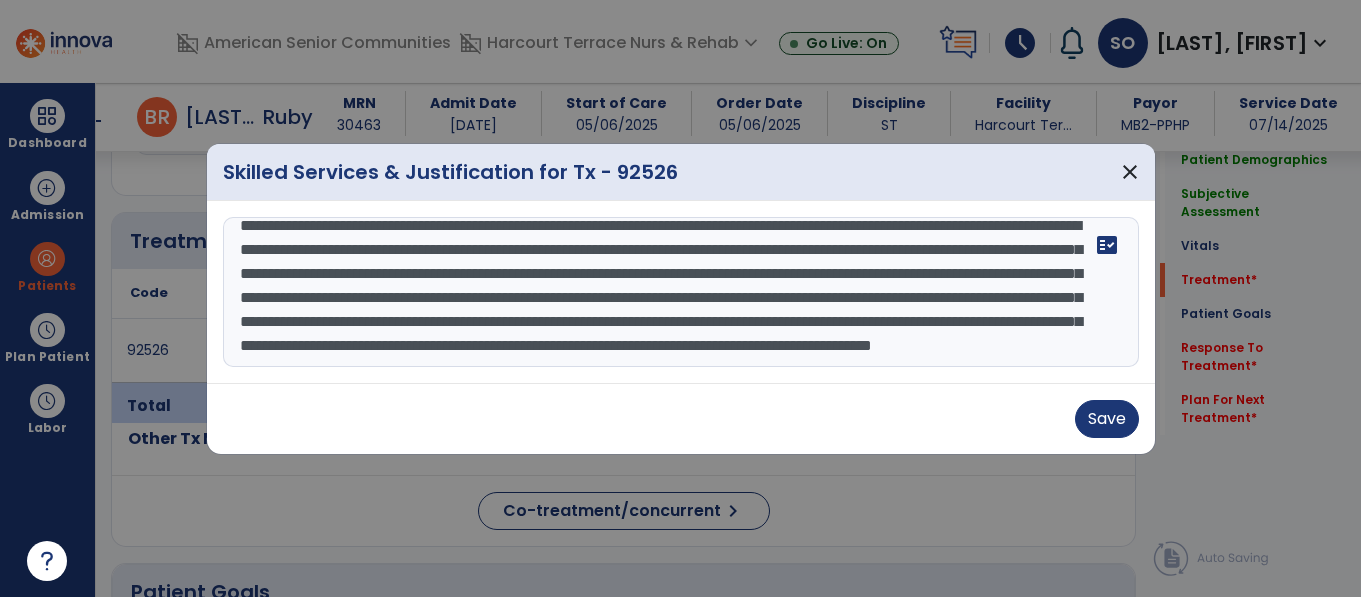 click on "**********" at bounding box center (681, 292) 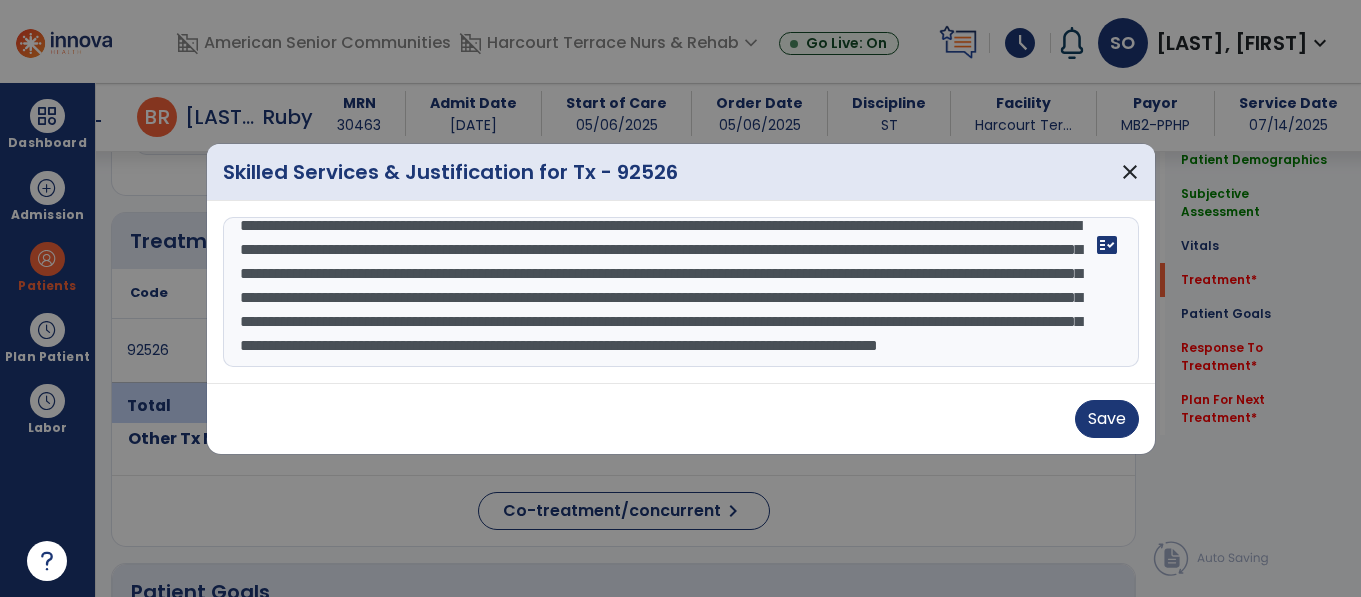 click on "**********" at bounding box center [681, 292] 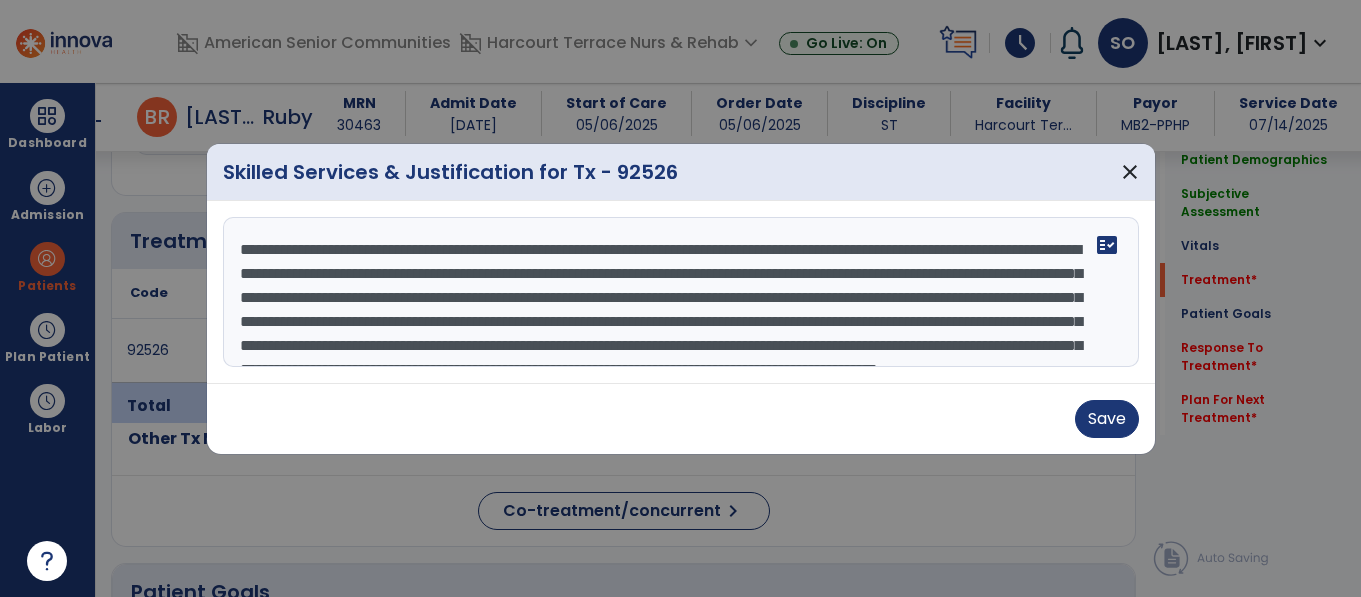 click on "**********" at bounding box center [681, 292] 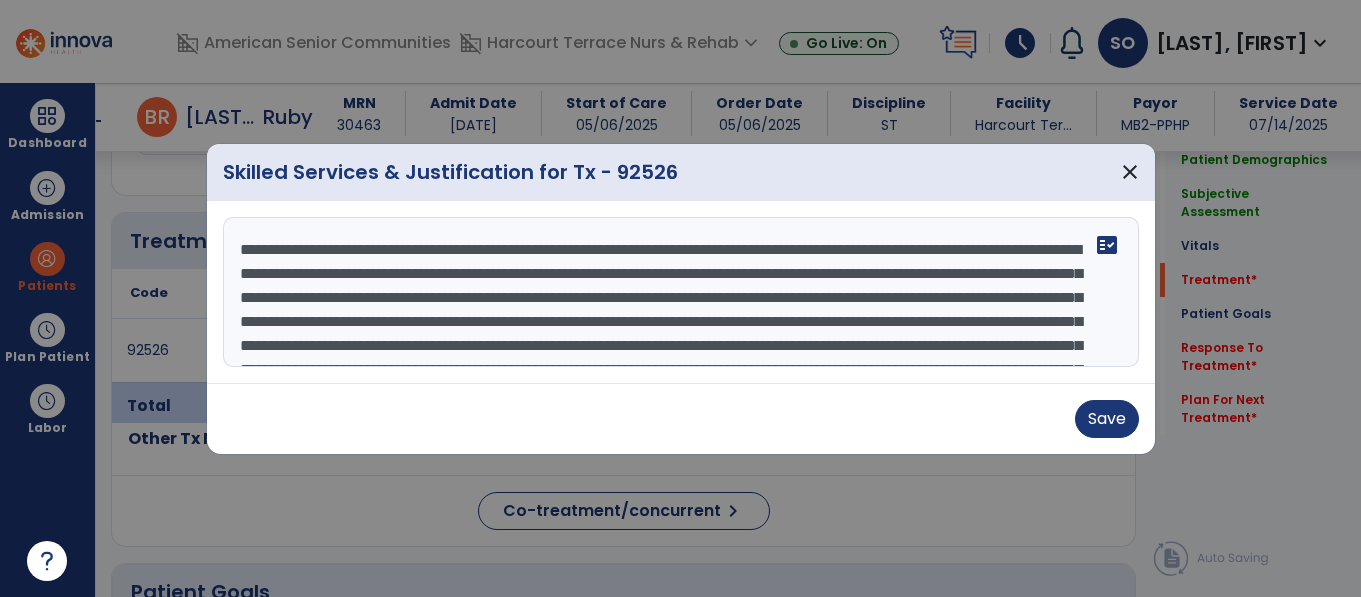 click on "**********" at bounding box center (681, 292) 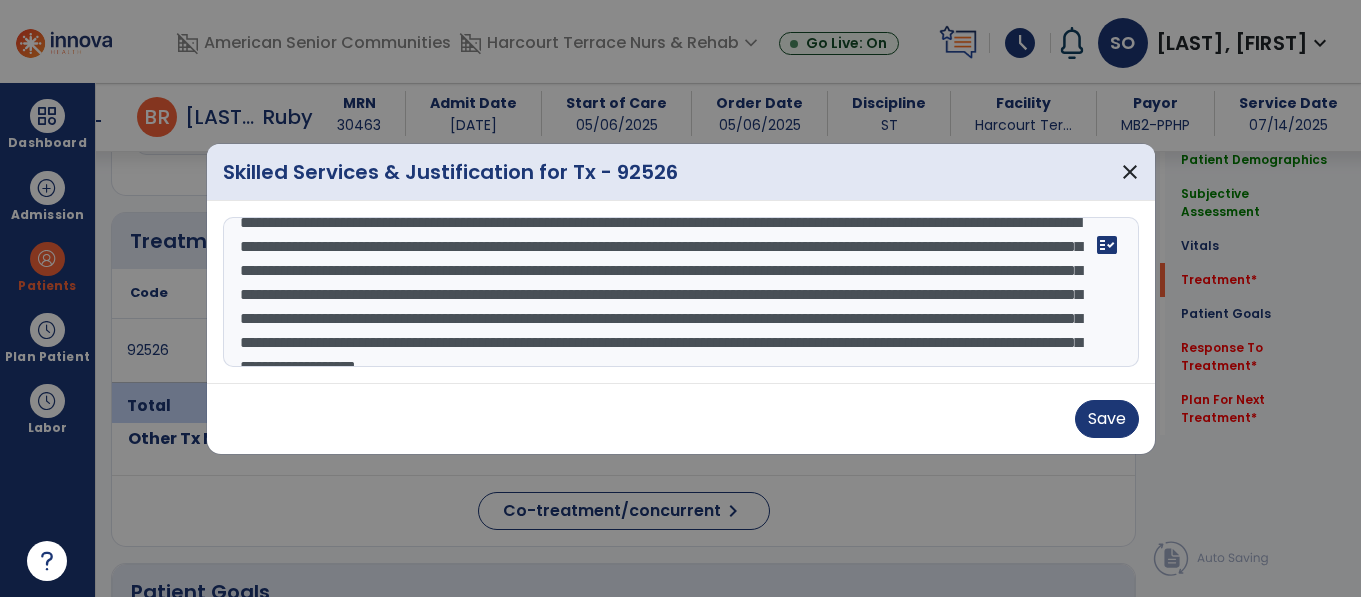 scroll, scrollTop: 39, scrollLeft: 0, axis: vertical 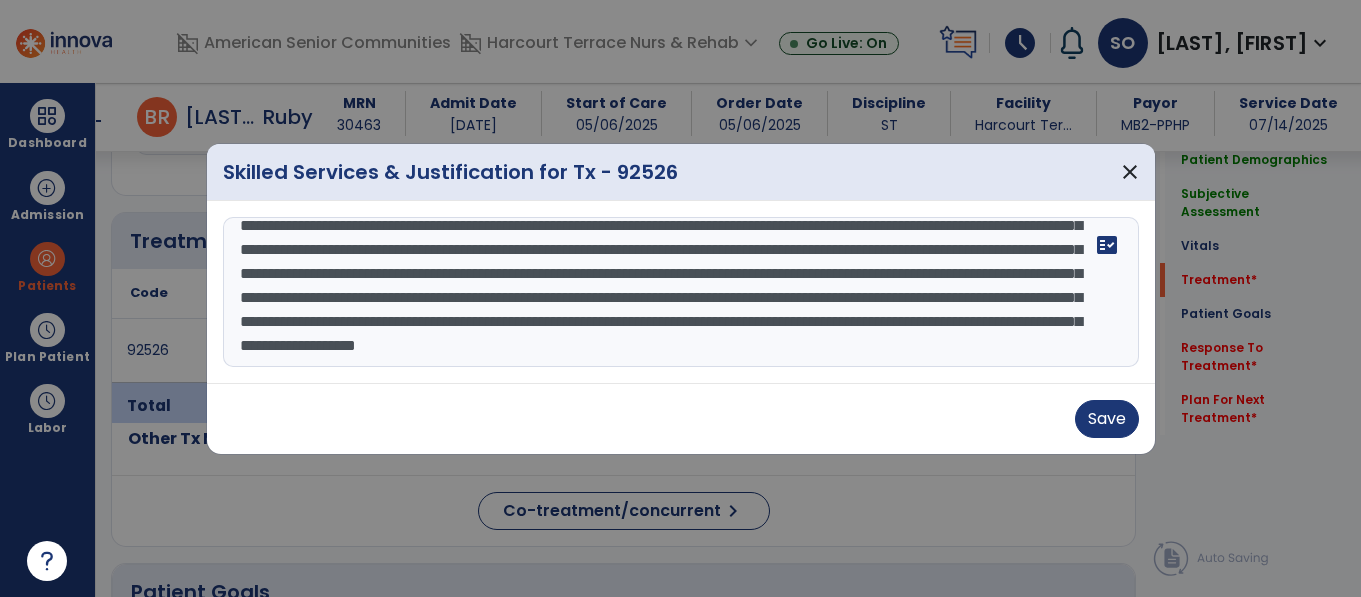 click on "**********" at bounding box center [681, 292] 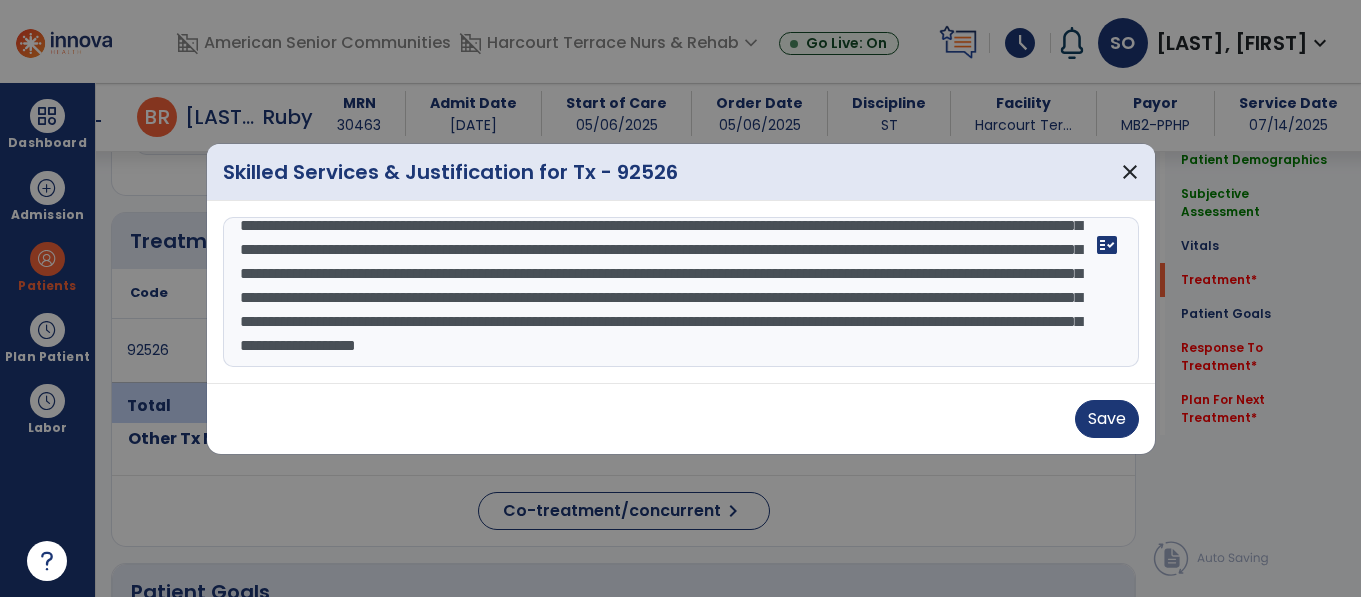 scroll, scrollTop: 96, scrollLeft: 0, axis: vertical 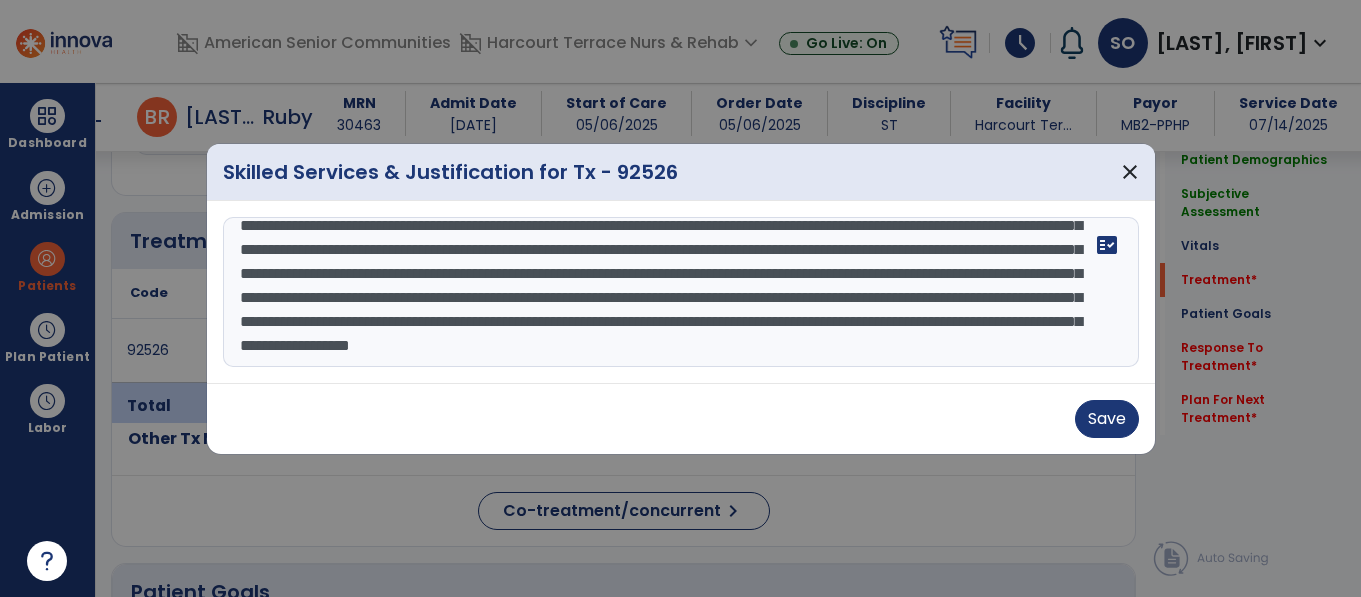 click on "**********" at bounding box center (681, 292) 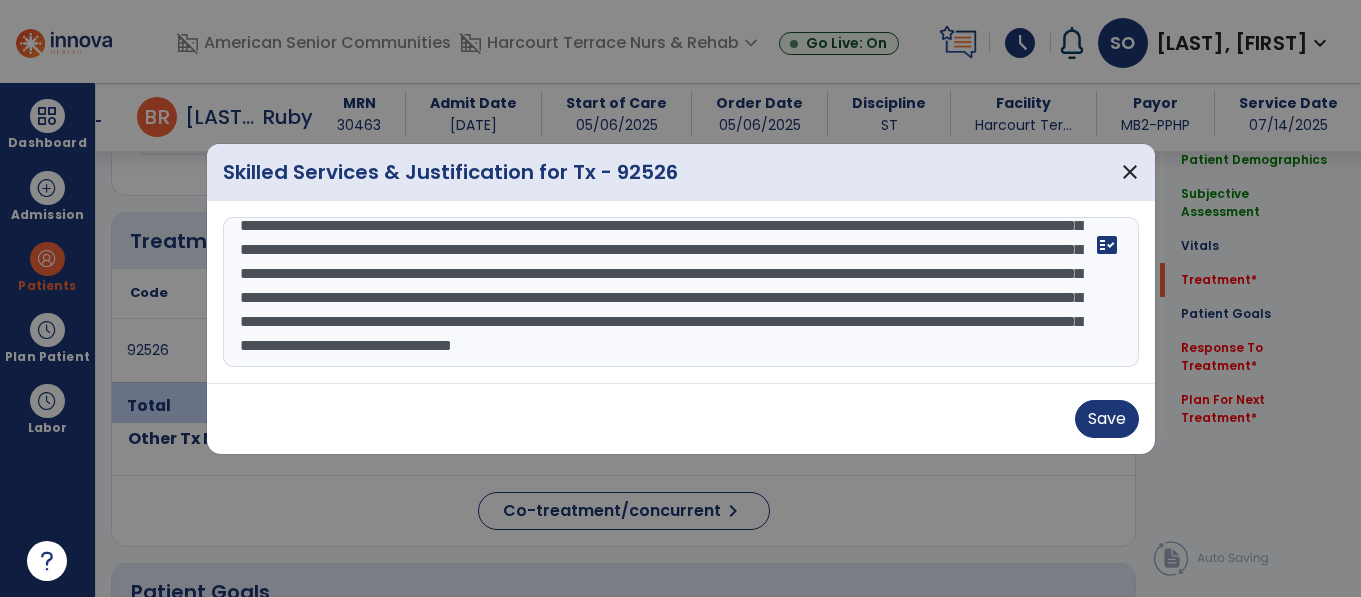click on "**********" at bounding box center [681, 292] 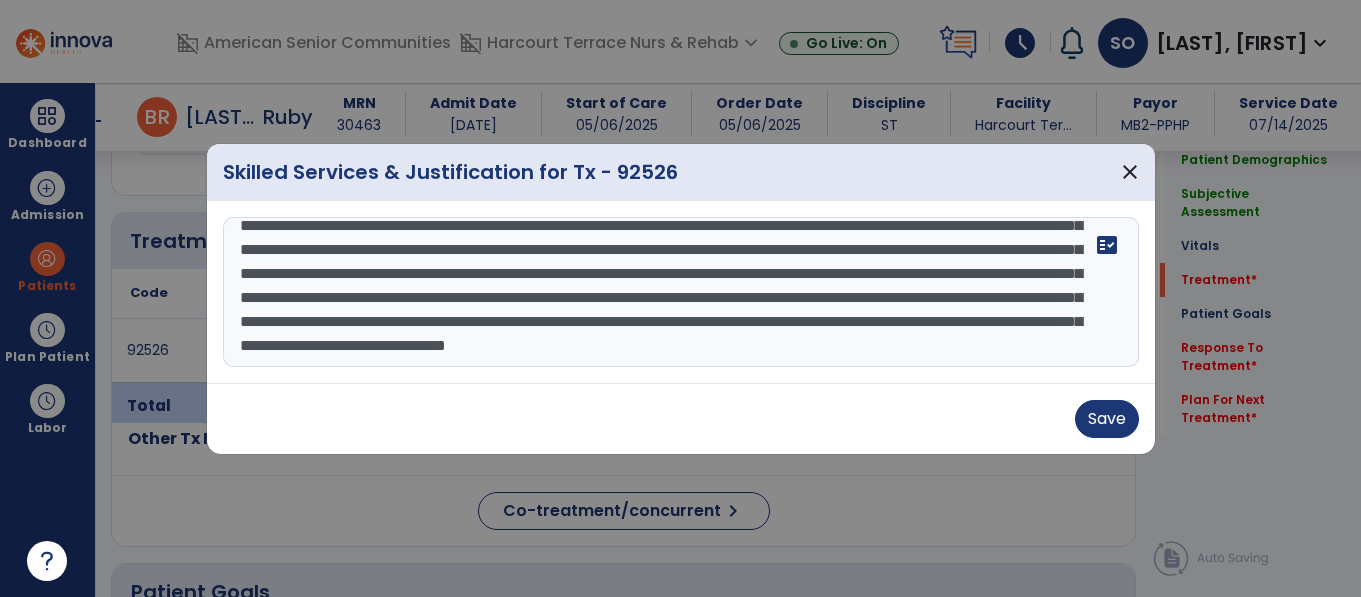 click on "**********" at bounding box center (681, 292) 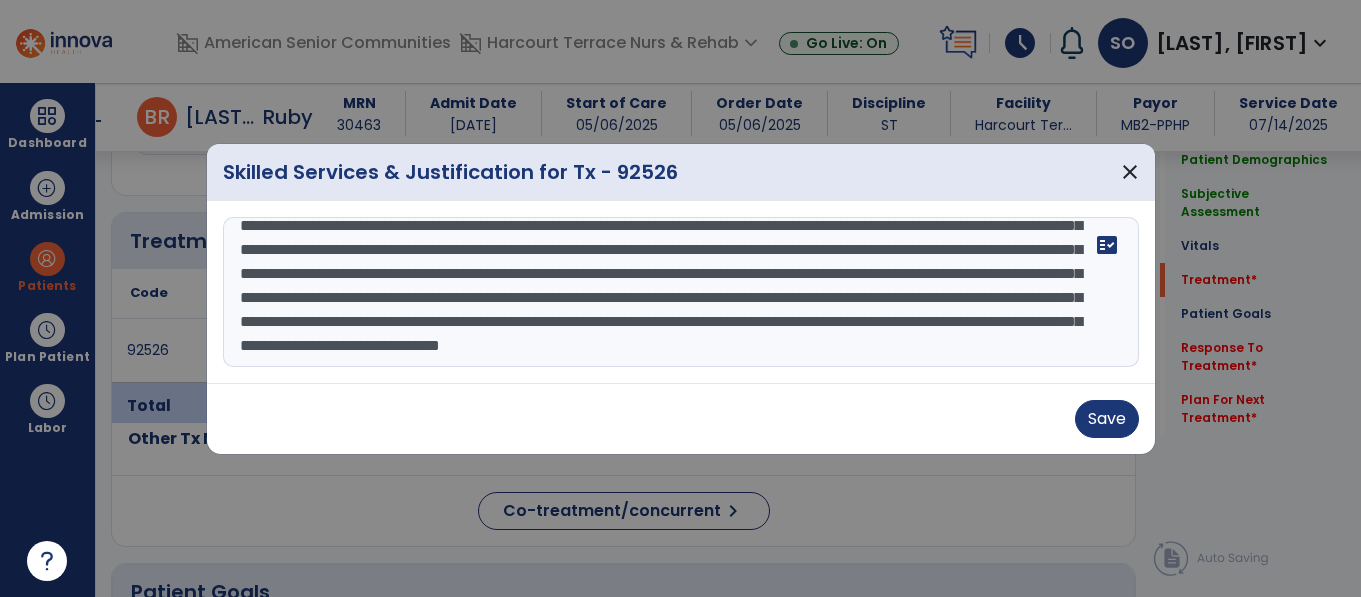 click on "**********" at bounding box center [681, 292] 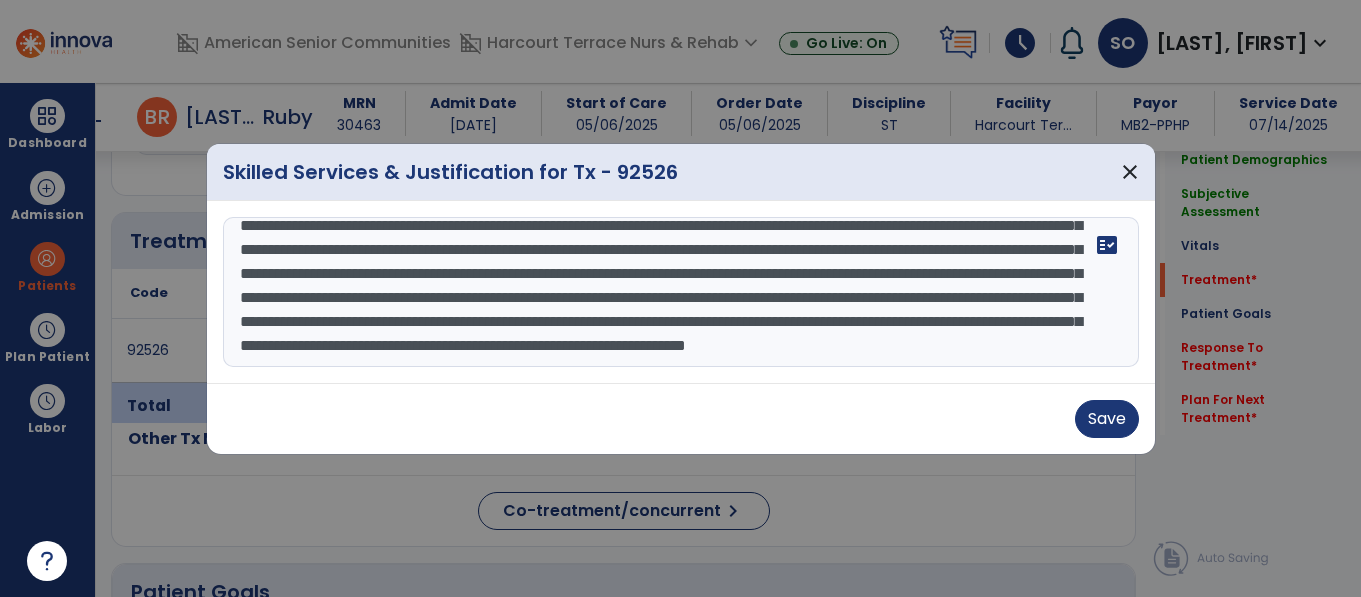 scroll, scrollTop: 112, scrollLeft: 0, axis: vertical 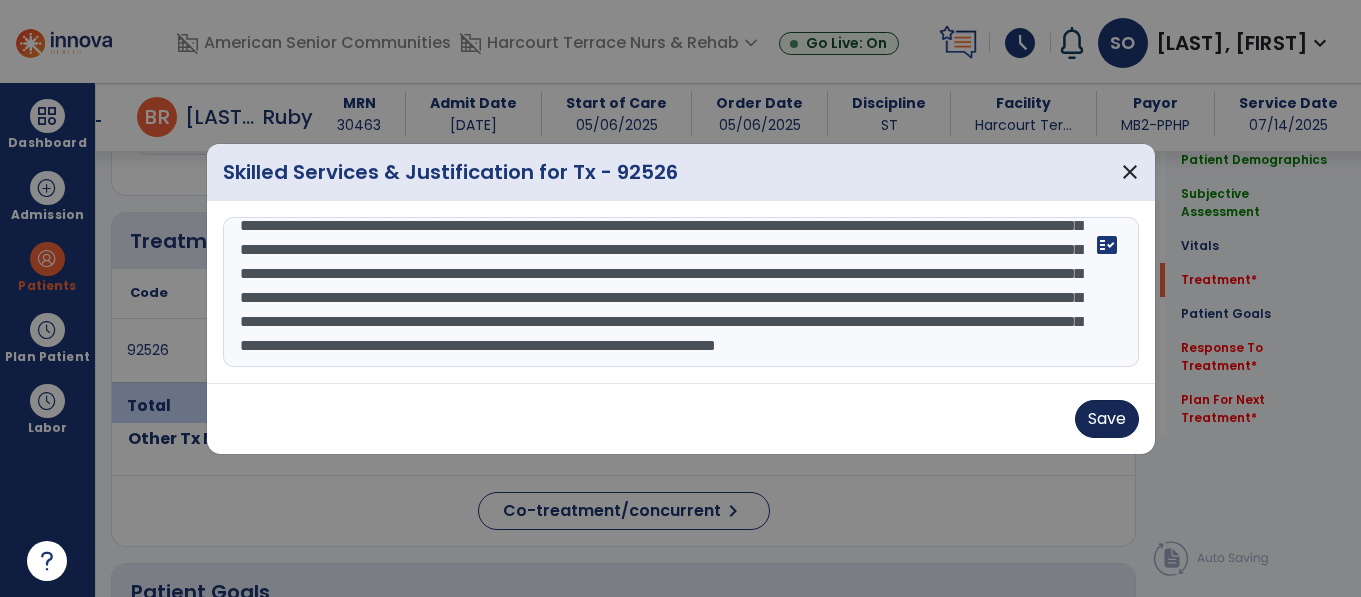 type on "**********" 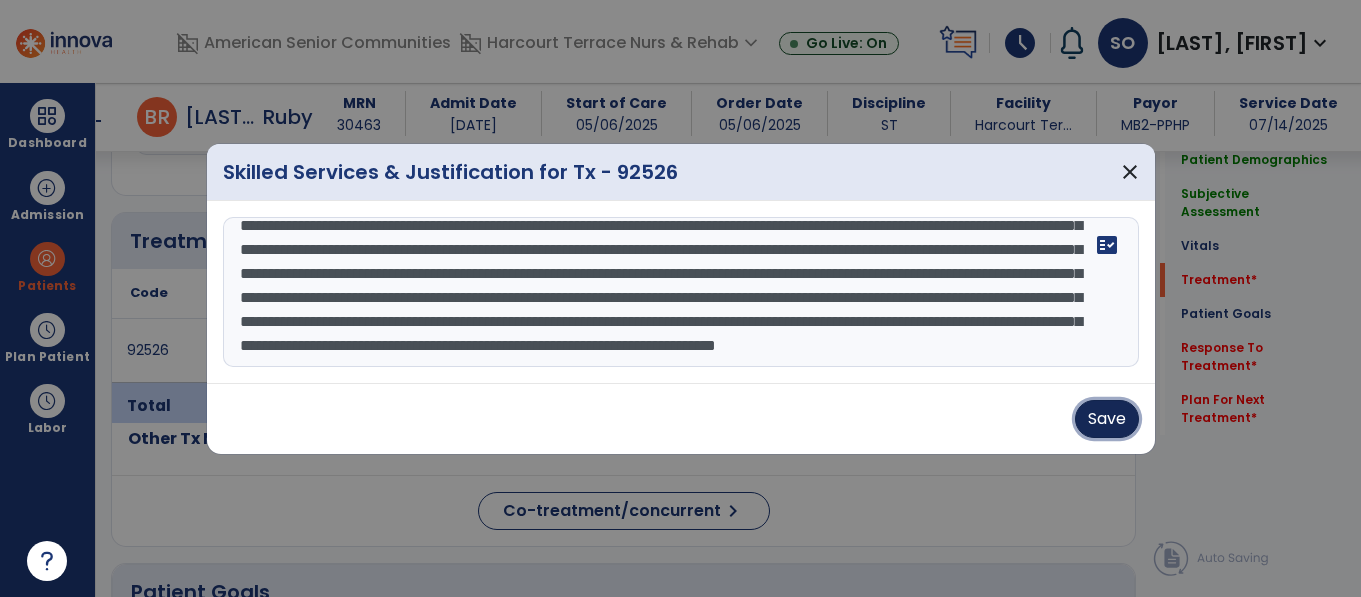 click on "Save" at bounding box center [1107, 419] 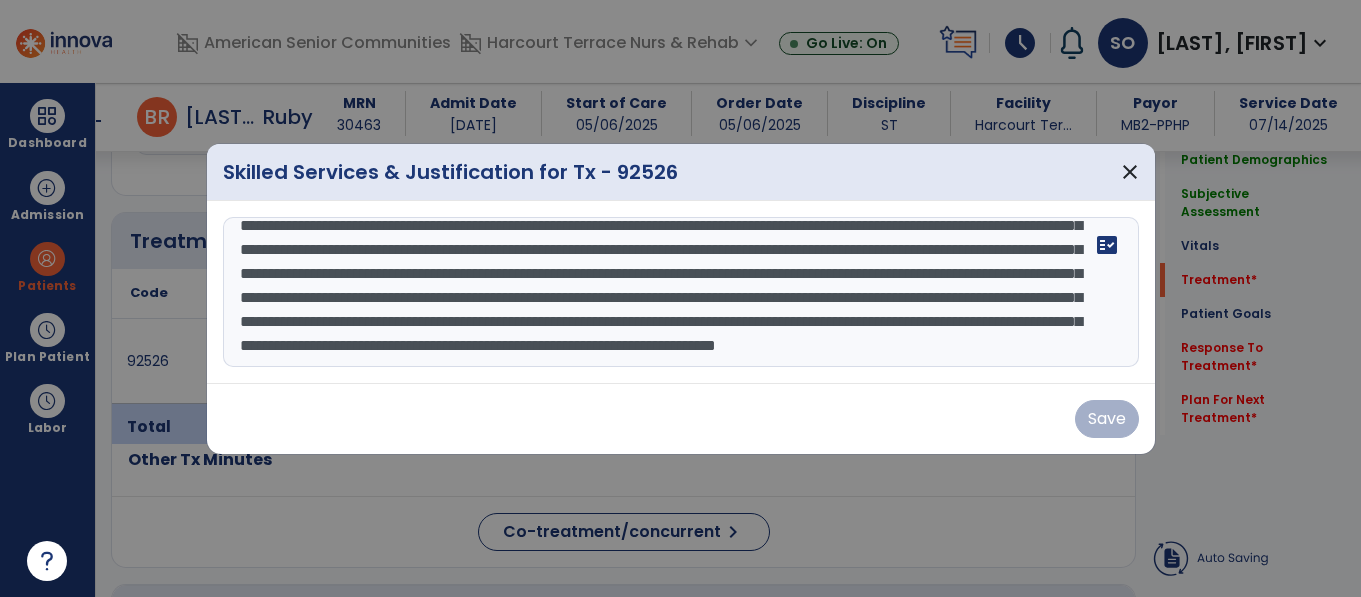 click at bounding box center [680, 298] 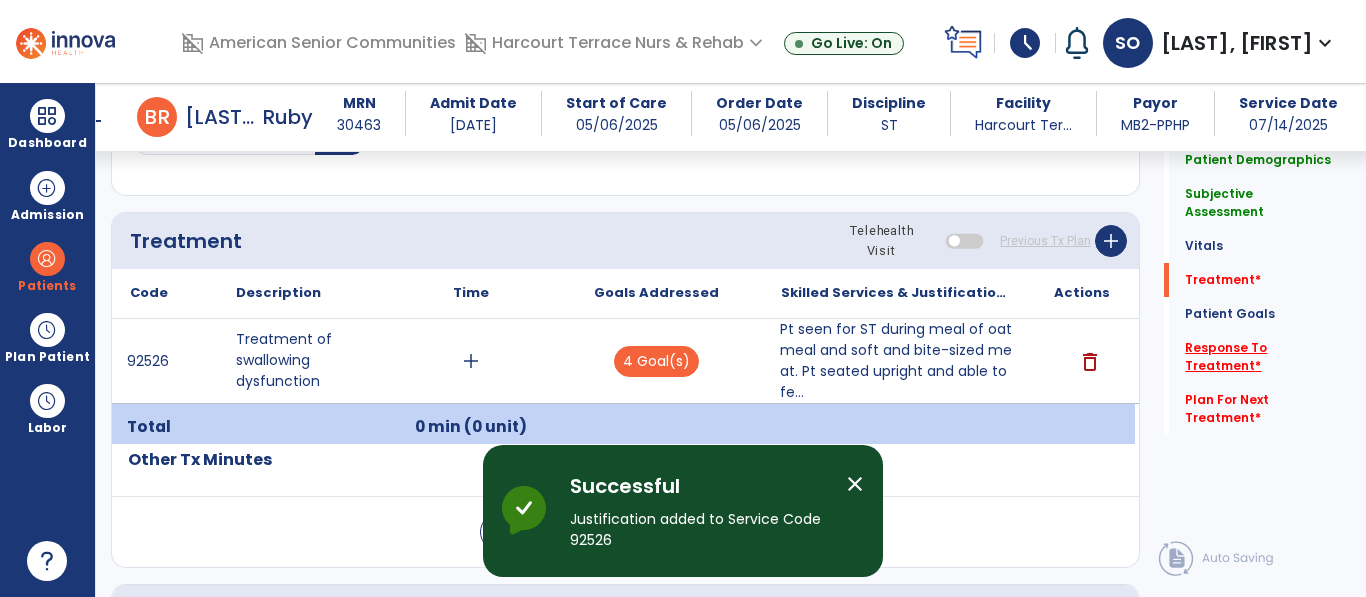 click on "Response To Treatment   *" 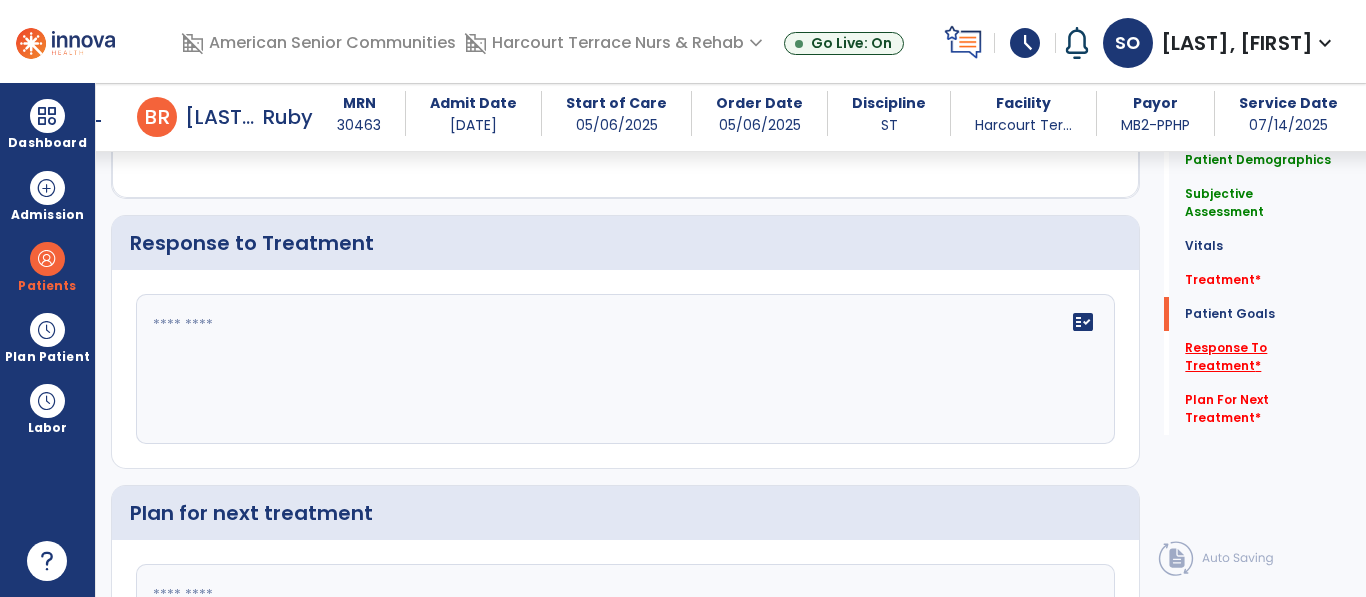 scroll, scrollTop: 3449, scrollLeft: 0, axis: vertical 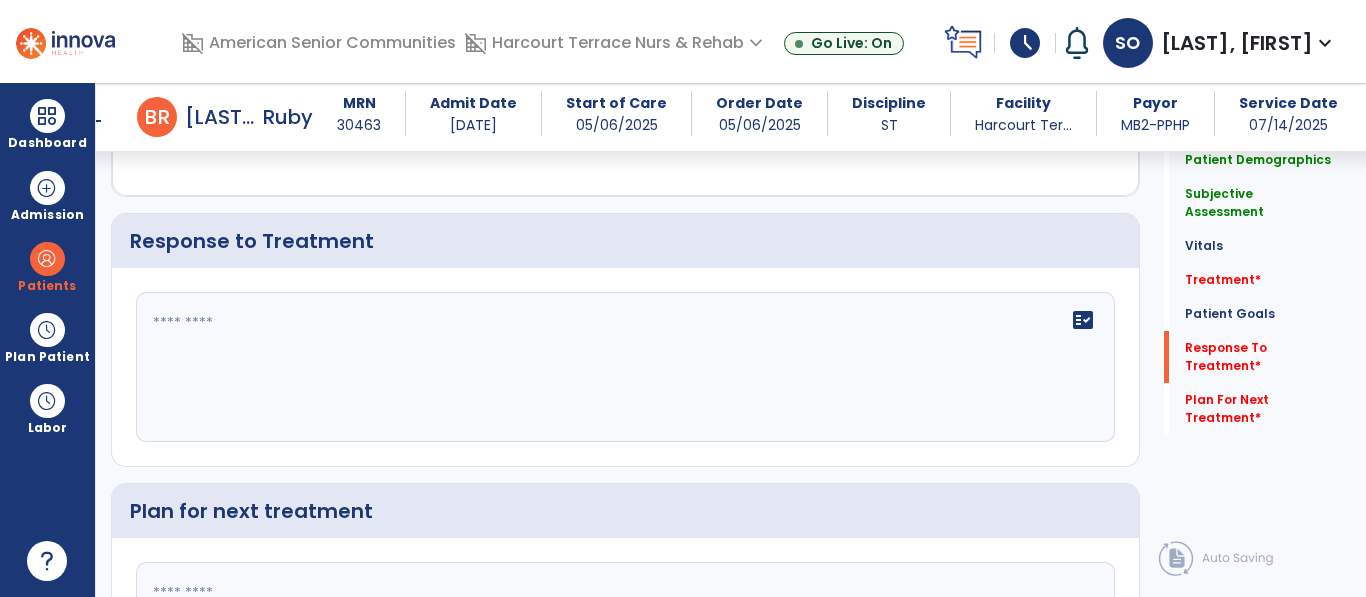 click on "fact_check" 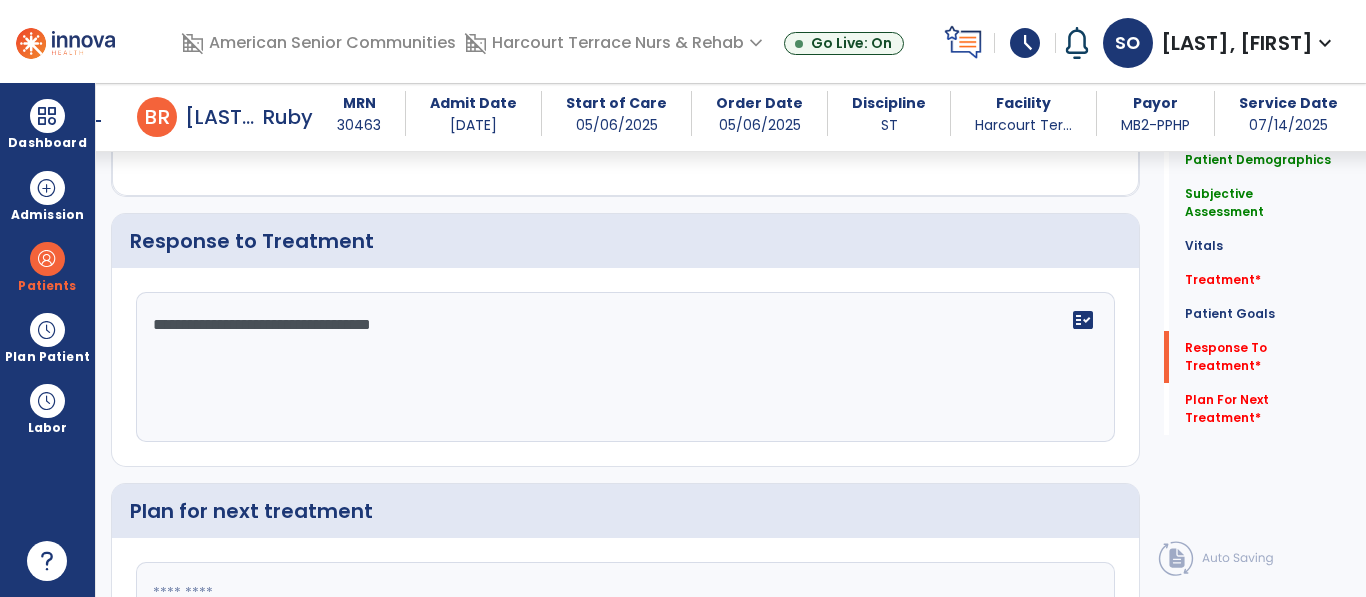 scroll, scrollTop: 3655, scrollLeft: 0, axis: vertical 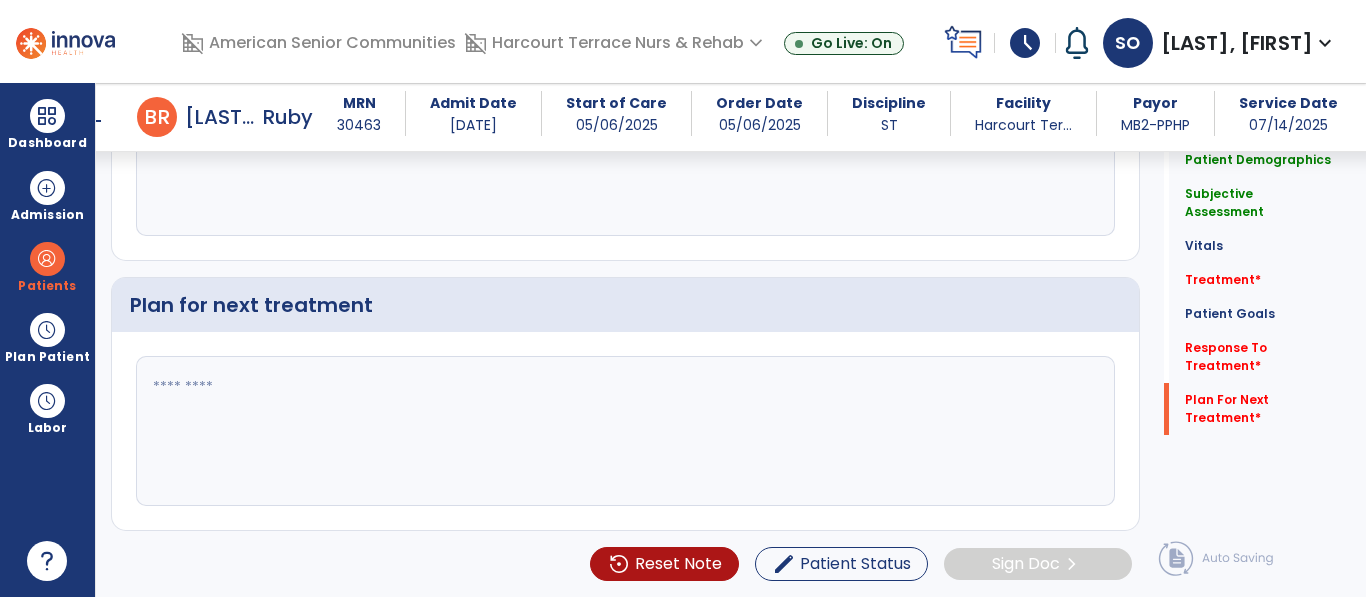 type on "**********" 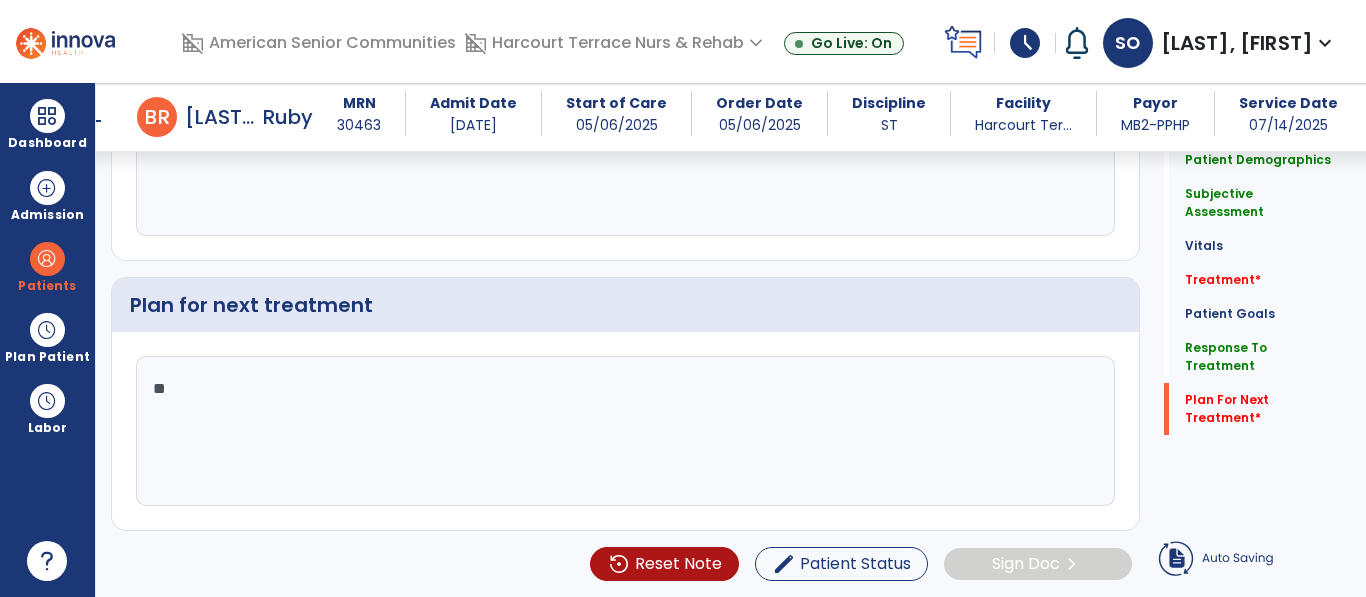type on "*" 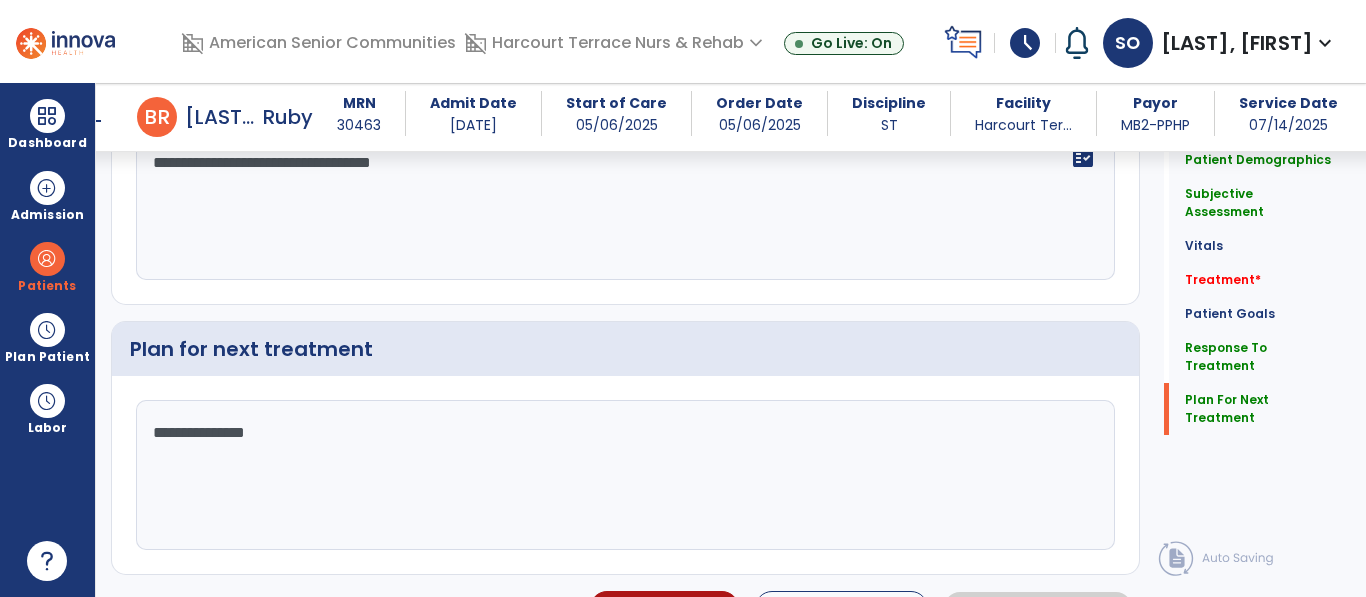 scroll, scrollTop: 3655, scrollLeft: 0, axis: vertical 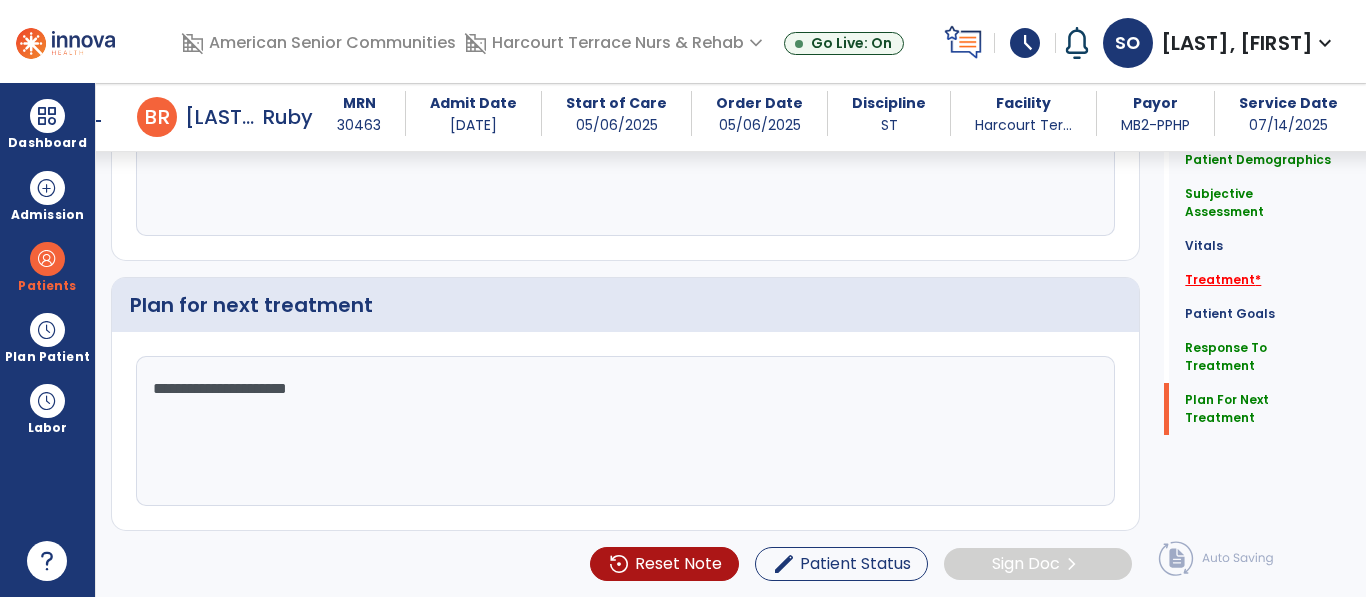 type on "**********" 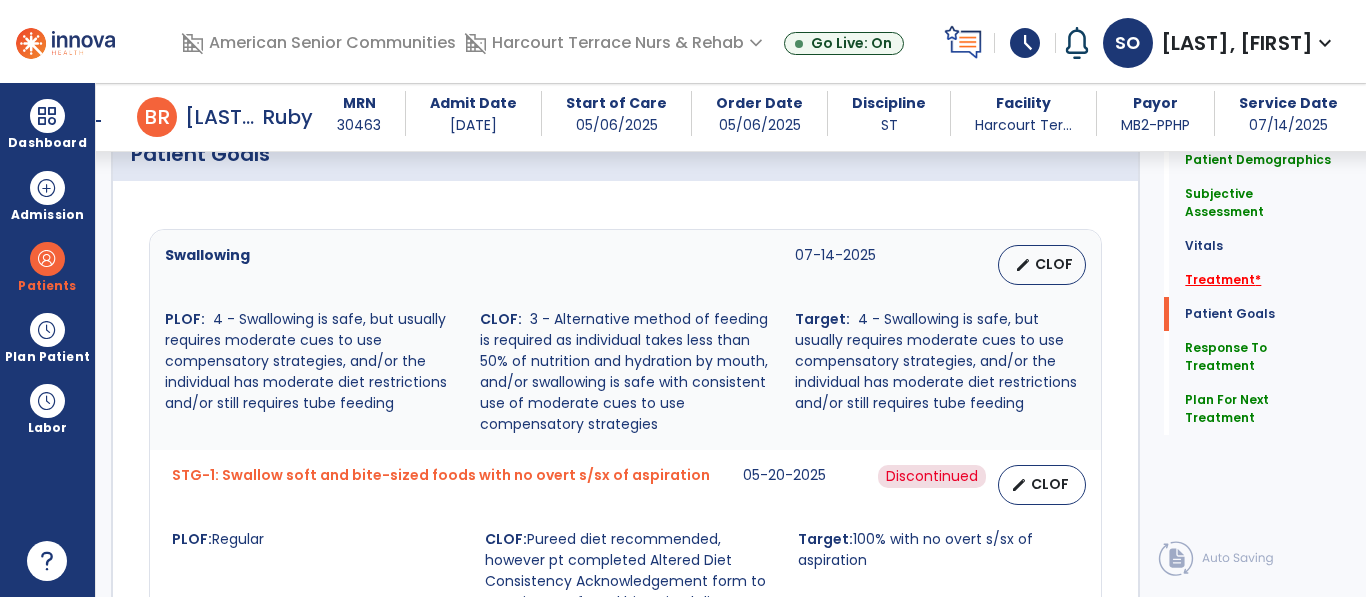 scroll, scrollTop: 1247, scrollLeft: 0, axis: vertical 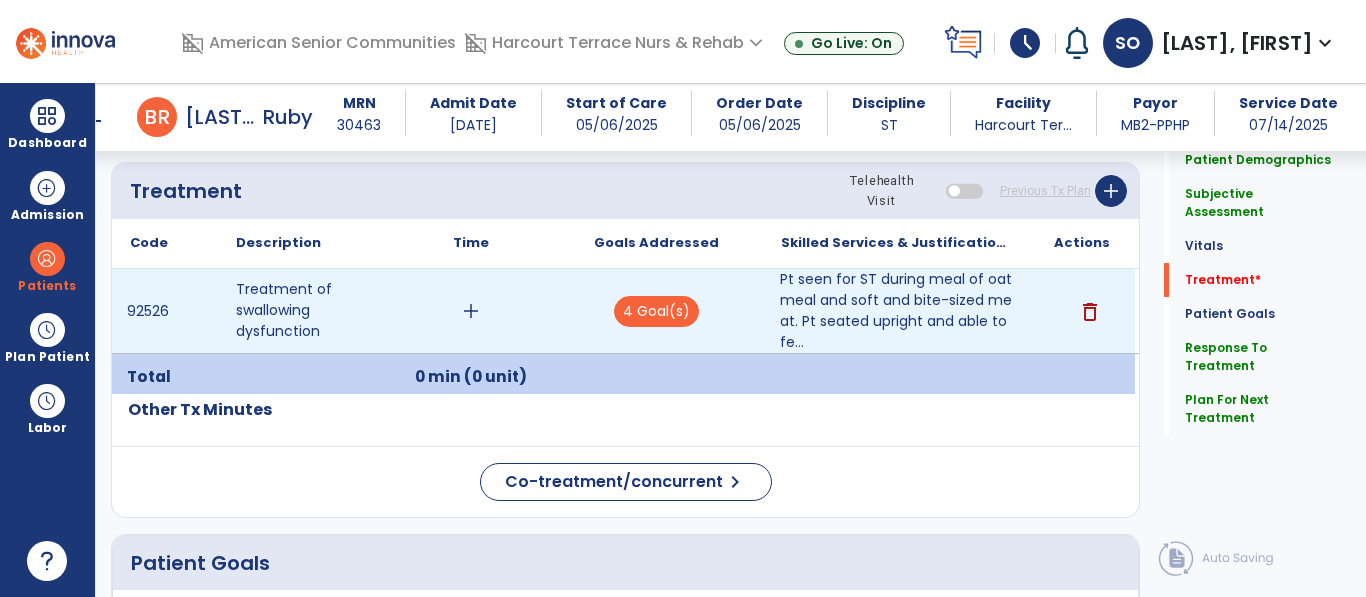click on "add" at bounding box center [471, 311] 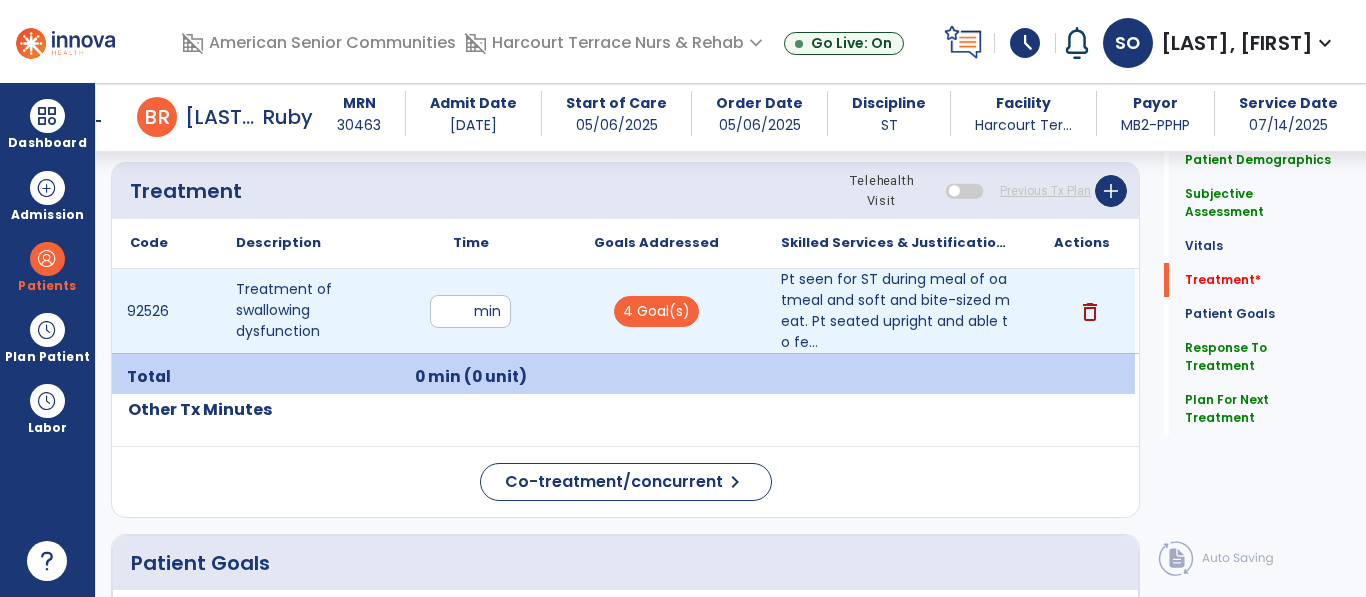 type on "**" 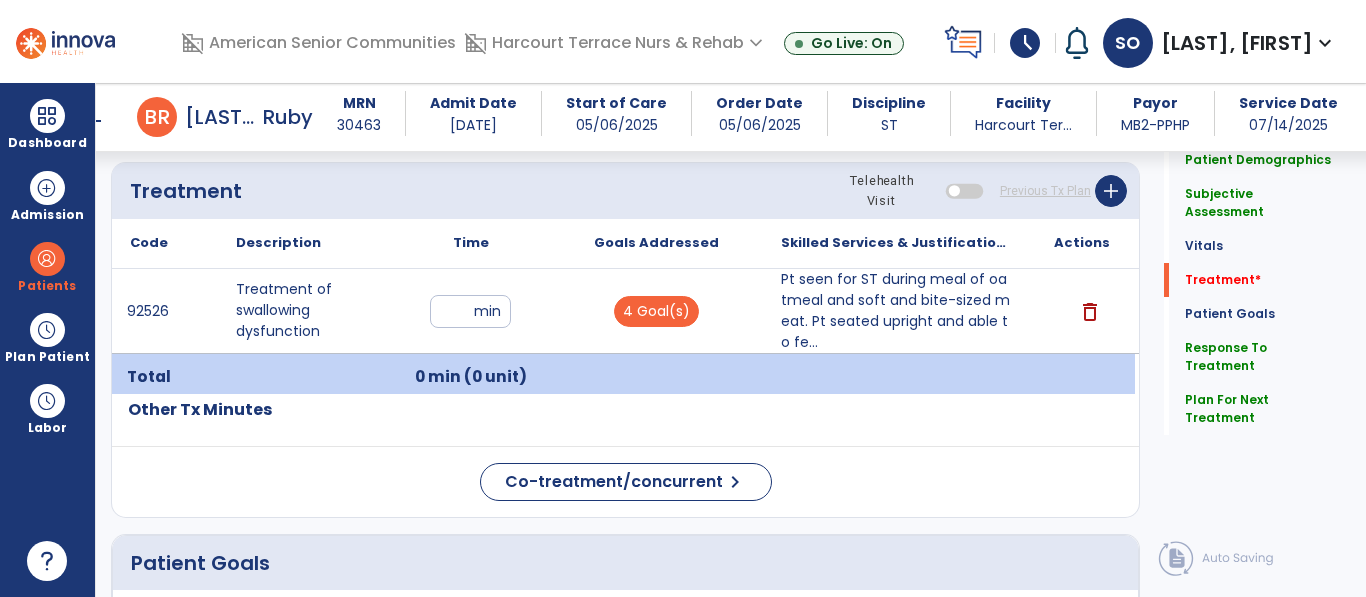 click on "Code
Description
Time" 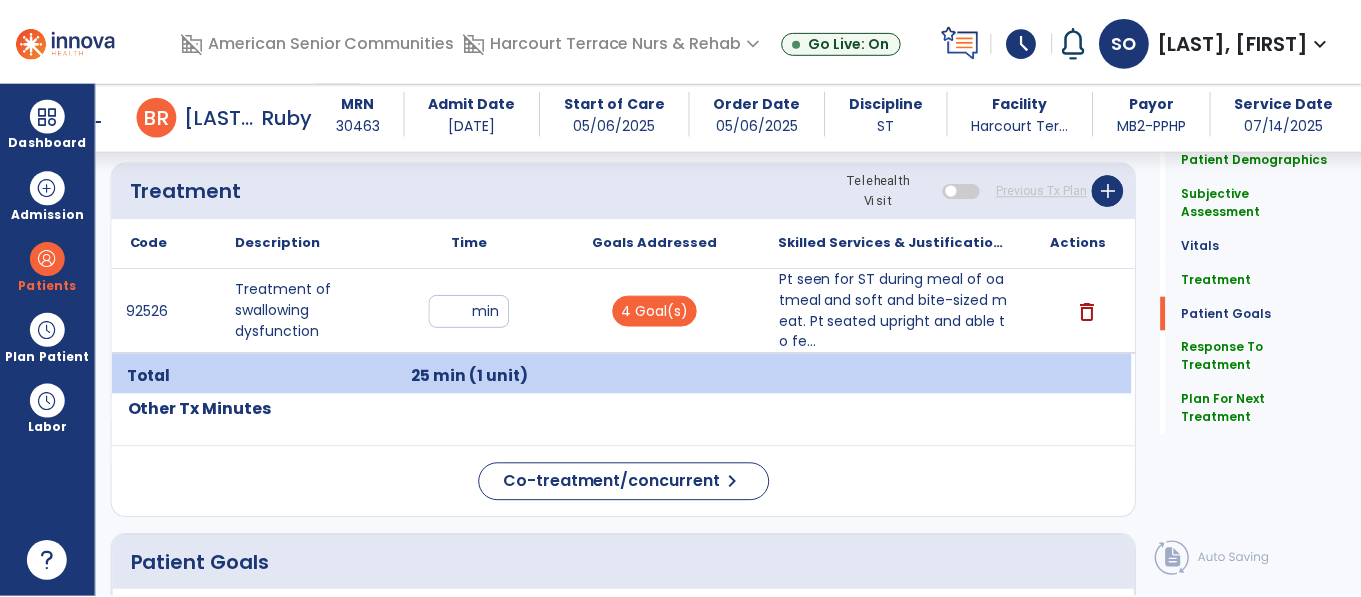 scroll, scrollTop: 3655, scrollLeft: 0, axis: vertical 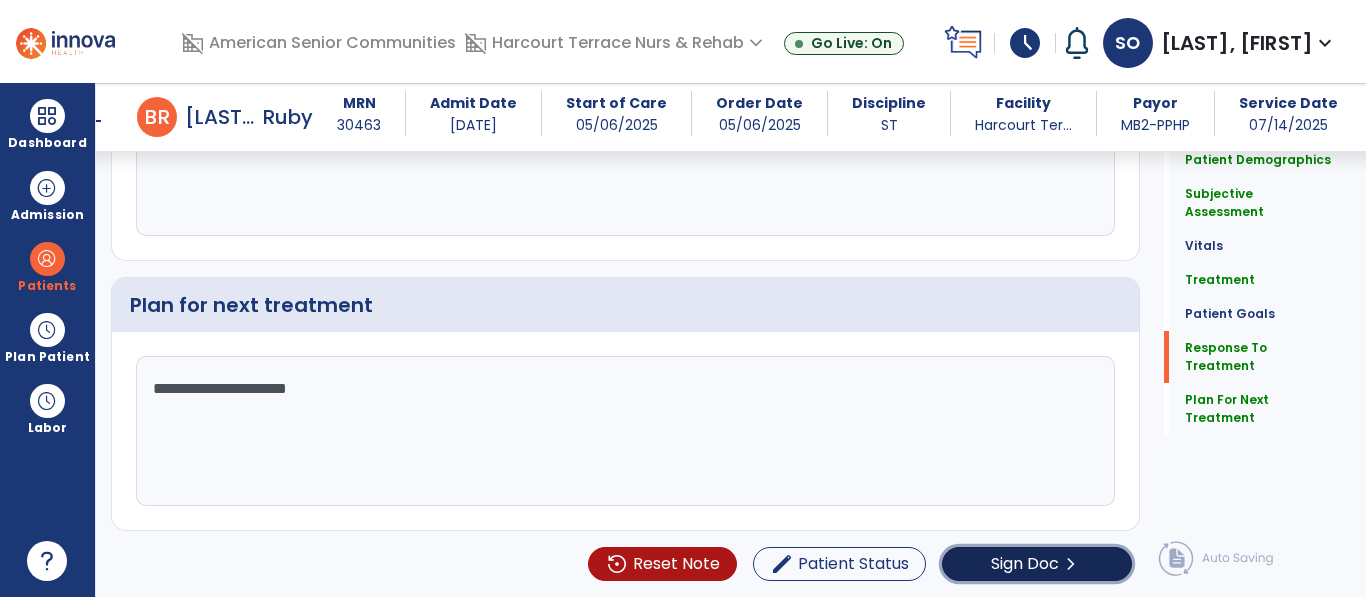 click on "Sign Doc  chevron_right" 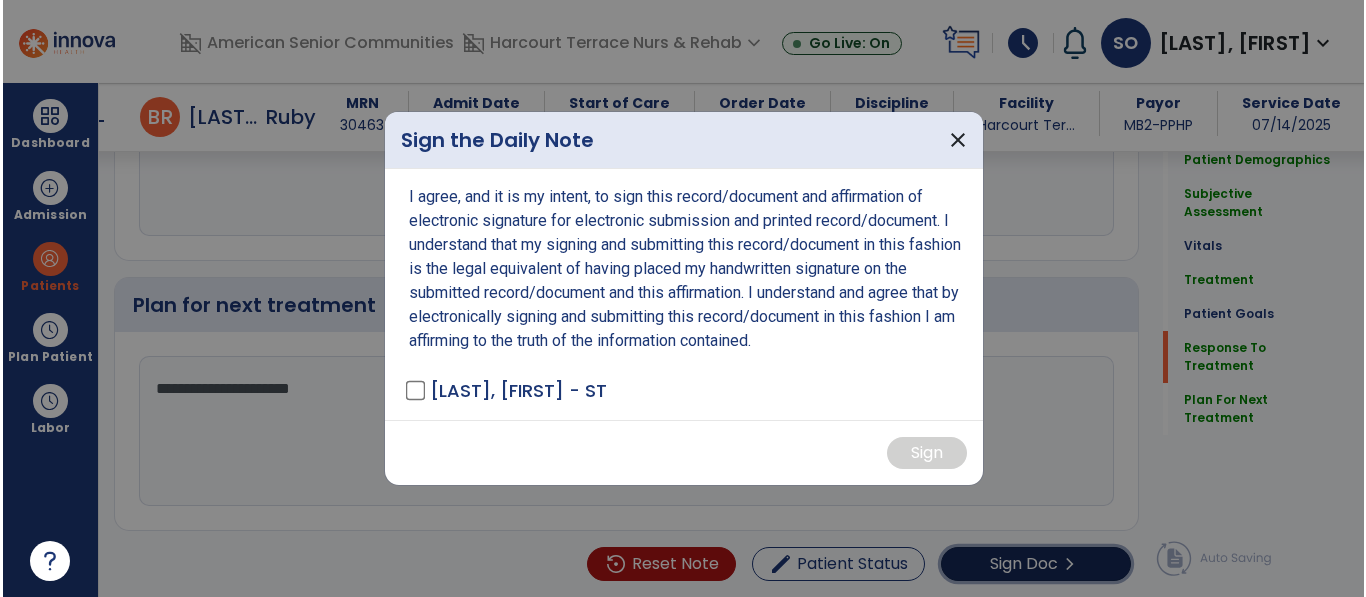 scroll, scrollTop: 3676, scrollLeft: 0, axis: vertical 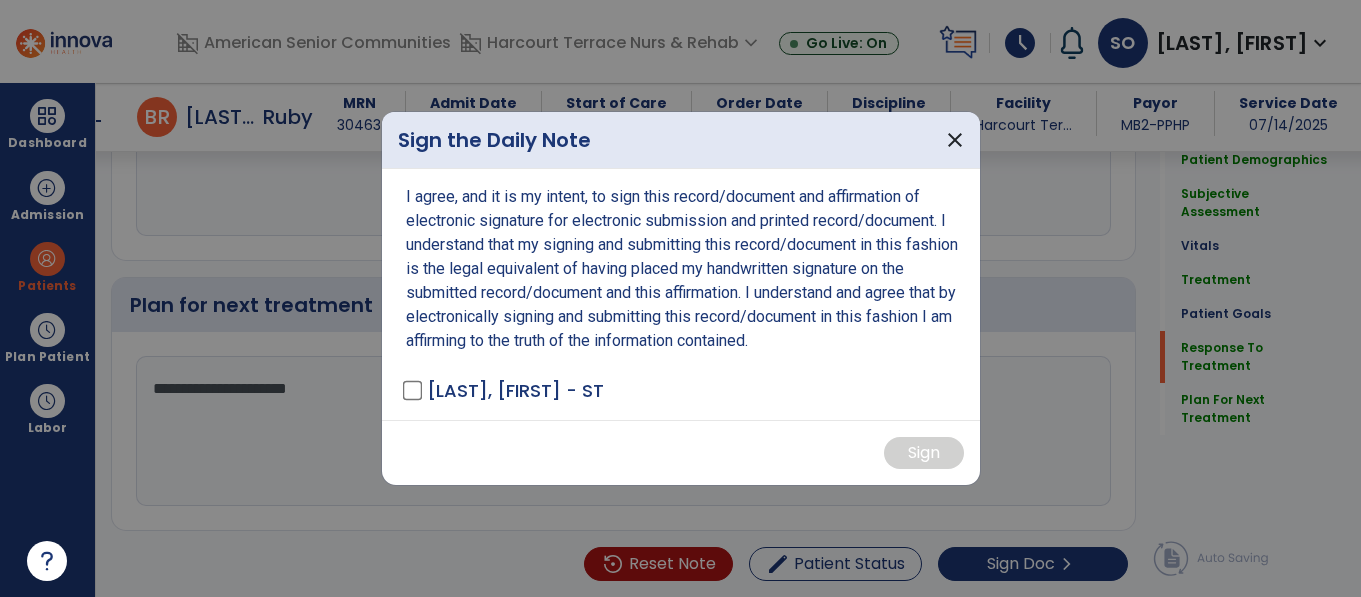 click on "[LAST], [FIRST] - ST" at bounding box center (505, 390) 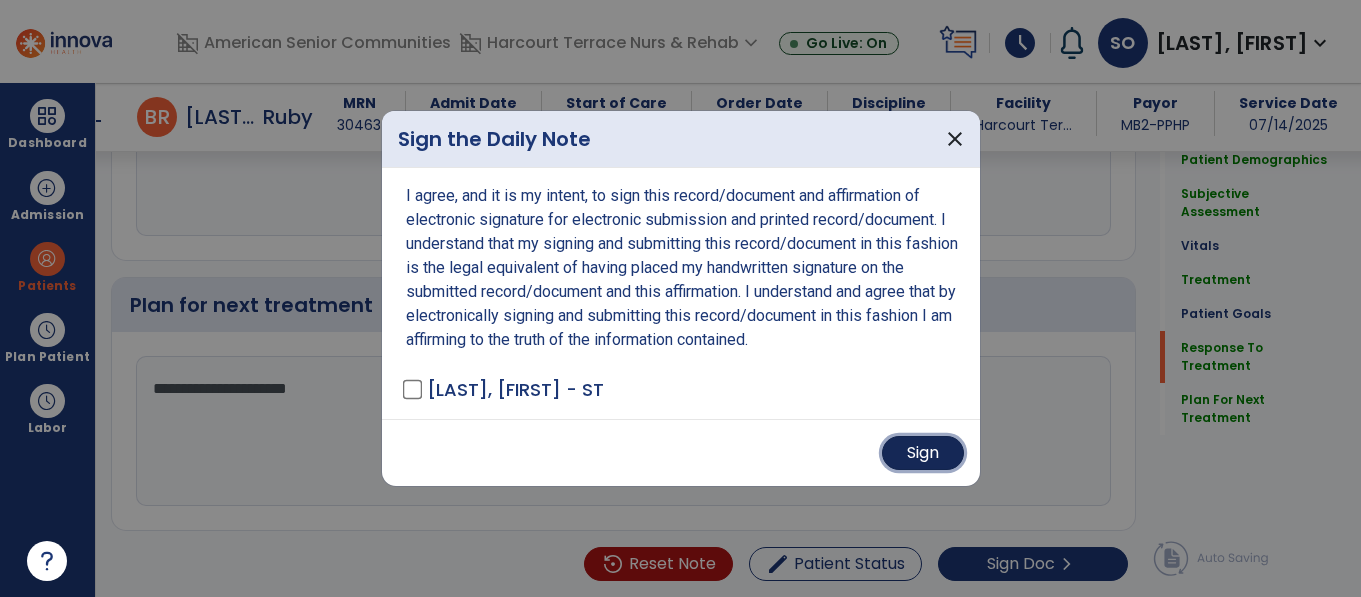click on "Sign" at bounding box center (923, 453) 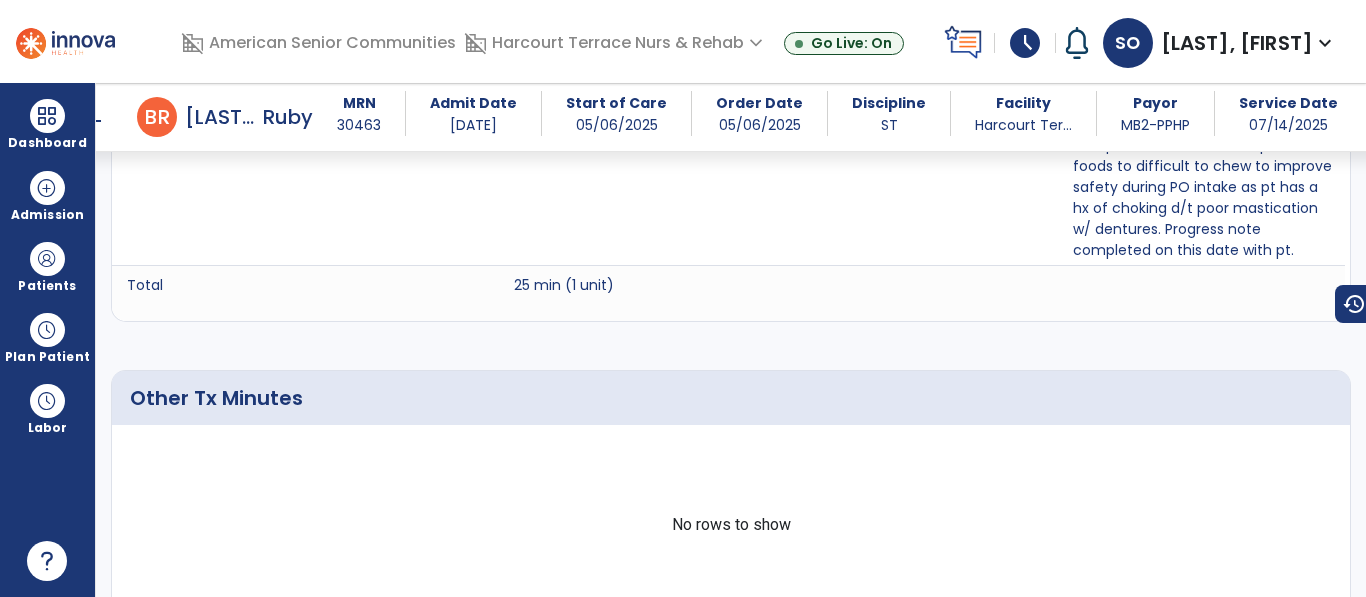 scroll, scrollTop: 0, scrollLeft: 0, axis: both 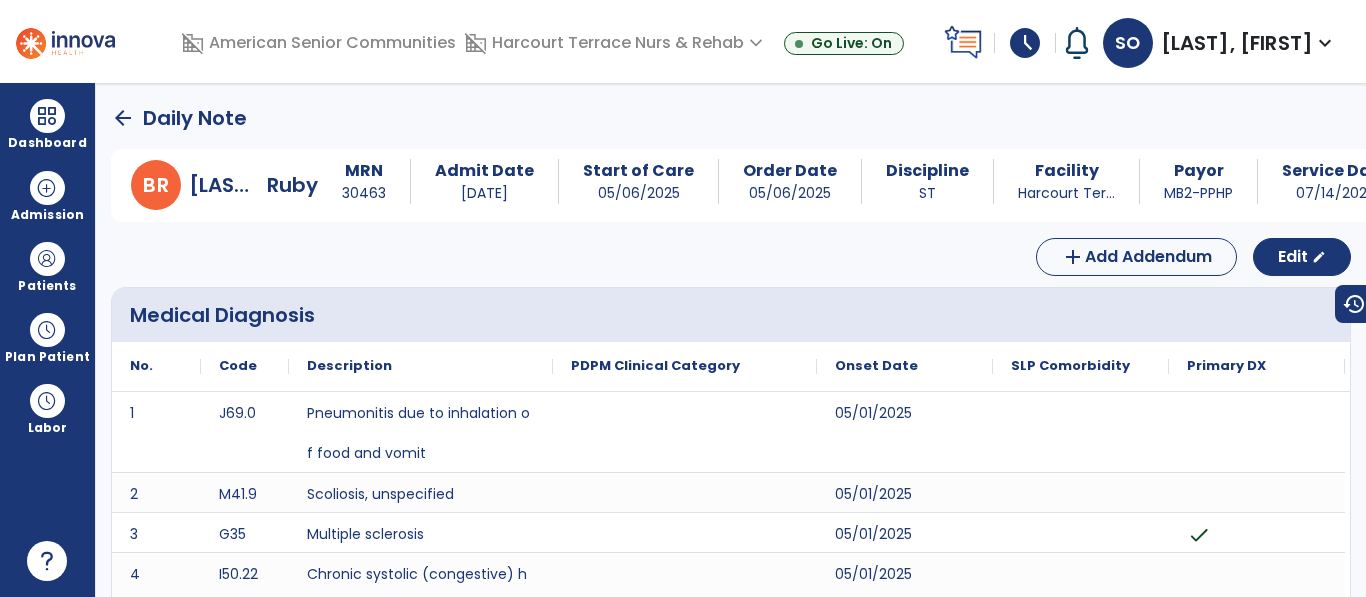 click on "arrow_back" 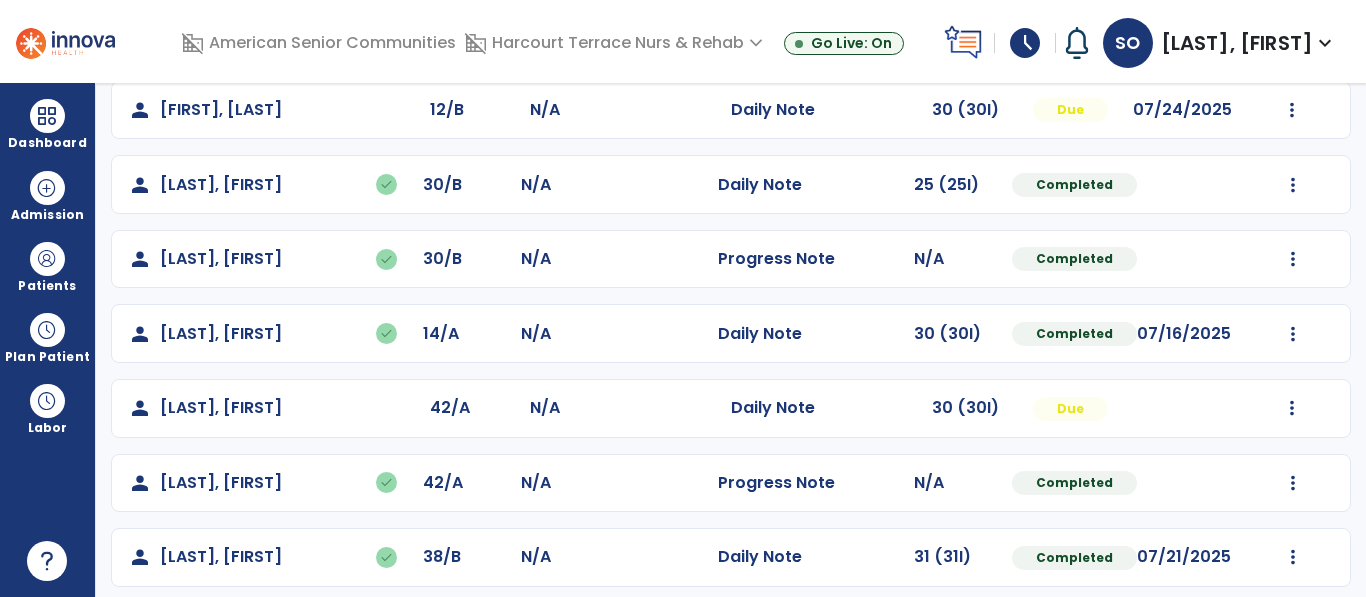 scroll, scrollTop: 266, scrollLeft: 0, axis: vertical 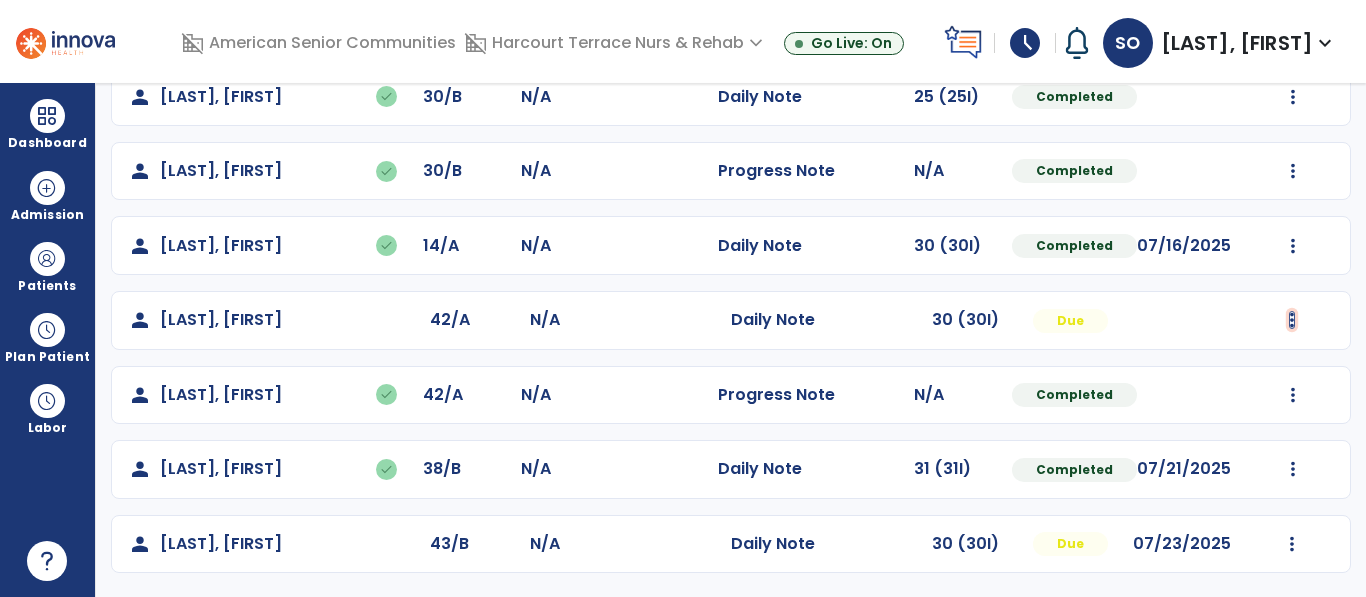 click at bounding box center (1292, 22) 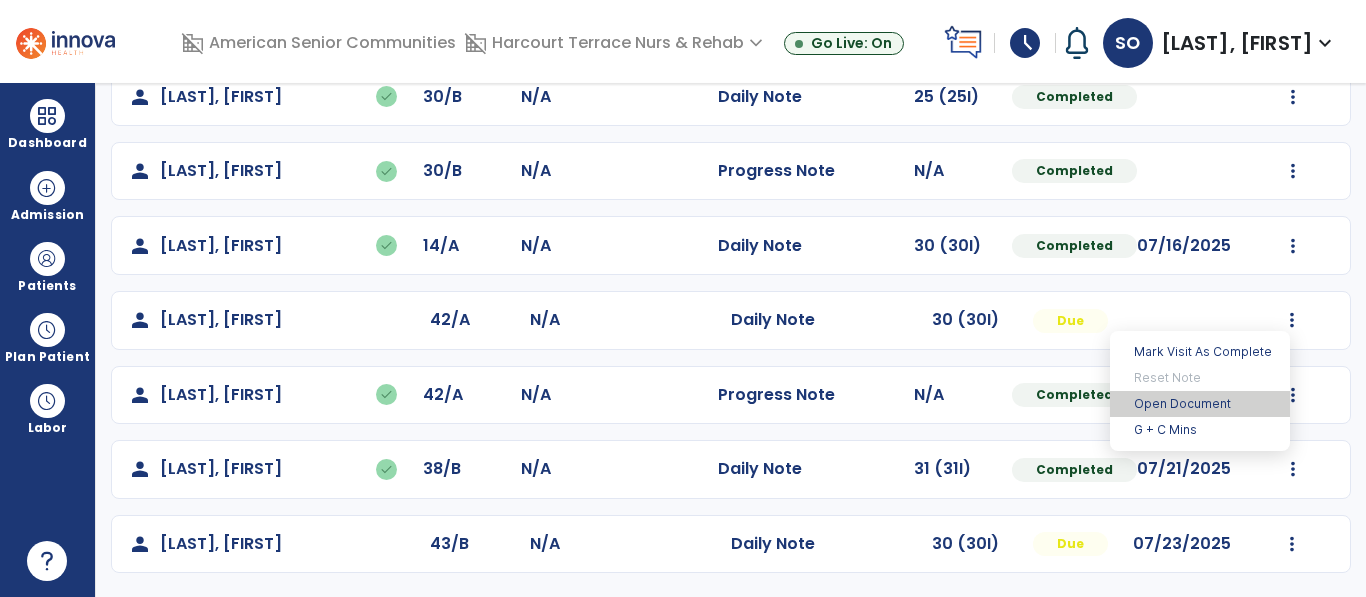 click on "Open Document" at bounding box center [1200, 404] 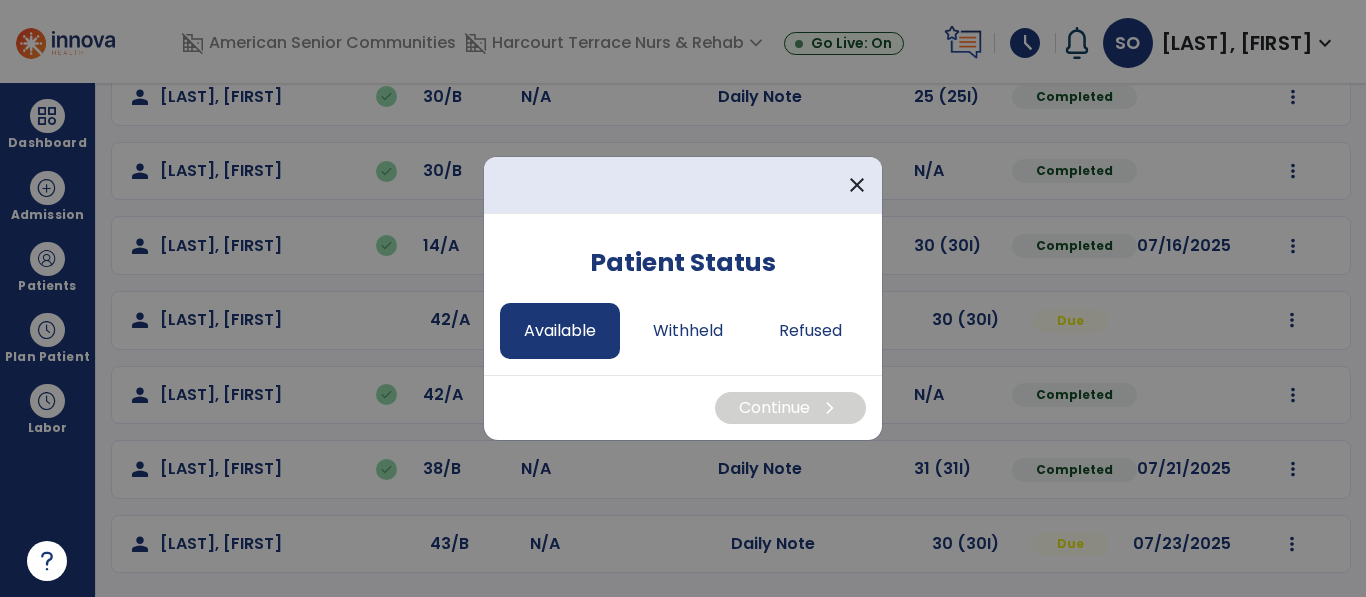 click on "Available" at bounding box center [560, 331] 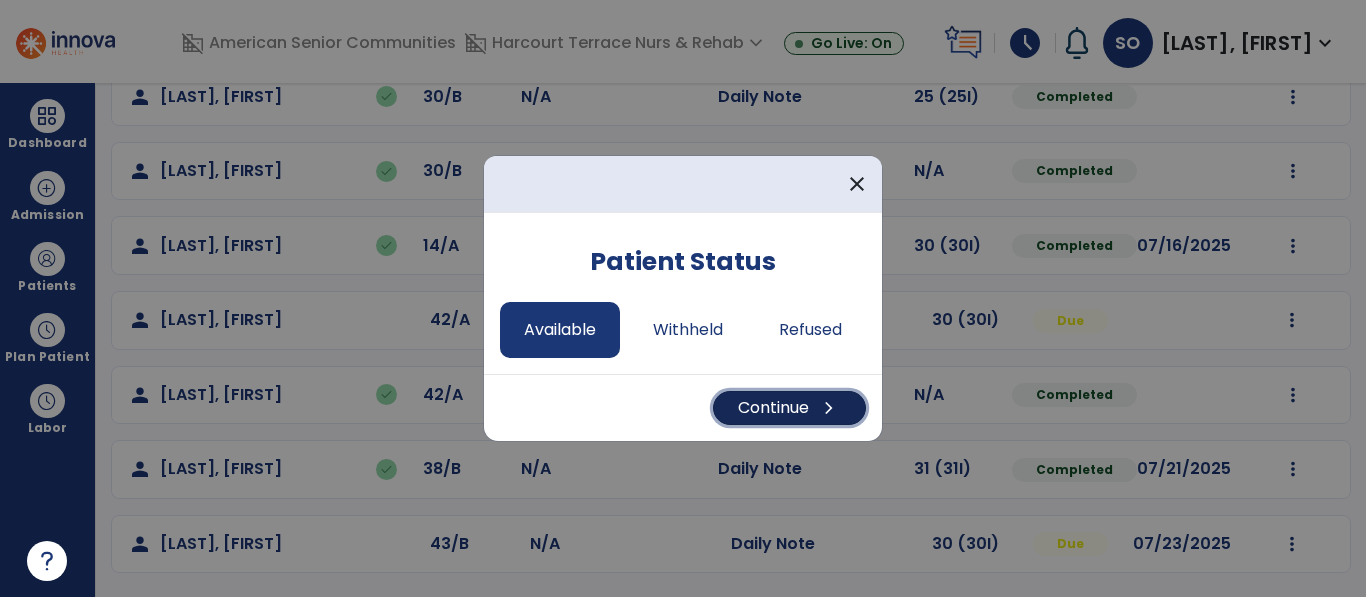click on "Continue   chevron_right" at bounding box center (789, 408) 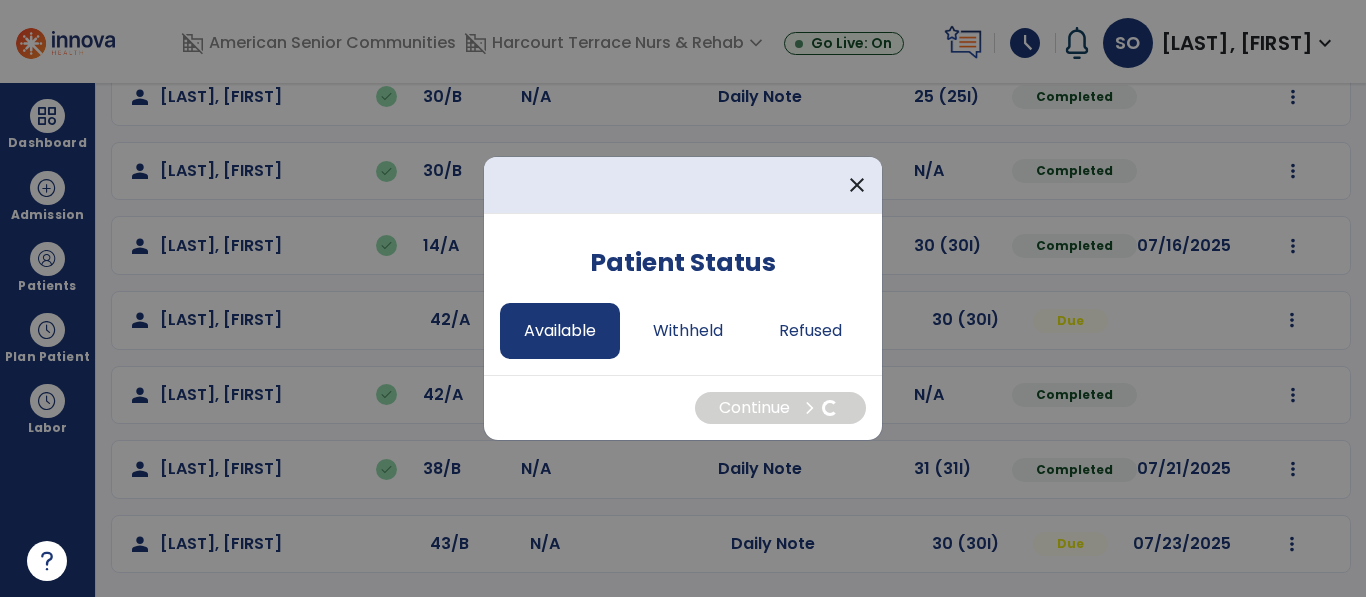 select on "*" 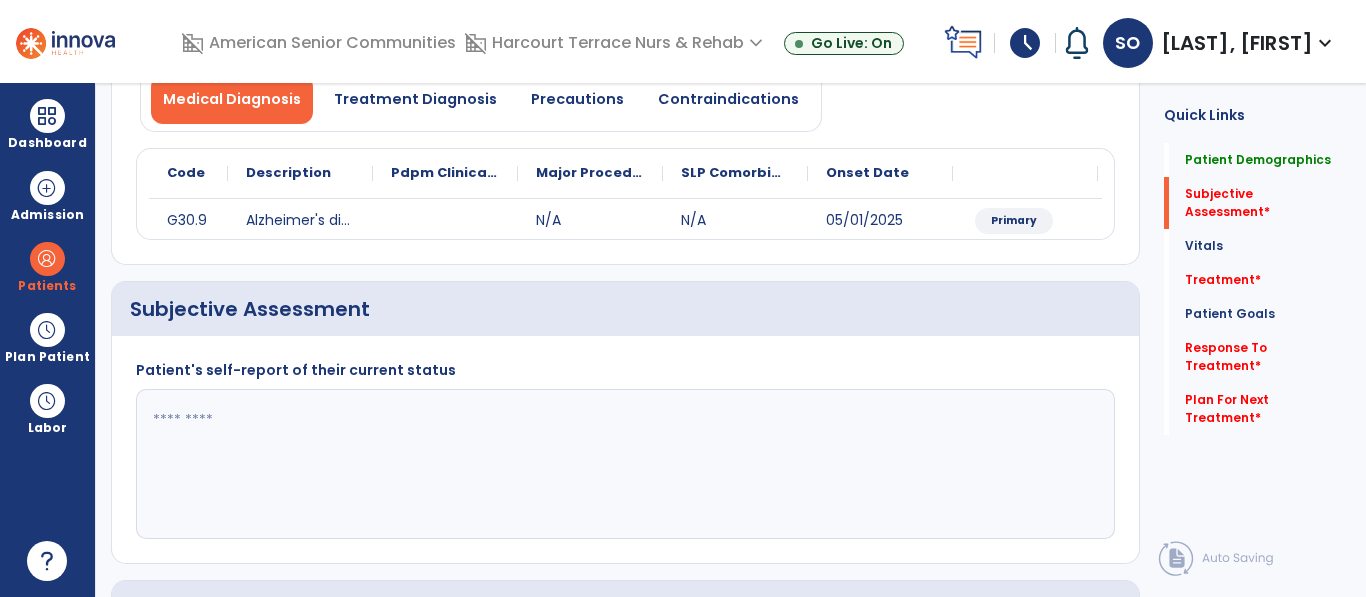 click 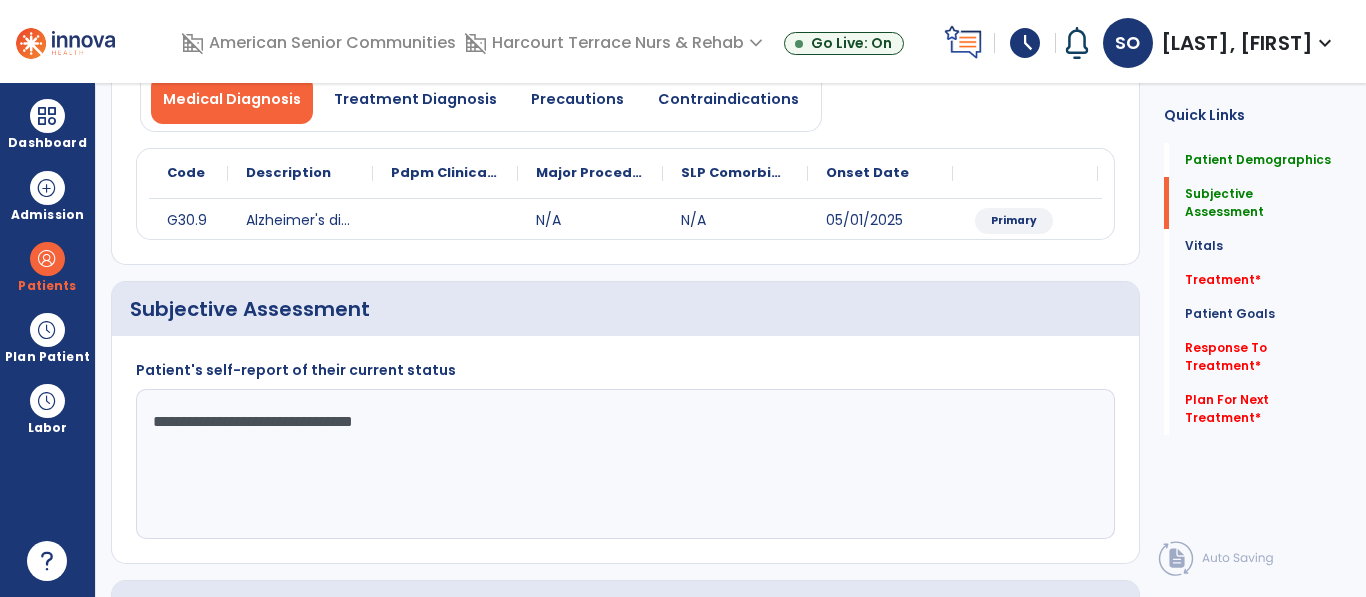 type on "**********" 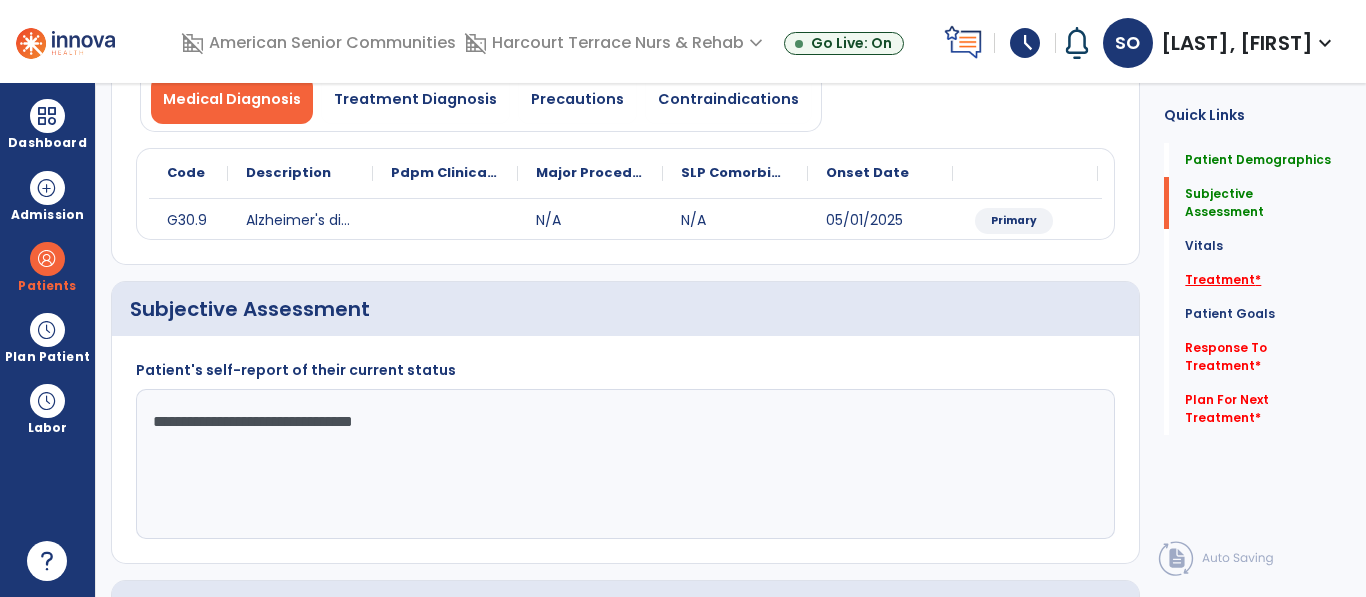 click on "Treatment   *" 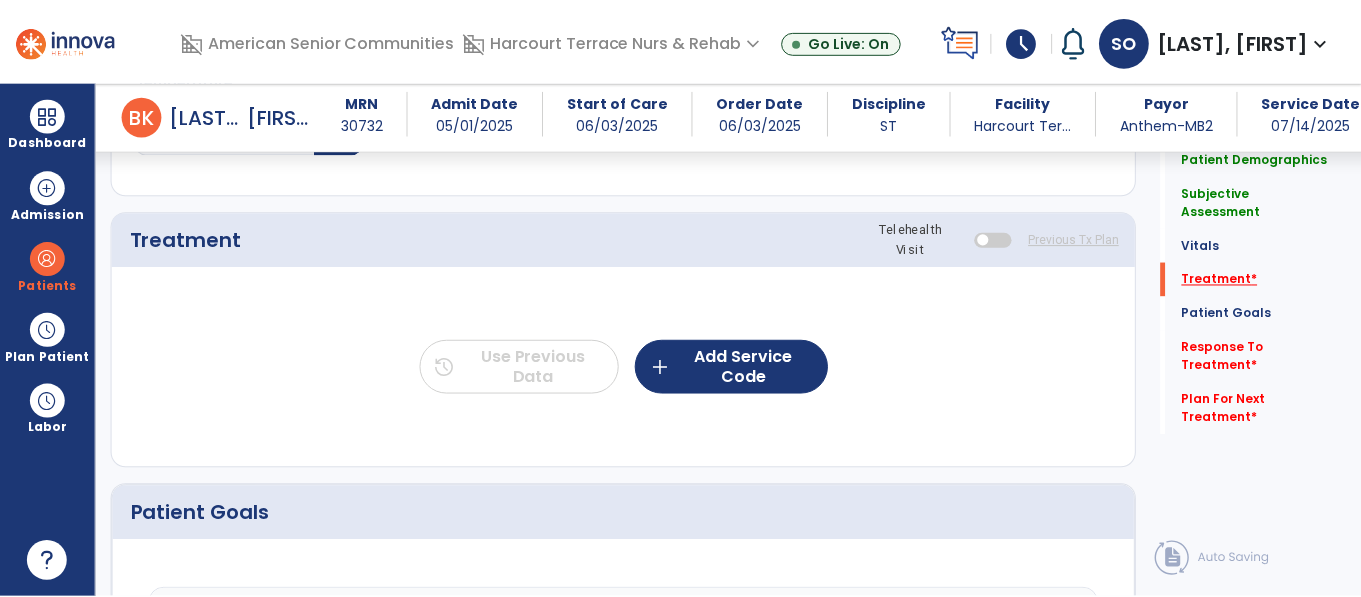 scroll, scrollTop: 1056, scrollLeft: 0, axis: vertical 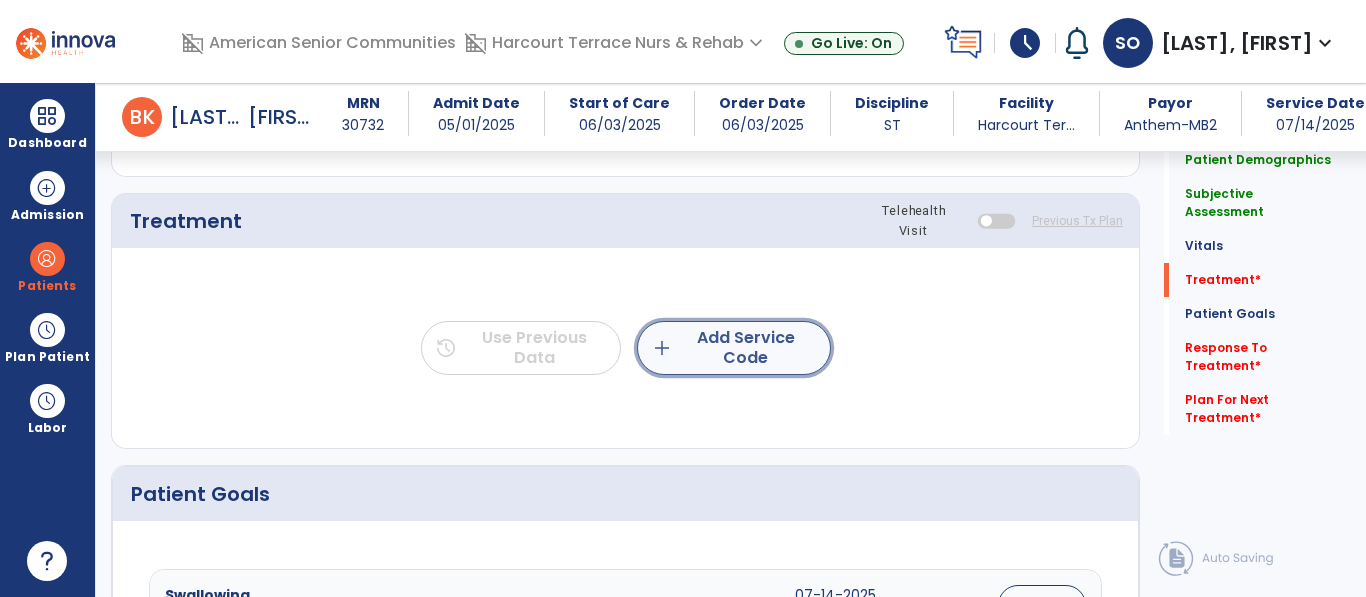 click on "add  Add Service Code" 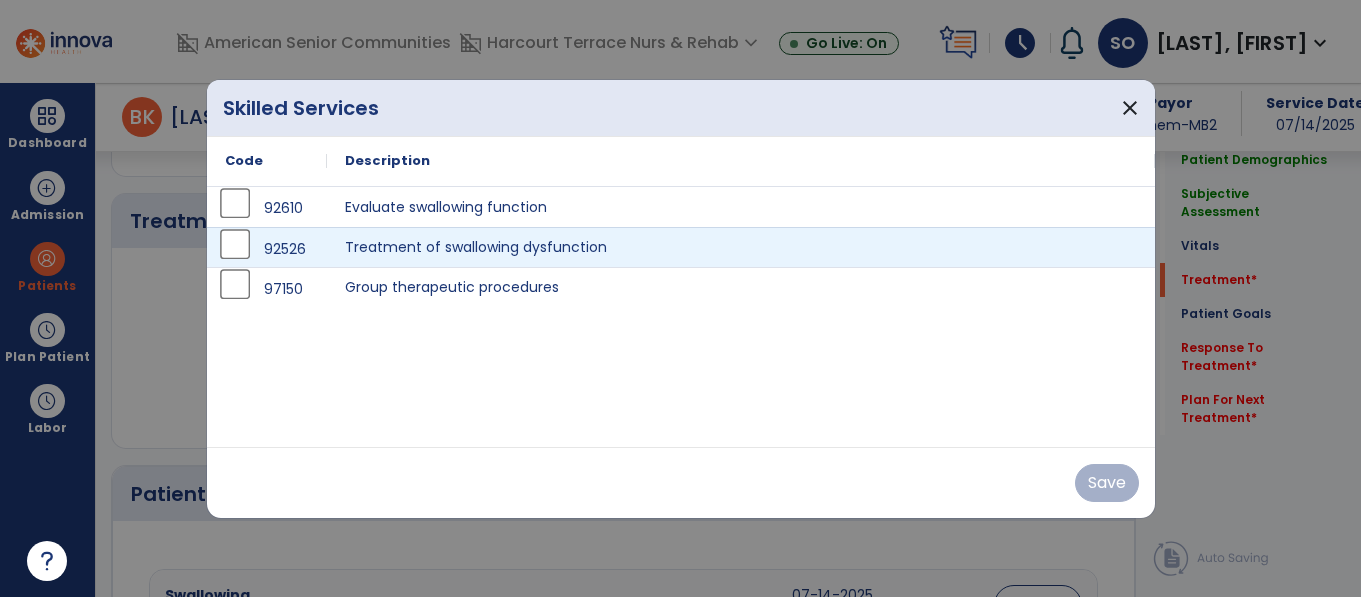 scroll, scrollTop: 1056, scrollLeft: 0, axis: vertical 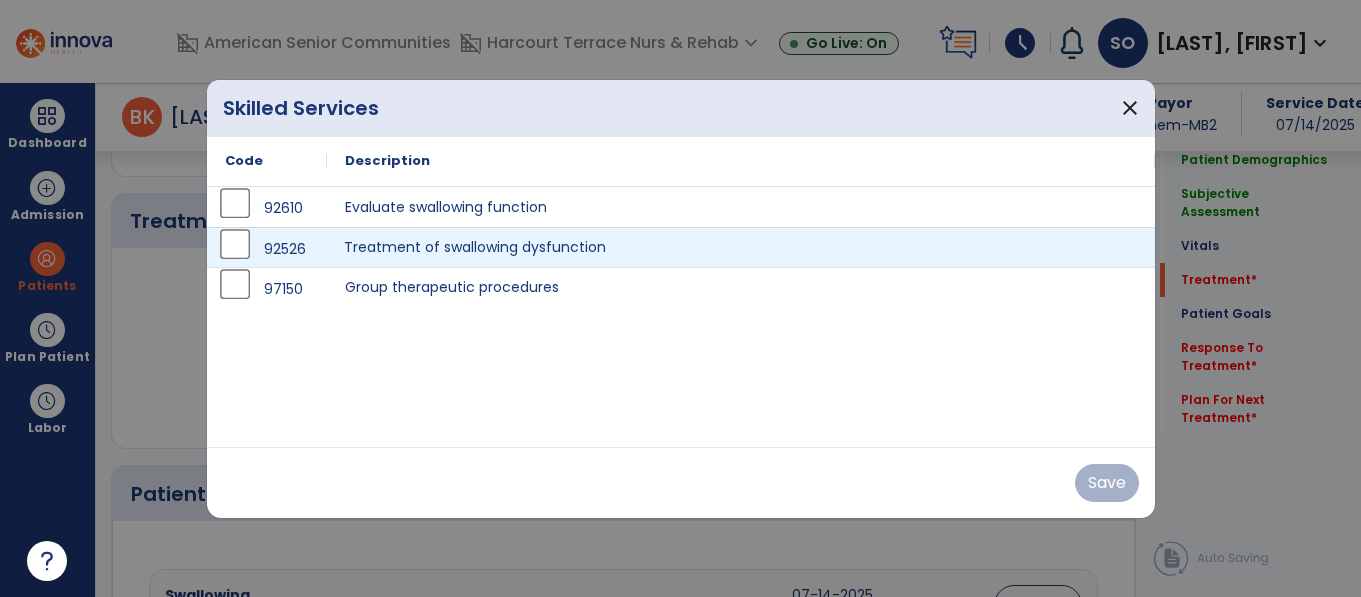 click on "Treatment of swallowing dysfunction" at bounding box center [741, 247] 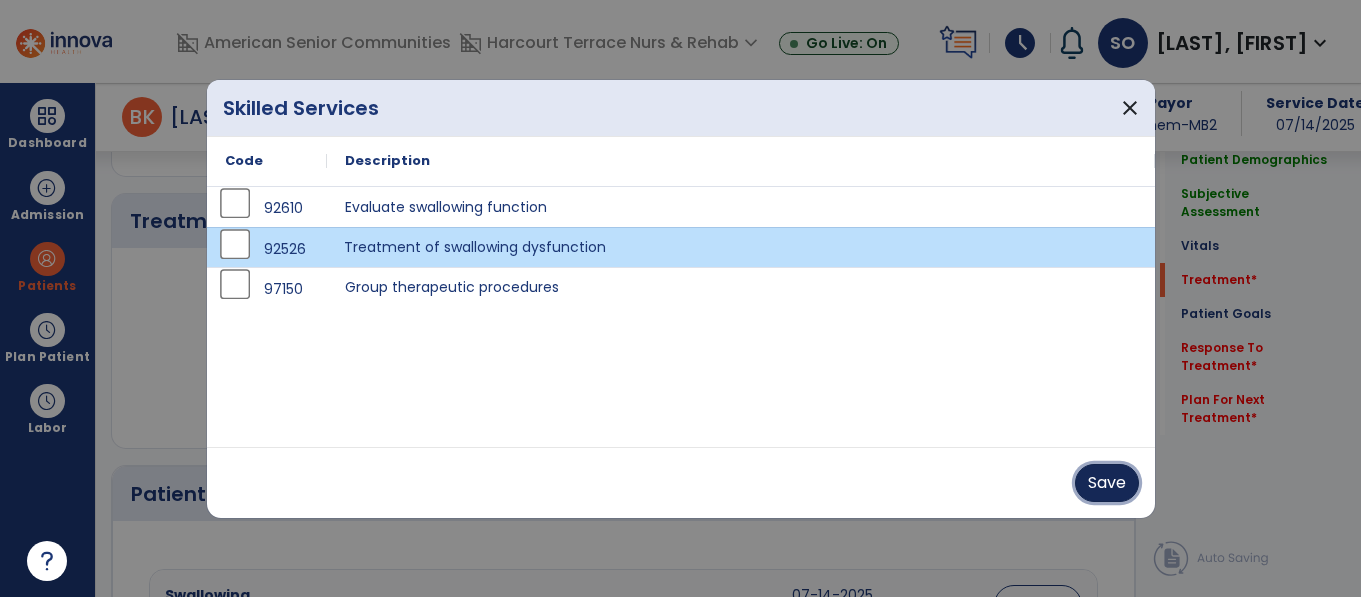 click on "Save" at bounding box center [1107, 483] 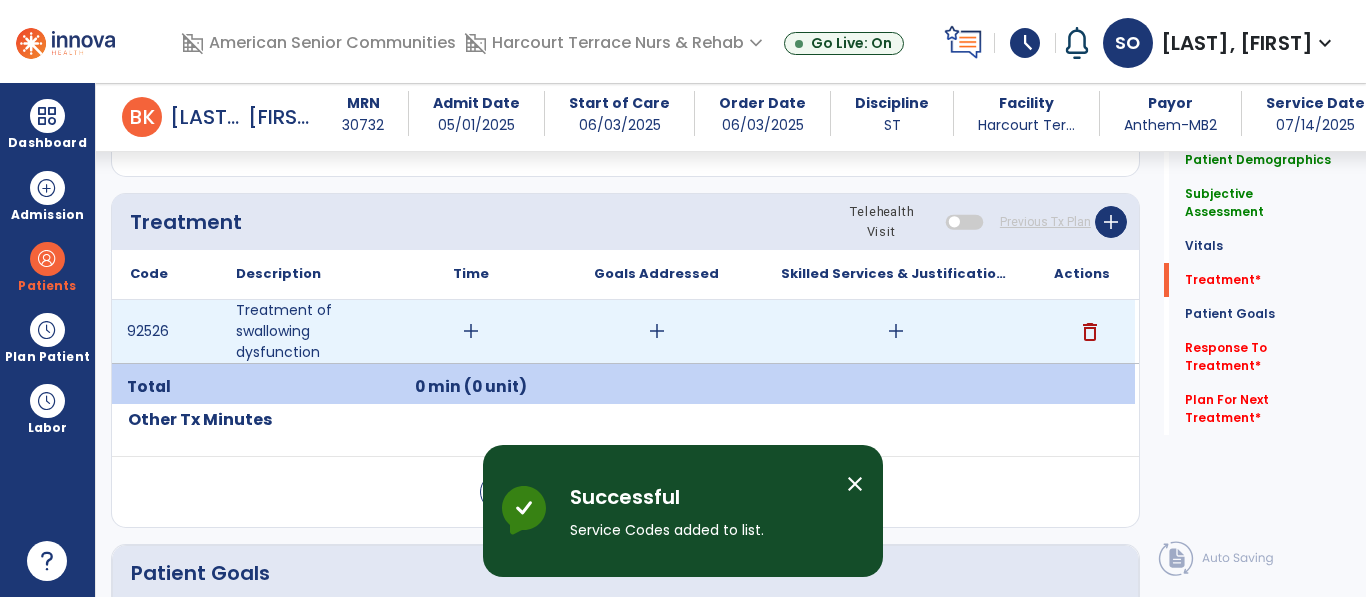 click on "add" at bounding box center [656, 331] 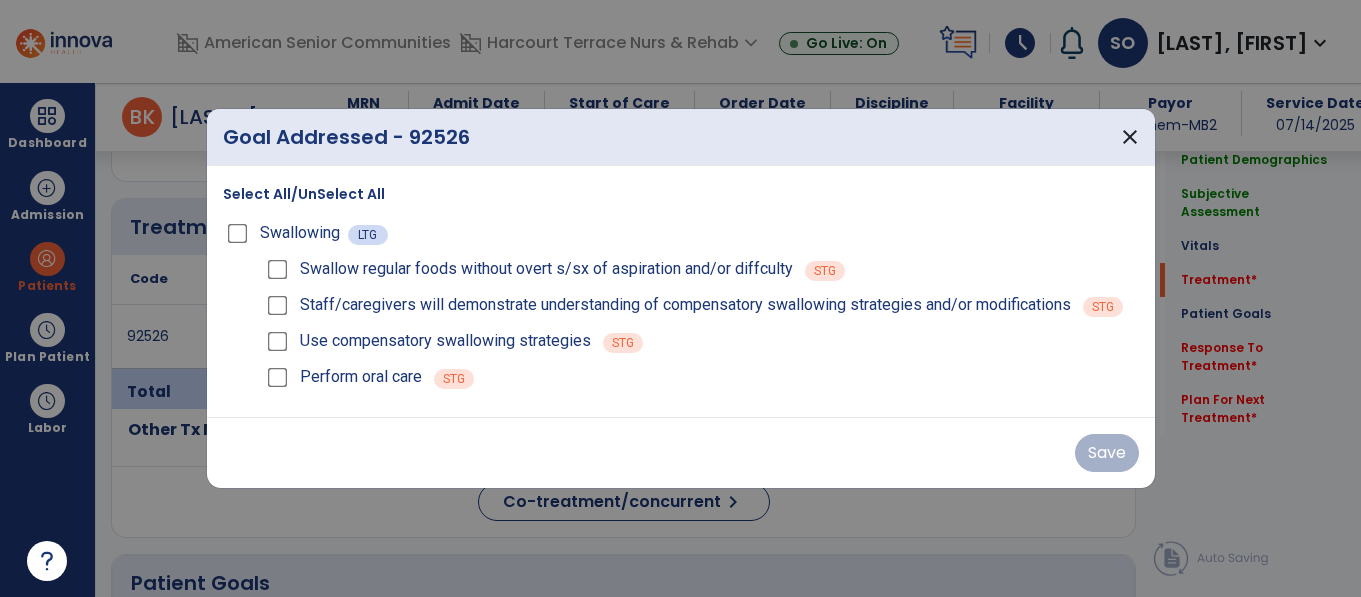 scroll, scrollTop: 1056, scrollLeft: 0, axis: vertical 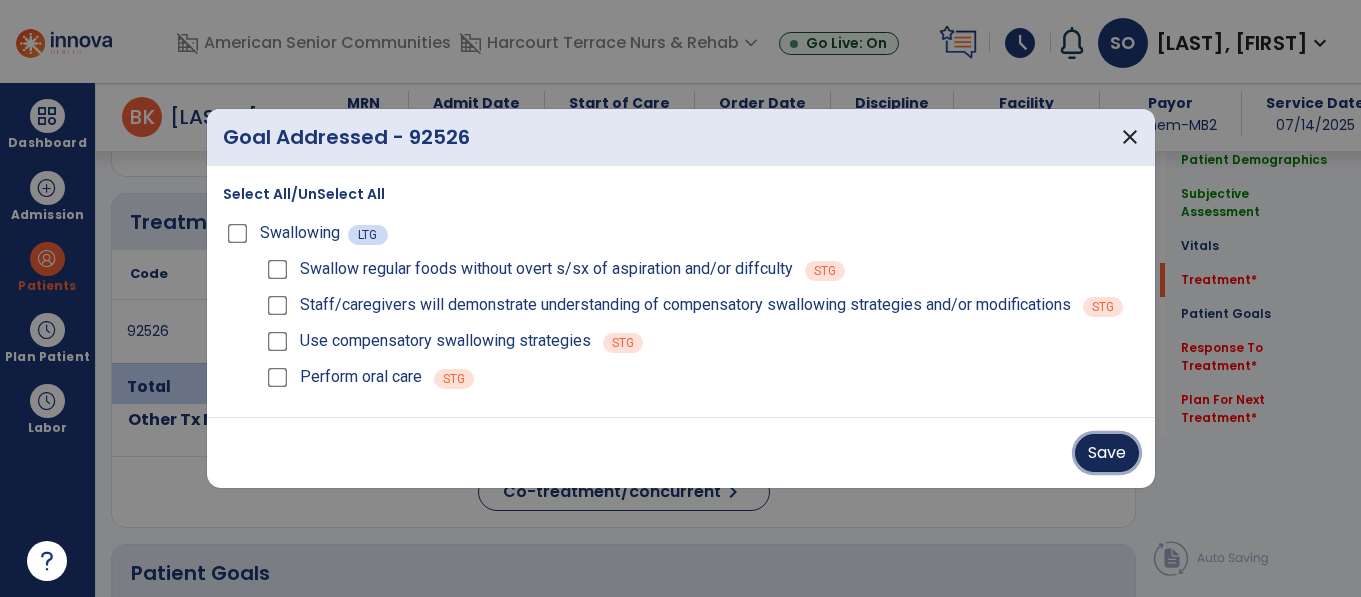 click on "Save" at bounding box center [1107, 453] 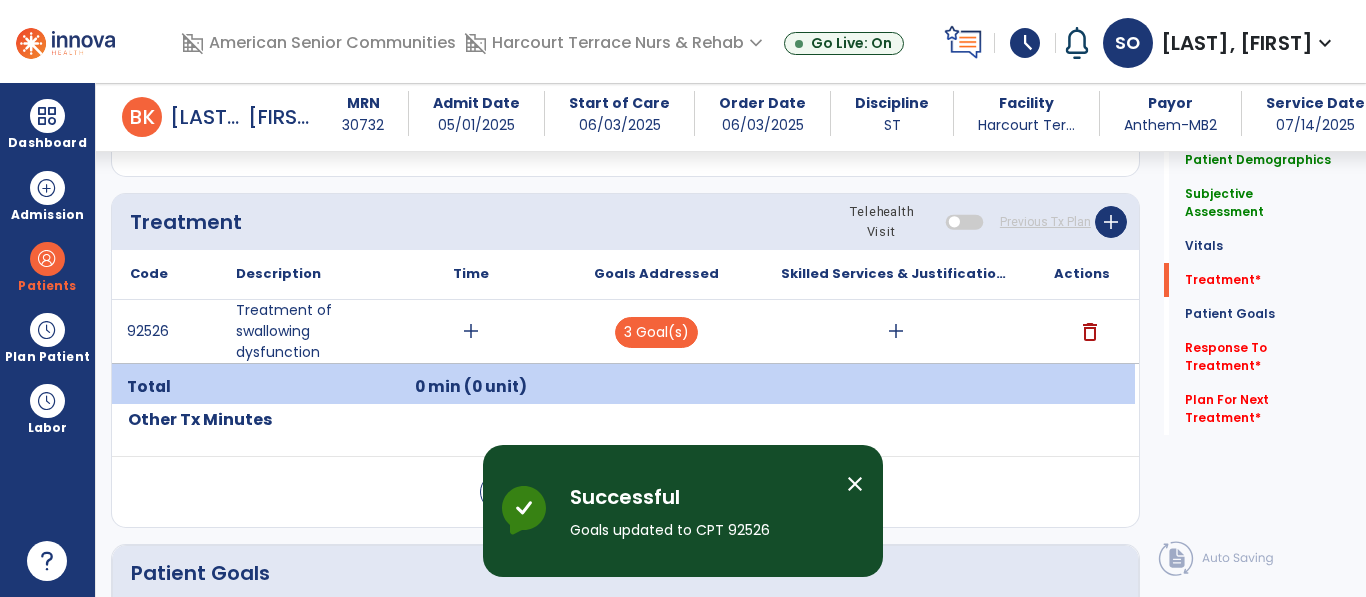 click on "add" at bounding box center (896, 331) 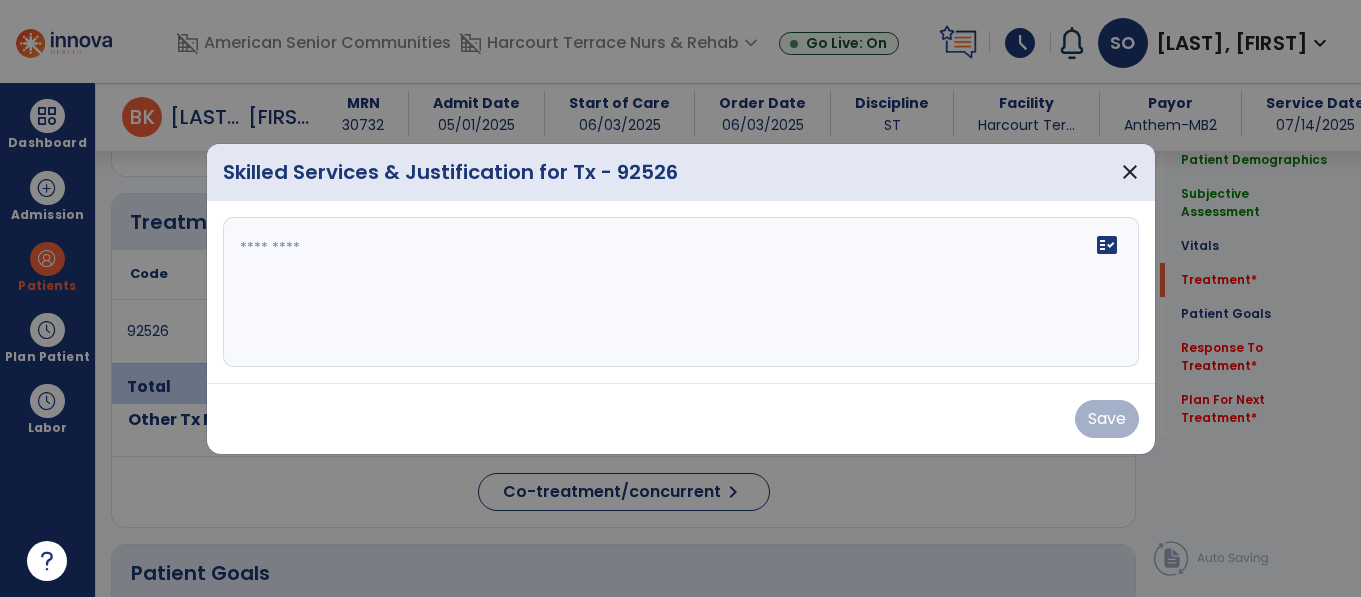 scroll, scrollTop: 1056, scrollLeft: 0, axis: vertical 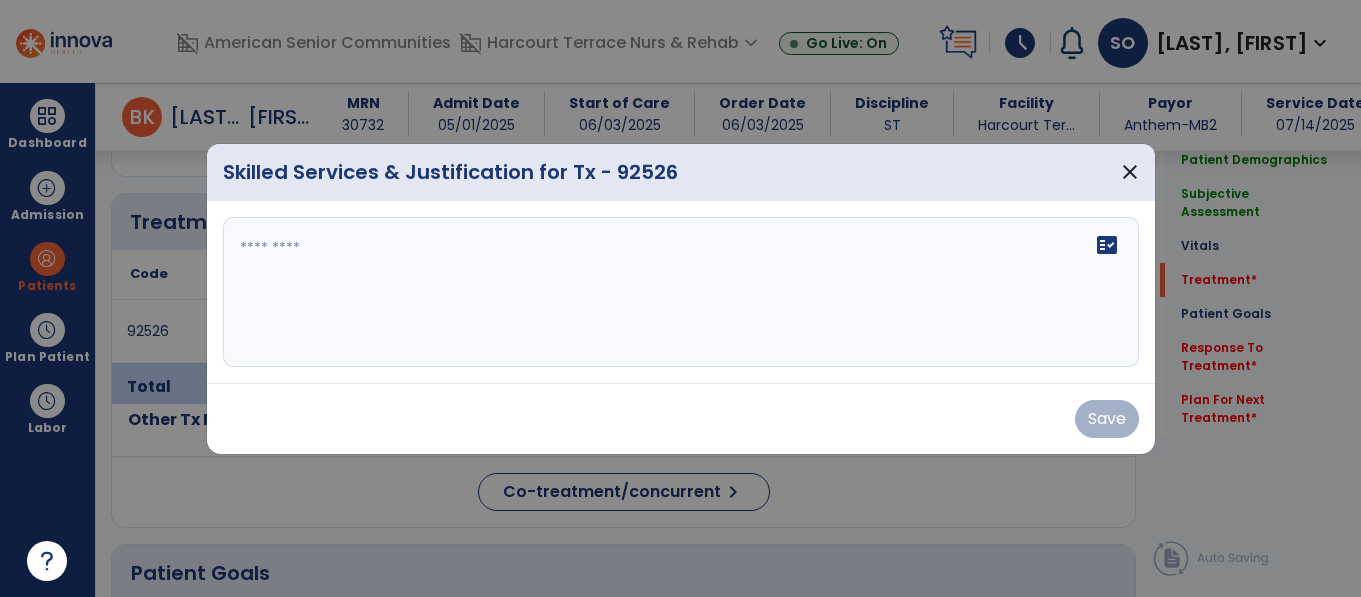 click on "fact_check" at bounding box center (681, 292) 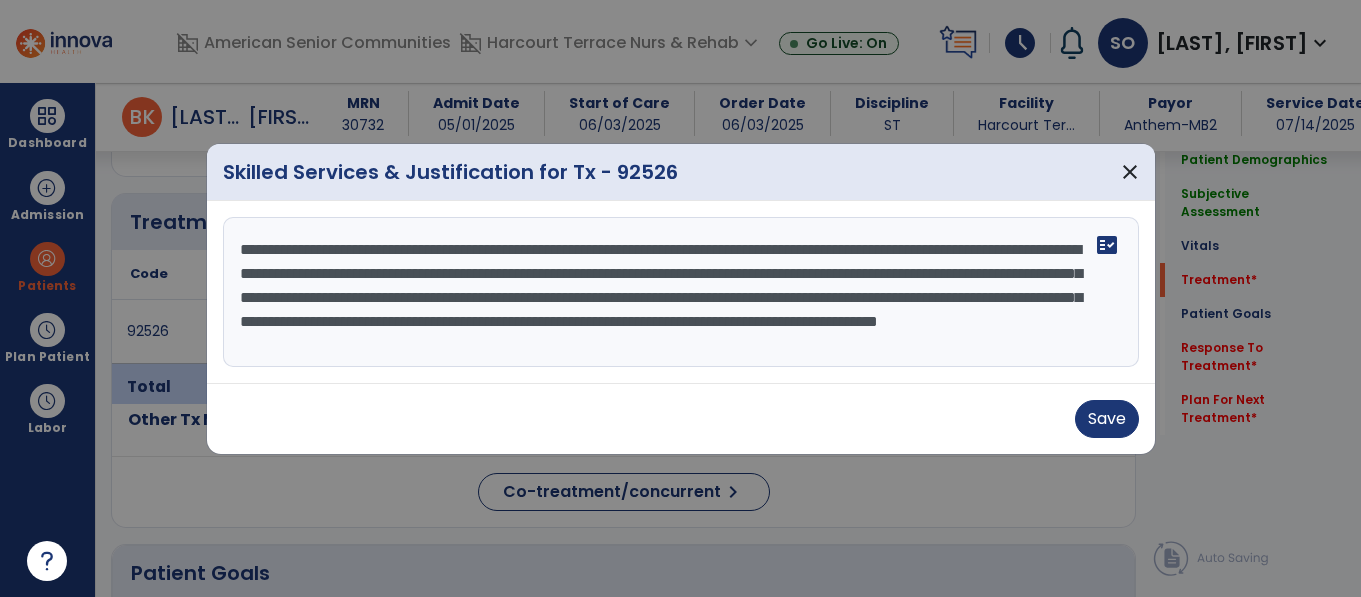 scroll, scrollTop: 16, scrollLeft: 0, axis: vertical 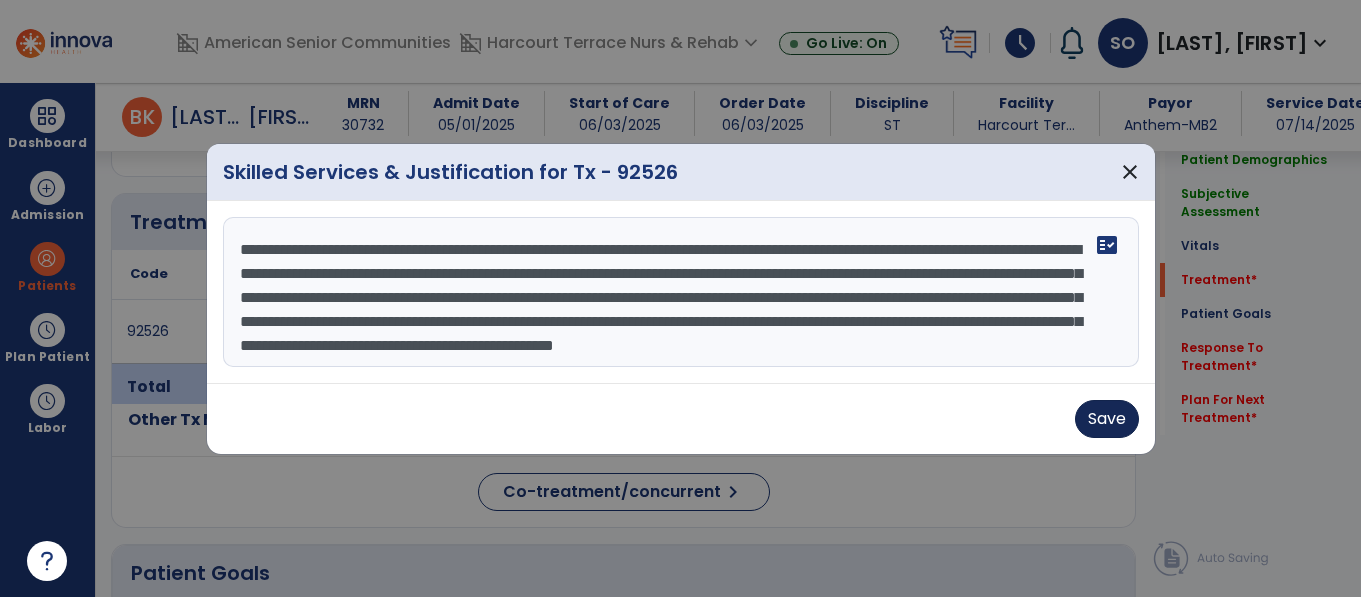 type on "**********" 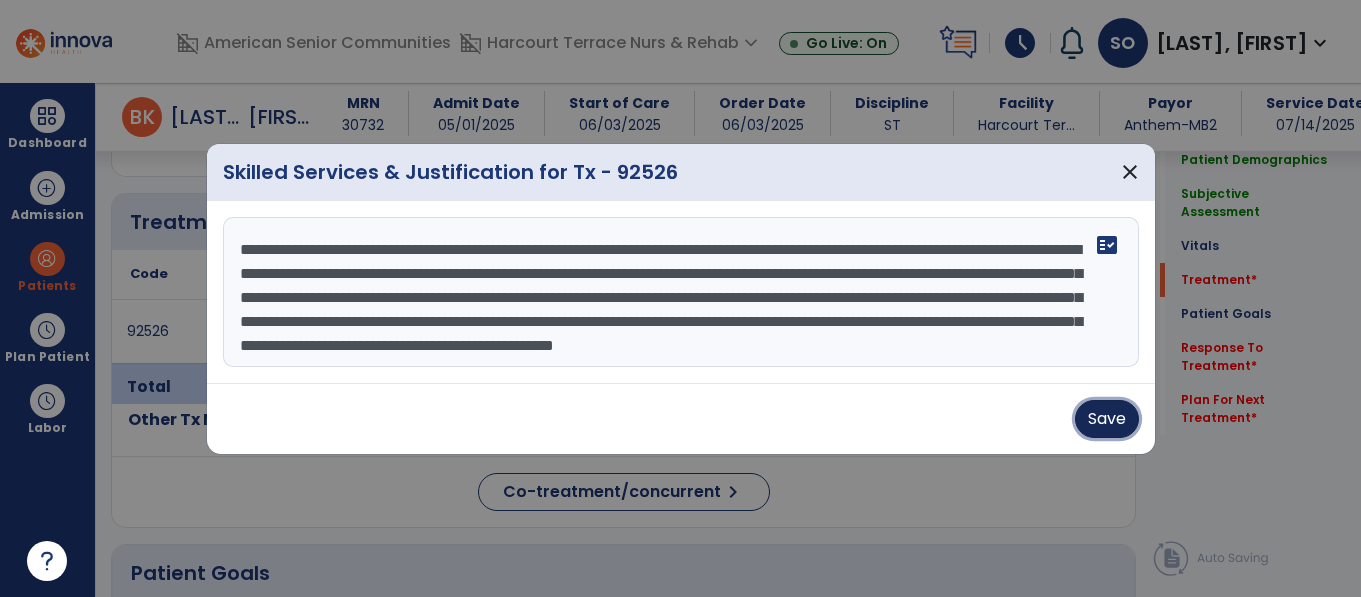 click on "Save" at bounding box center [1107, 419] 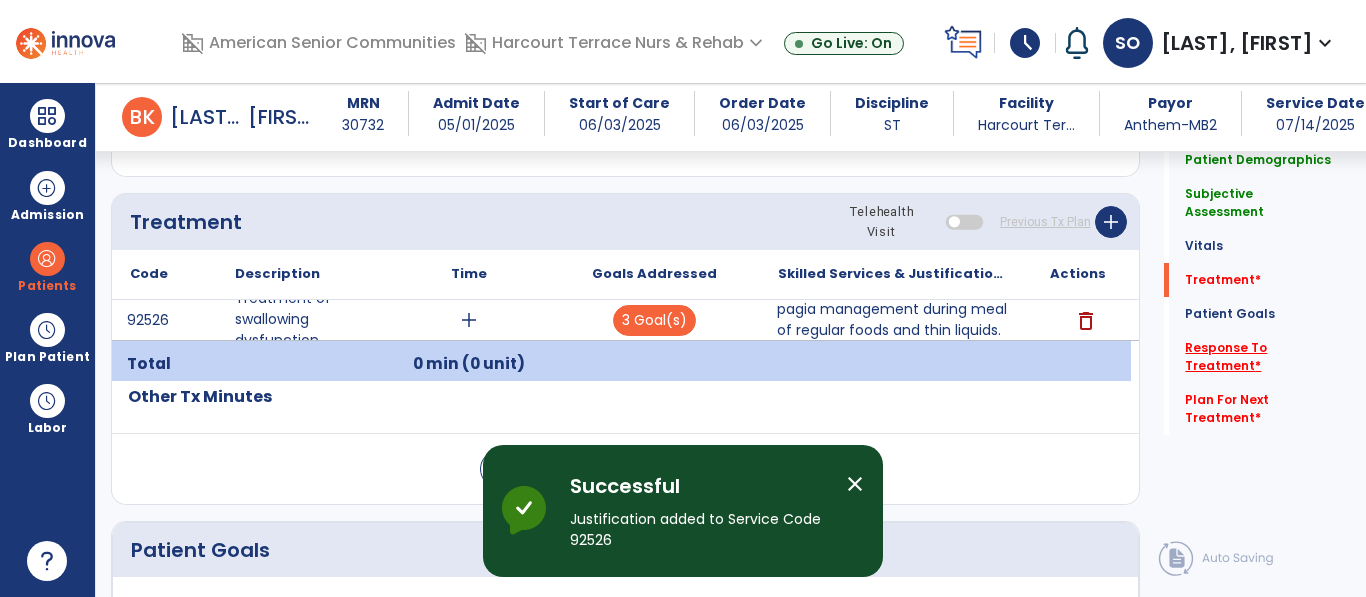 click on "Response To Treatment   *" 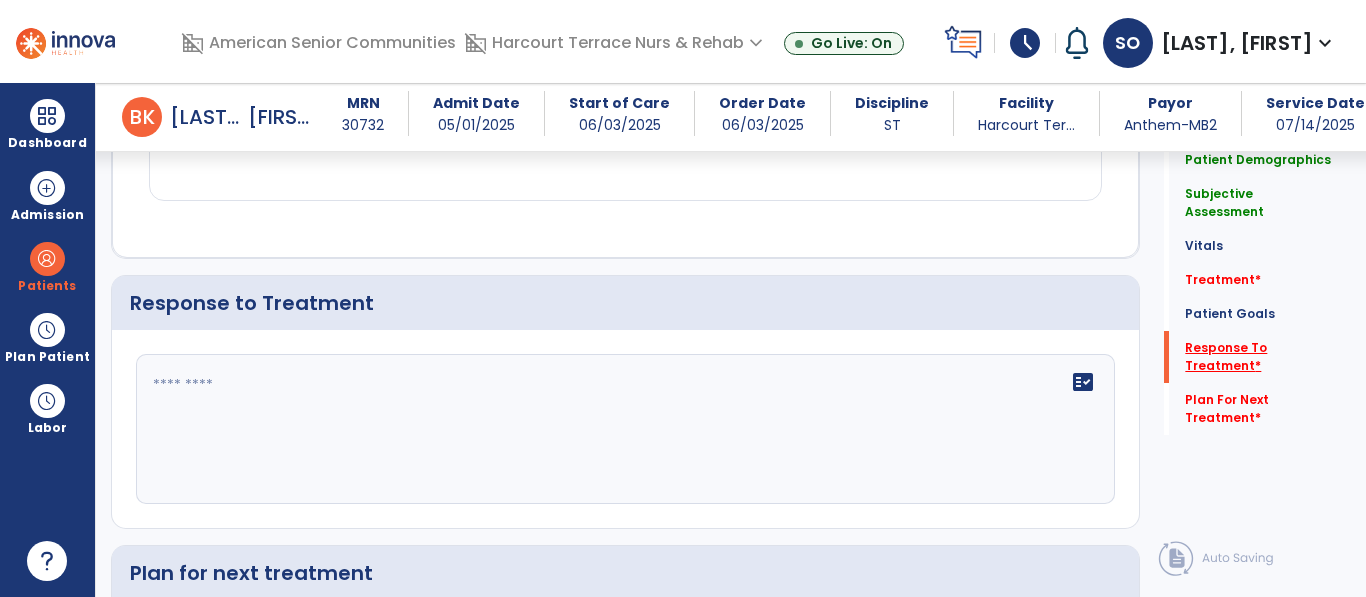 scroll, scrollTop: 2537, scrollLeft: 0, axis: vertical 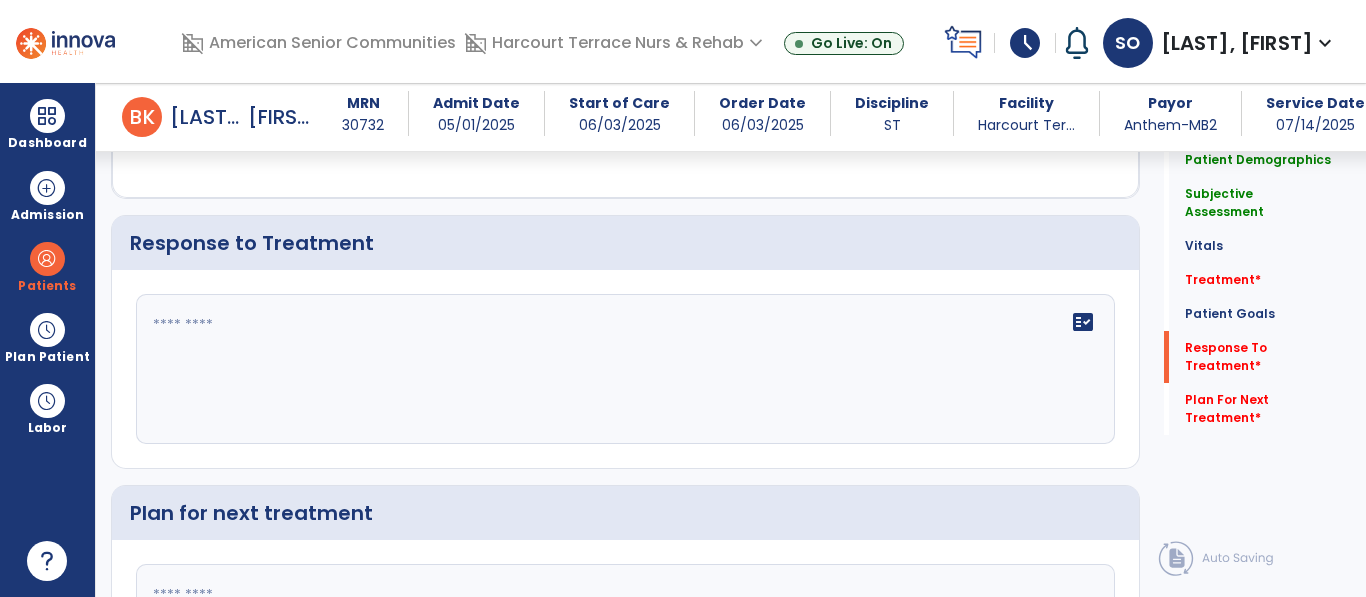 click on "fact_check" 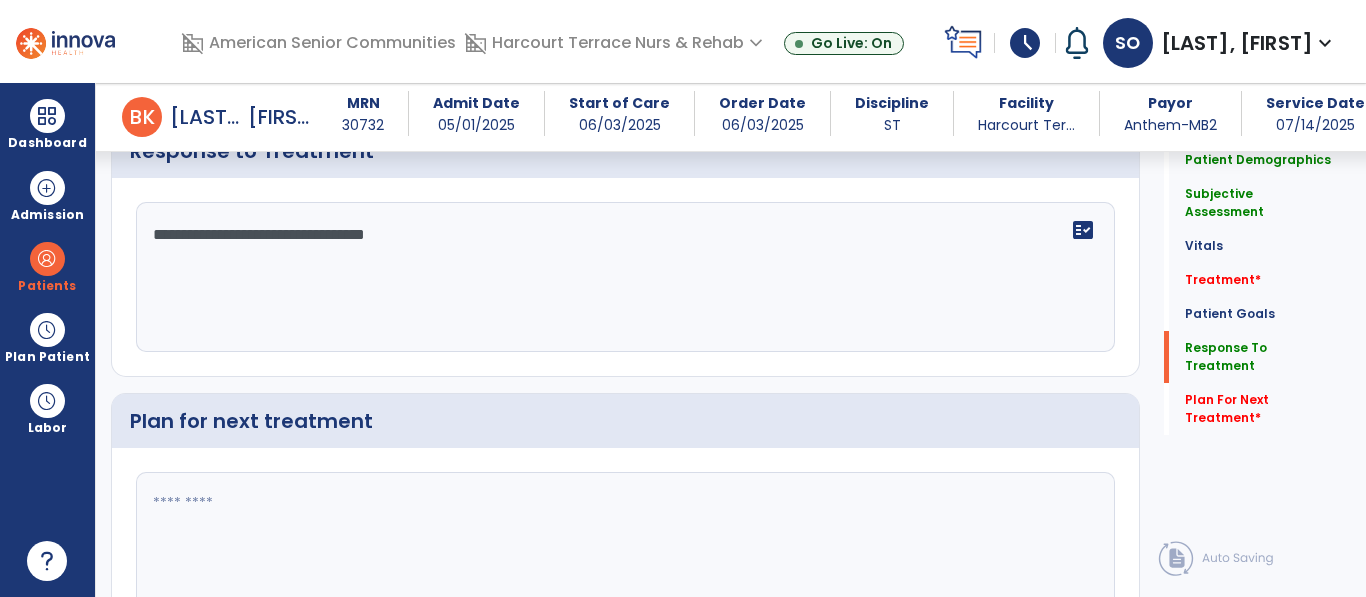 scroll, scrollTop: 2632, scrollLeft: 0, axis: vertical 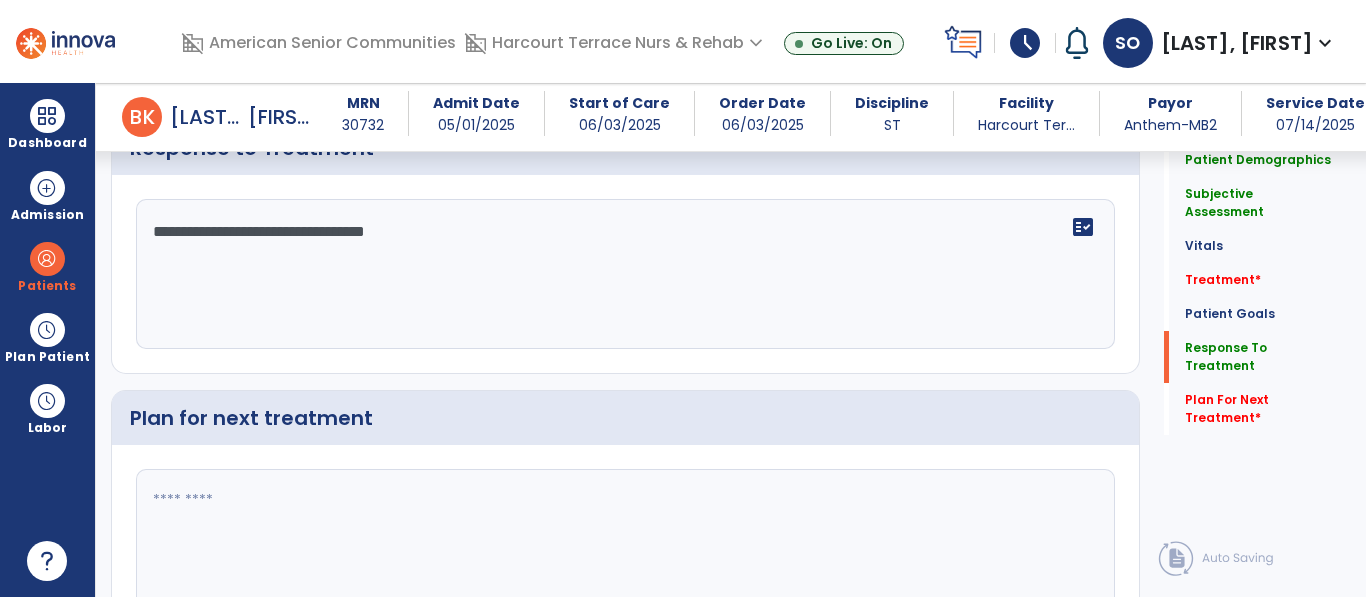 type on "**********" 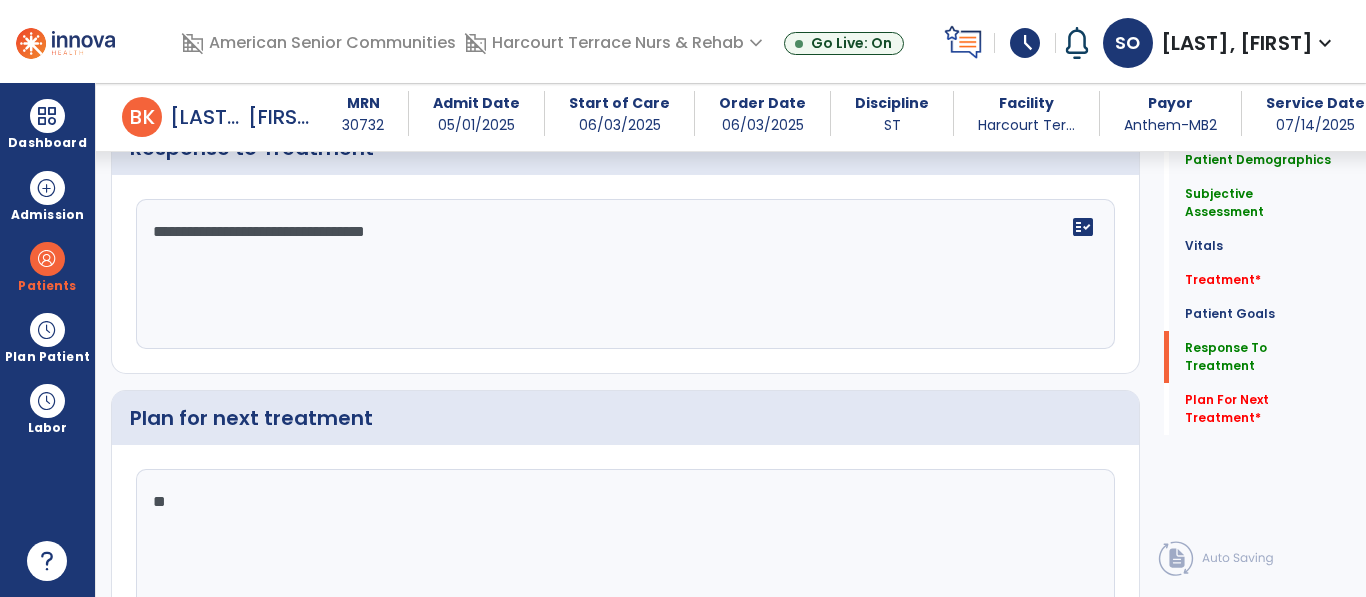 type on "*" 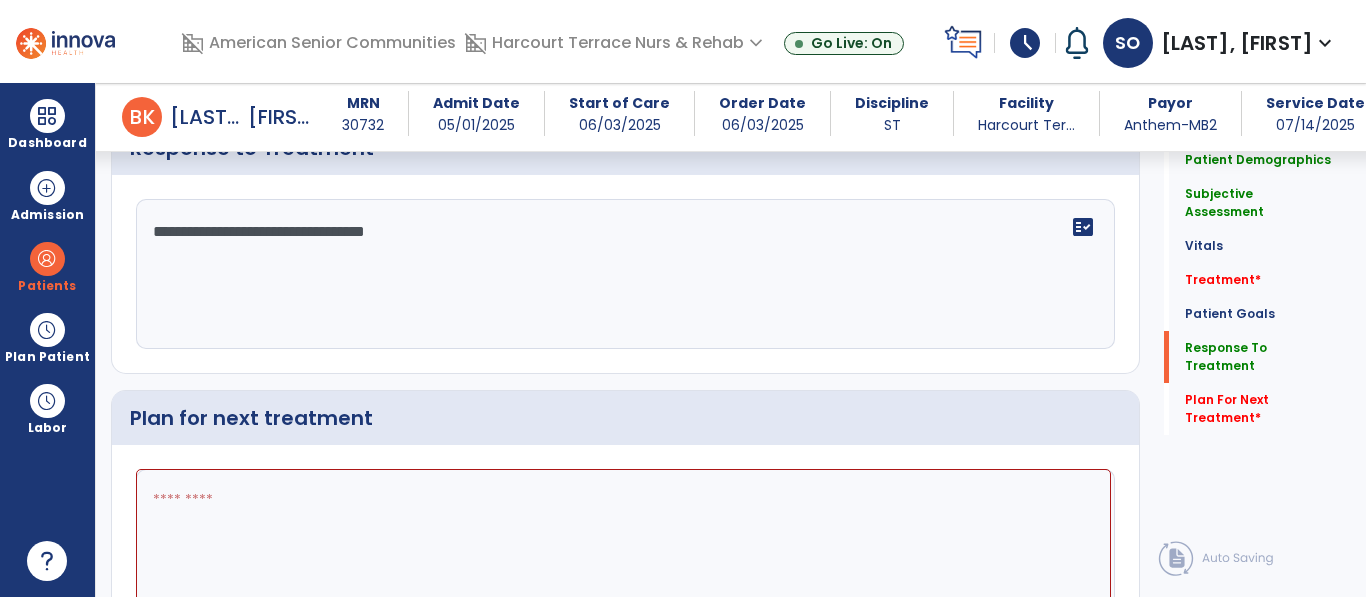 scroll, scrollTop: 2632, scrollLeft: 0, axis: vertical 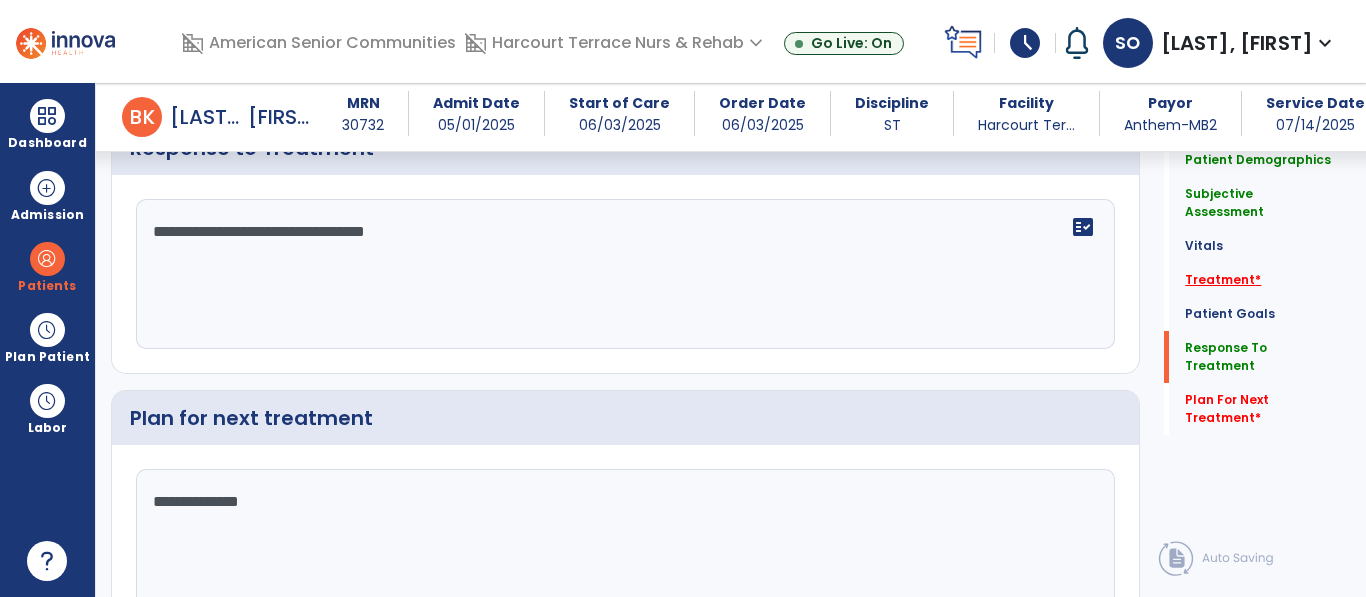 type on "**********" 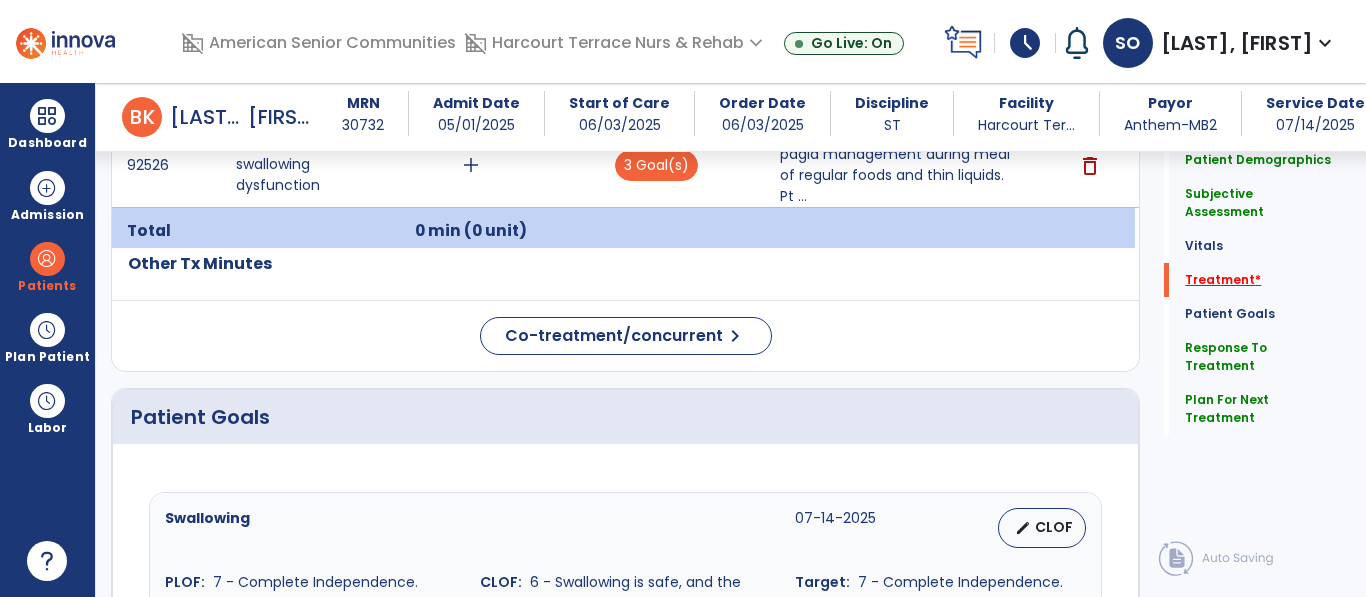 scroll, scrollTop: 1065, scrollLeft: 0, axis: vertical 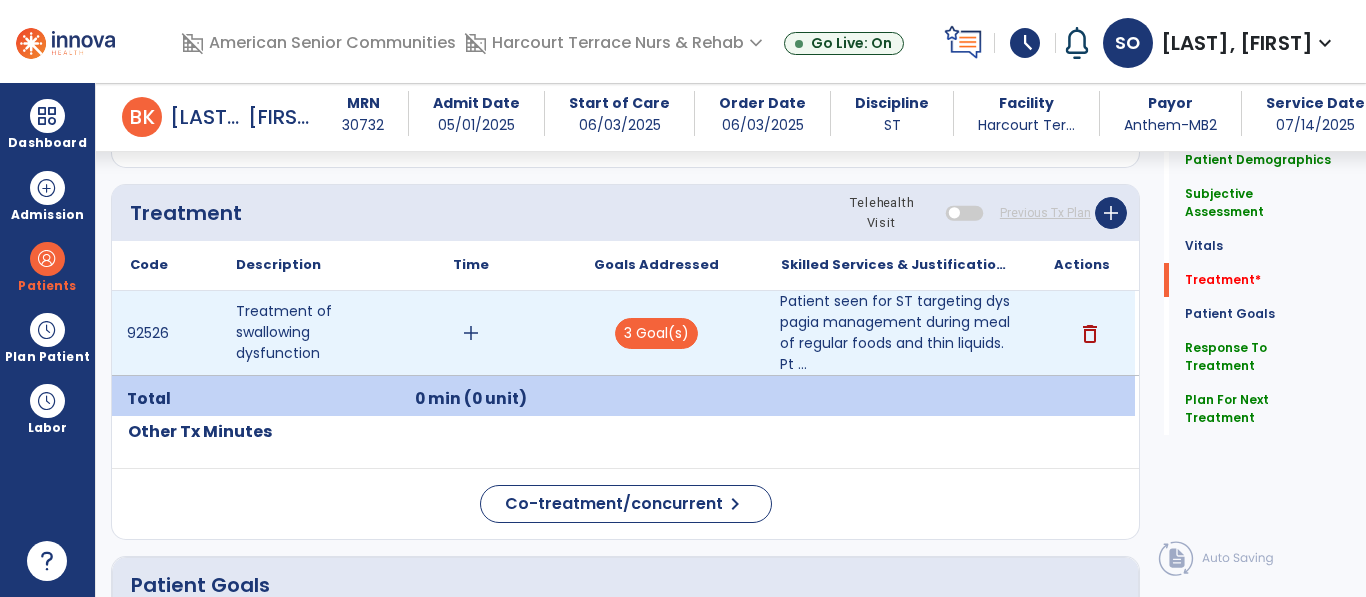 click on "add" at bounding box center [470, 333] 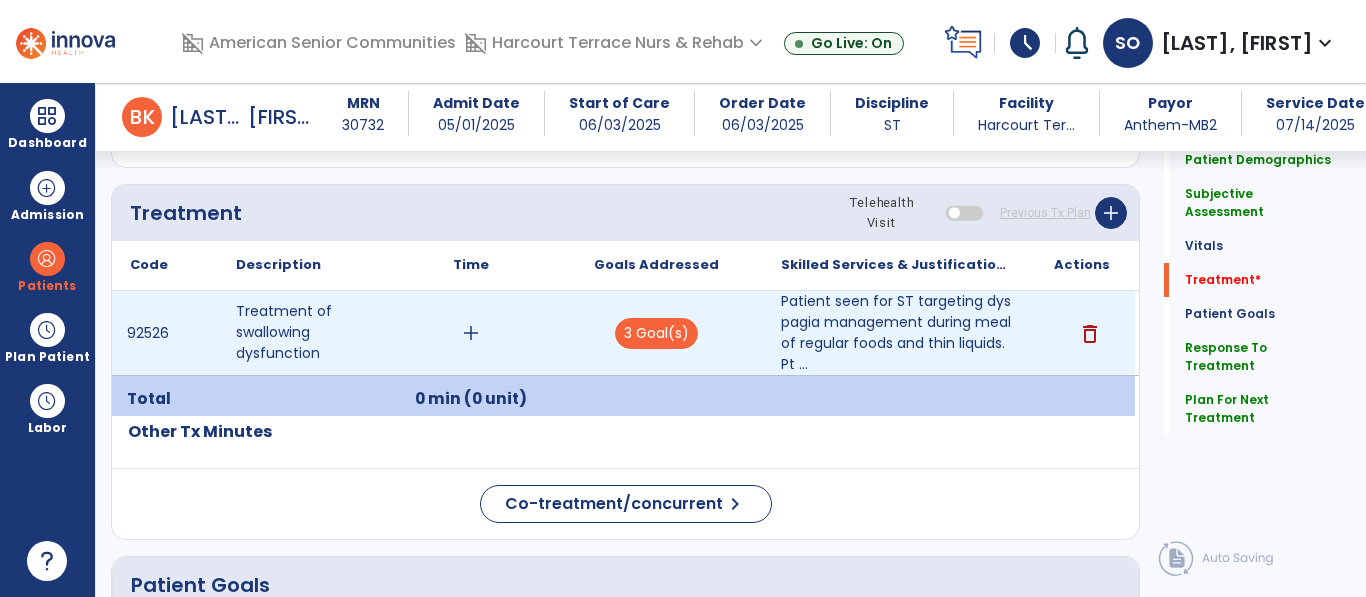 click on "add" at bounding box center [471, 333] 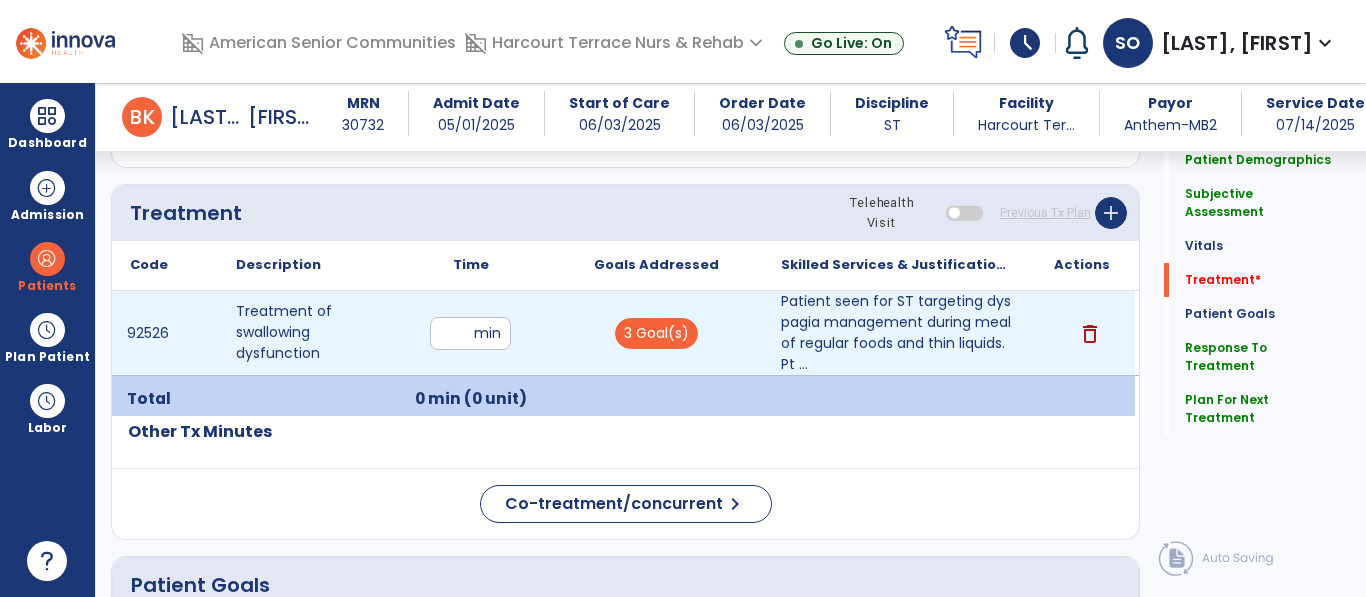 type on "**" 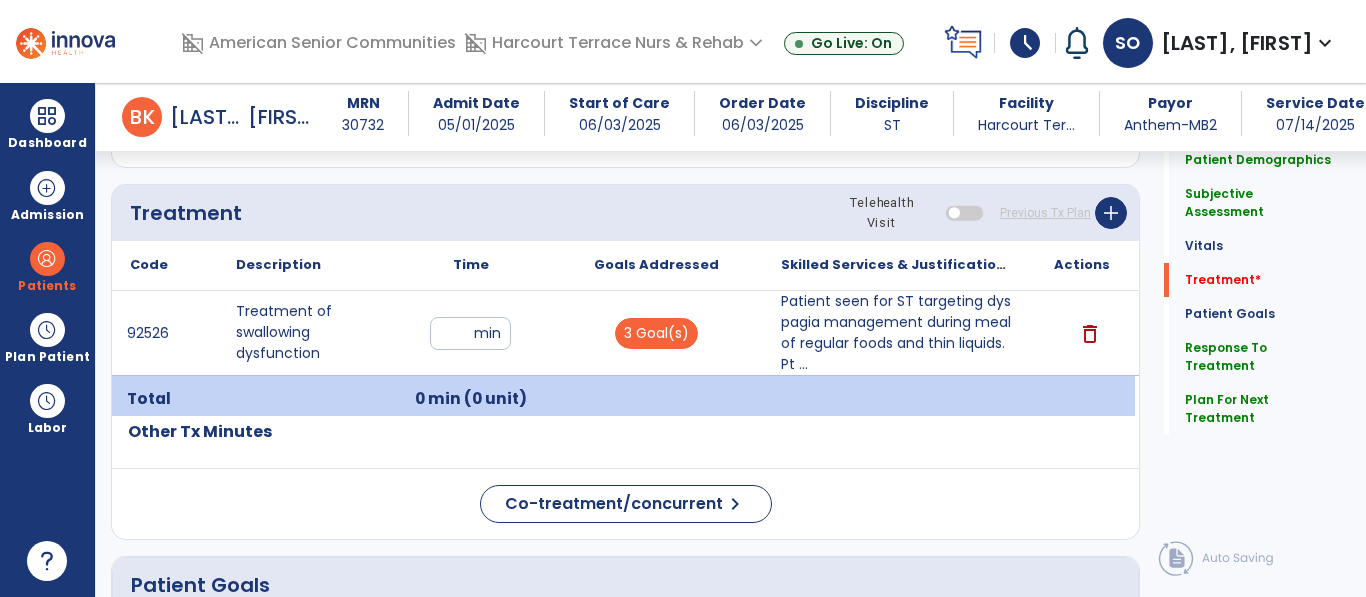 click on "Code
Description
Time" 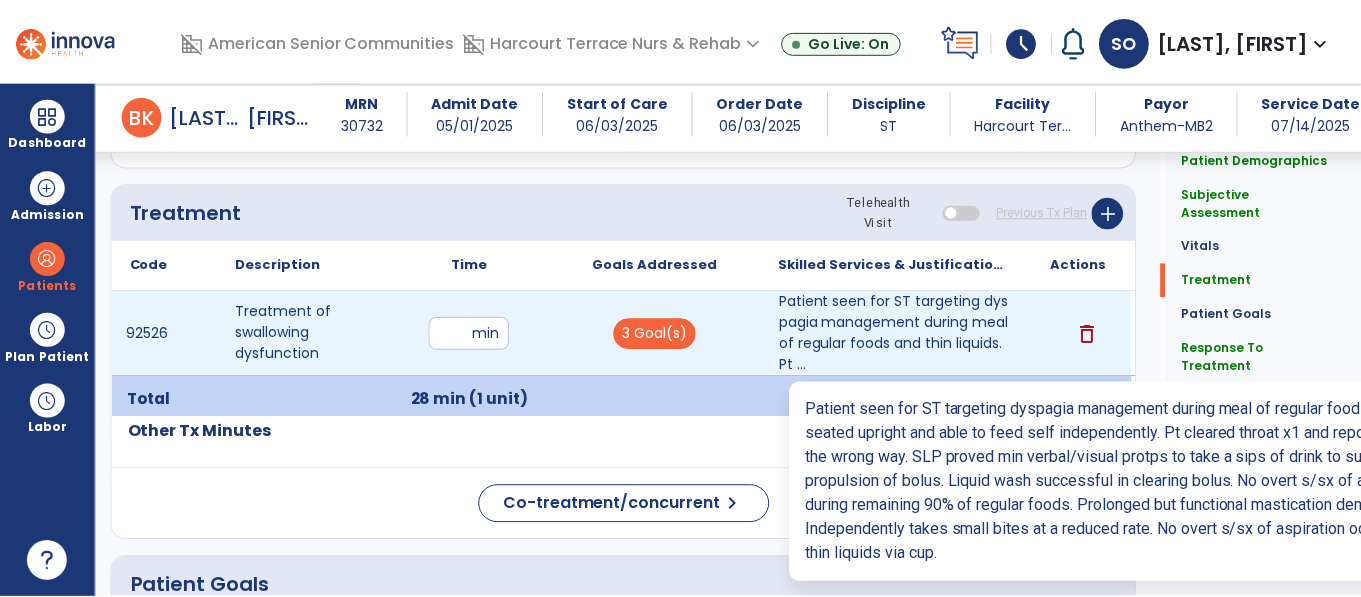scroll, scrollTop: 2743, scrollLeft: 0, axis: vertical 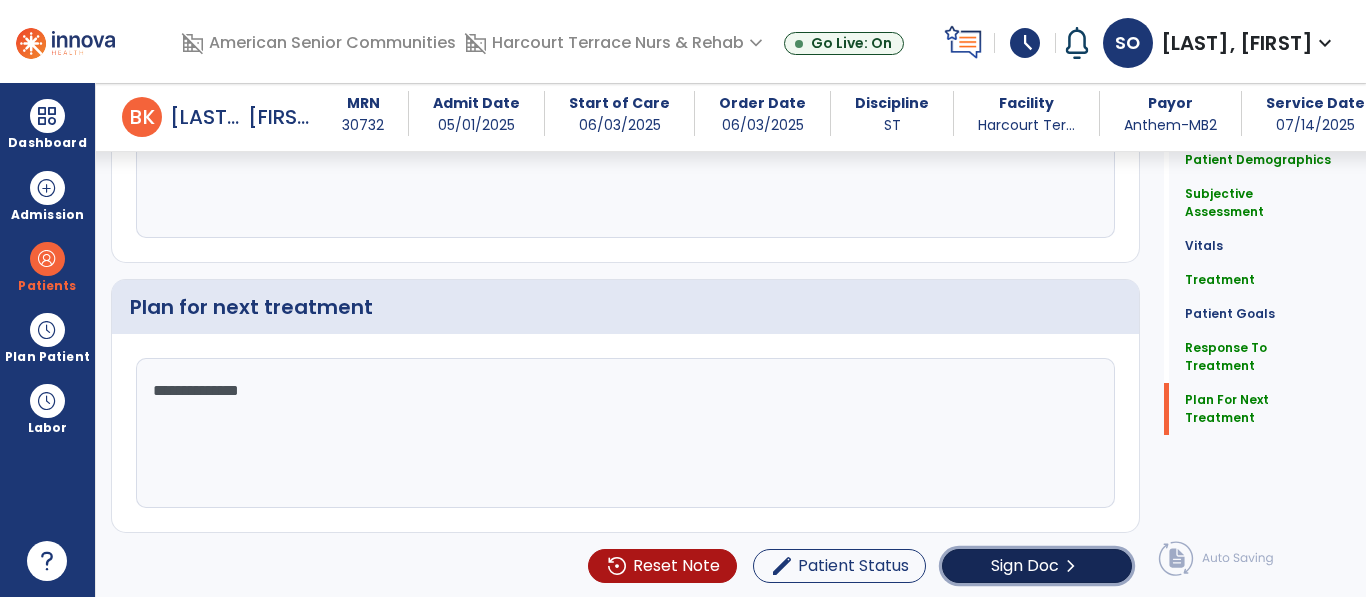 click on "Sign Doc  chevron_right" 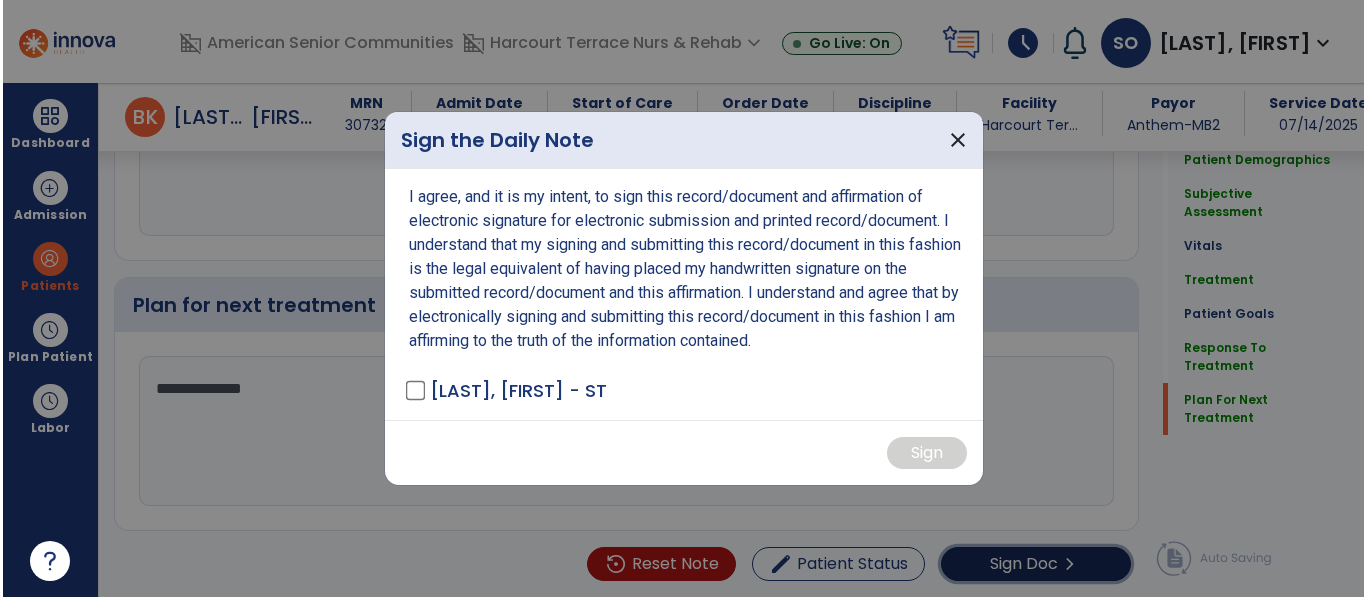 scroll, scrollTop: 2745, scrollLeft: 0, axis: vertical 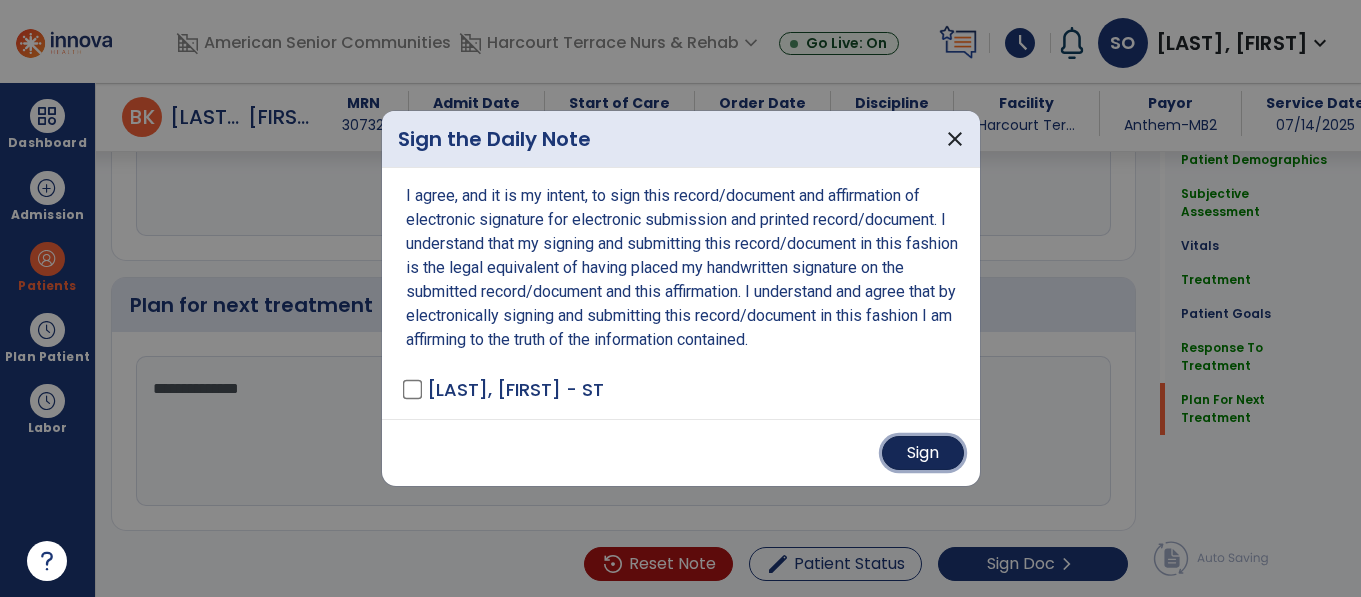 click on "Sign" at bounding box center [923, 453] 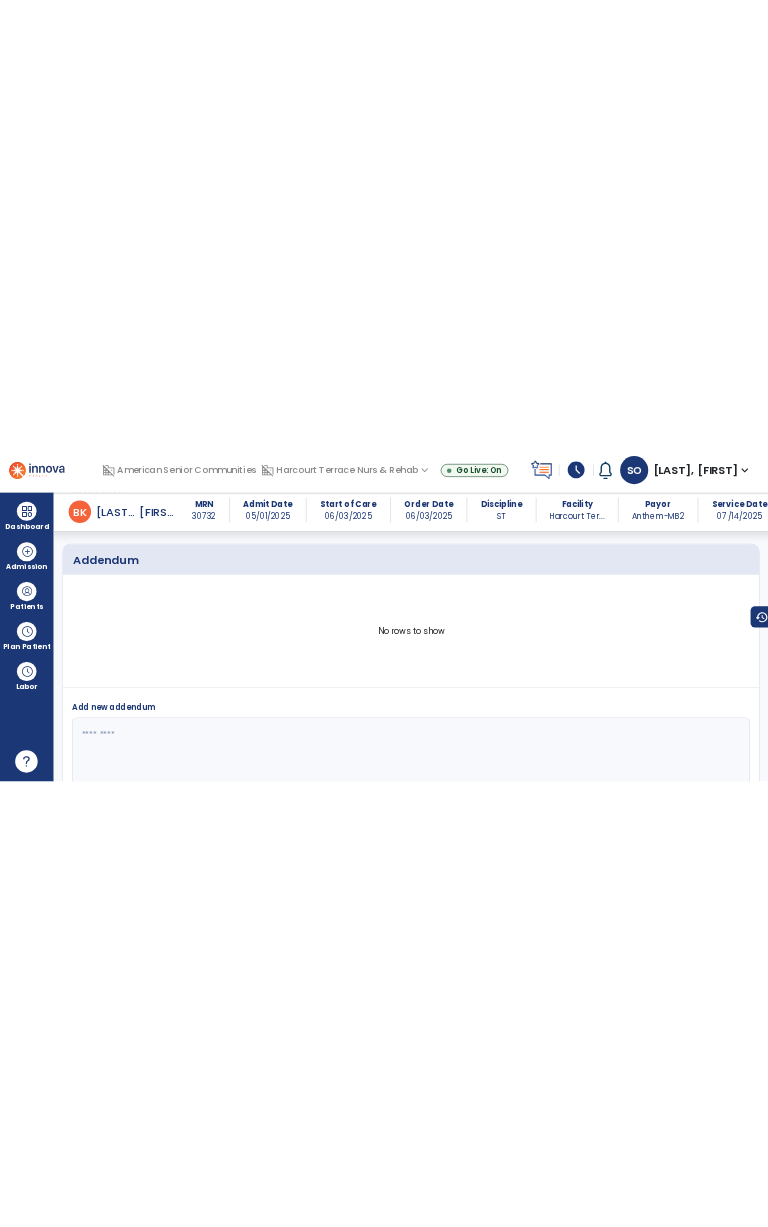 scroll, scrollTop: 0, scrollLeft: 0, axis: both 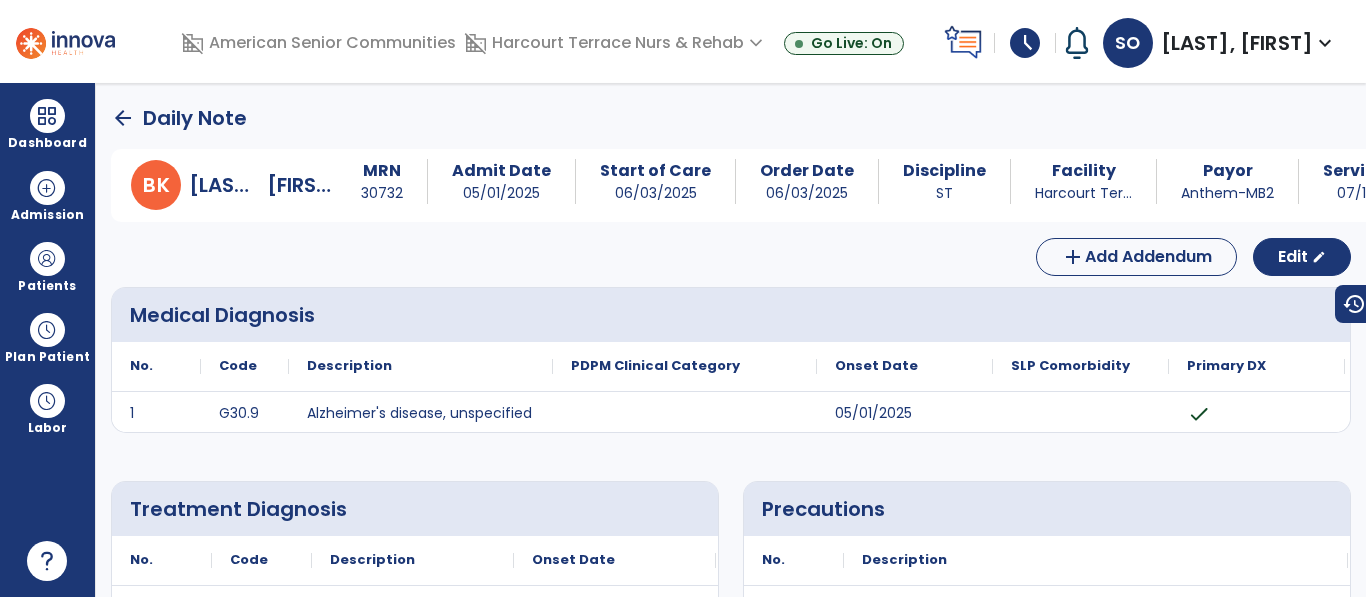 click on "arrow_back" 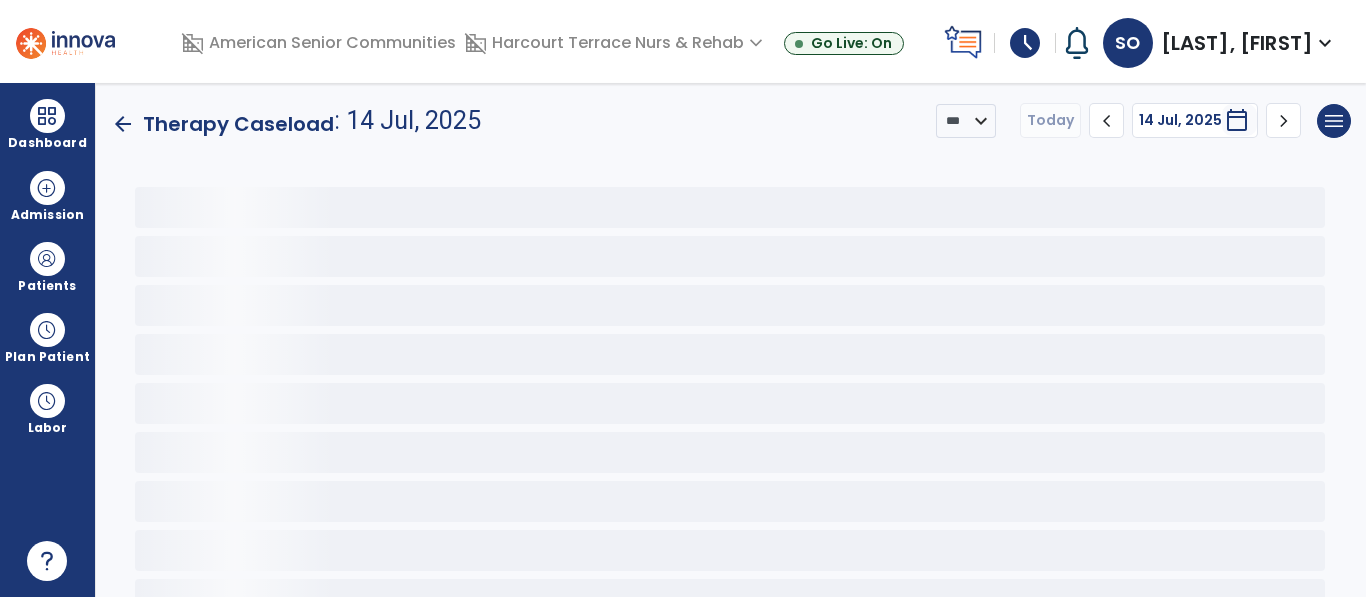 click on "arrow_back" 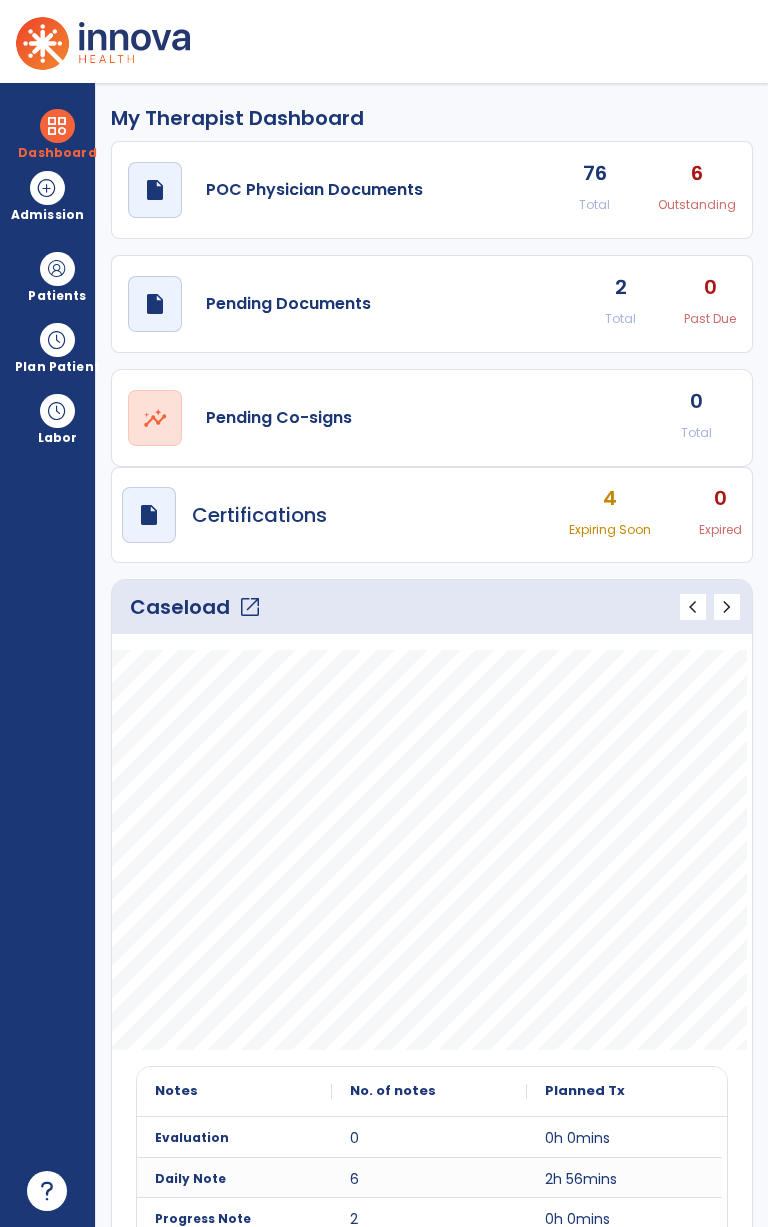 click on "open_in_new" 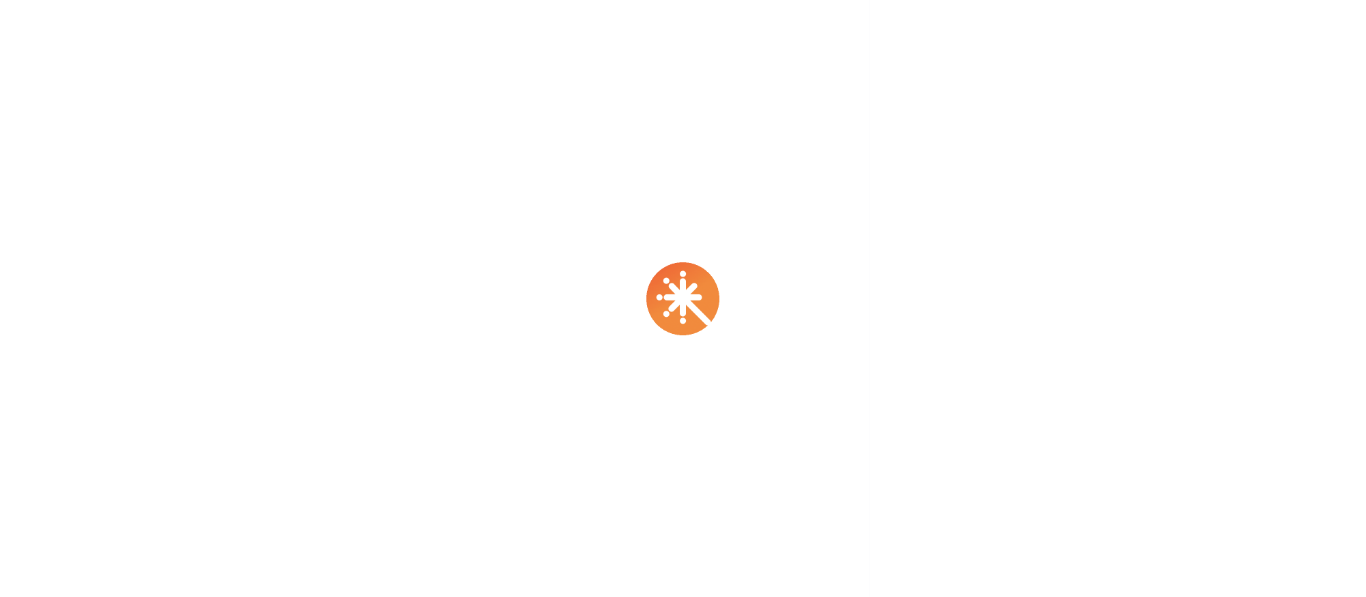 scroll, scrollTop: 0, scrollLeft: 0, axis: both 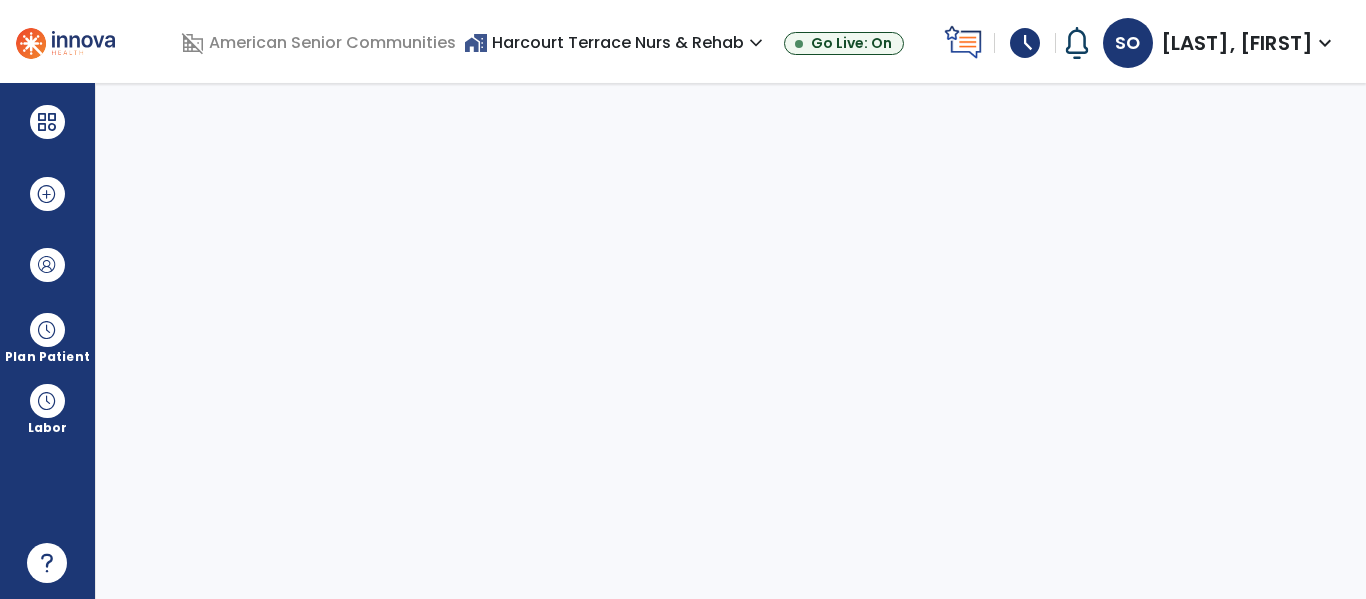 select on "****" 